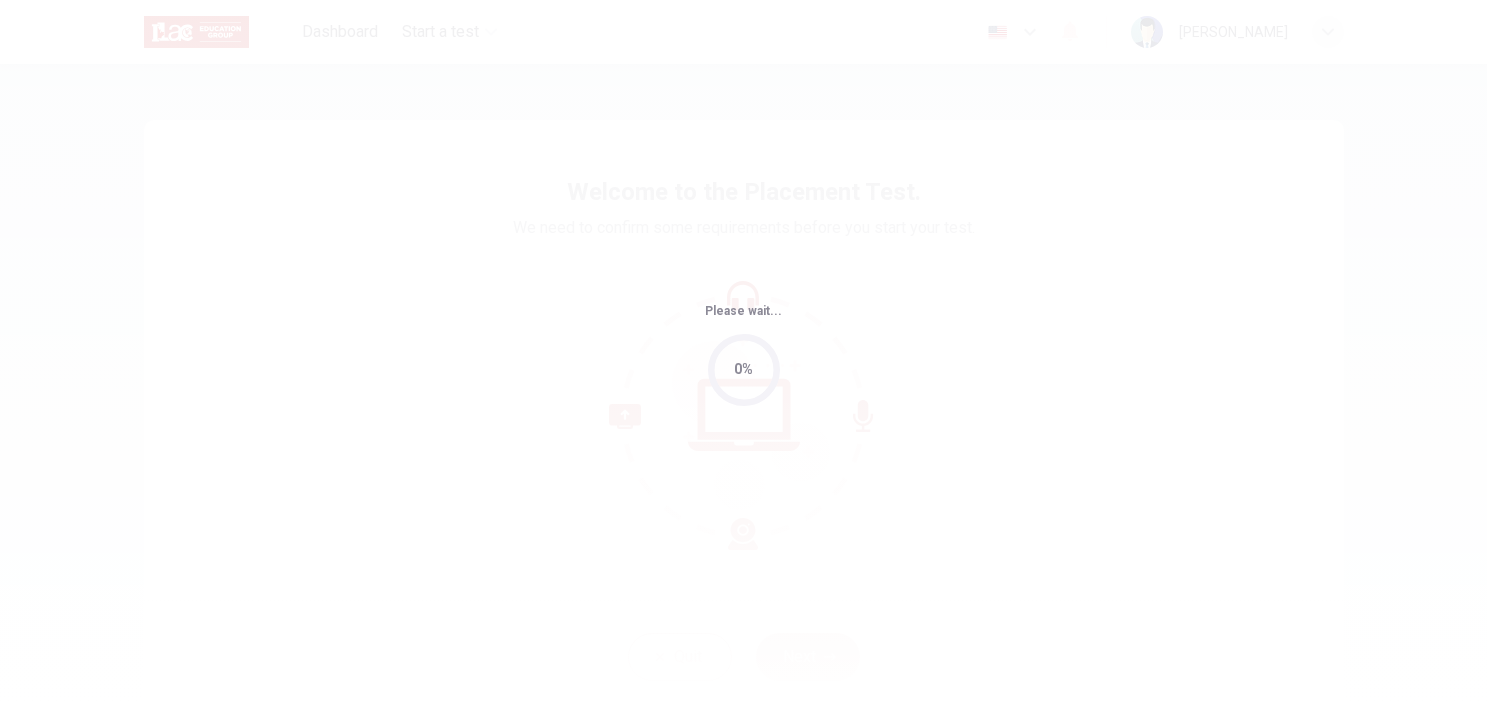 scroll, scrollTop: 0, scrollLeft: 0, axis: both 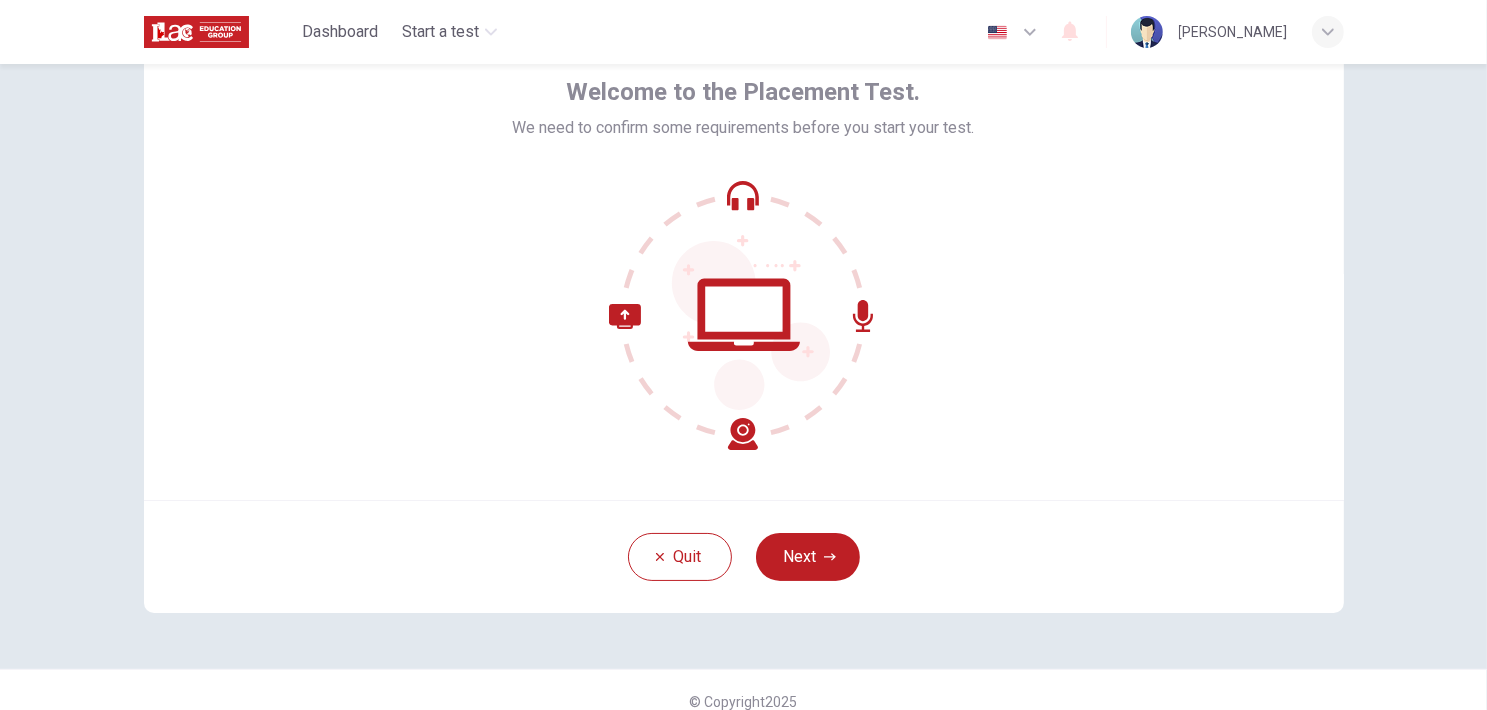 click on "Next" at bounding box center (808, 557) 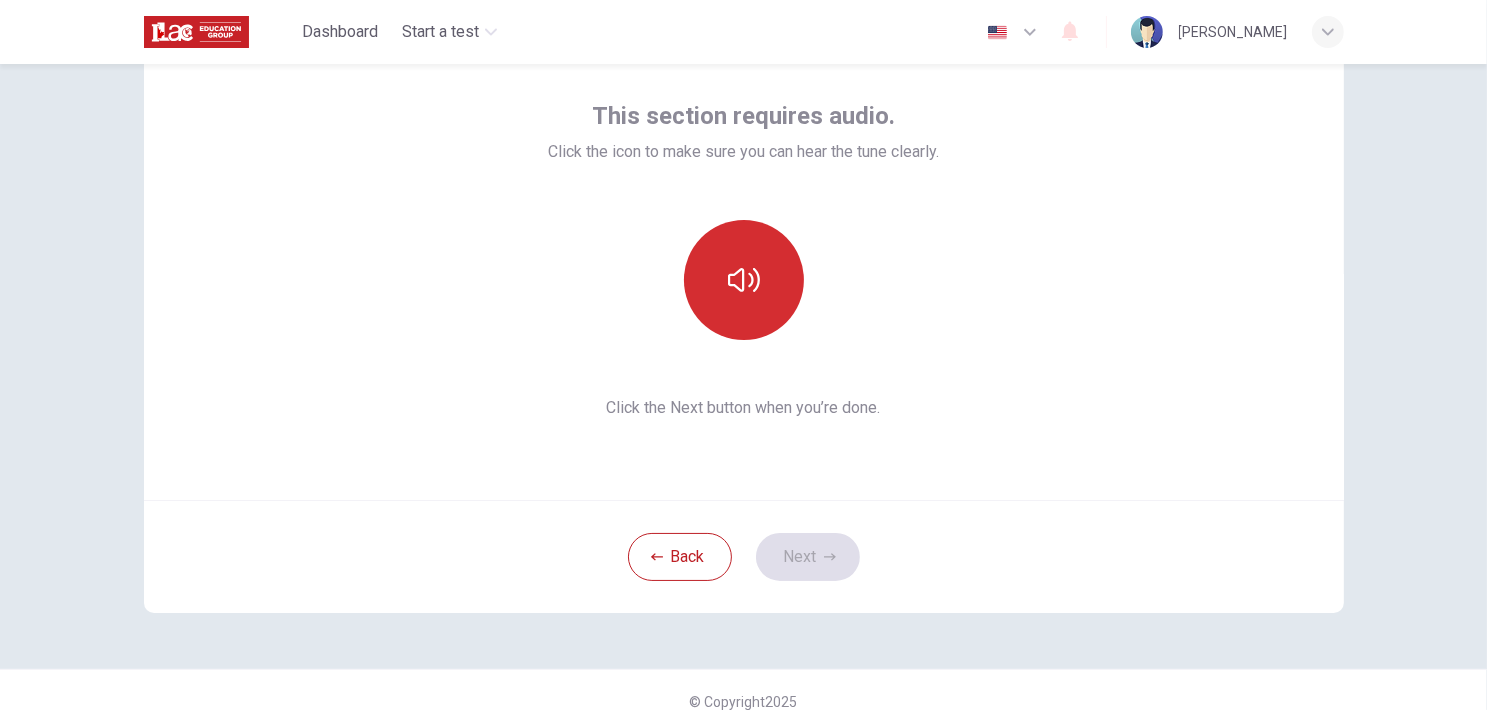 click at bounding box center [744, 280] 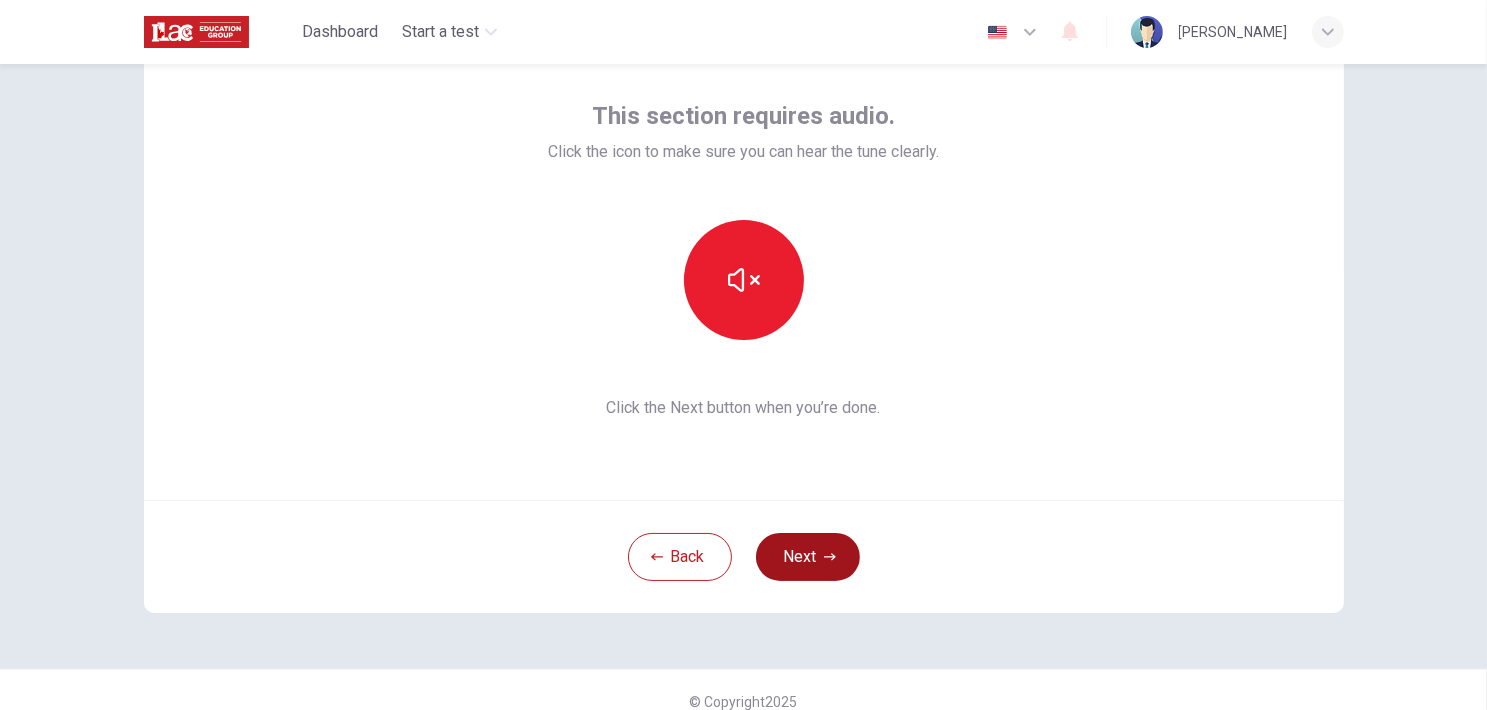 click on "Next" at bounding box center [808, 557] 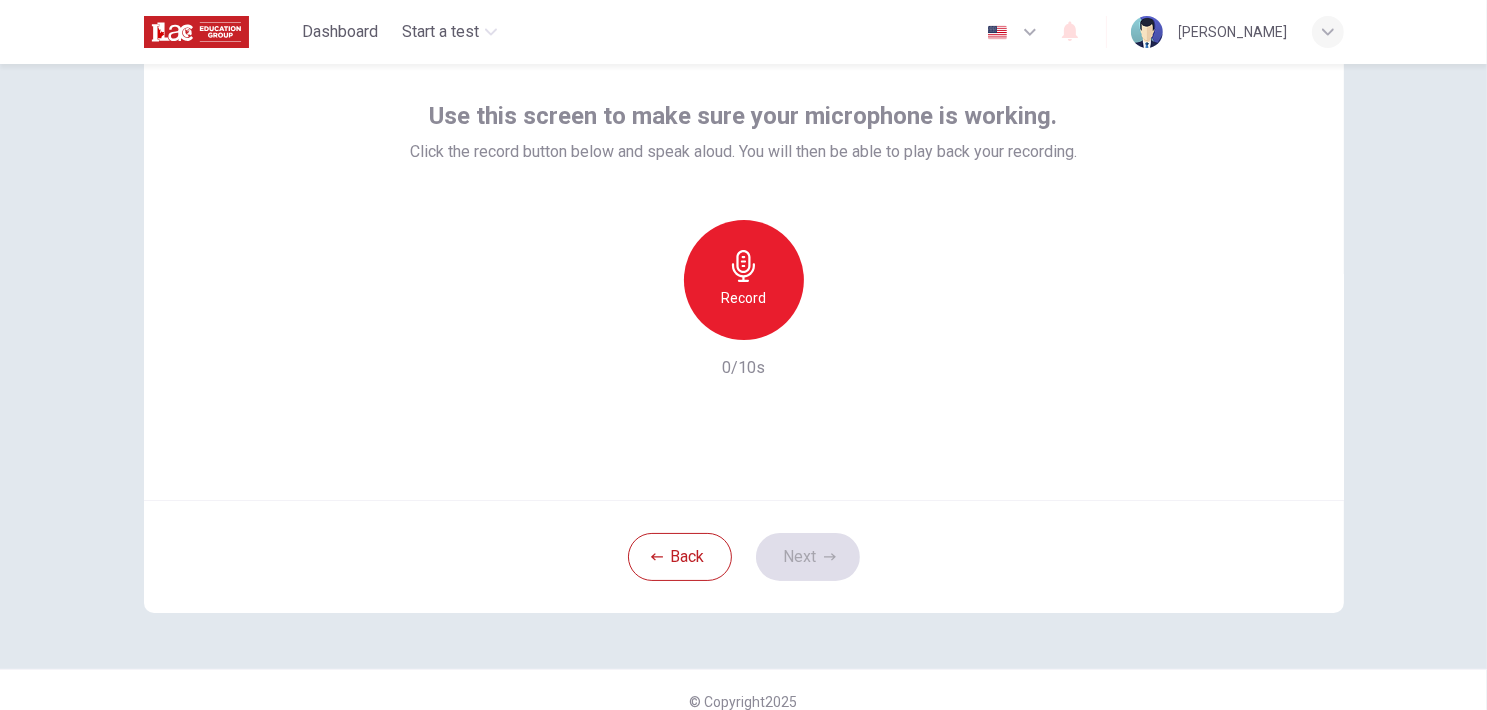 click on "Record" at bounding box center [744, 280] 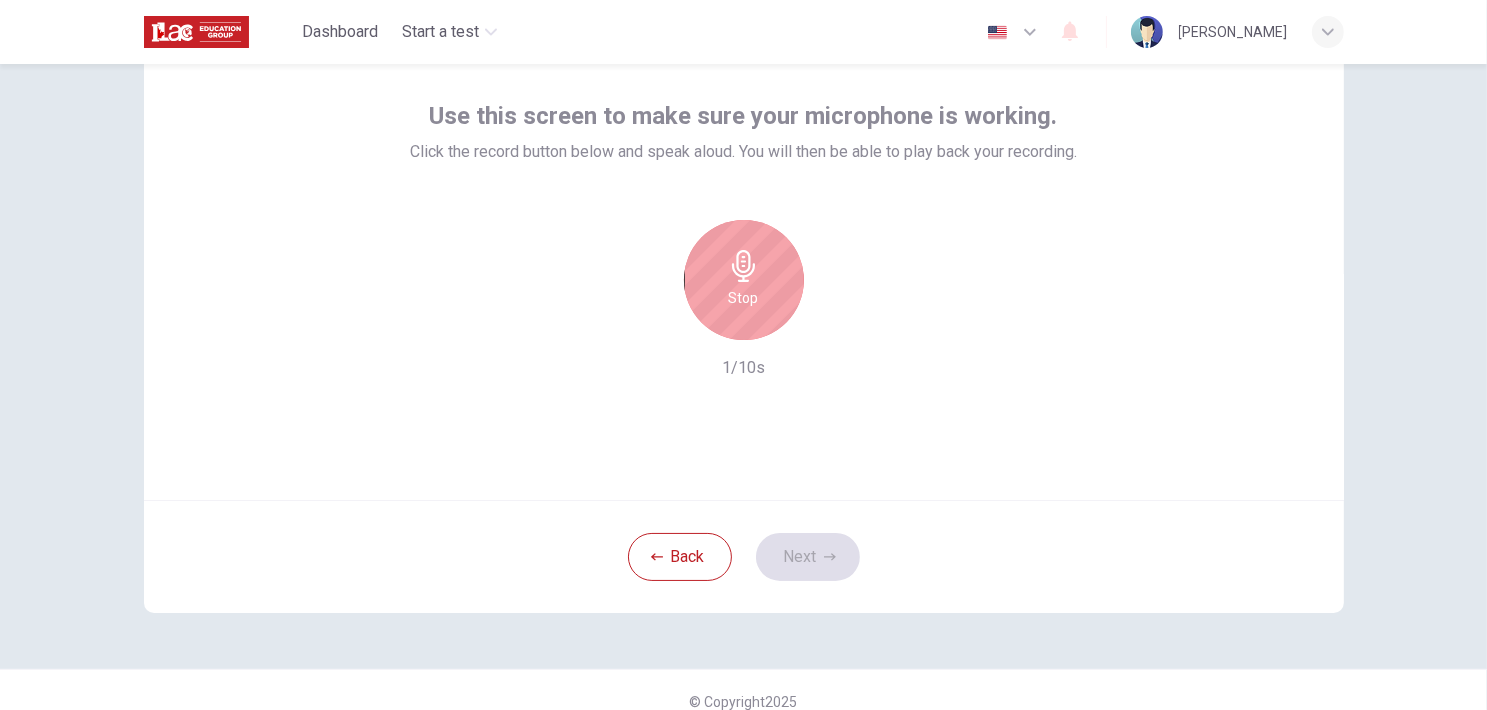 click on "Stop" at bounding box center (744, 280) 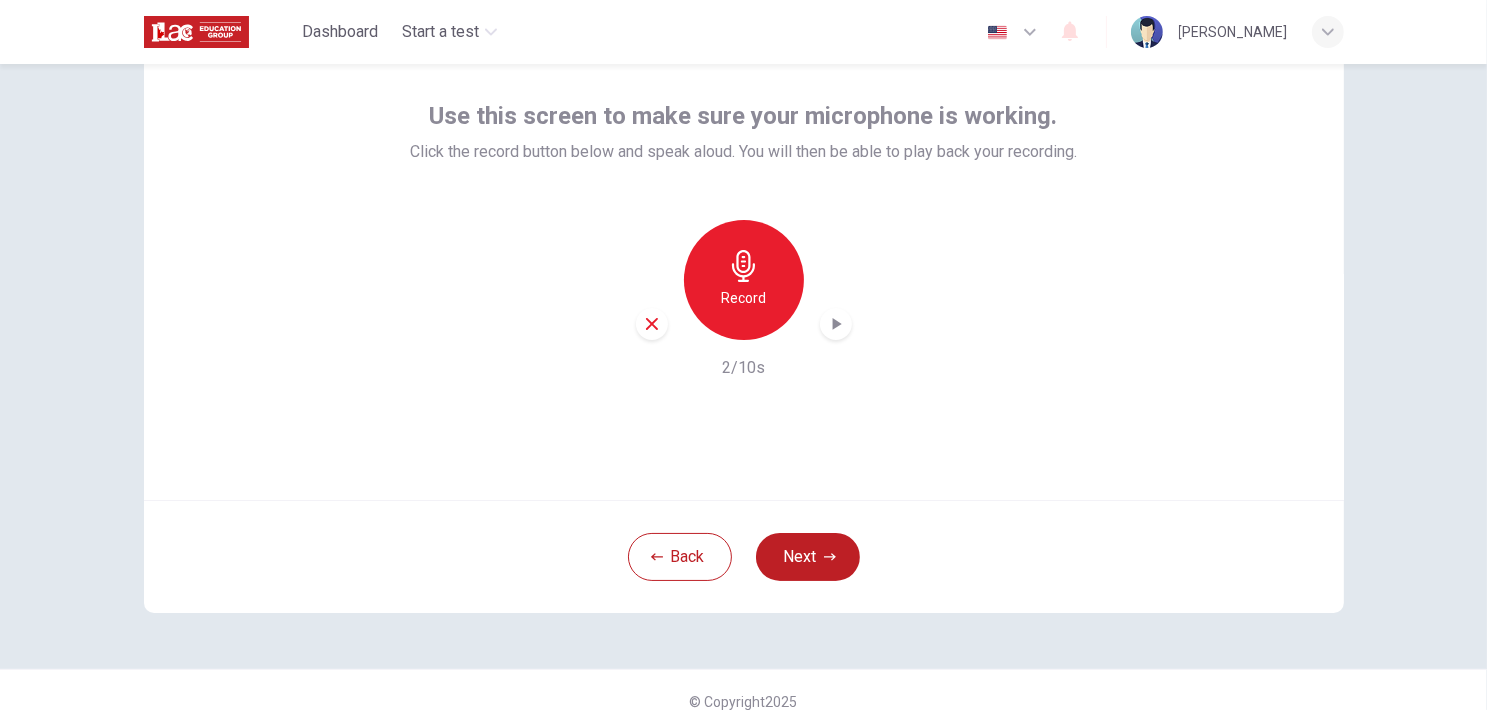 click 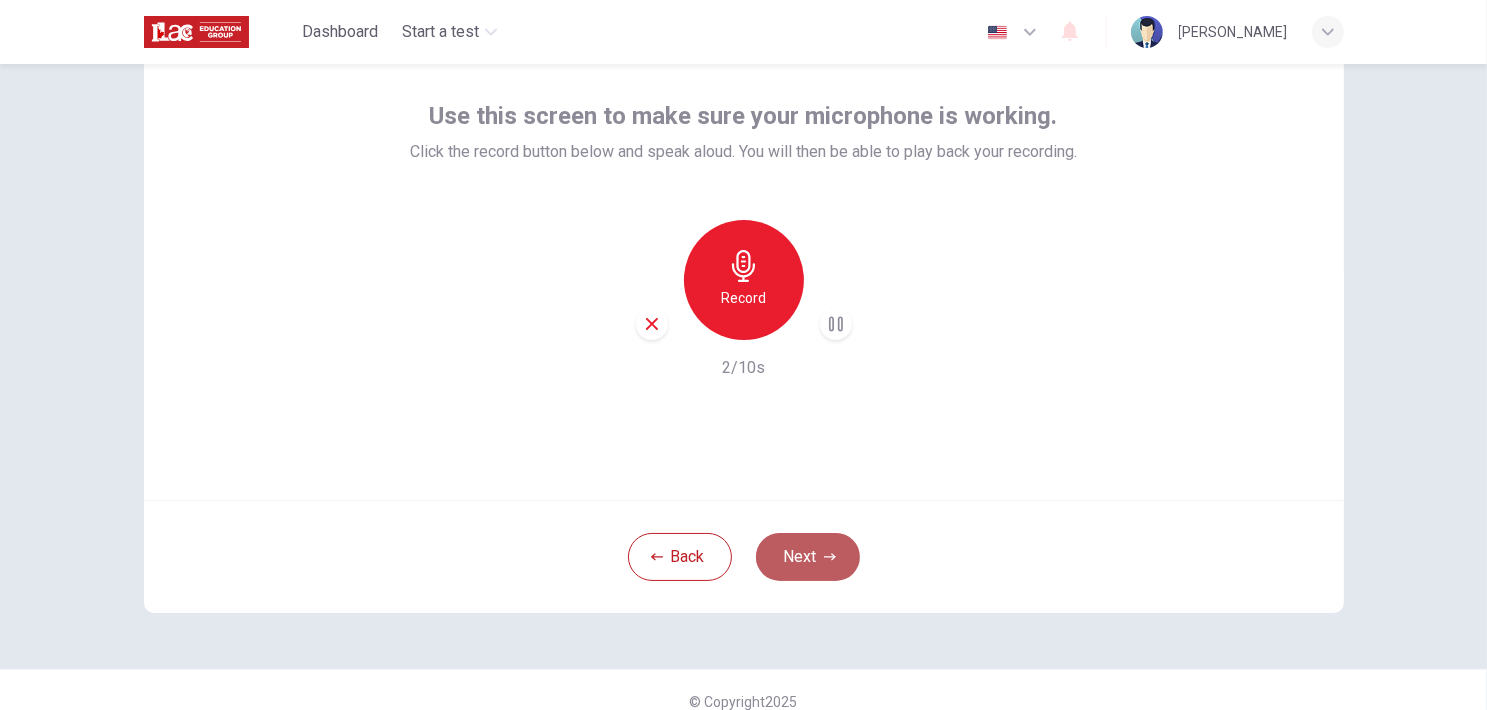 click on "Next" at bounding box center [808, 557] 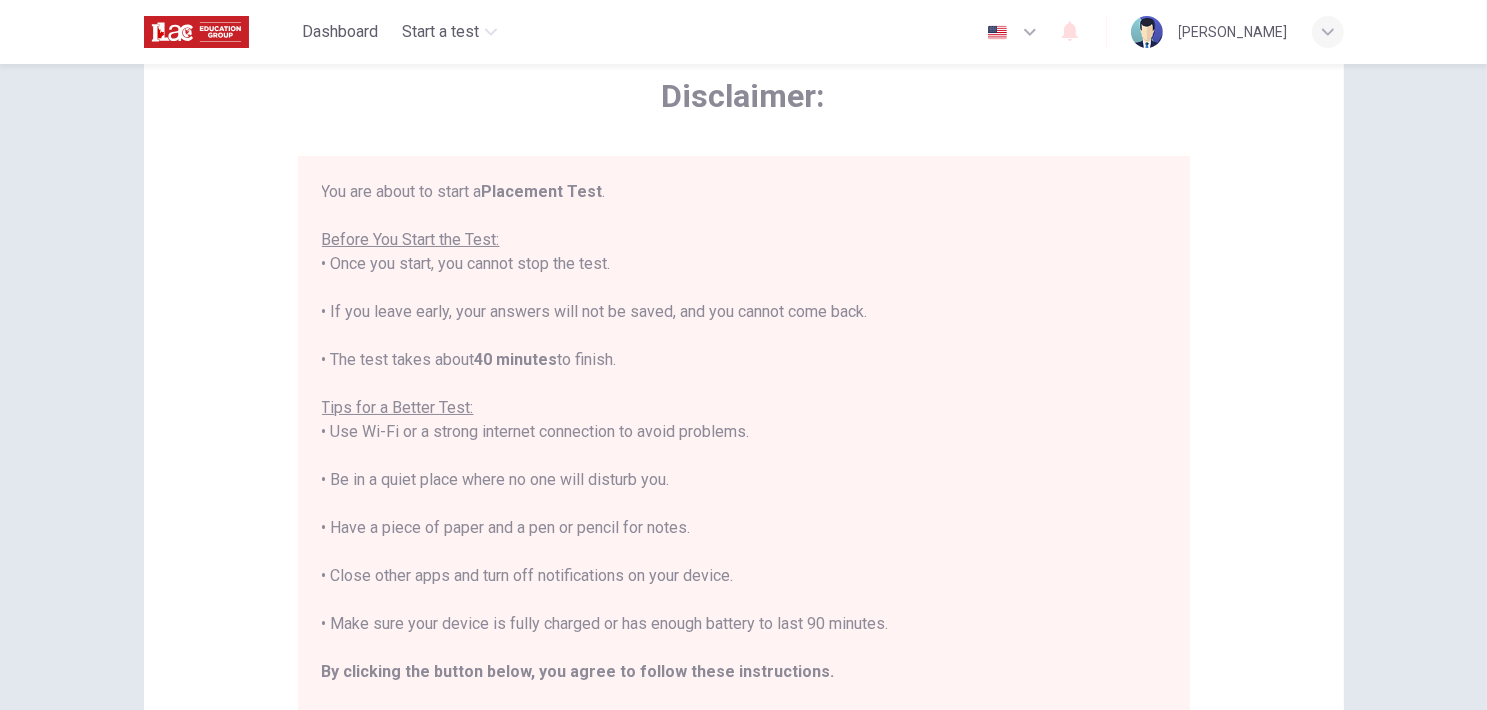 scroll, scrollTop: 23, scrollLeft: 0, axis: vertical 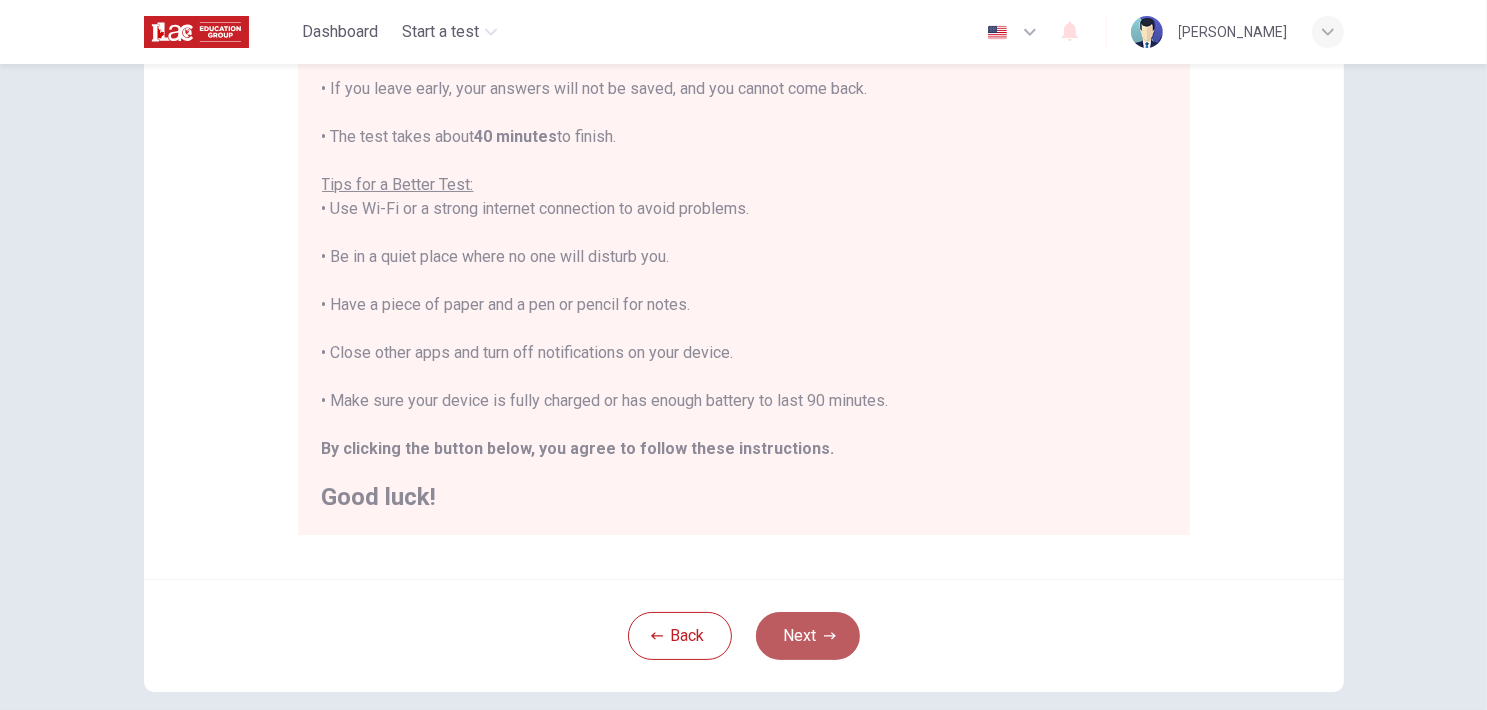 click on "Next" at bounding box center [808, 636] 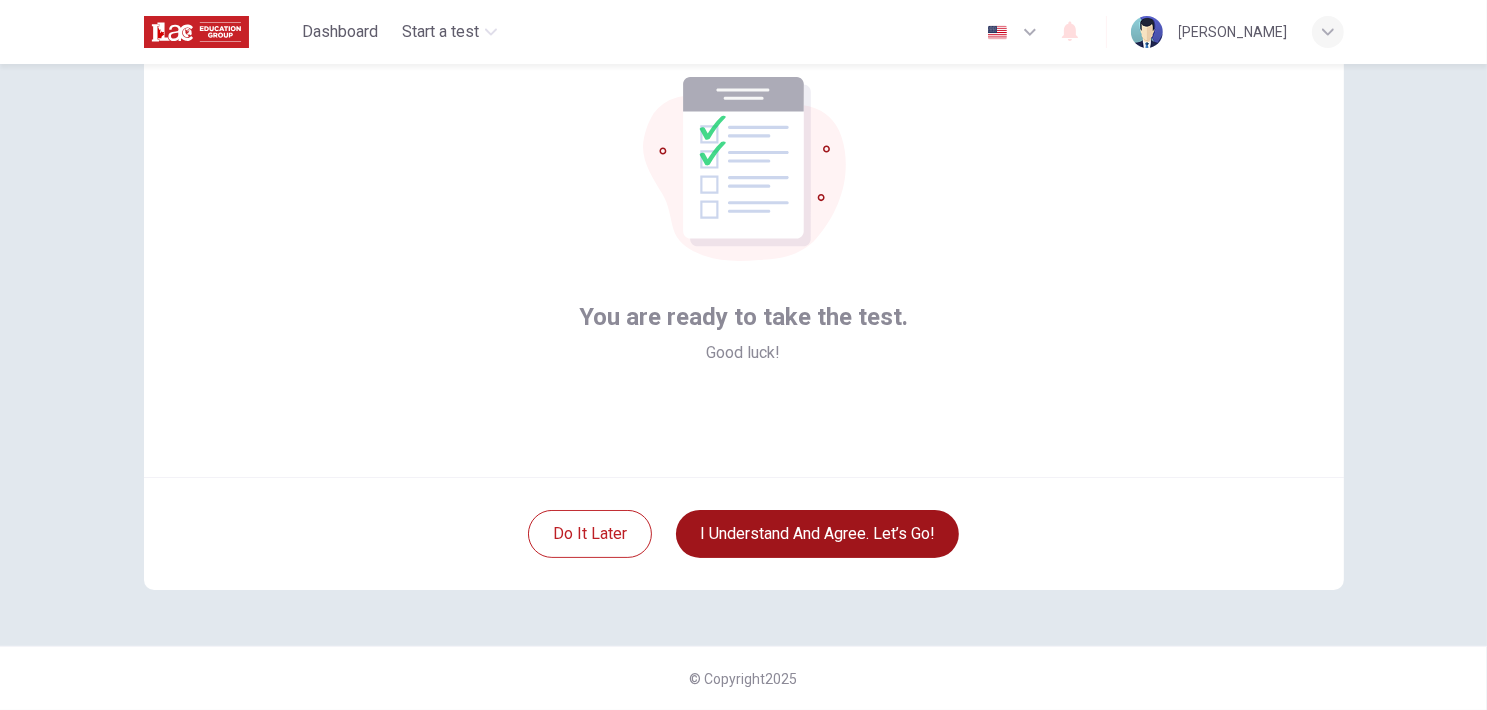 click on "I understand and agree. Let’s go!" at bounding box center [817, 534] 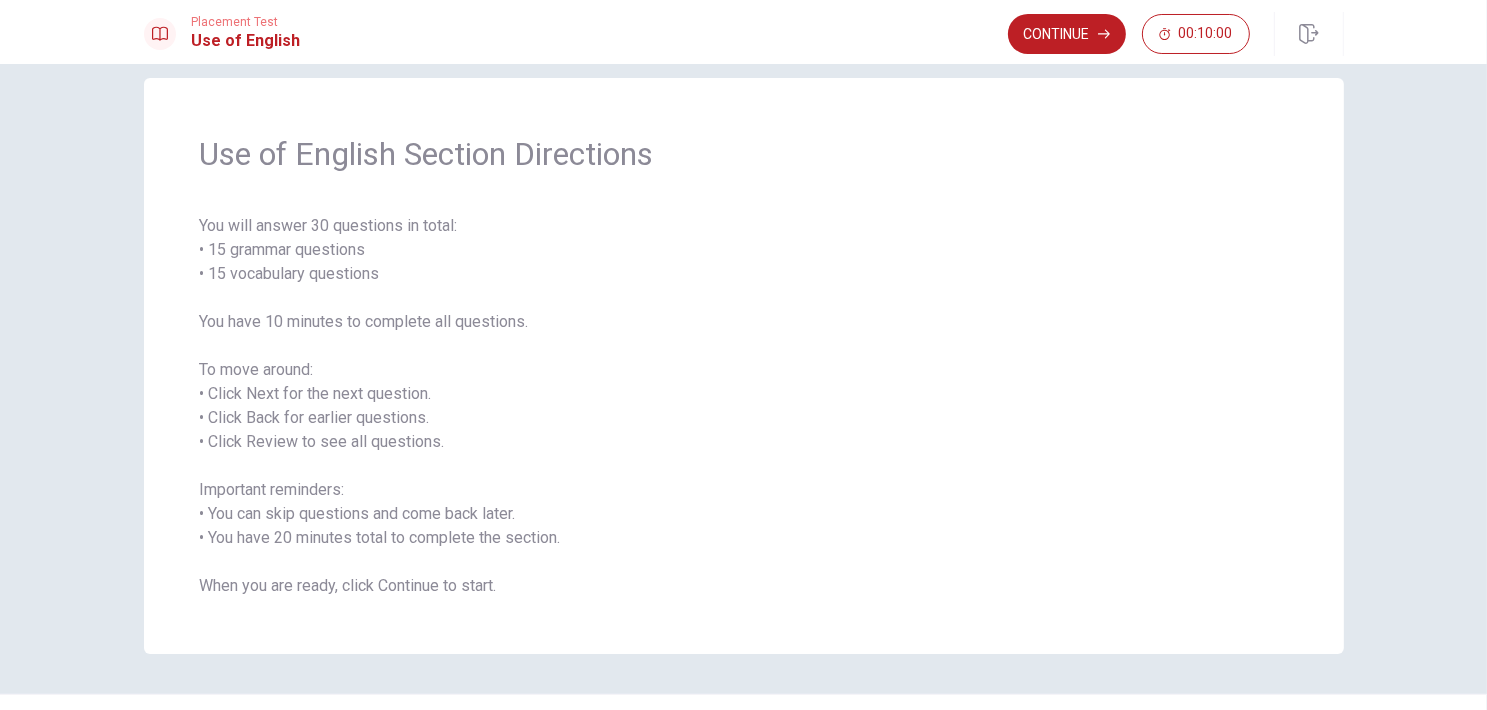 scroll, scrollTop: 0, scrollLeft: 0, axis: both 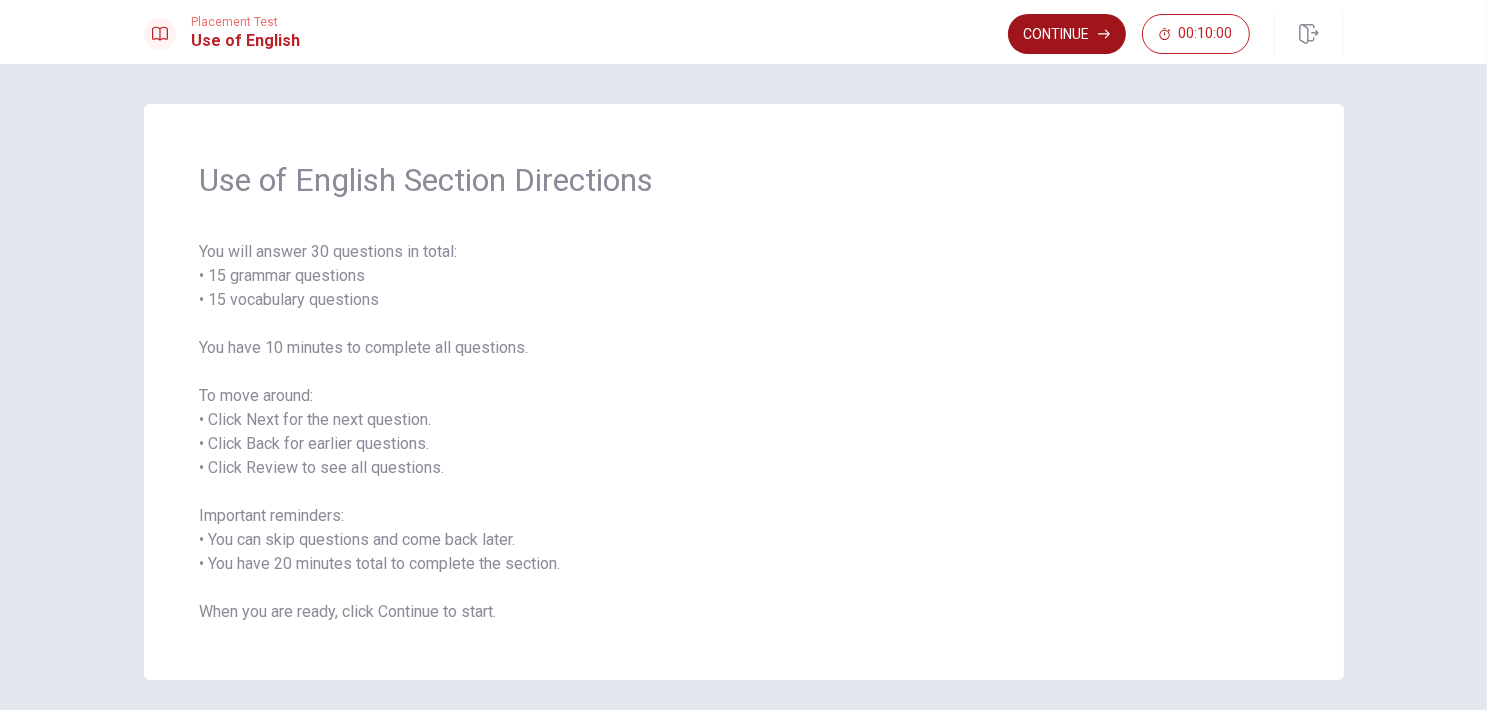 click on "Continue" at bounding box center [1067, 34] 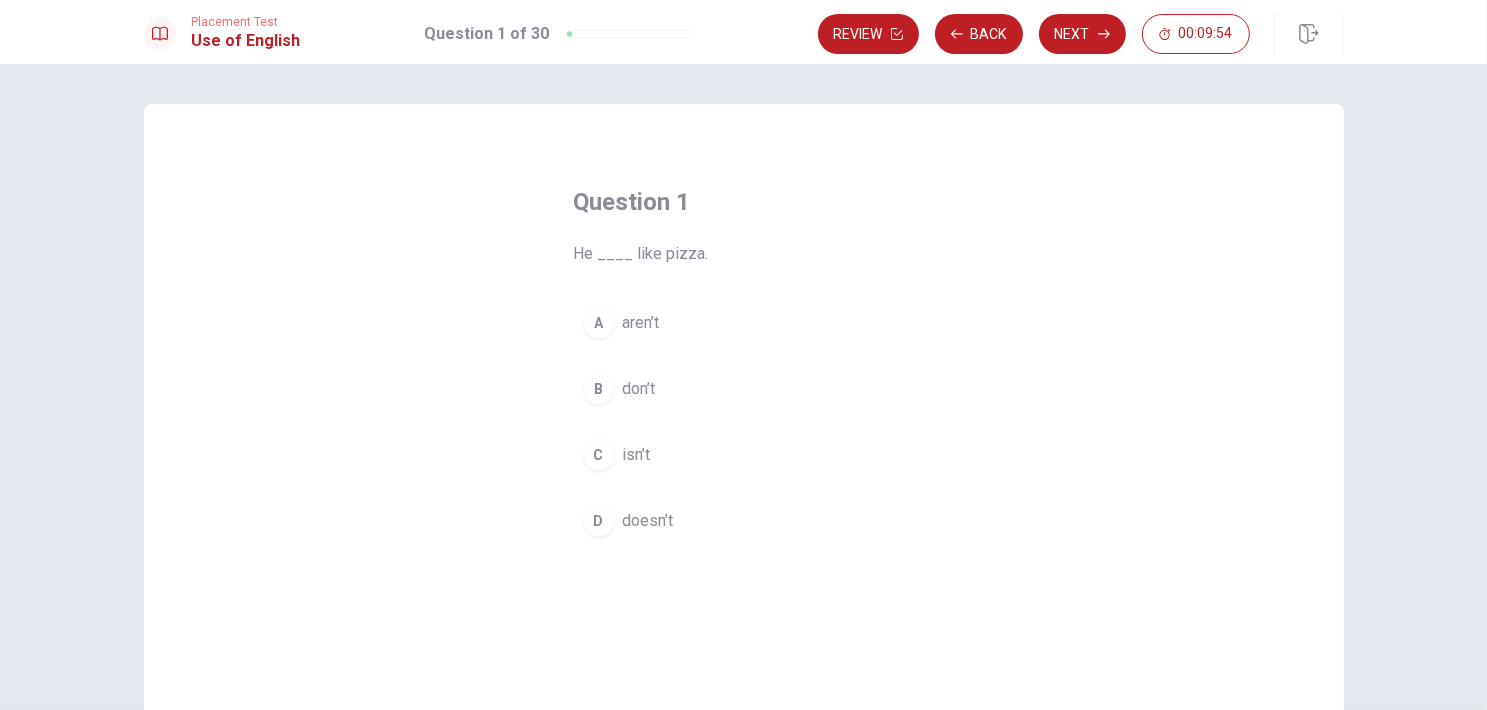 click on "D" at bounding box center [599, 521] 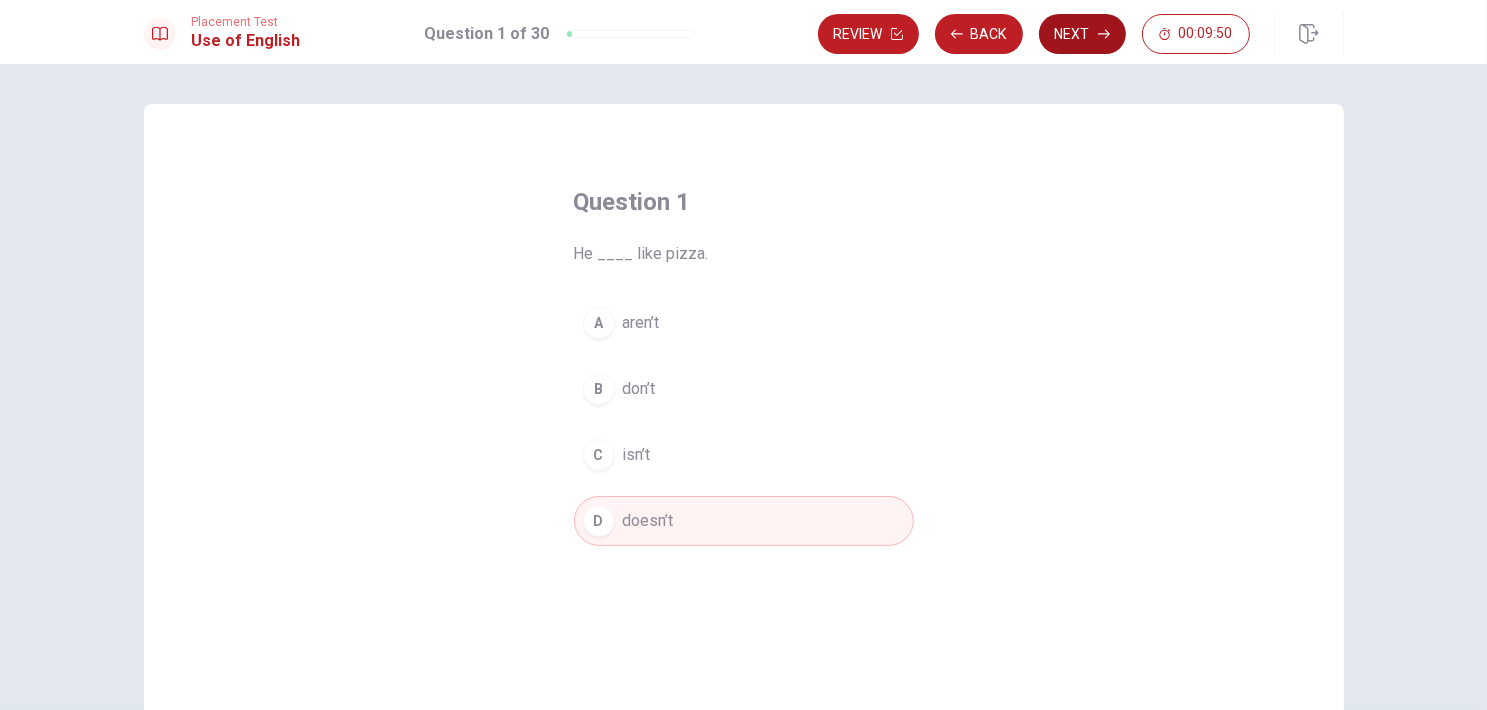 click on "Next" at bounding box center (1082, 34) 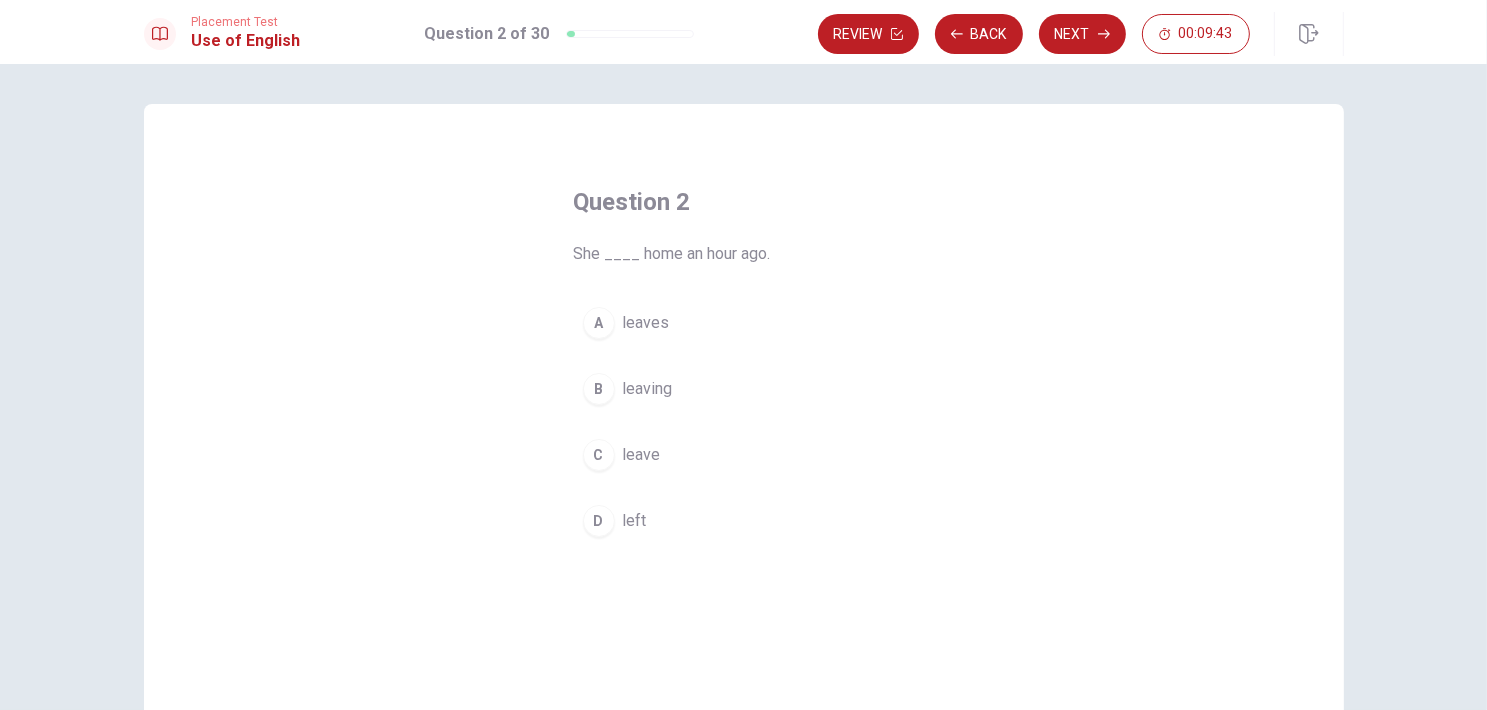 click on "D" at bounding box center (599, 521) 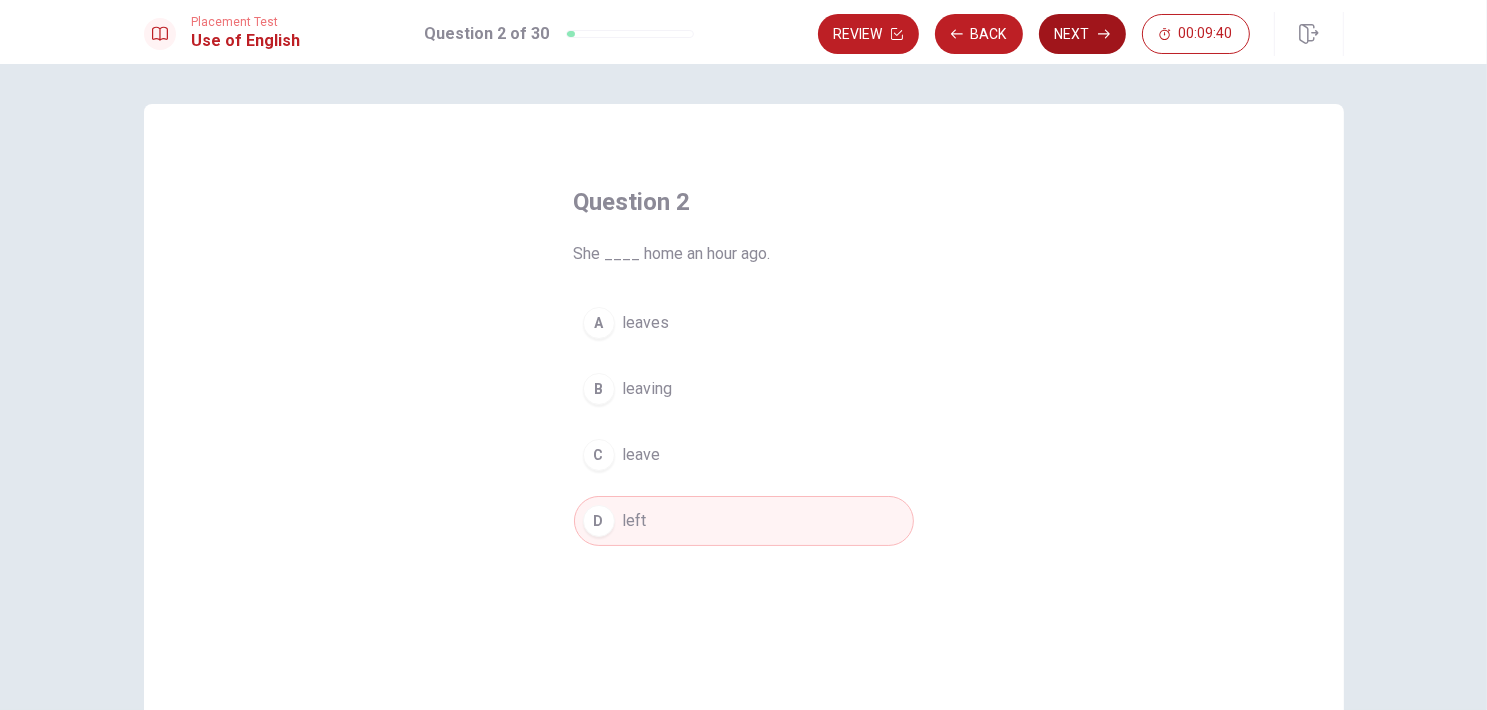 click on "Next" at bounding box center (1082, 34) 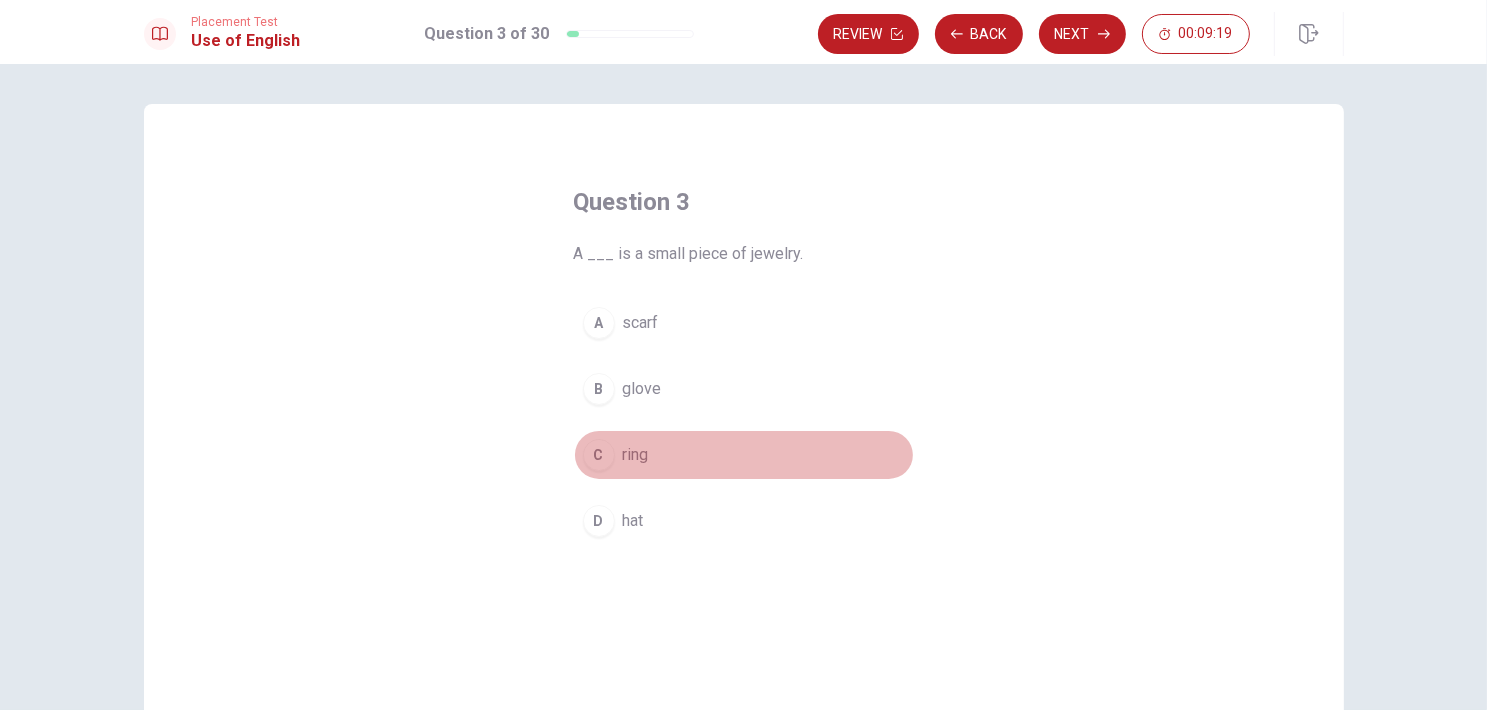 click on "C" at bounding box center [599, 455] 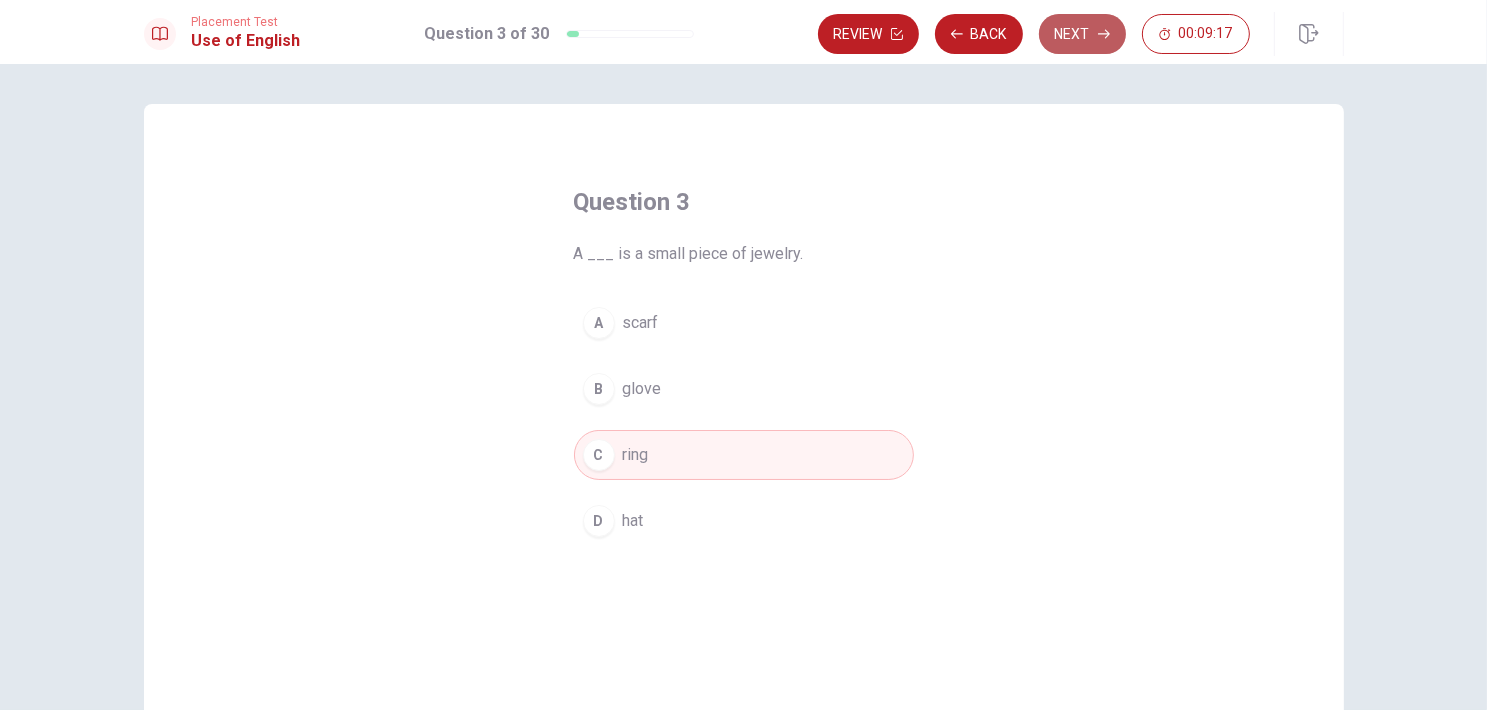 click on "Next" at bounding box center [1082, 34] 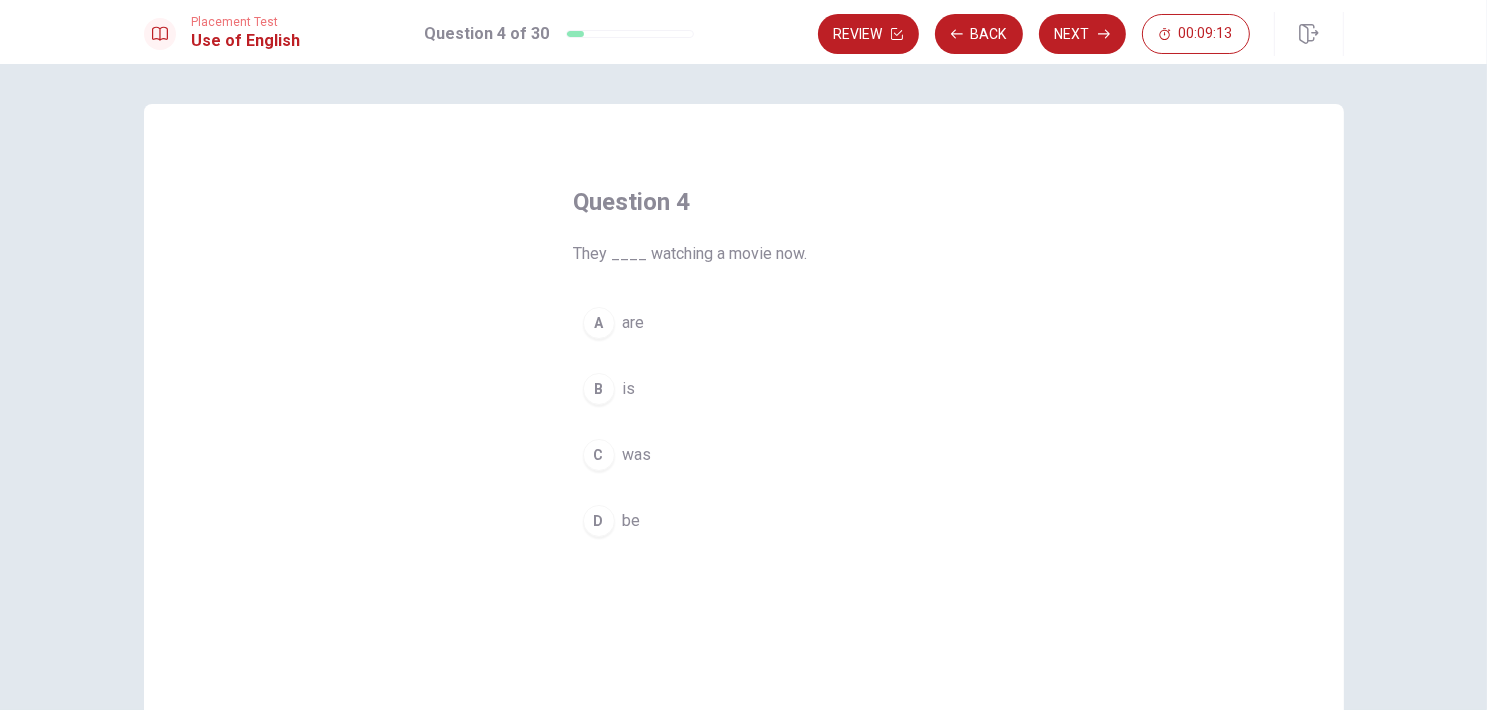 click on "A" at bounding box center (599, 323) 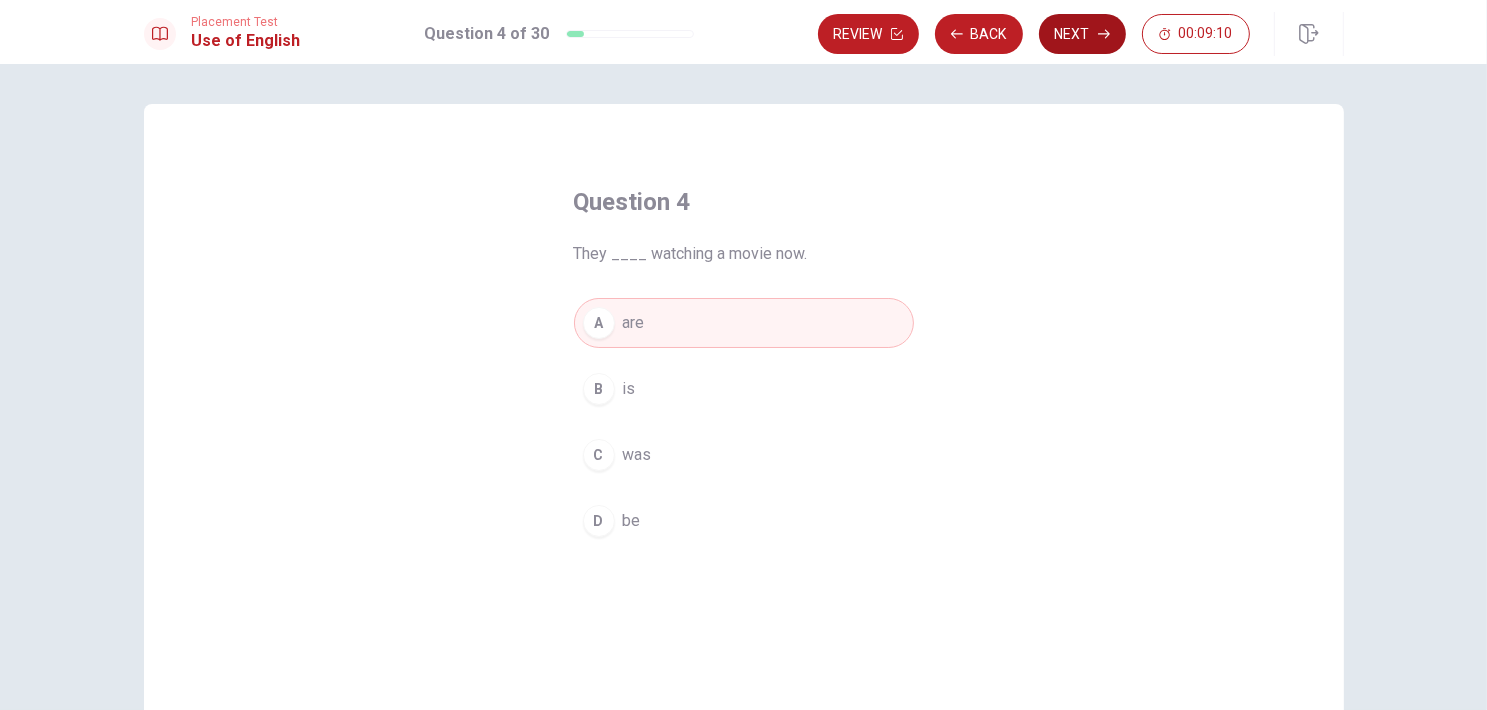 click on "Next" at bounding box center [1082, 34] 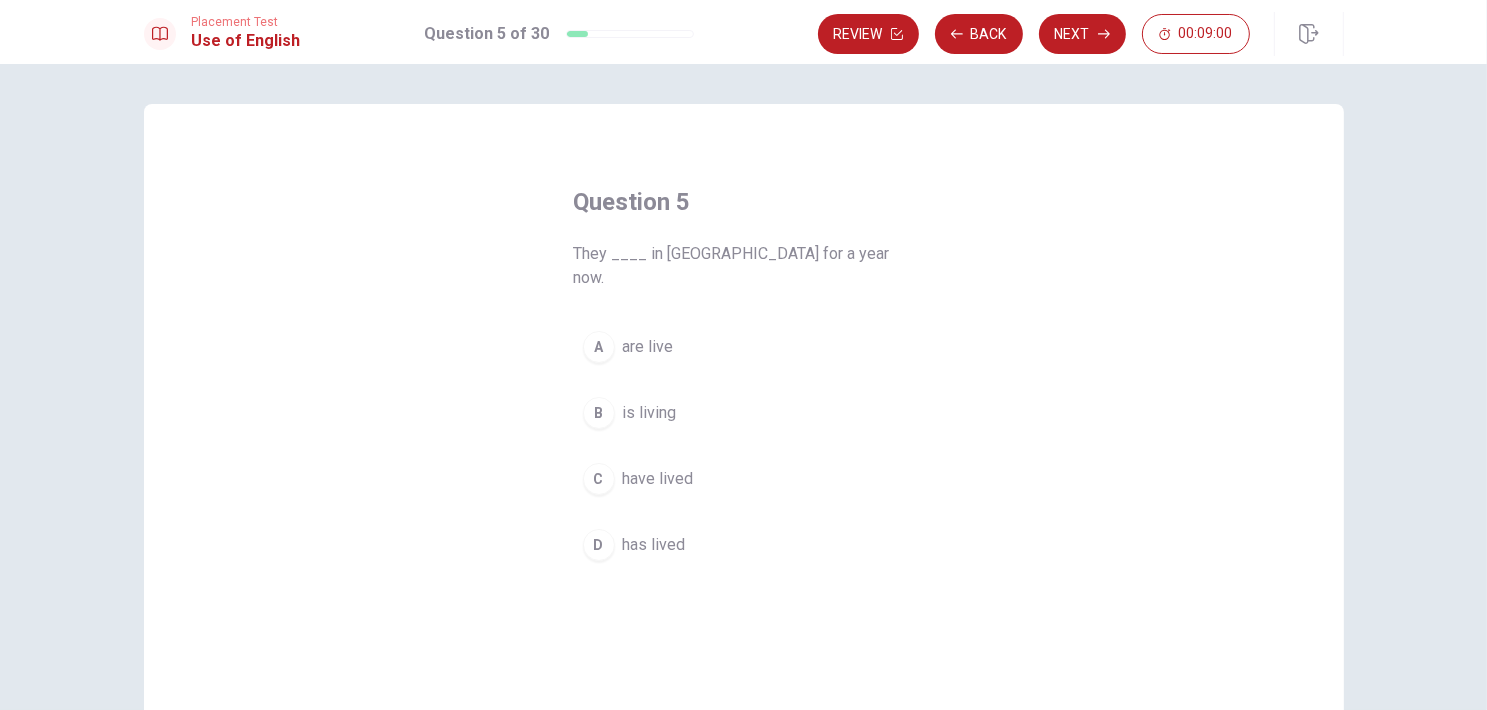 click on "C" at bounding box center (599, 479) 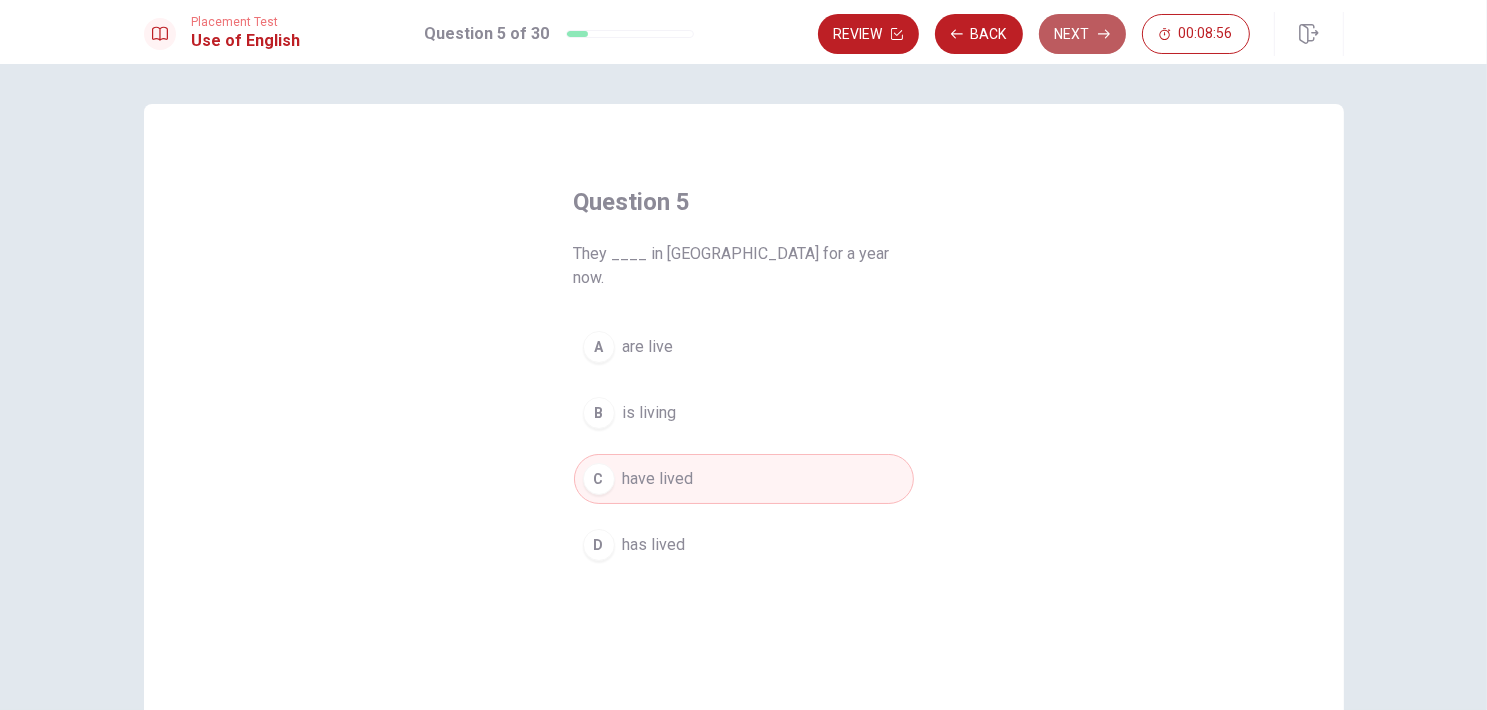click on "Next" at bounding box center (1082, 34) 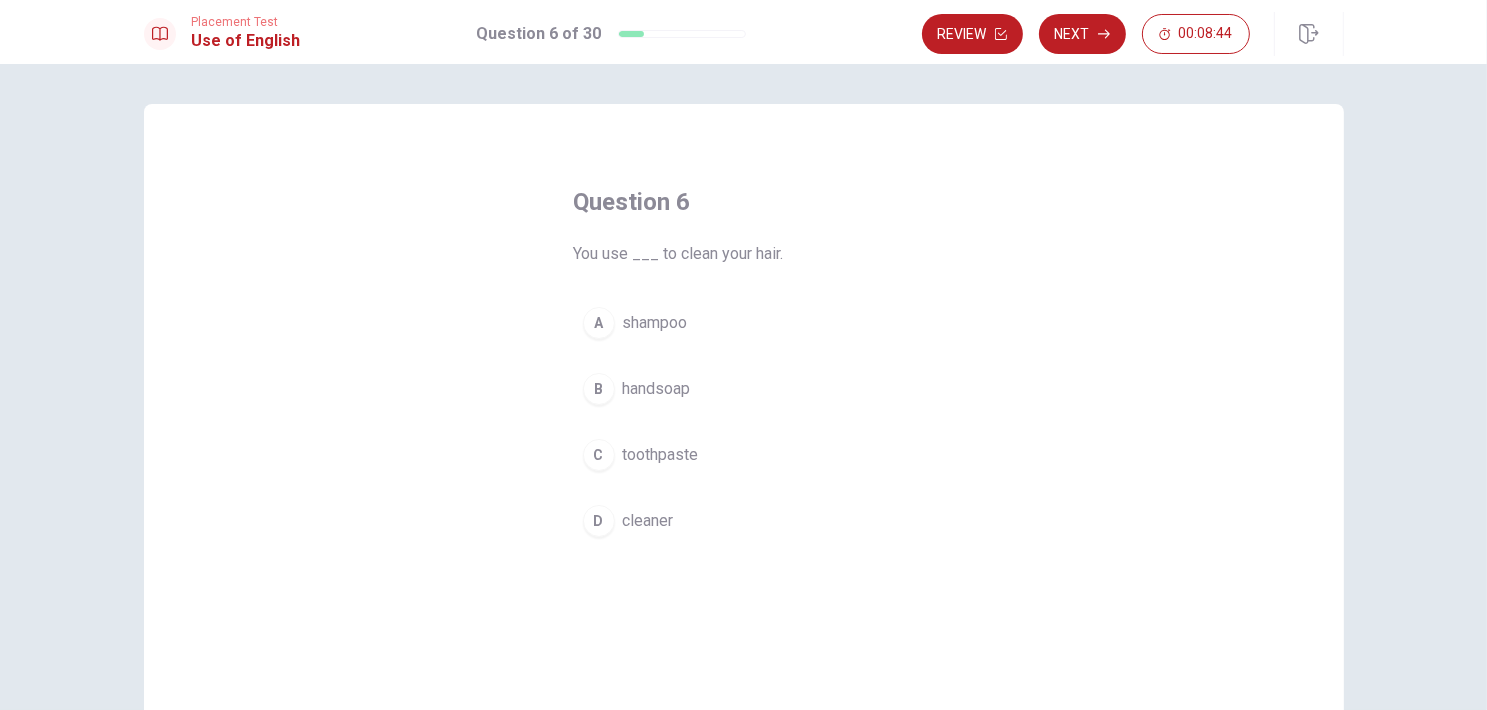 click on "A shampoo" at bounding box center [744, 323] 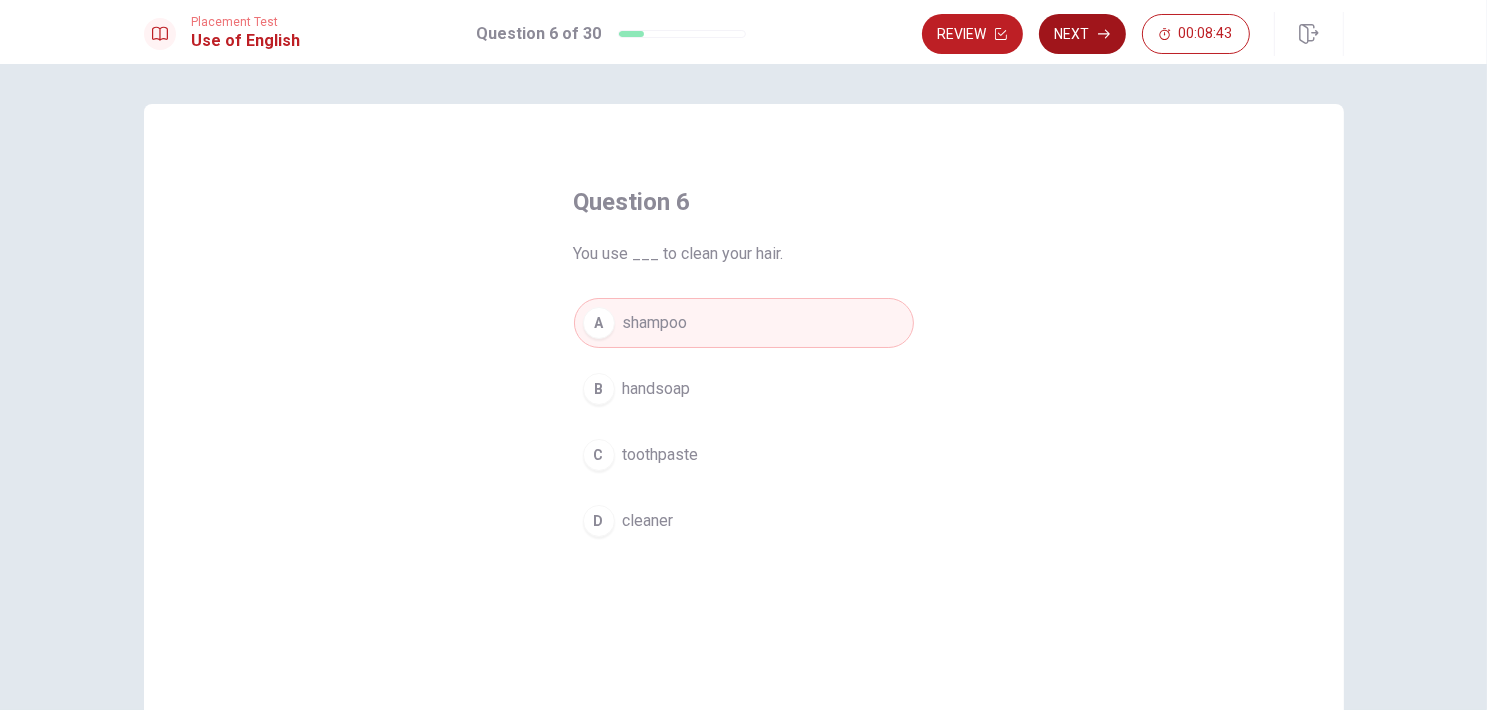 click on "Next" at bounding box center [1082, 34] 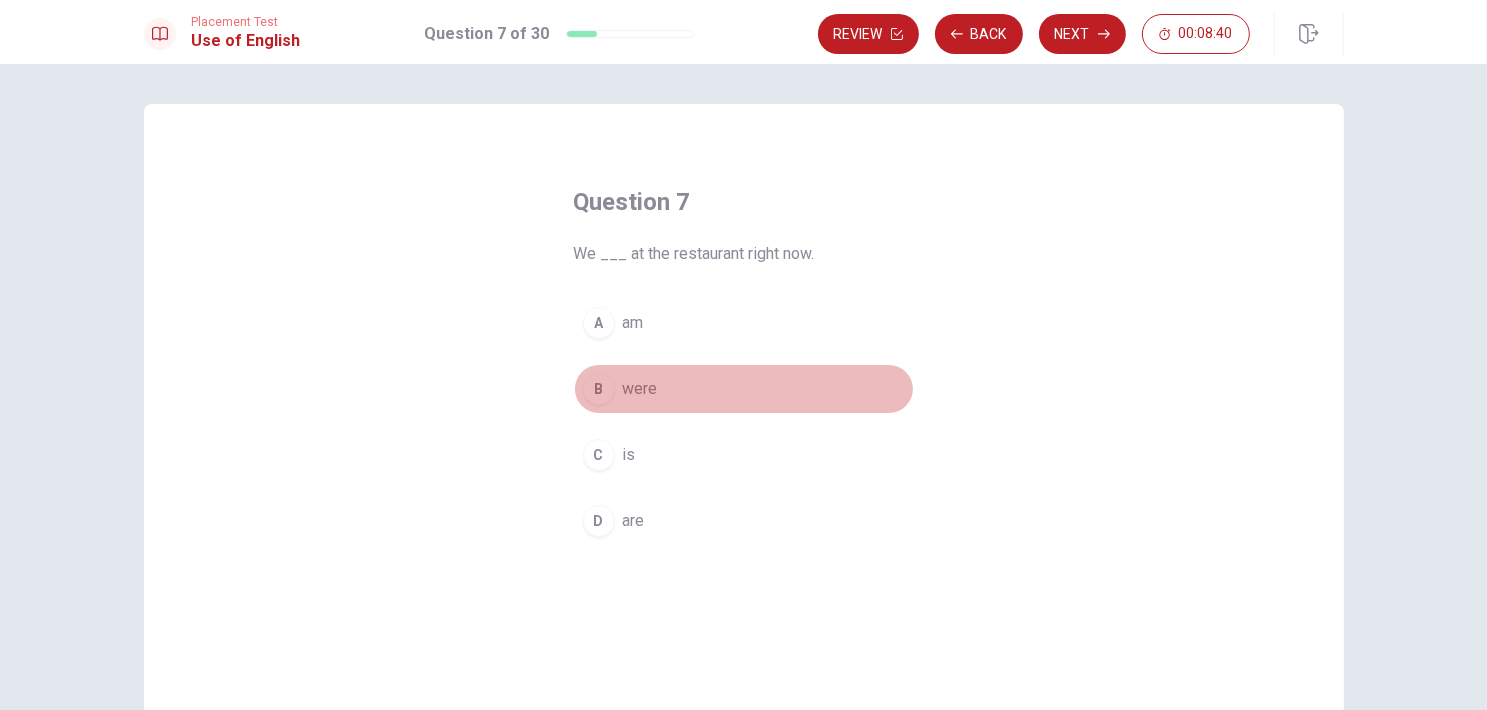 click on "B" at bounding box center [599, 389] 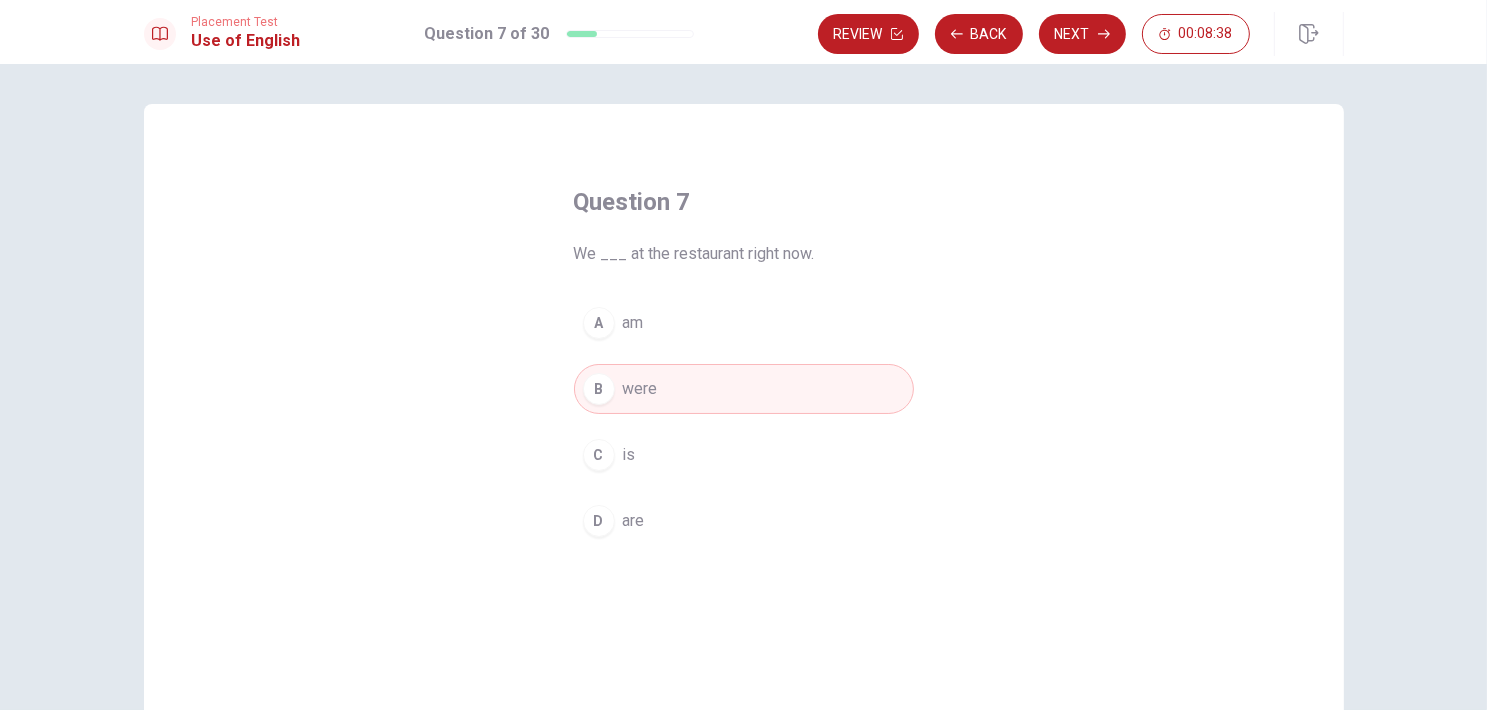 click on "D" at bounding box center [599, 521] 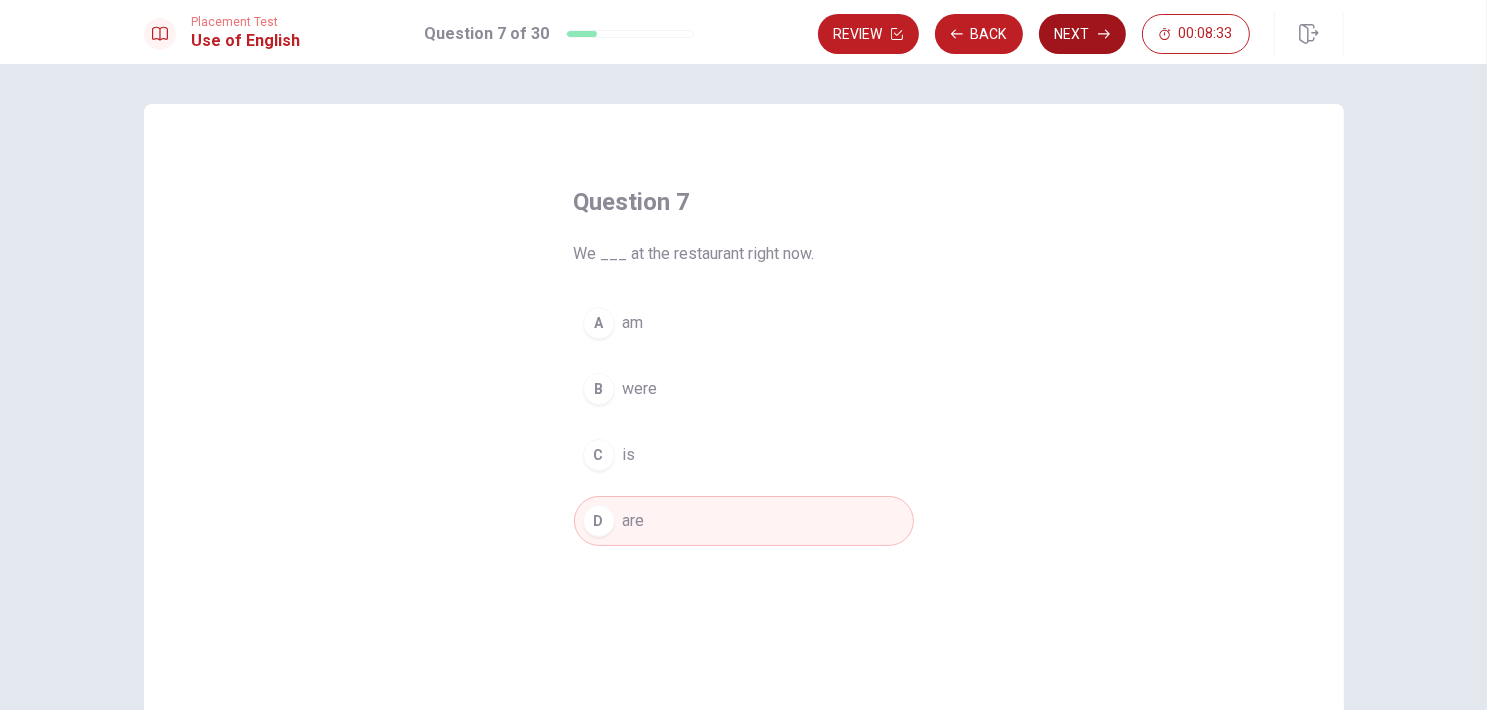 click on "Next" at bounding box center [1082, 34] 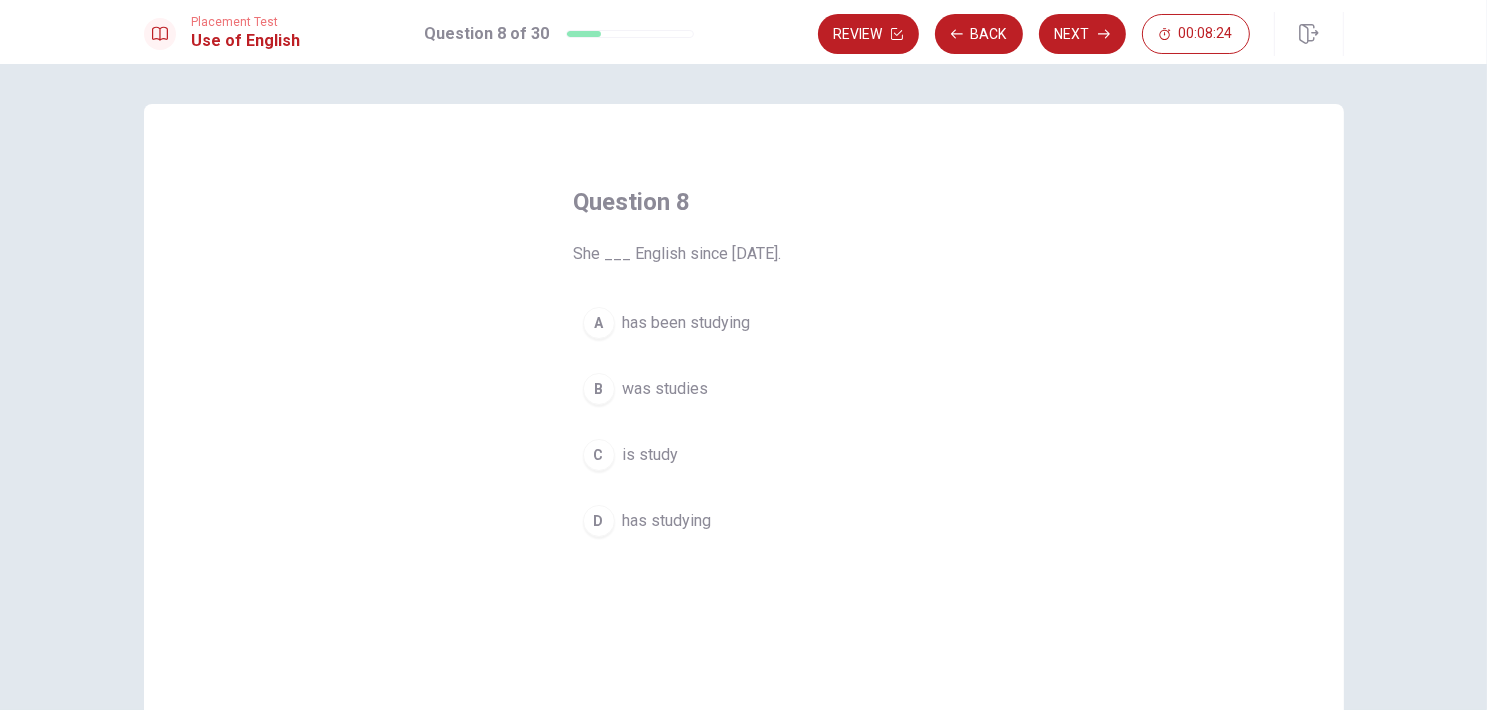 click on "A has been studying" at bounding box center [744, 323] 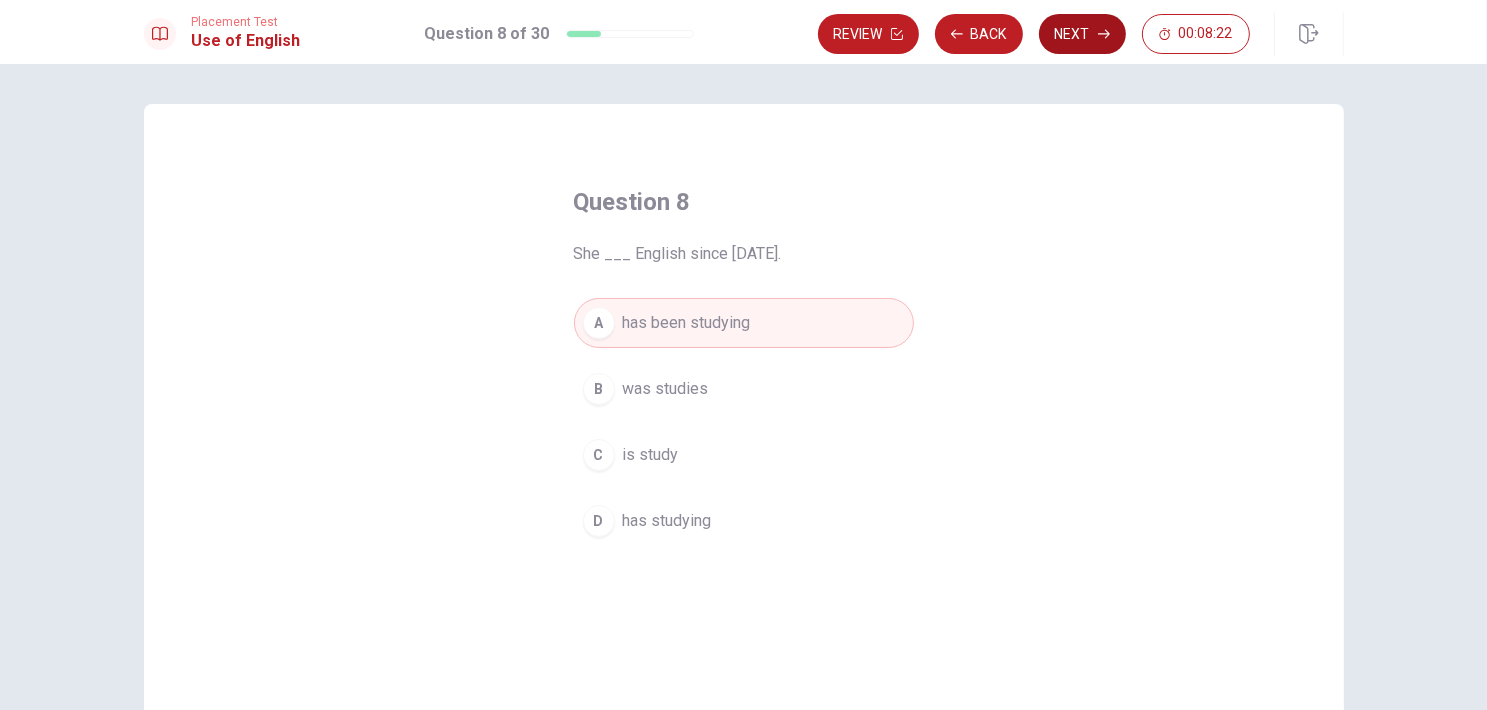 click on "Next" at bounding box center [1082, 34] 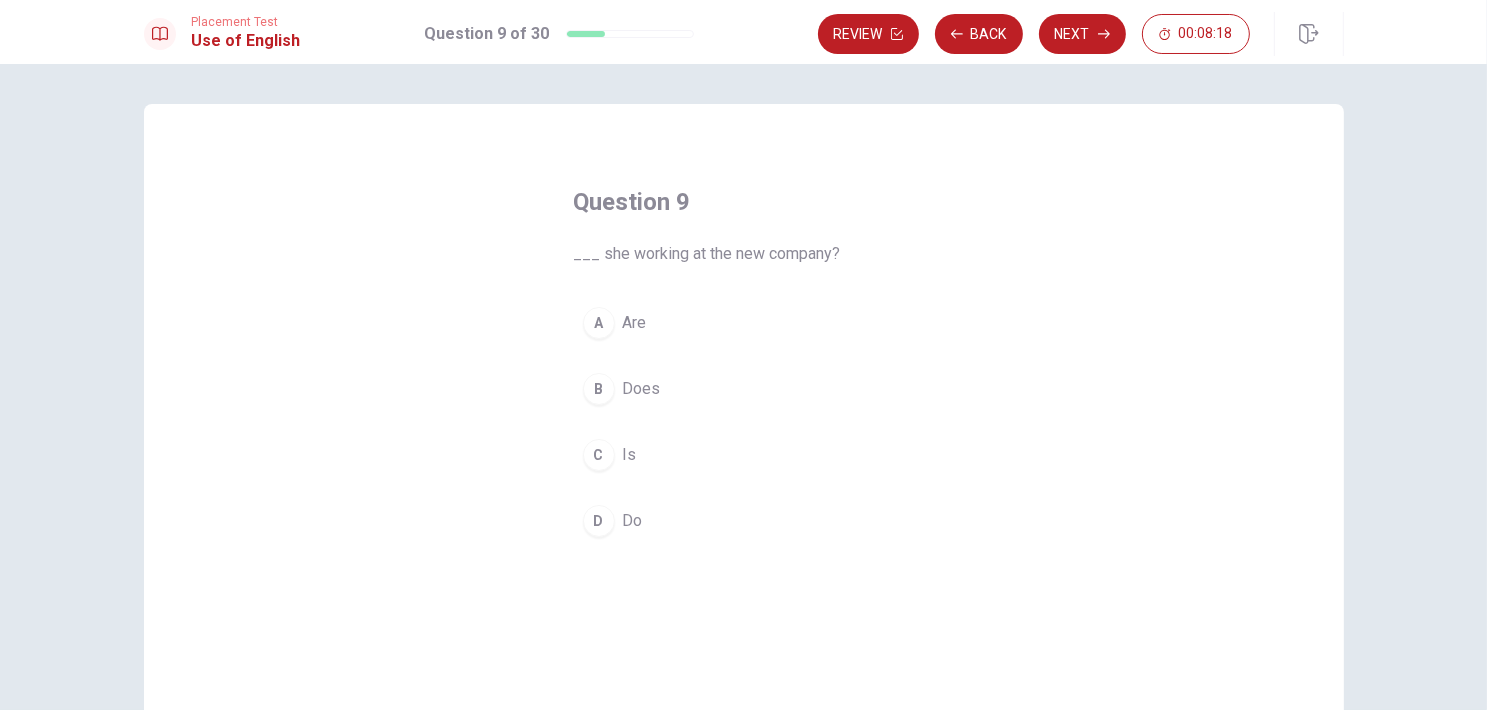 click on "C Is" at bounding box center (744, 455) 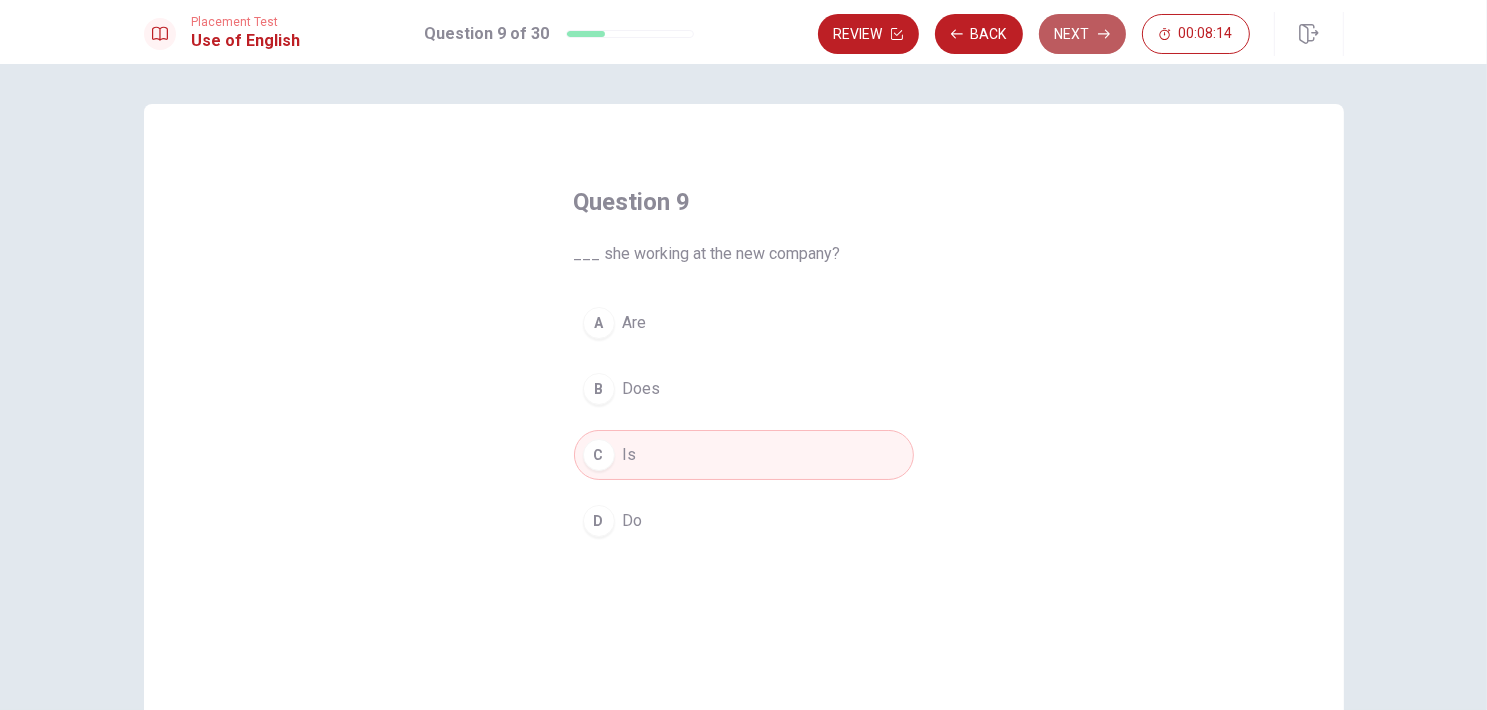 click on "Next" at bounding box center (1082, 34) 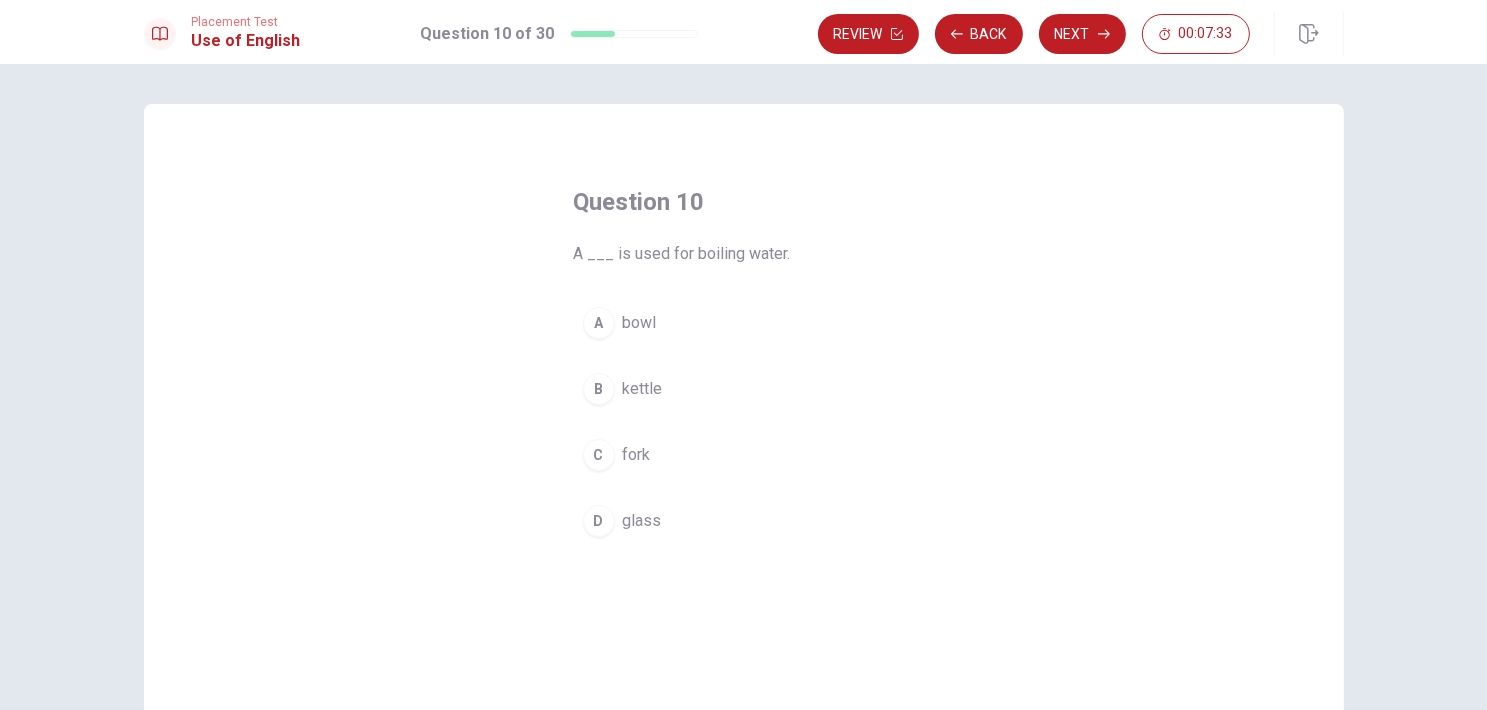 click on "kettle" at bounding box center [643, 389] 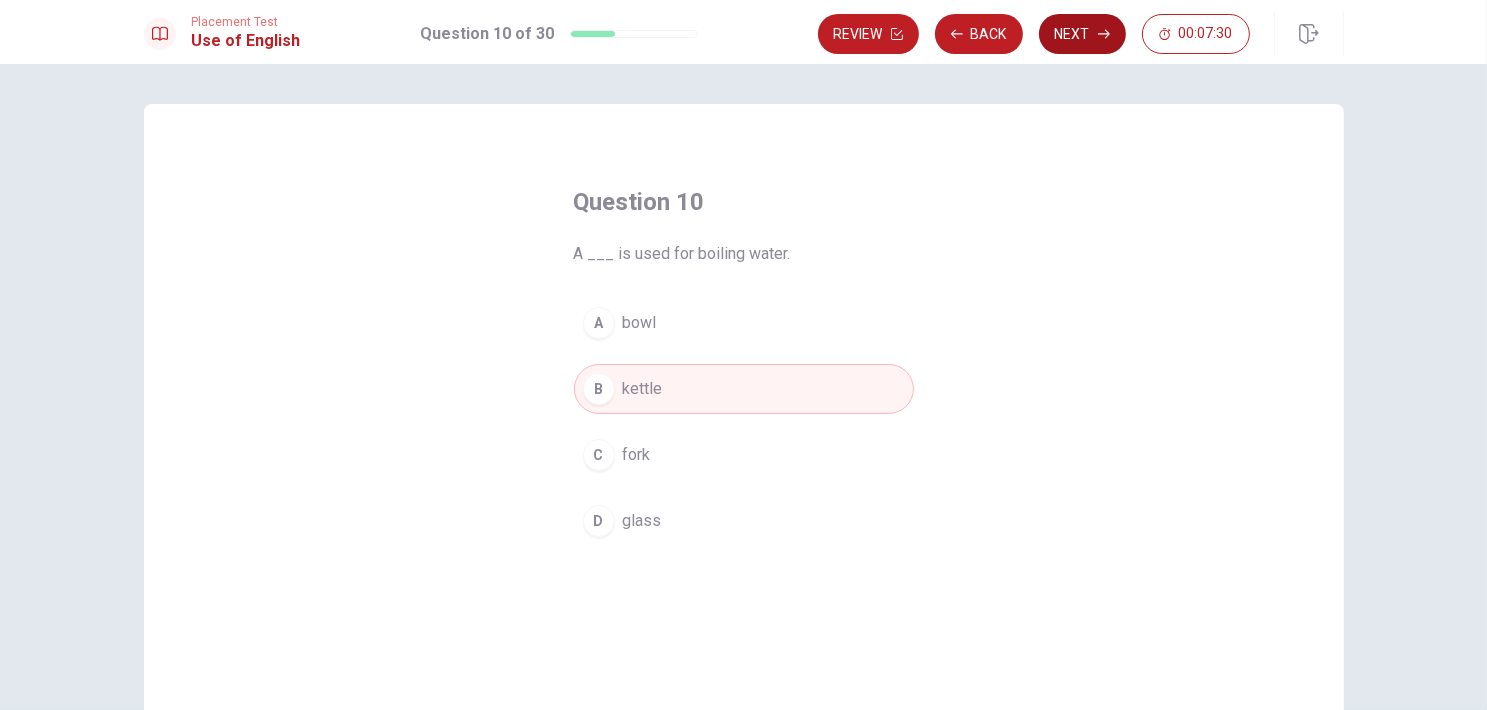 click on "Next" at bounding box center (1082, 34) 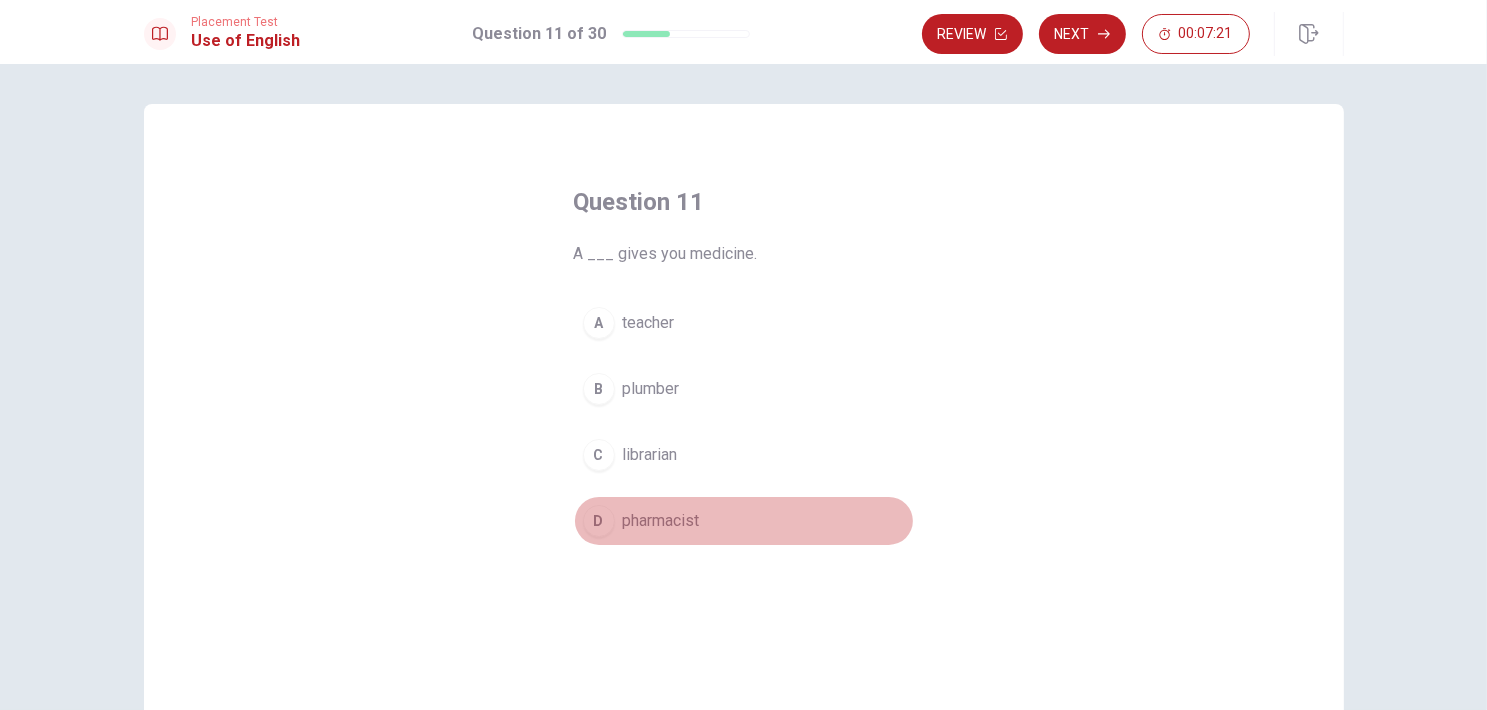 click on "D pharmacist" at bounding box center (744, 521) 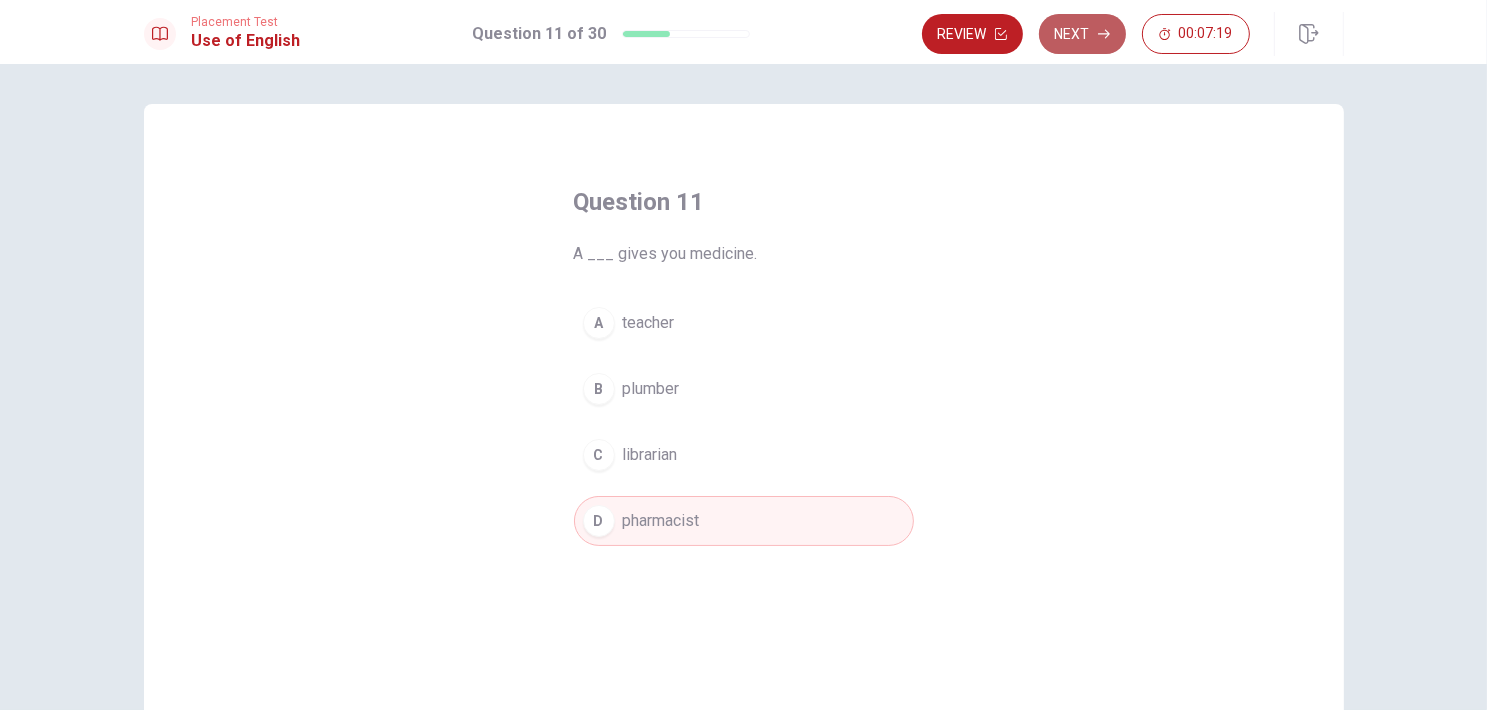 click on "Next" at bounding box center [1082, 34] 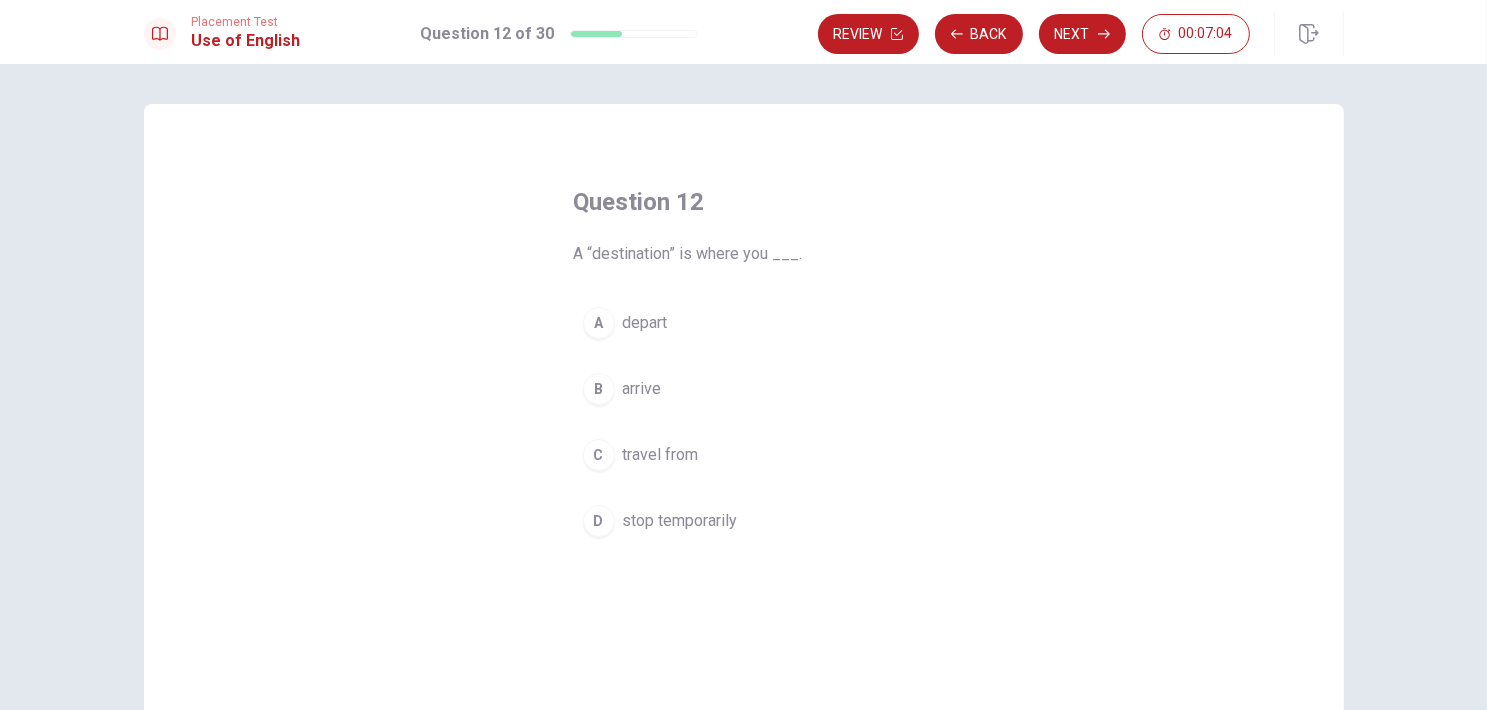 click on "arrive" at bounding box center (642, 389) 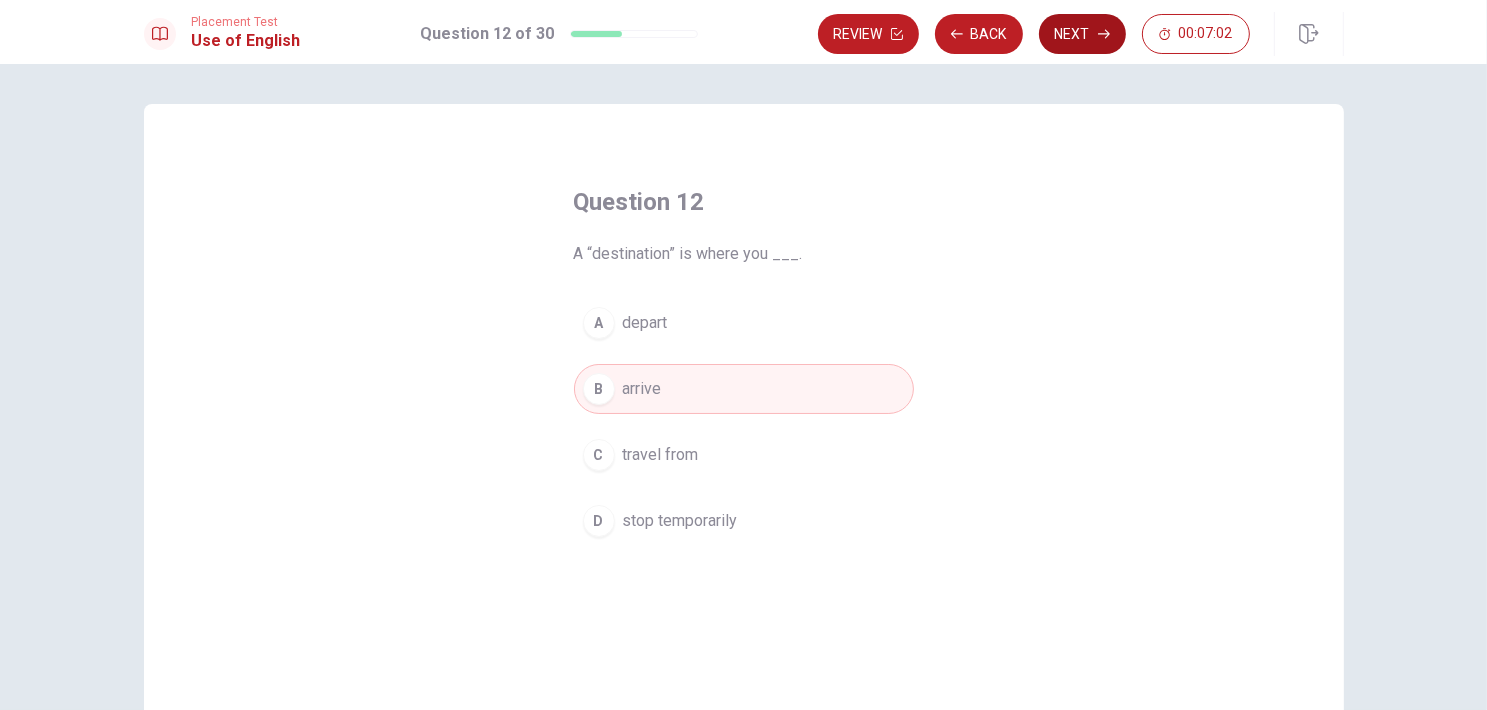 click on "Next" at bounding box center [1082, 34] 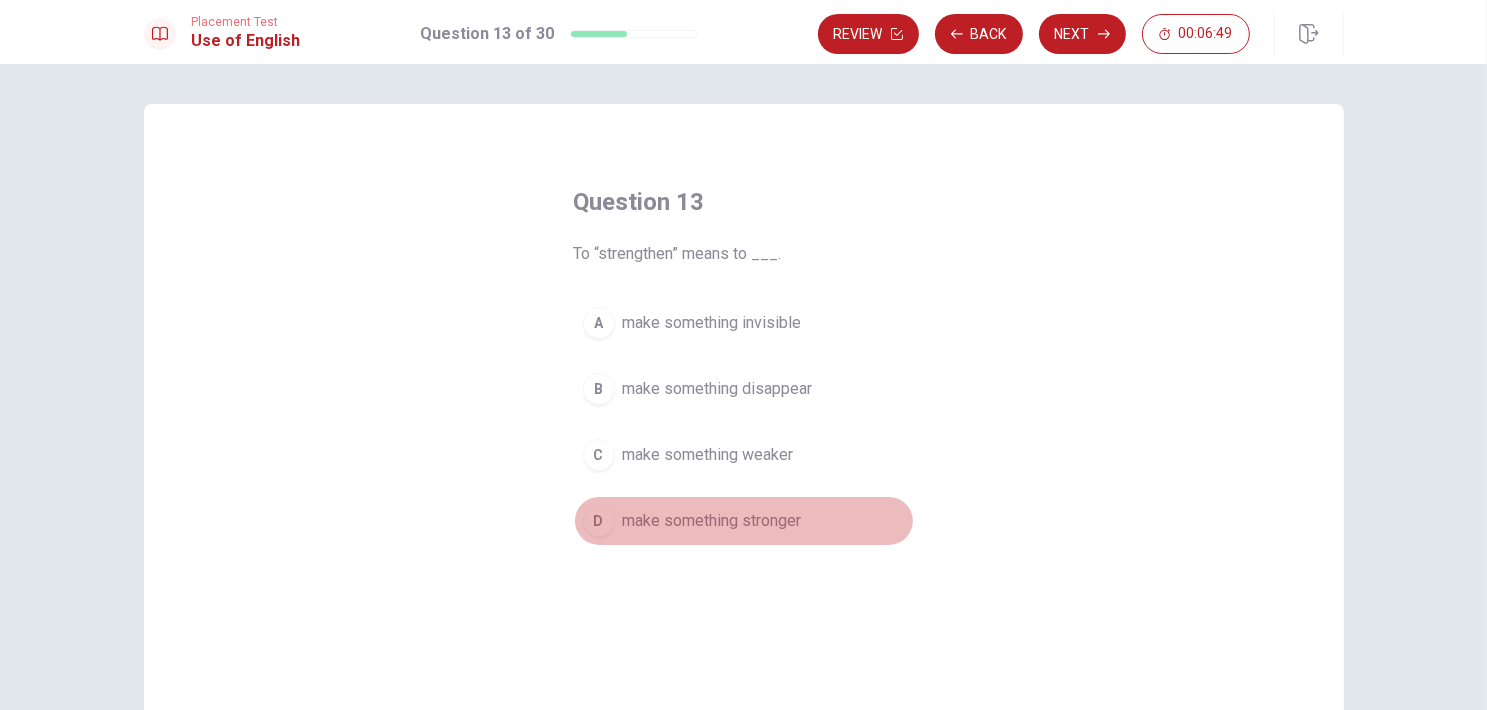 click on "make something stronger" at bounding box center (712, 521) 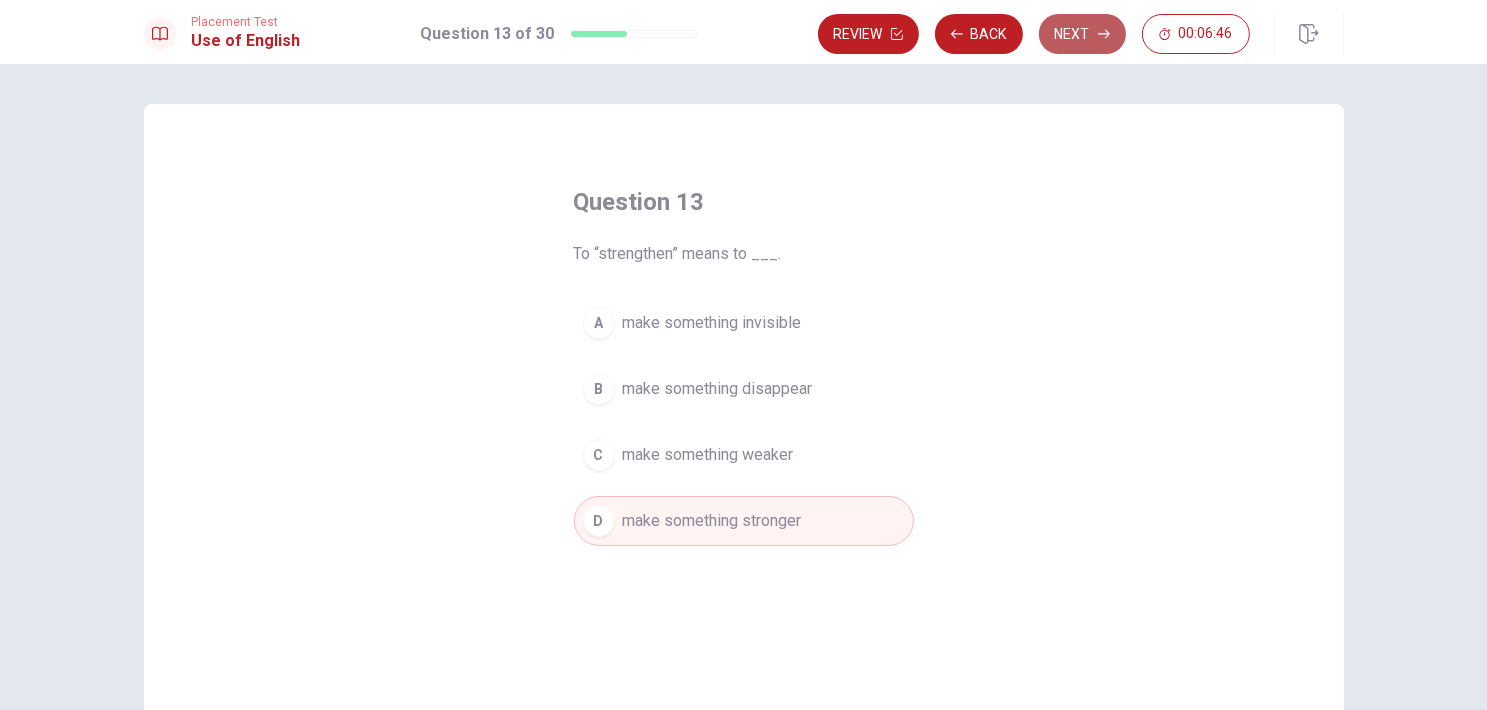 click on "Next" at bounding box center (1082, 34) 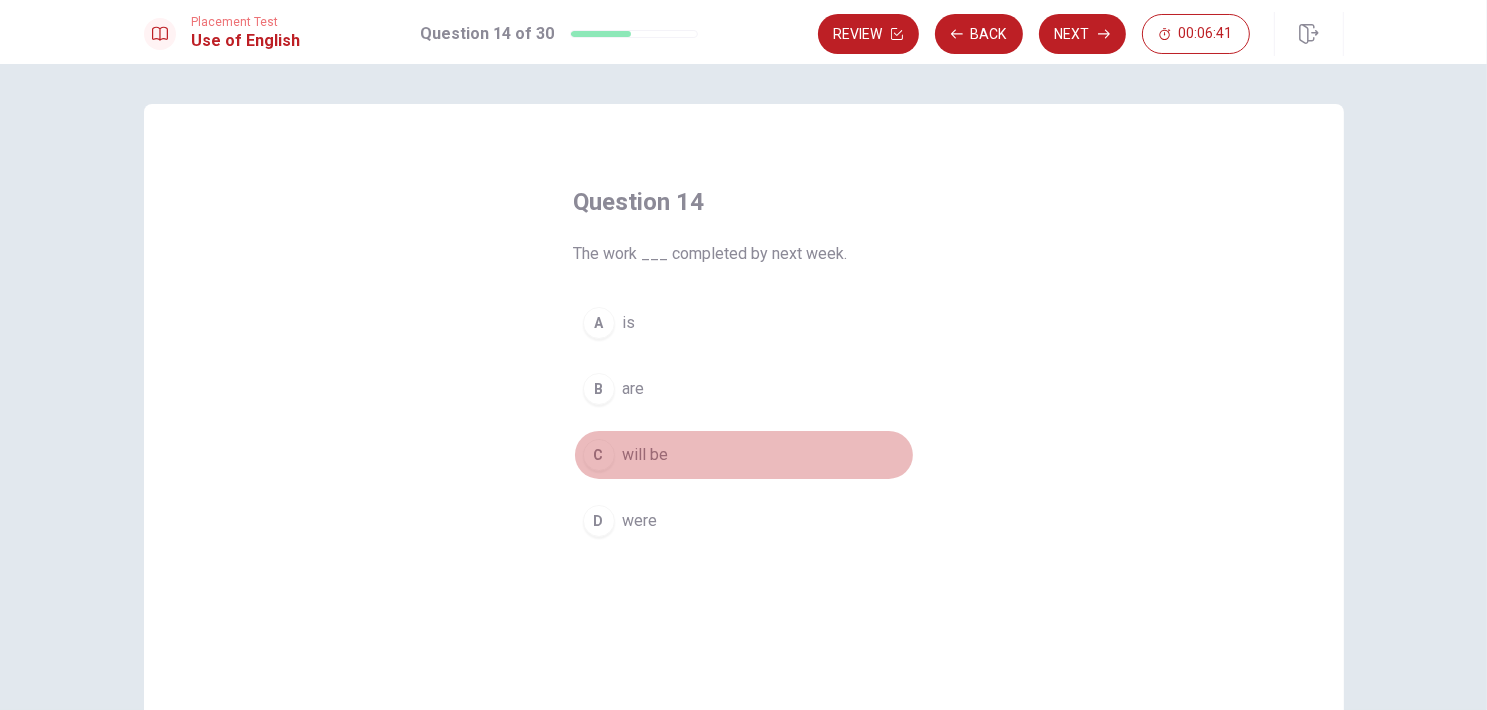 click on "C" at bounding box center [599, 455] 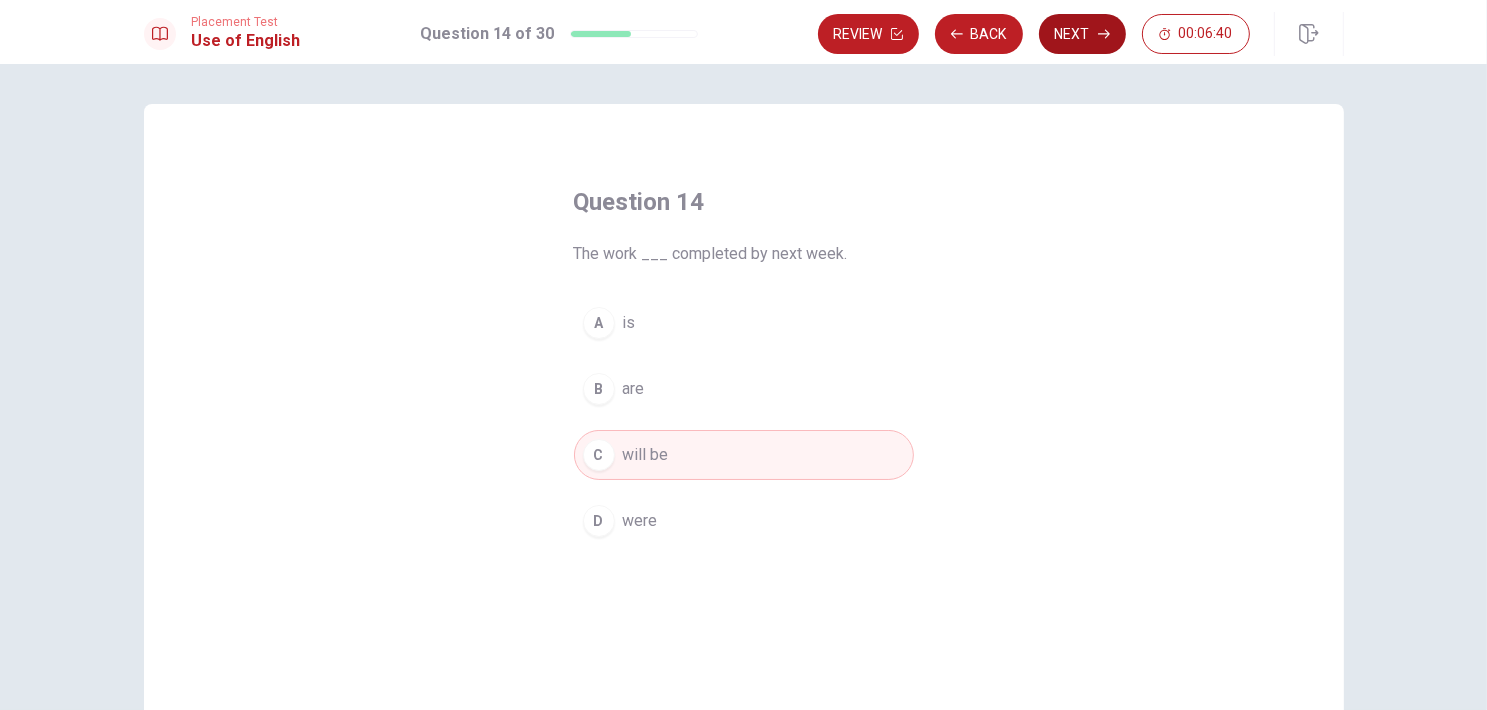 click on "Next" at bounding box center [1082, 34] 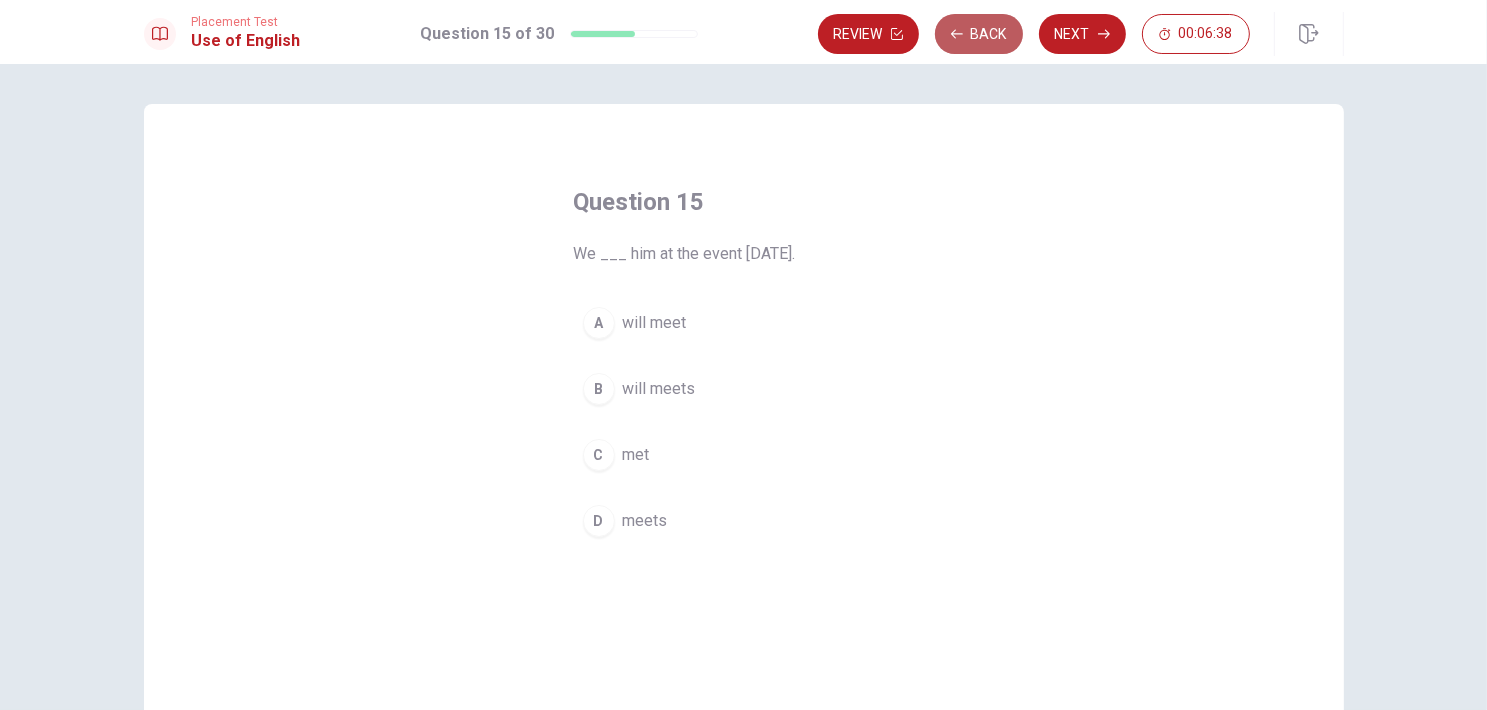 click on "Back" at bounding box center [979, 34] 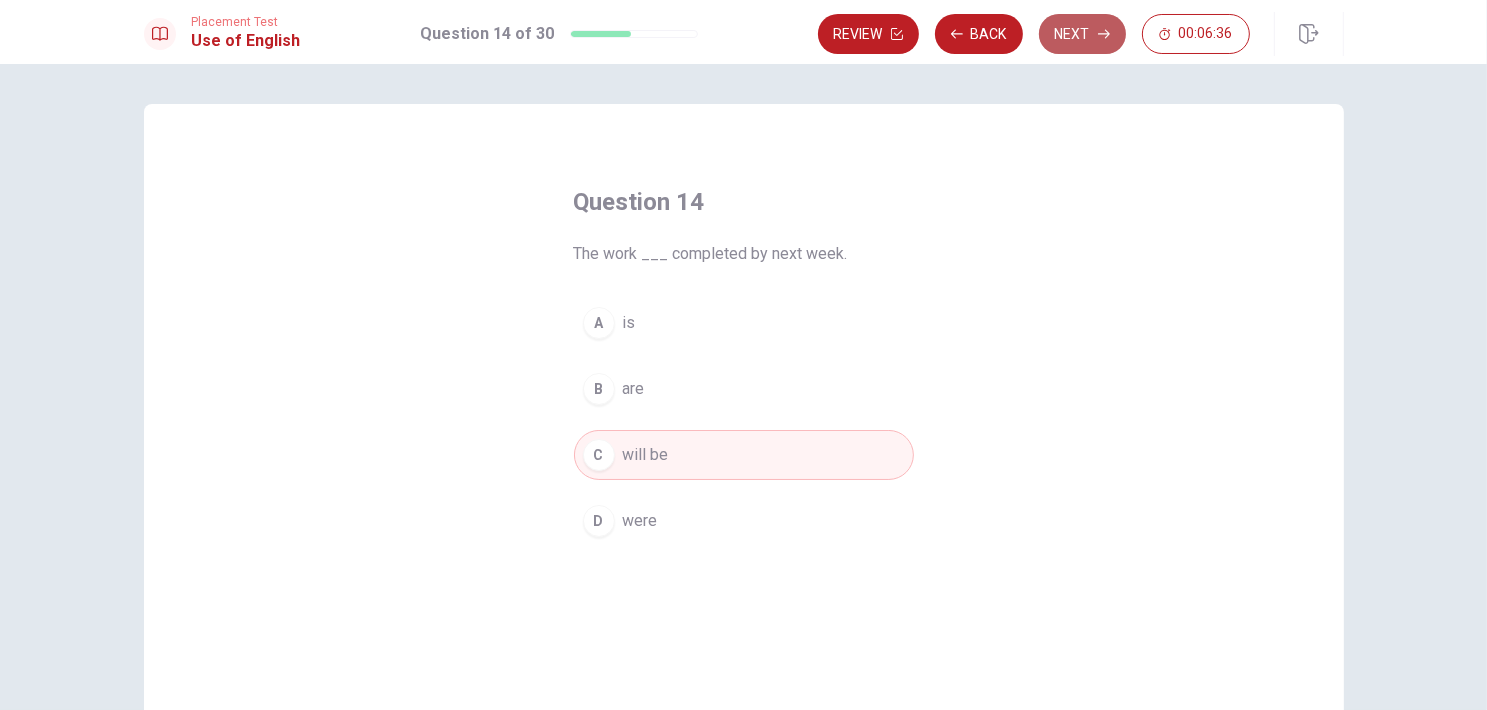 click on "Next" at bounding box center [1082, 34] 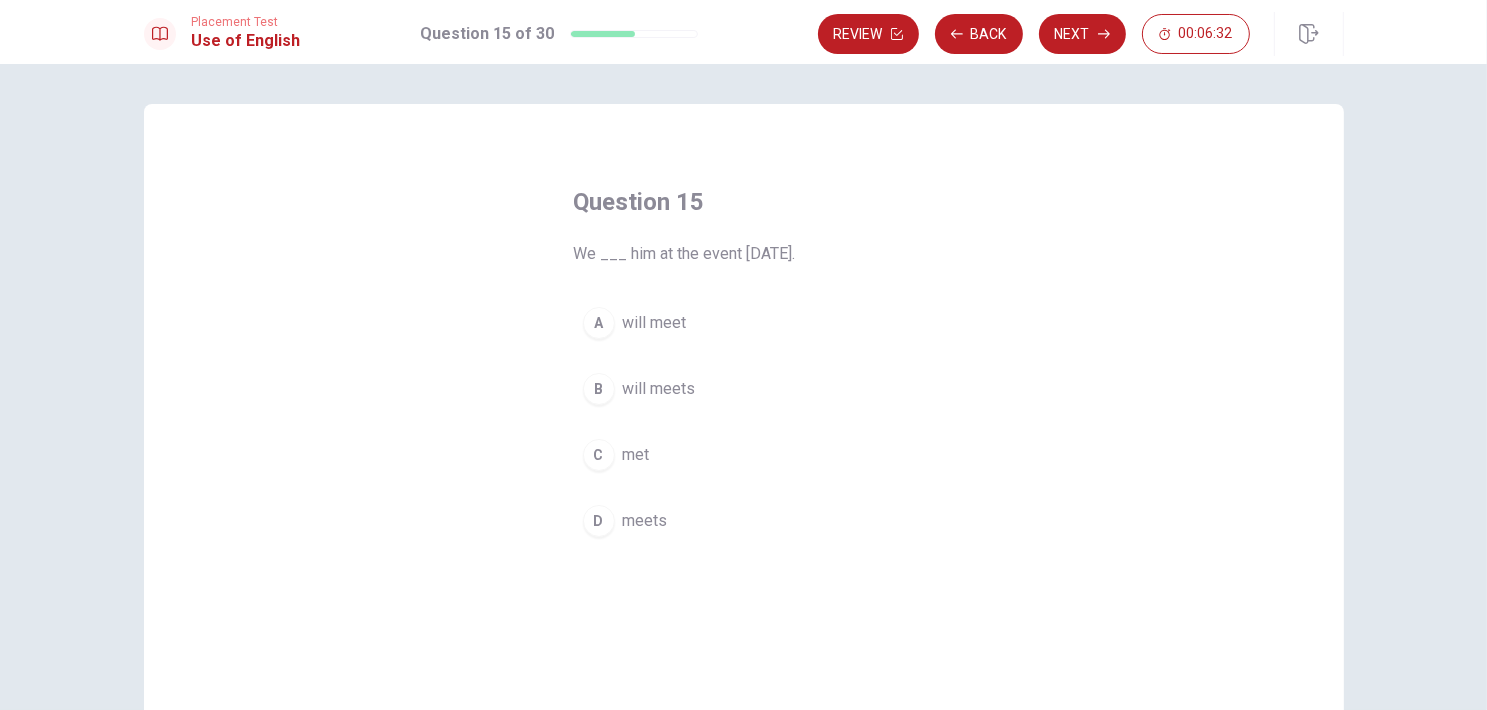 click on "will meet" at bounding box center (655, 323) 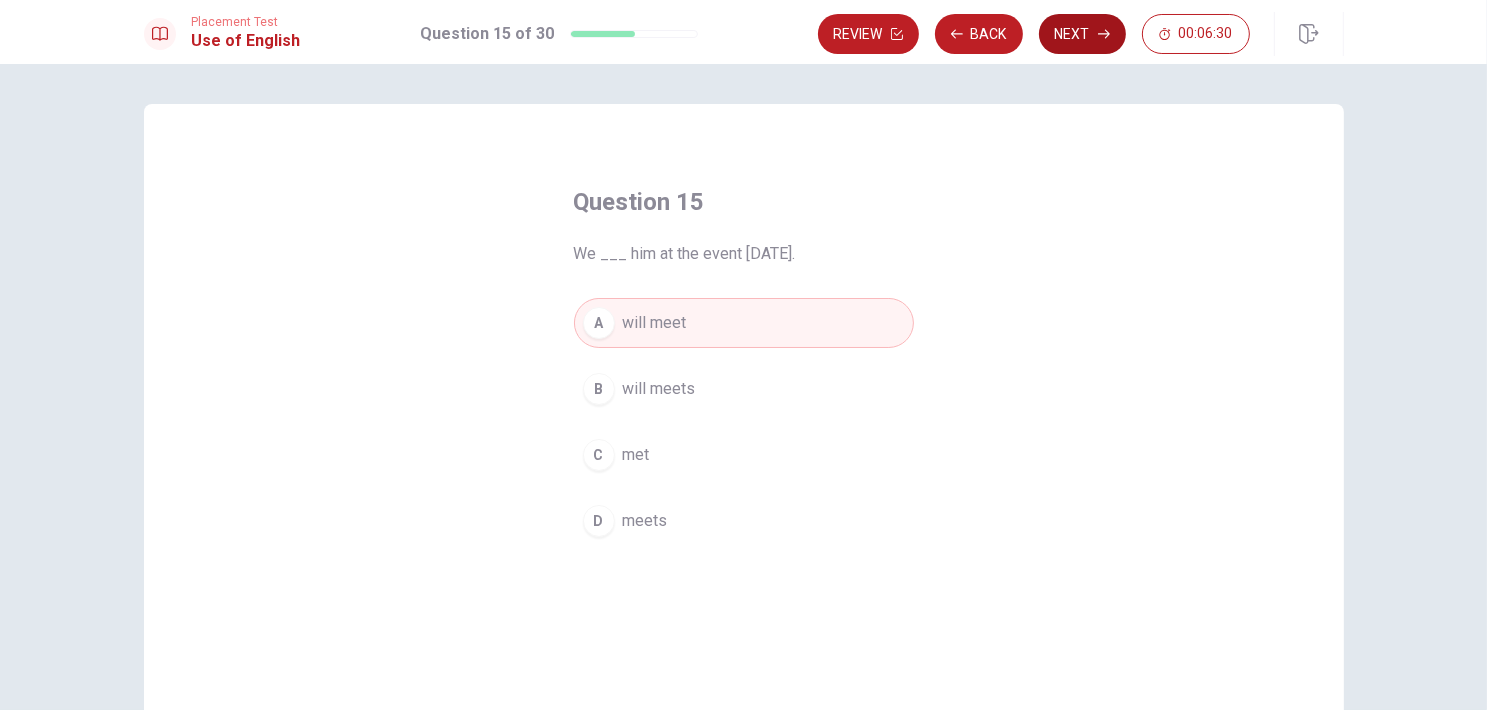 click on "Next" at bounding box center [1082, 34] 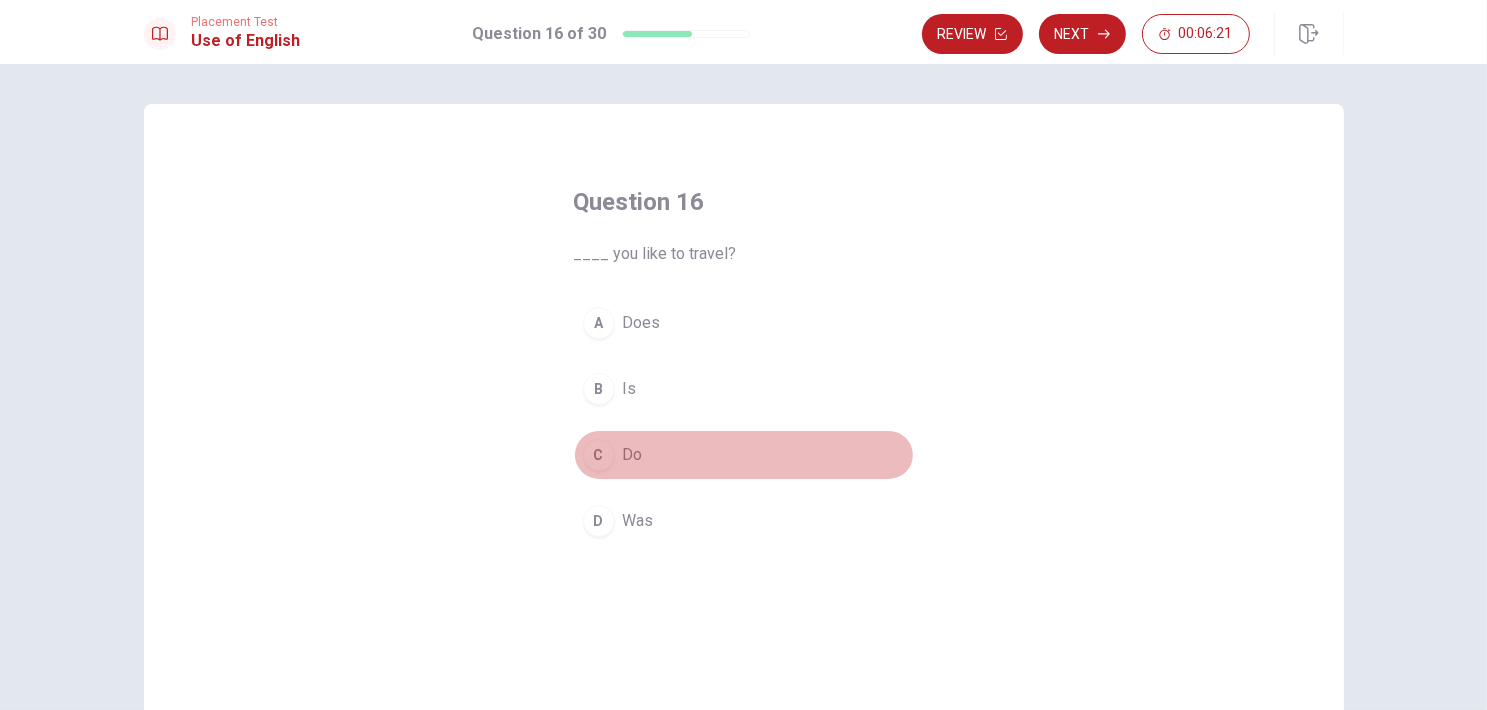 click on "C Do" at bounding box center (744, 455) 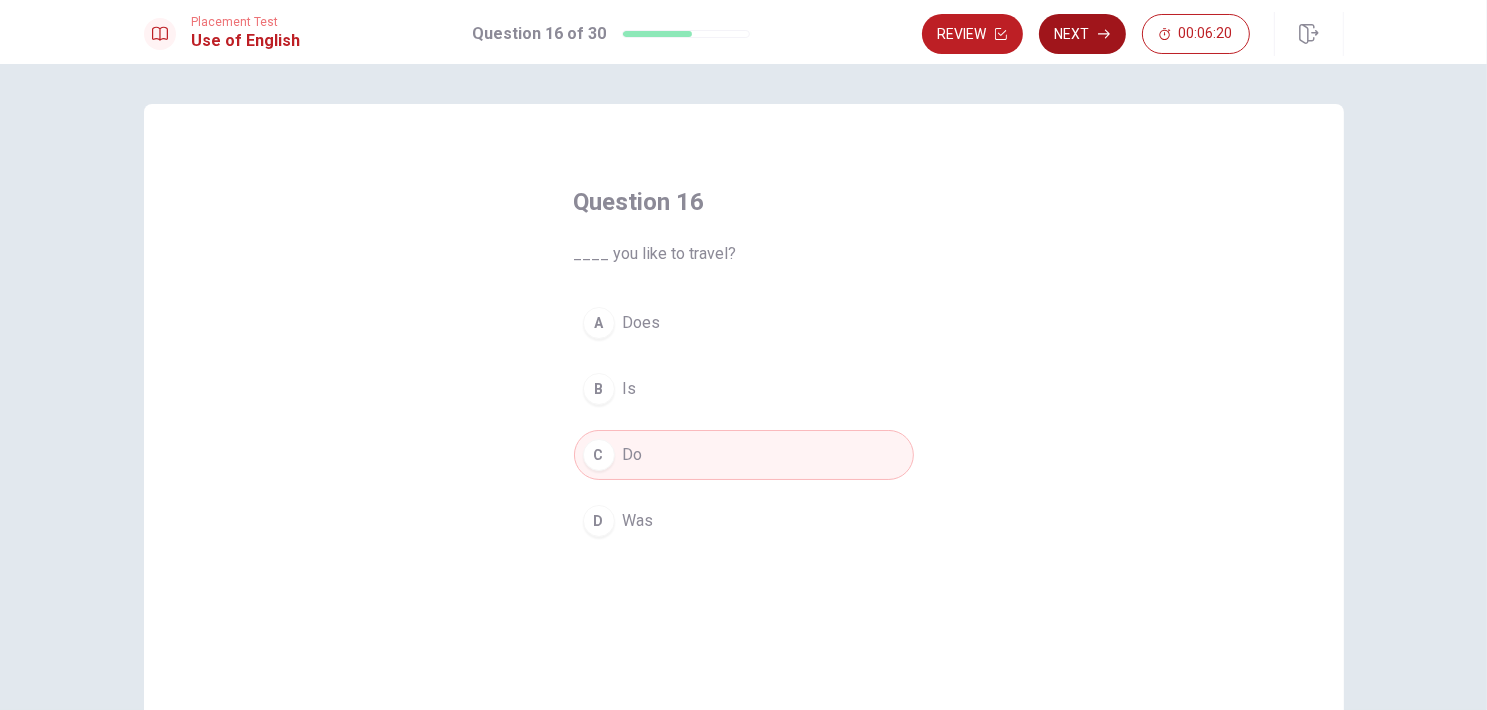 click on "Next" at bounding box center (1082, 34) 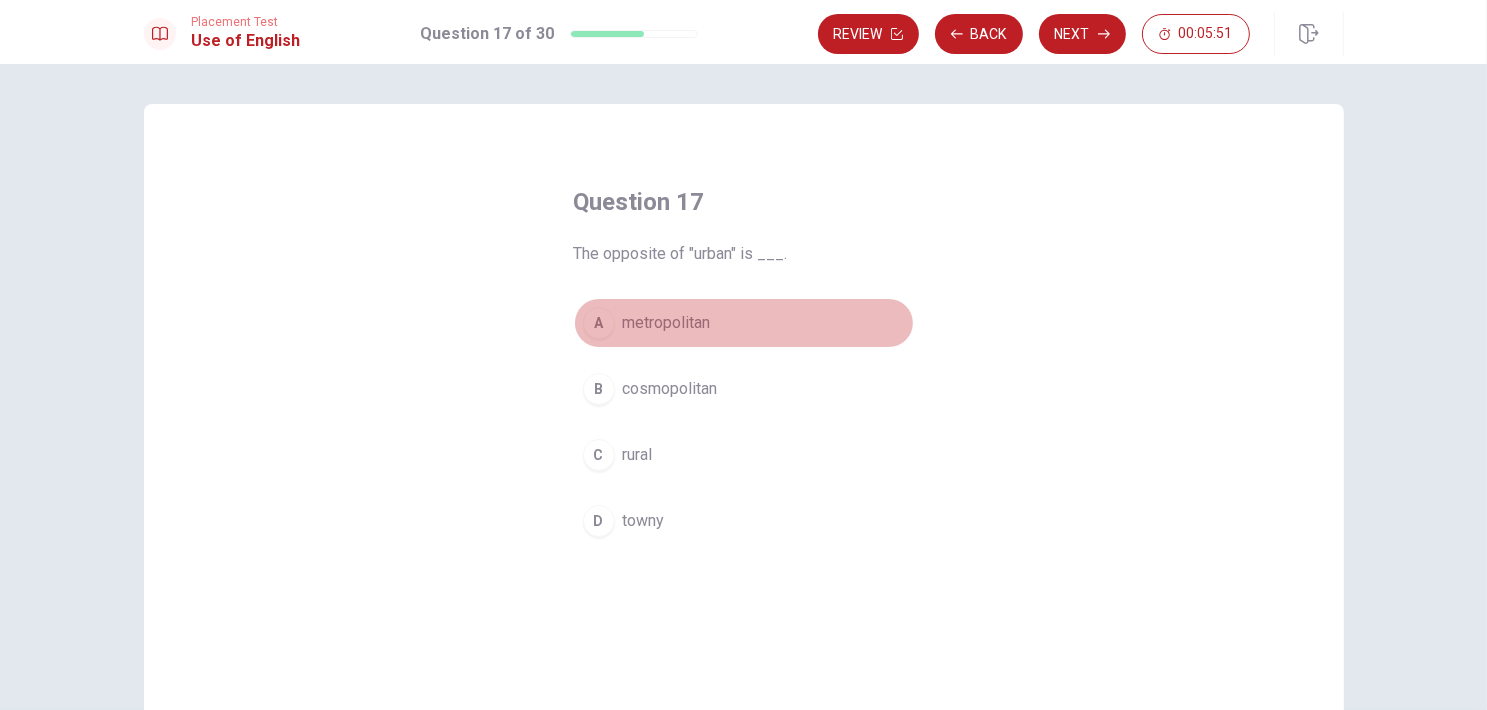 click on "metropolitan" at bounding box center [667, 323] 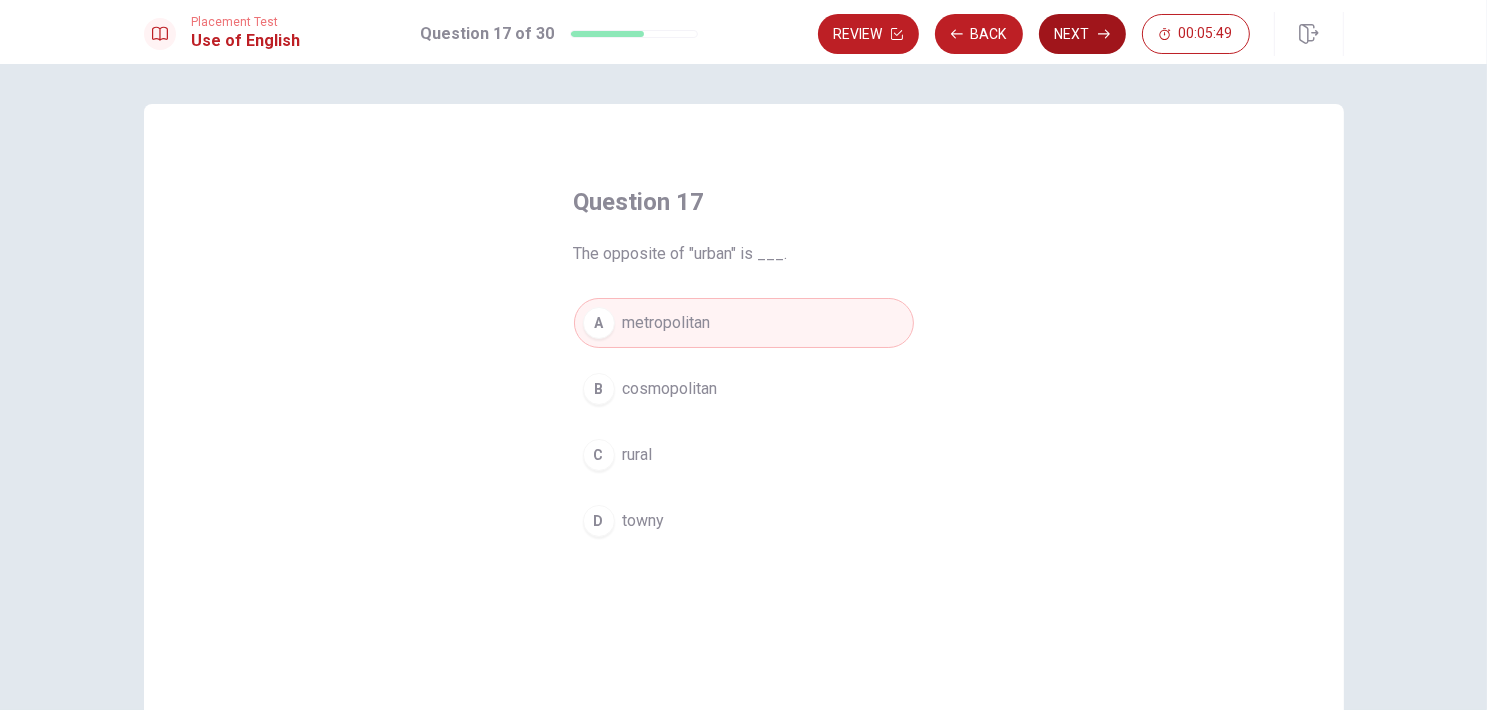 click on "Next" at bounding box center [1082, 34] 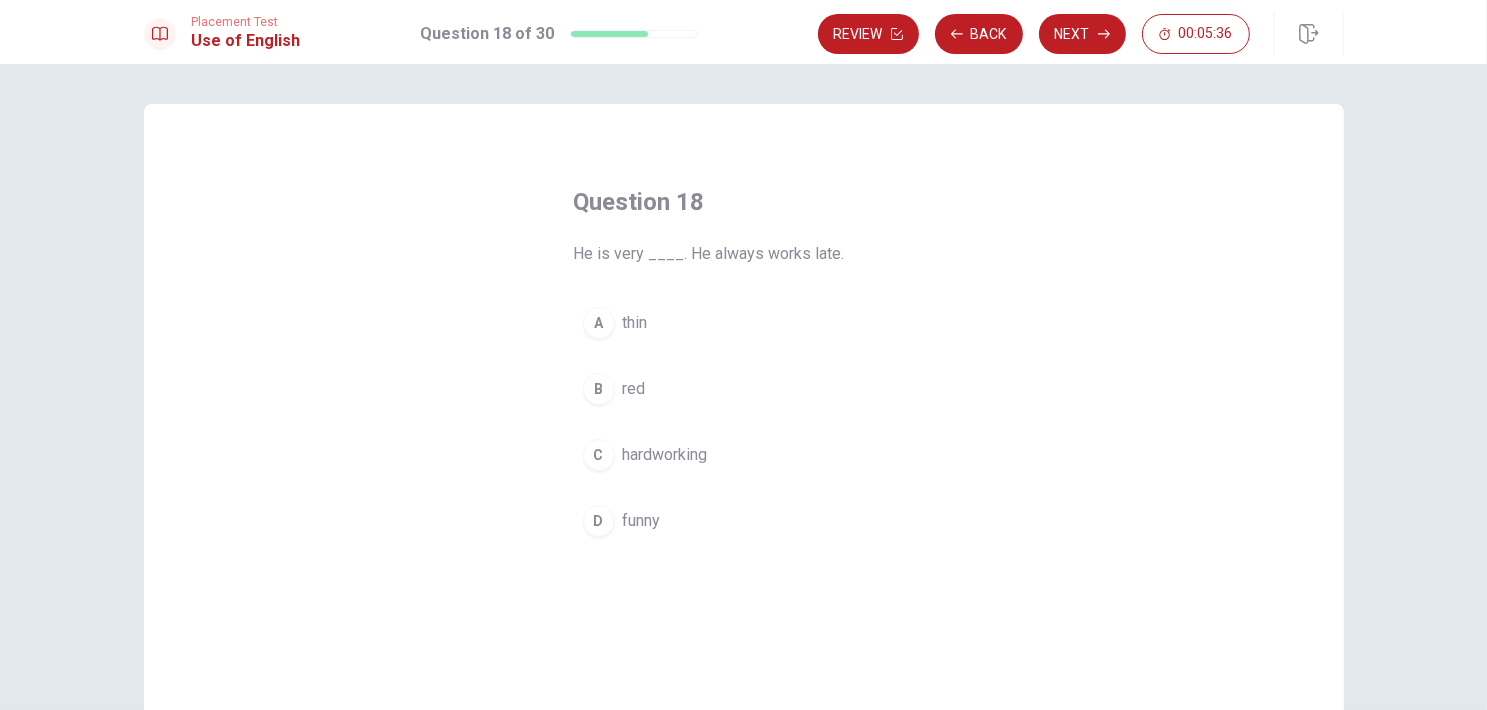 click on "hardworking" at bounding box center [665, 455] 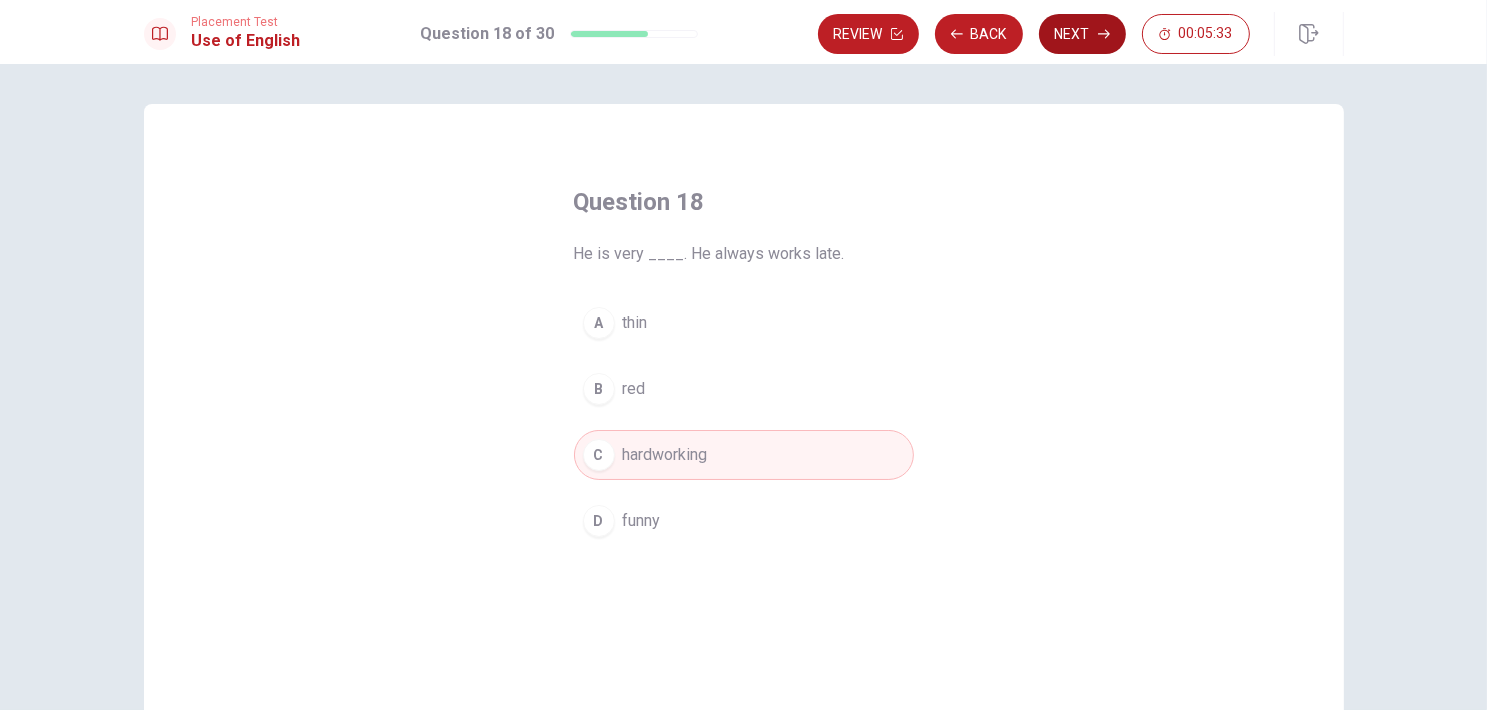 click on "Next" at bounding box center [1082, 34] 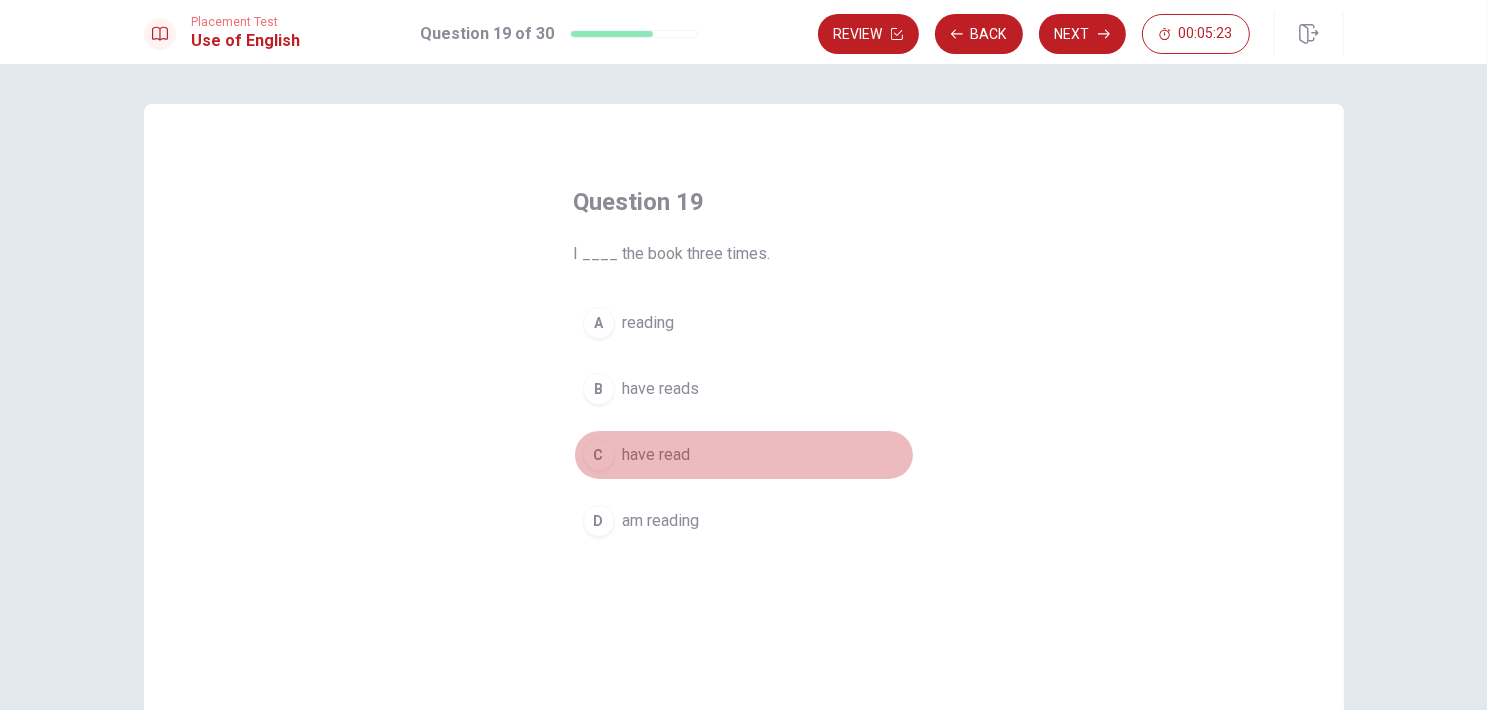 click on "have read" at bounding box center [657, 455] 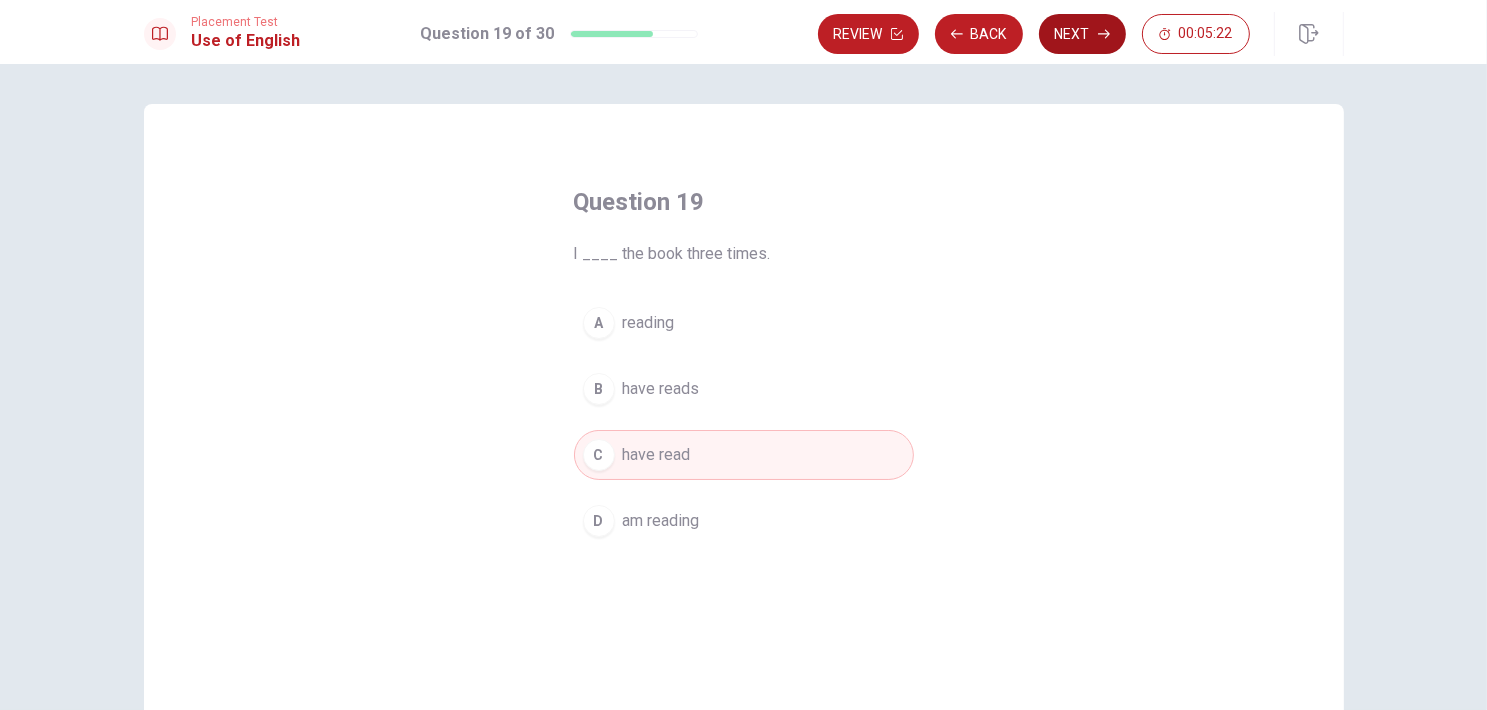 click on "Next" at bounding box center [1082, 34] 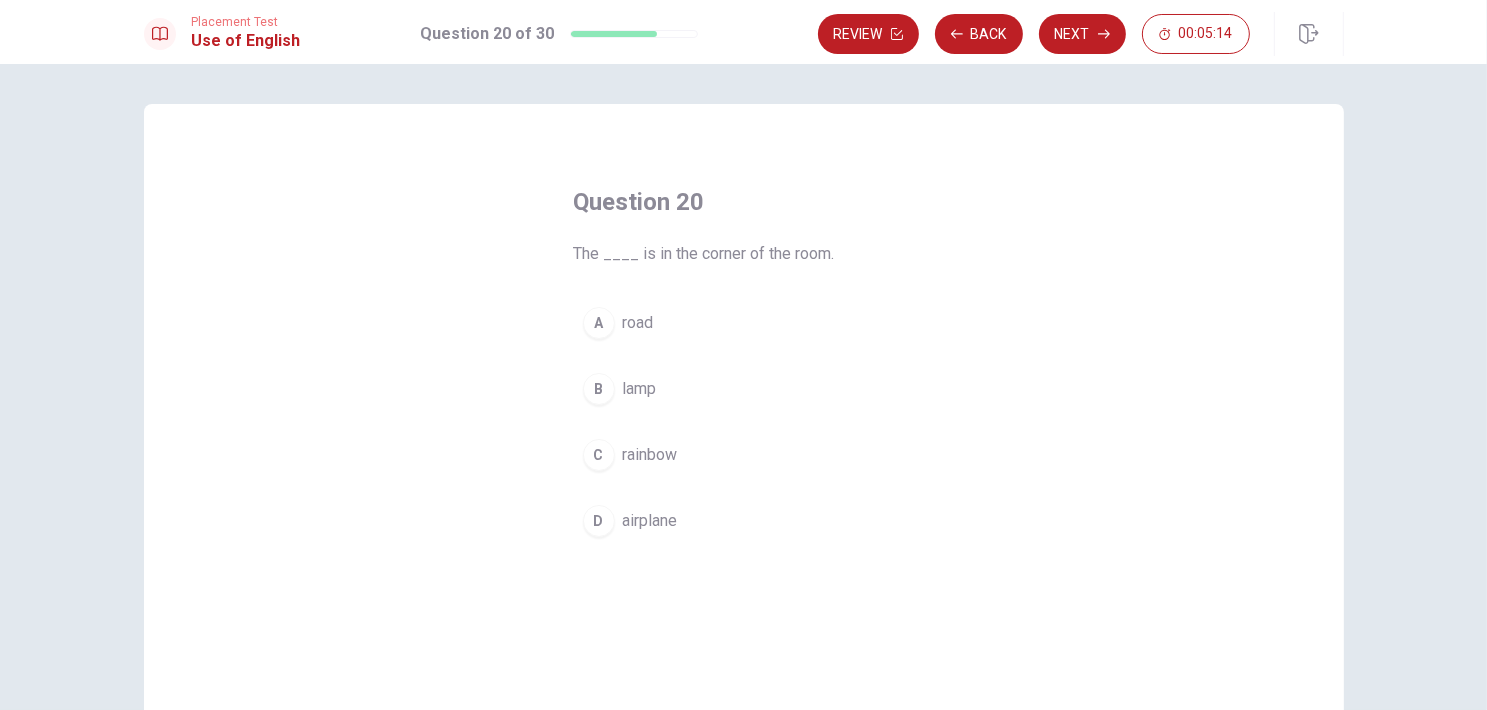 click on "B" at bounding box center [599, 389] 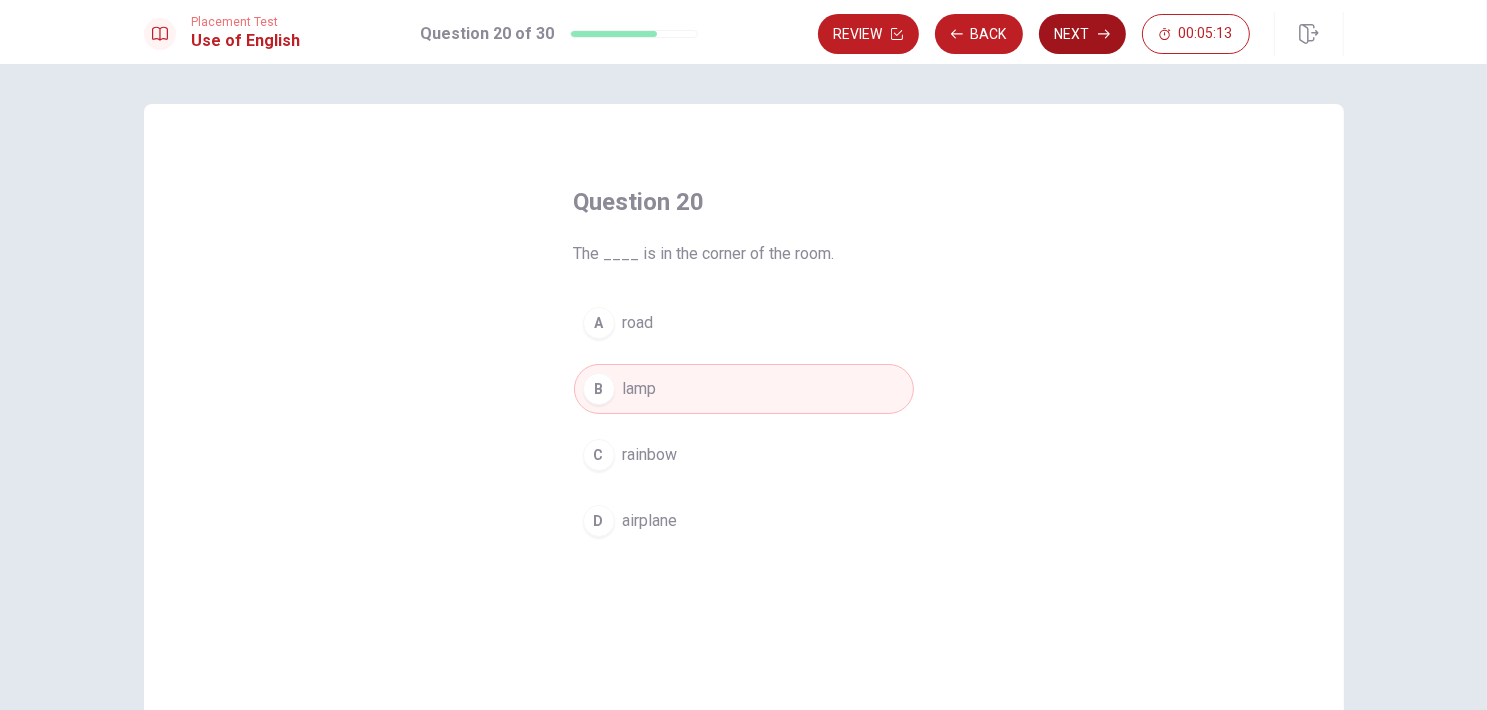 click on "Next" at bounding box center (1082, 34) 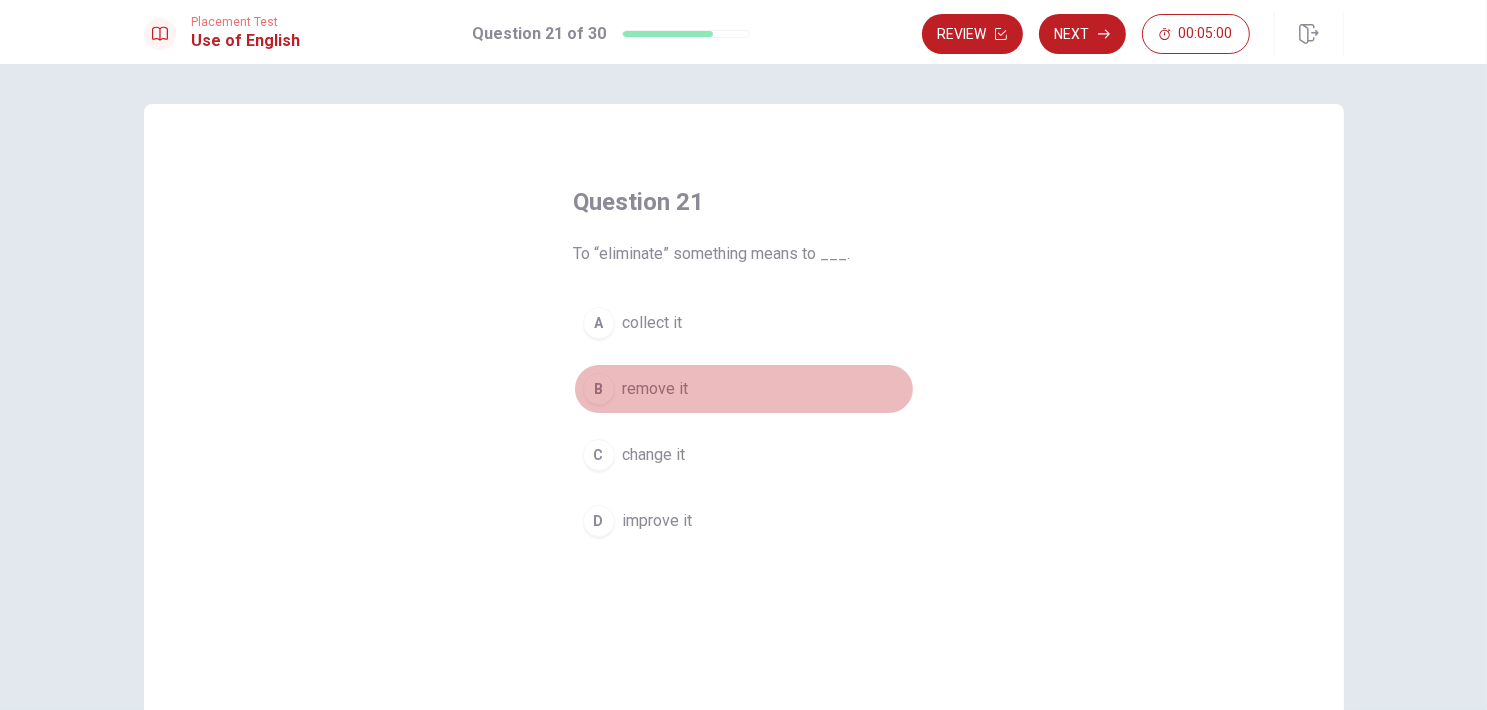 click on "remove it" at bounding box center [656, 389] 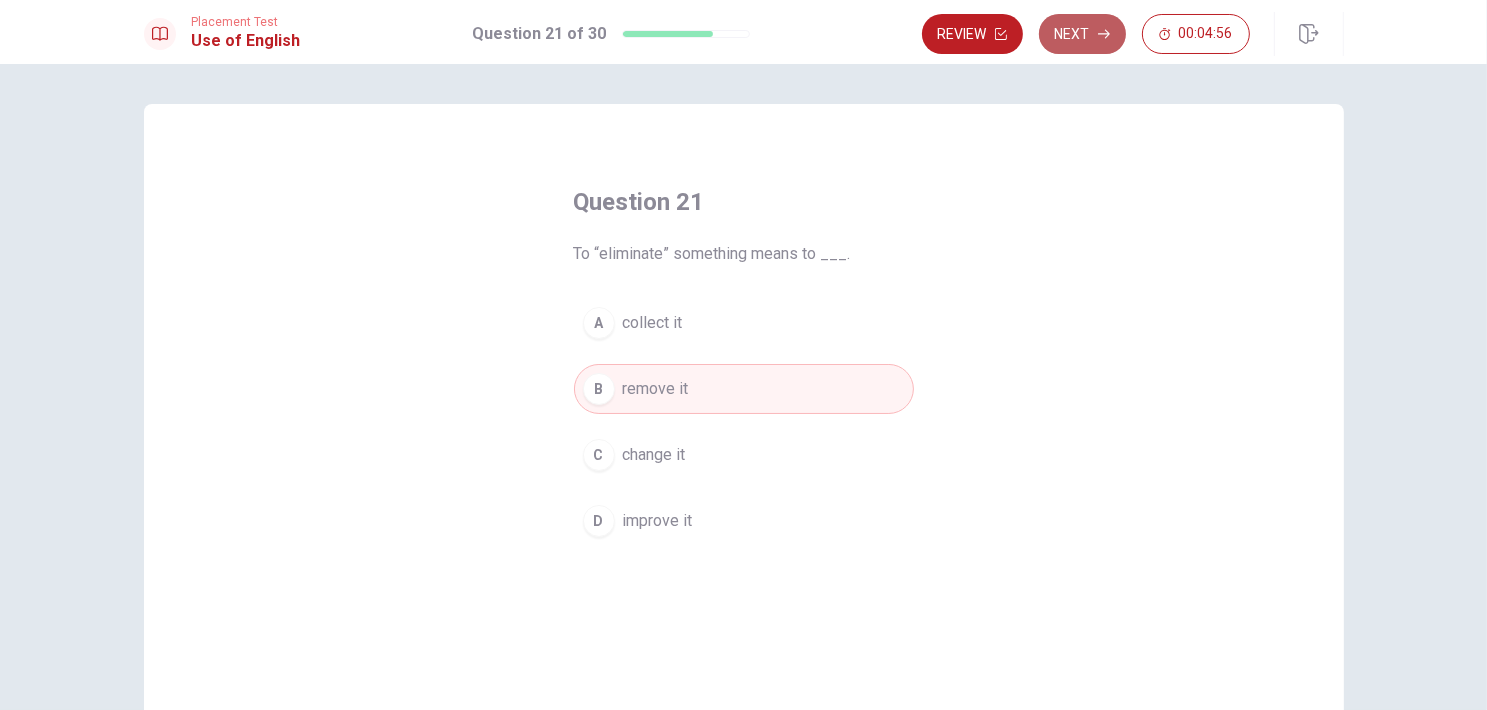 click on "Next" at bounding box center [1082, 34] 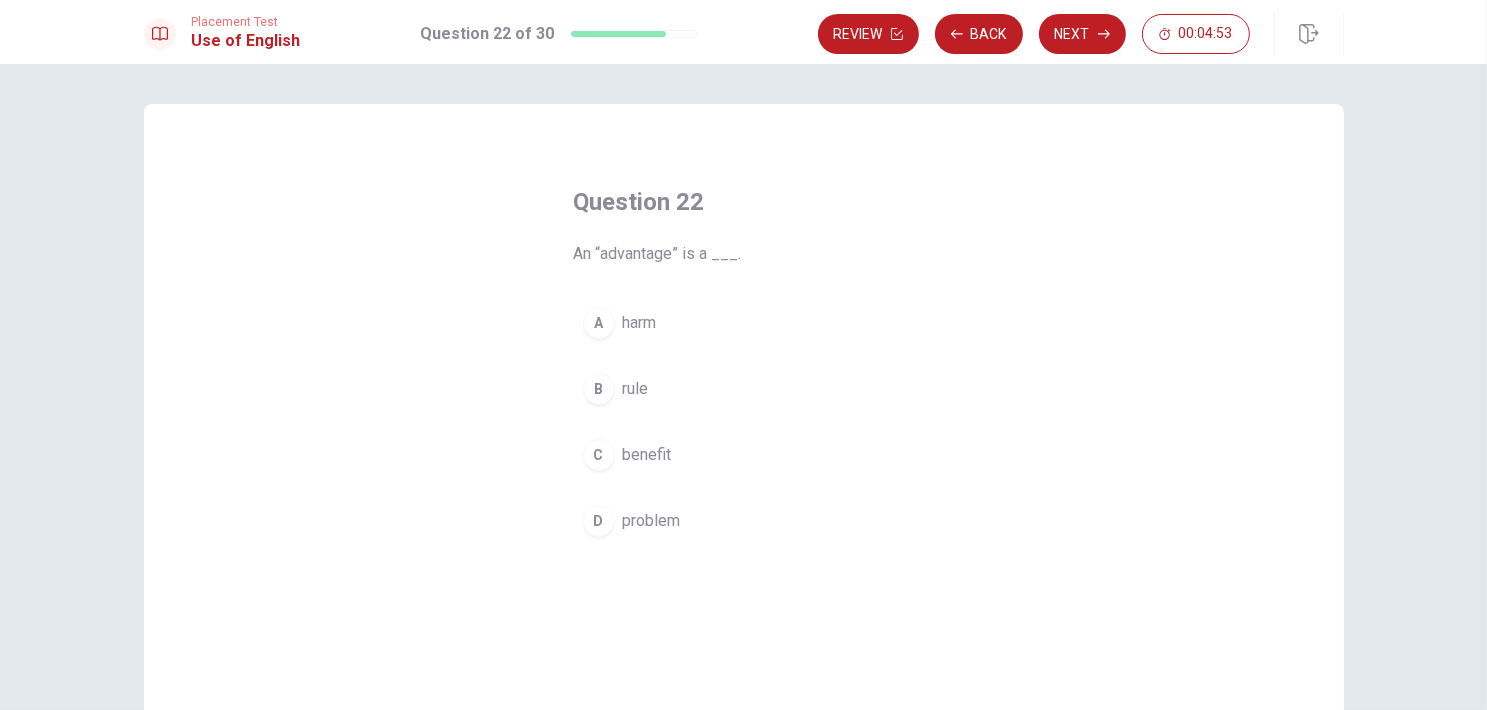 click on "benefit" at bounding box center (647, 455) 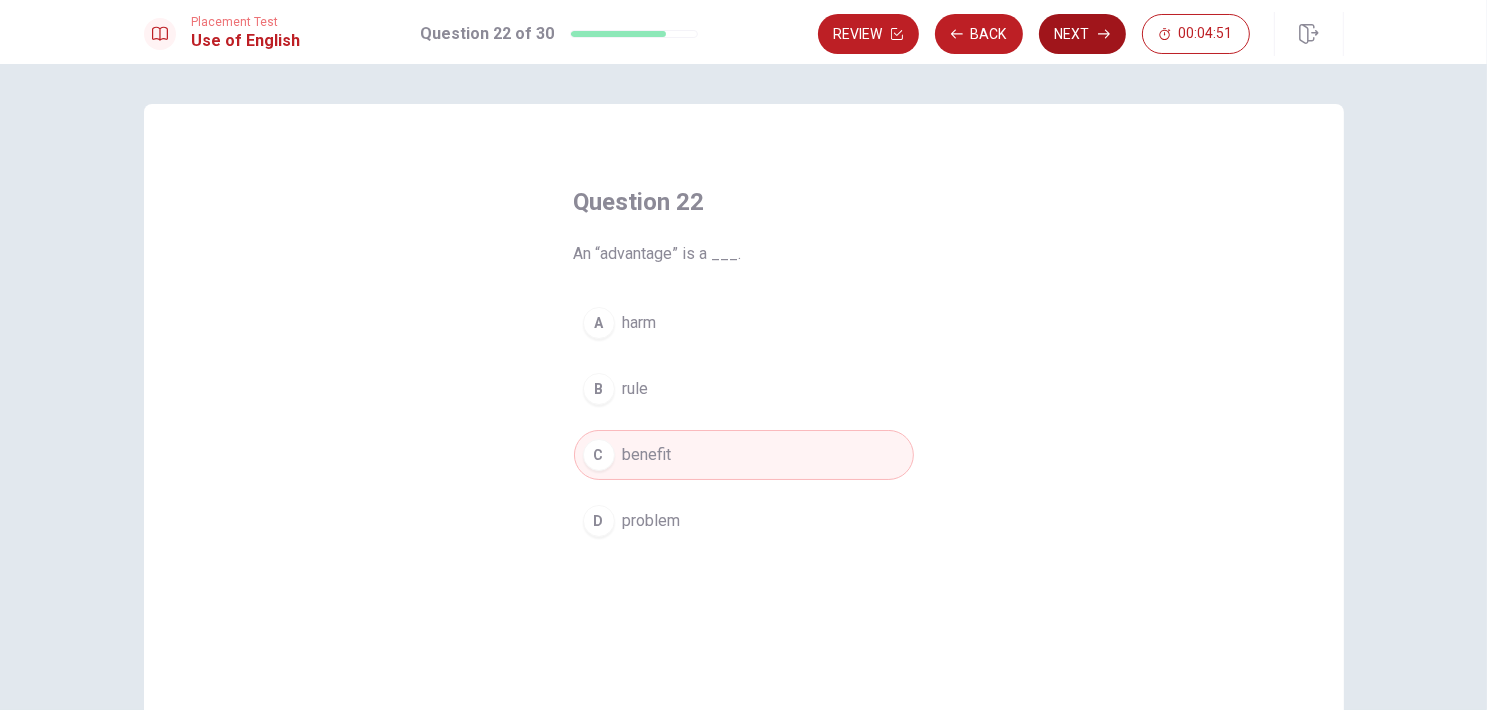 click on "Next" at bounding box center [1082, 34] 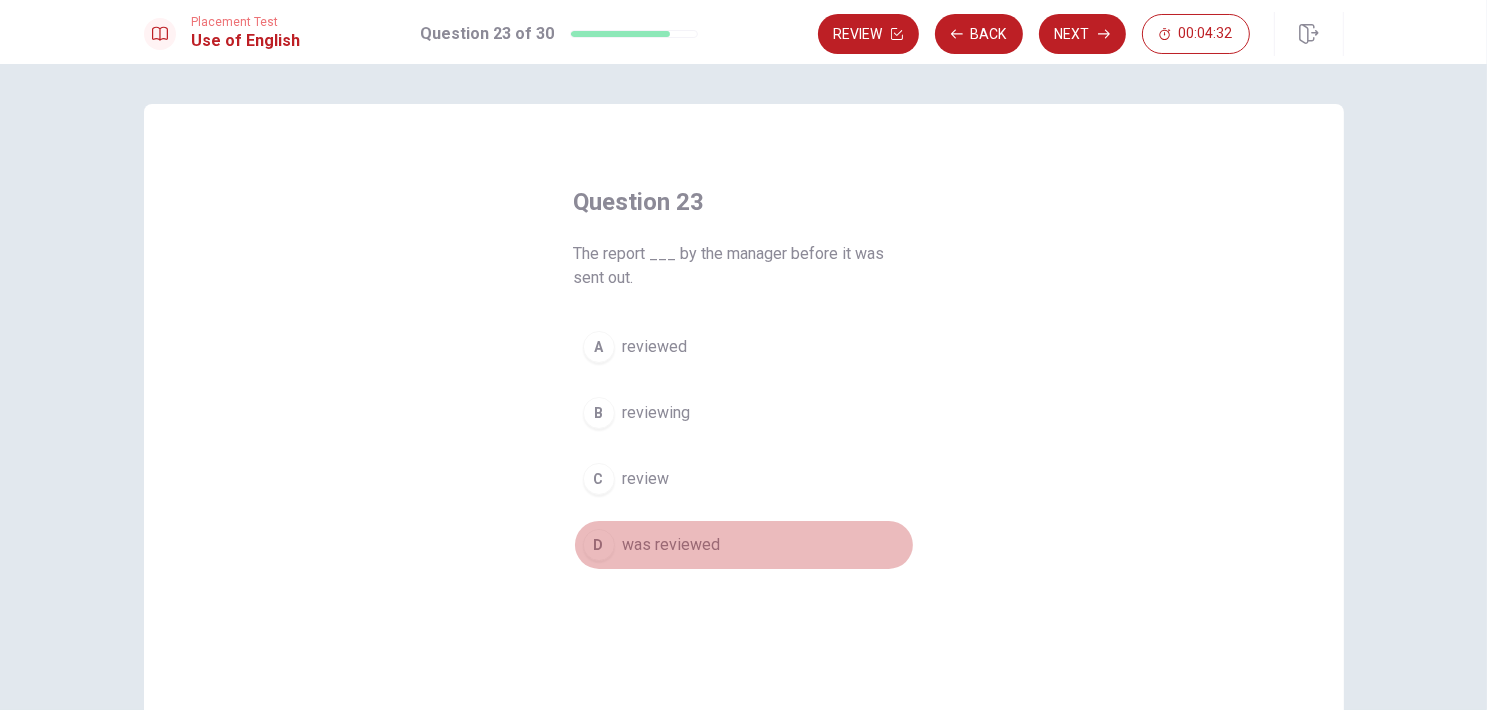 click on "was reviewed" at bounding box center (672, 545) 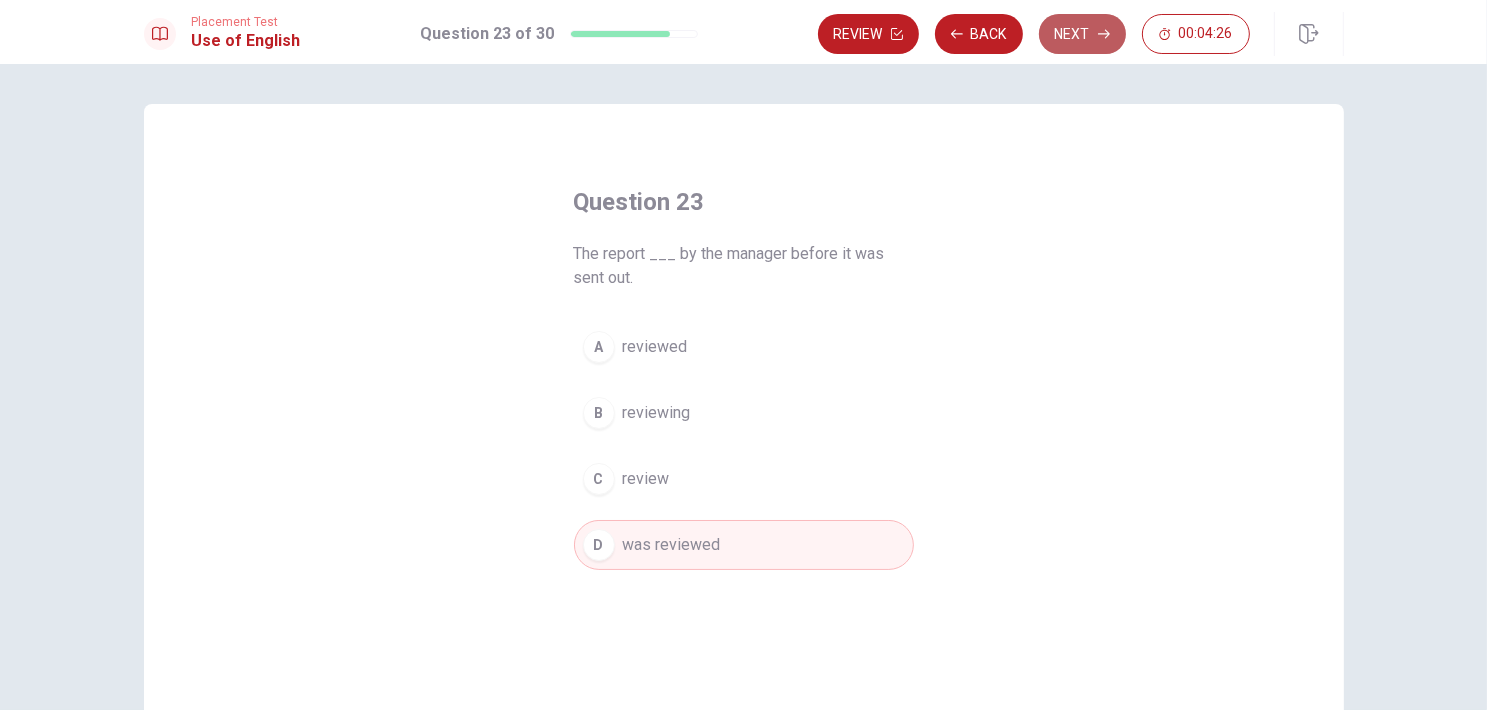 click 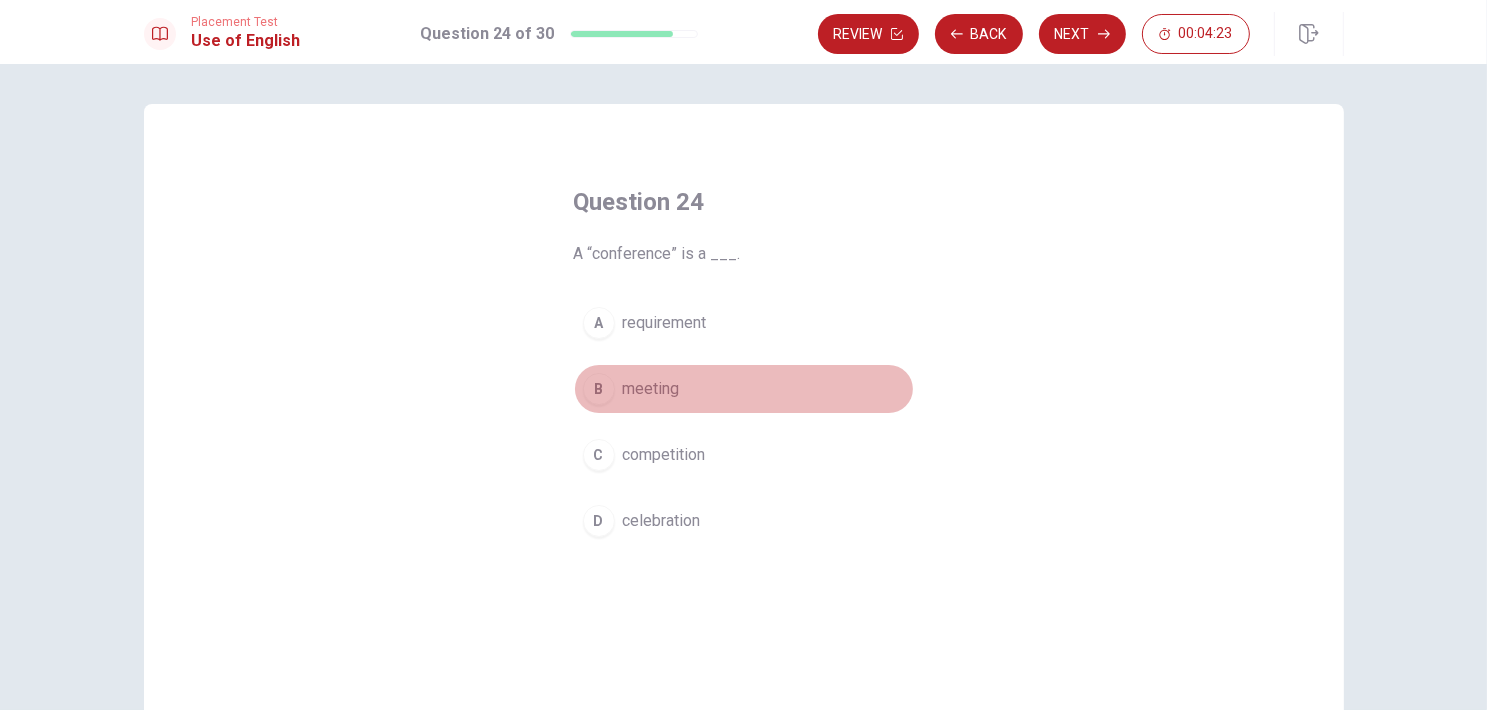 click on "B meeting" at bounding box center [744, 389] 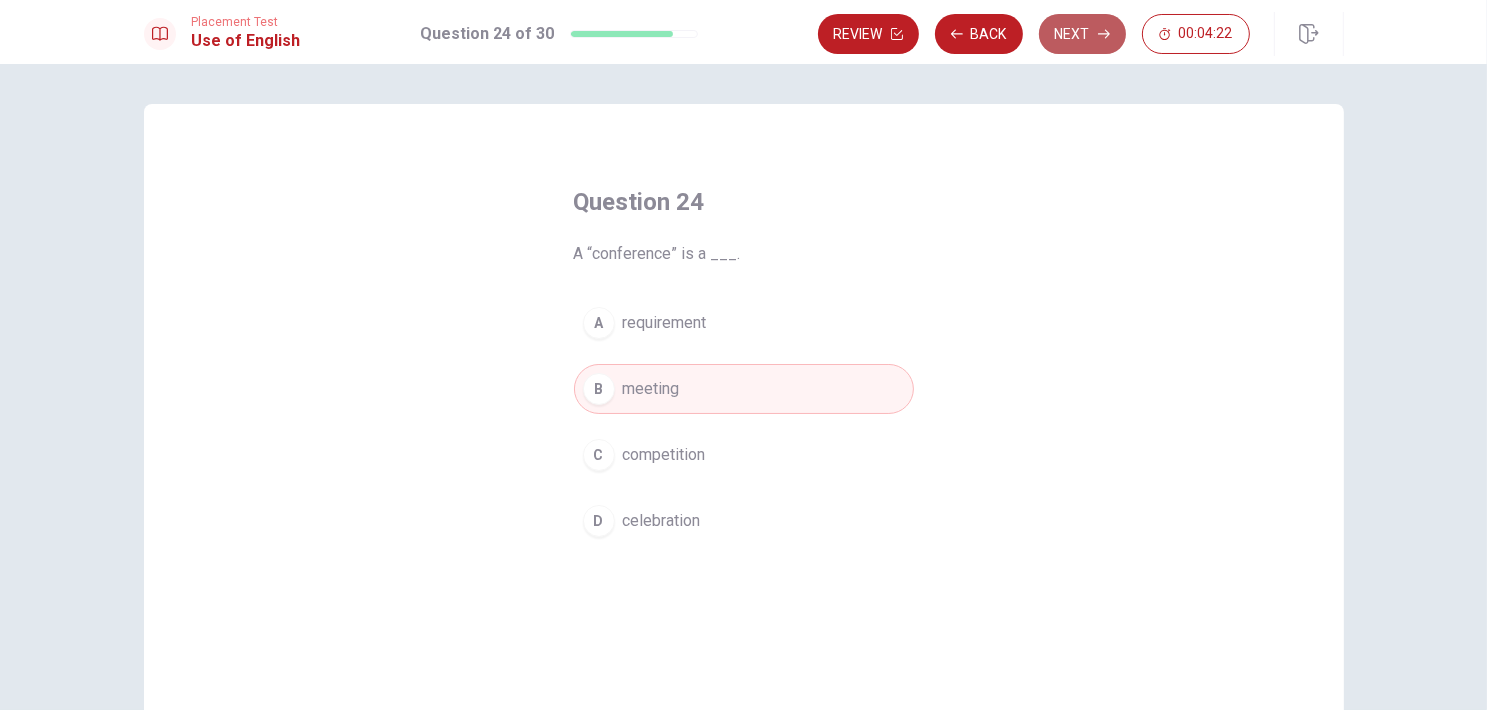 click on "Next" at bounding box center (1082, 34) 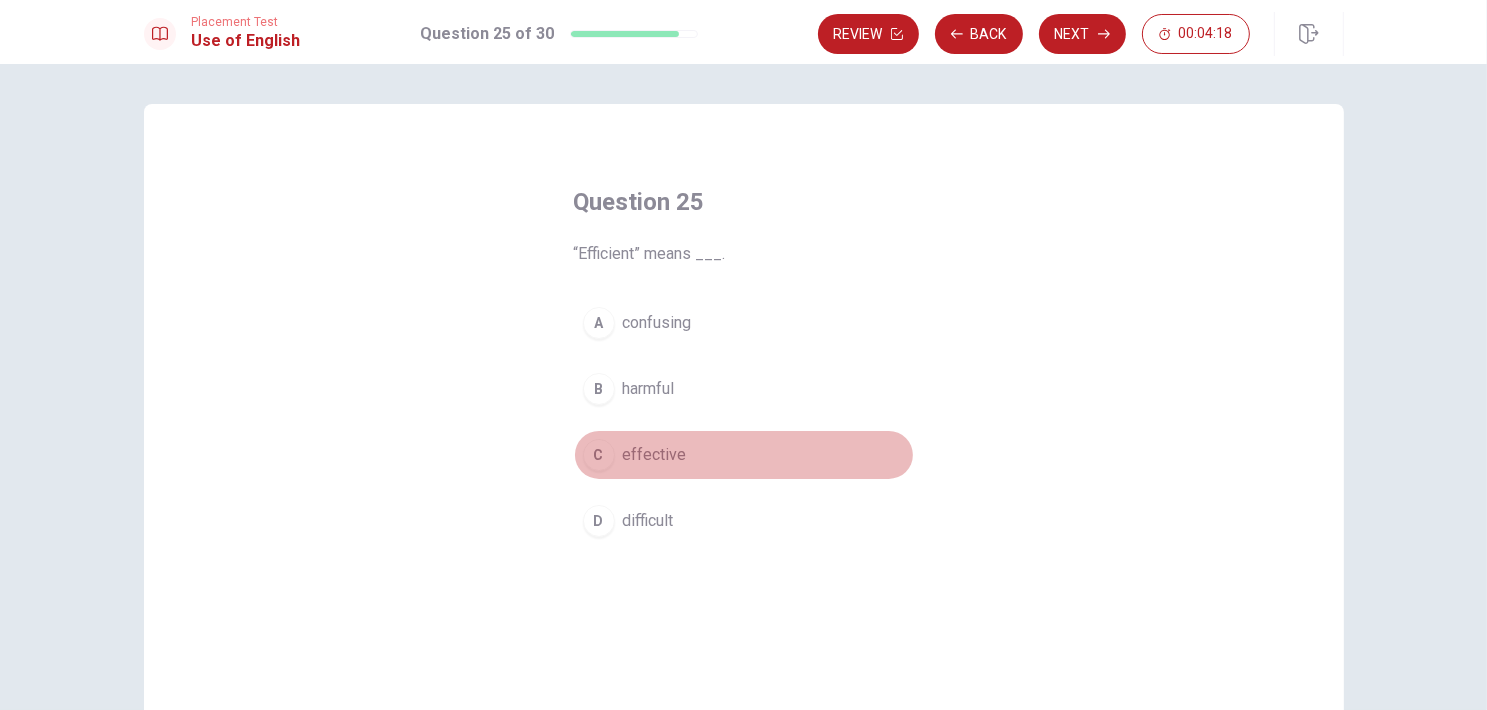 click on "C effective" at bounding box center (744, 455) 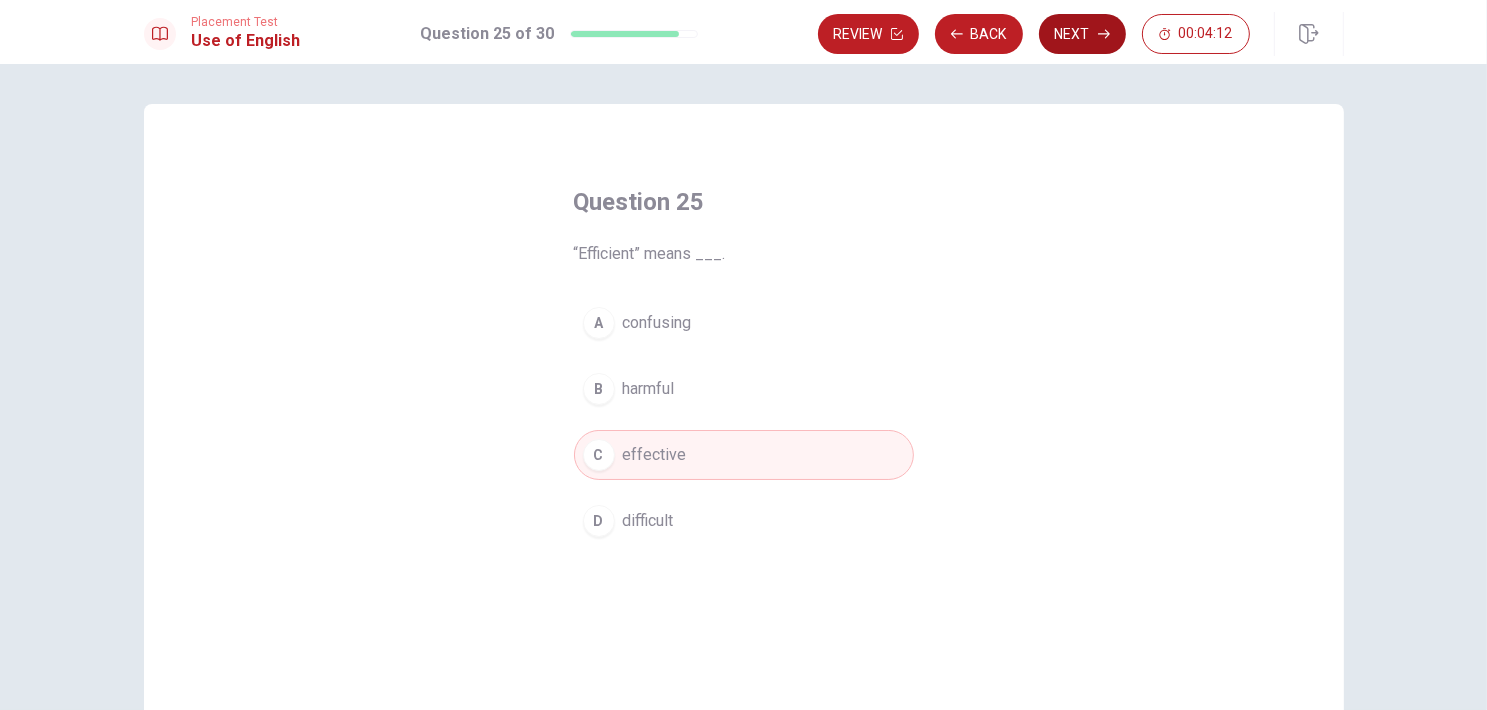 click on "Next" at bounding box center (1082, 34) 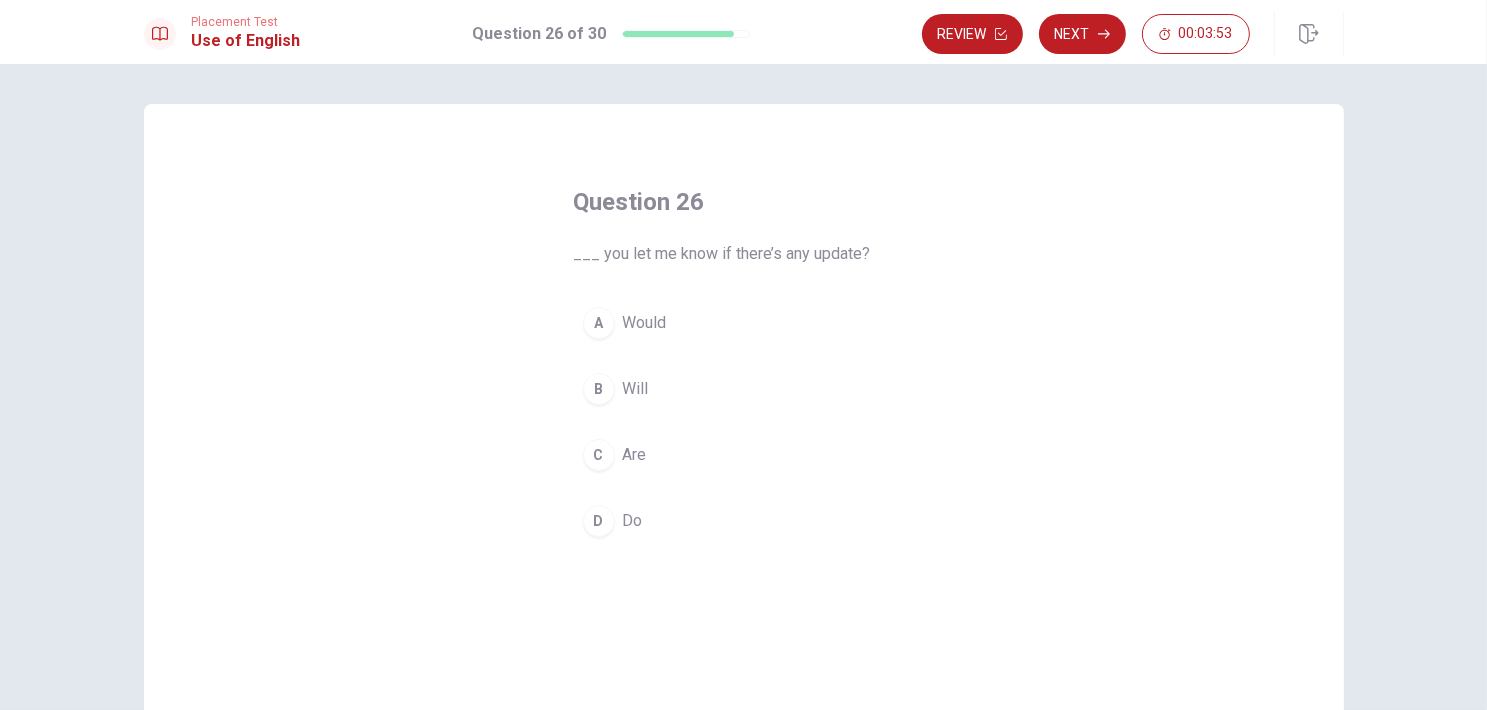 click on "Would" at bounding box center [645, 323] 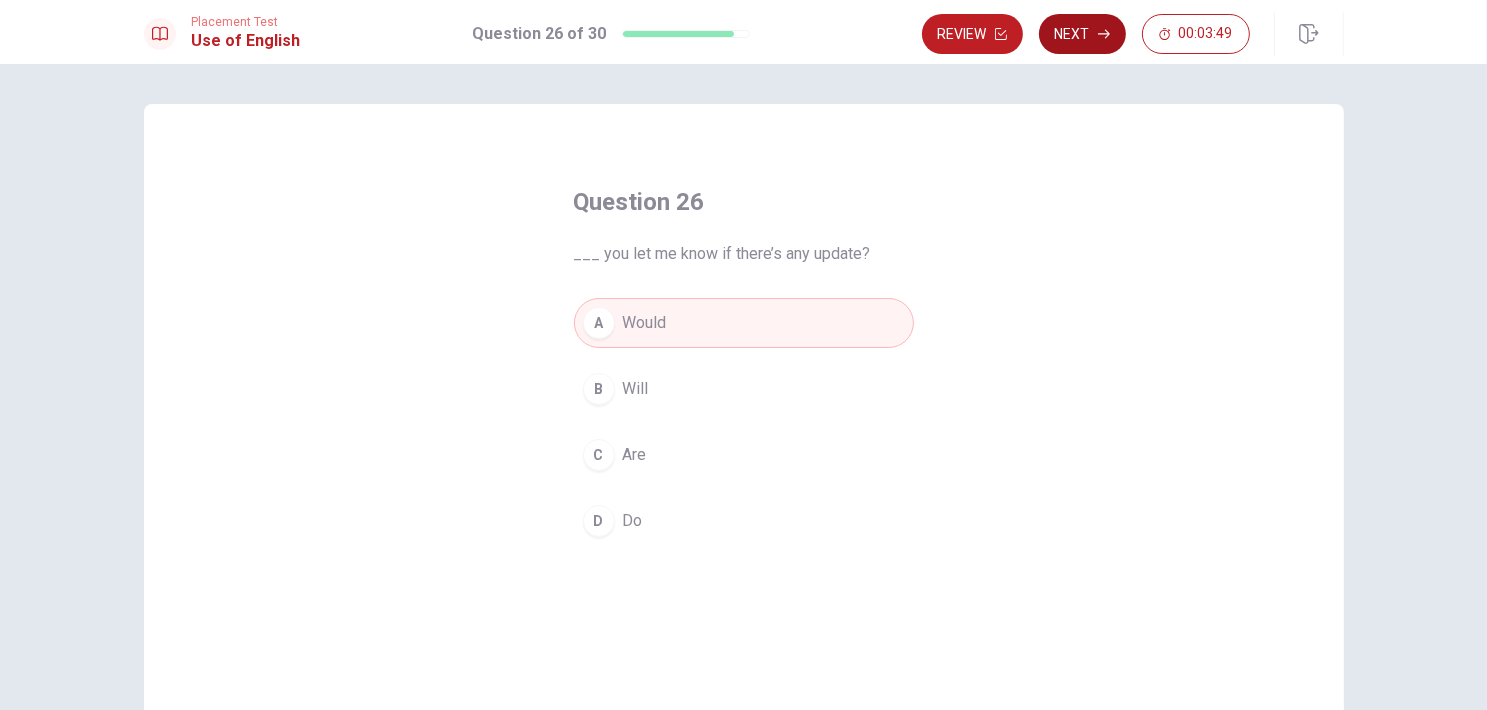 click on "Next" at bounding box center [1082, 34] 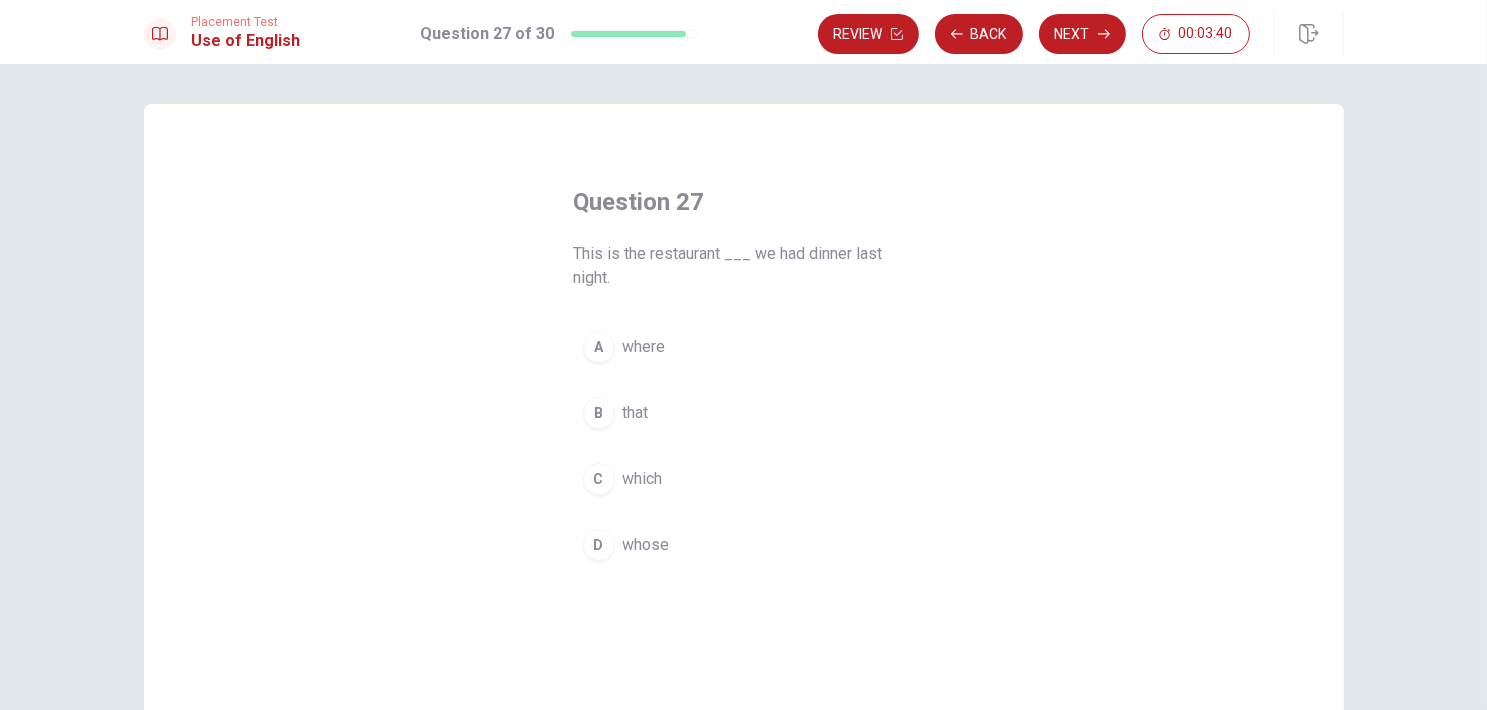 click on "where" at bounding box center (644, 347) 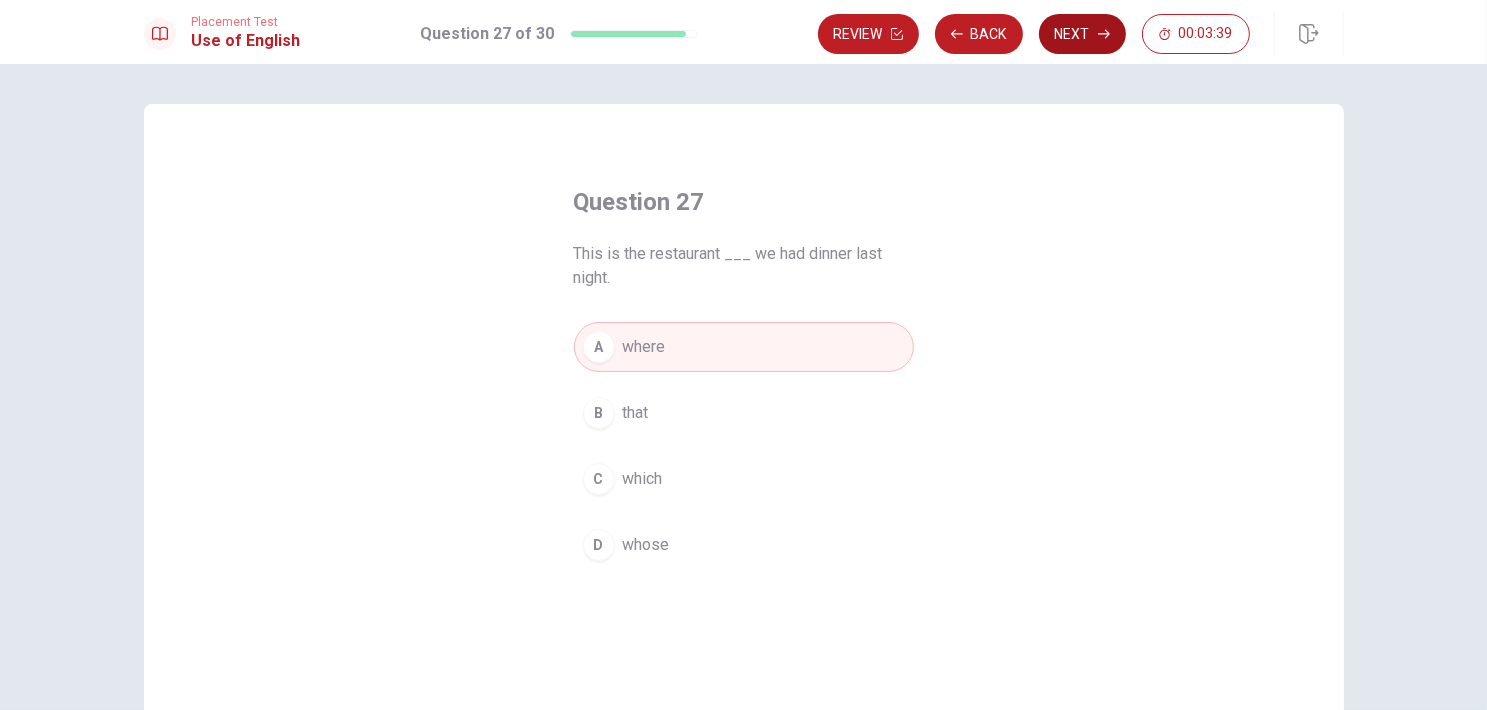 click on "Next" at bounding box center [1082, 34] 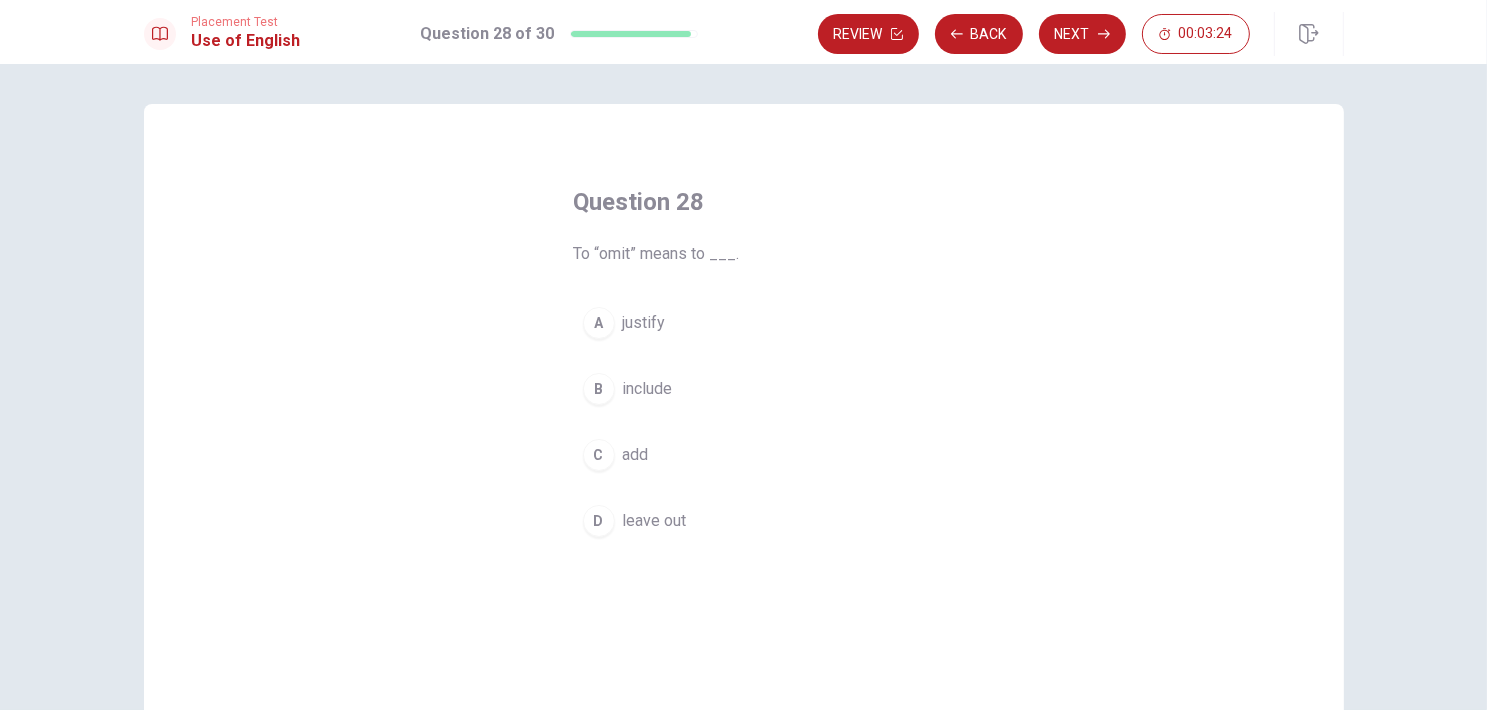 click on "A justify B include C add D leave out" at bounding box center [744, 422] 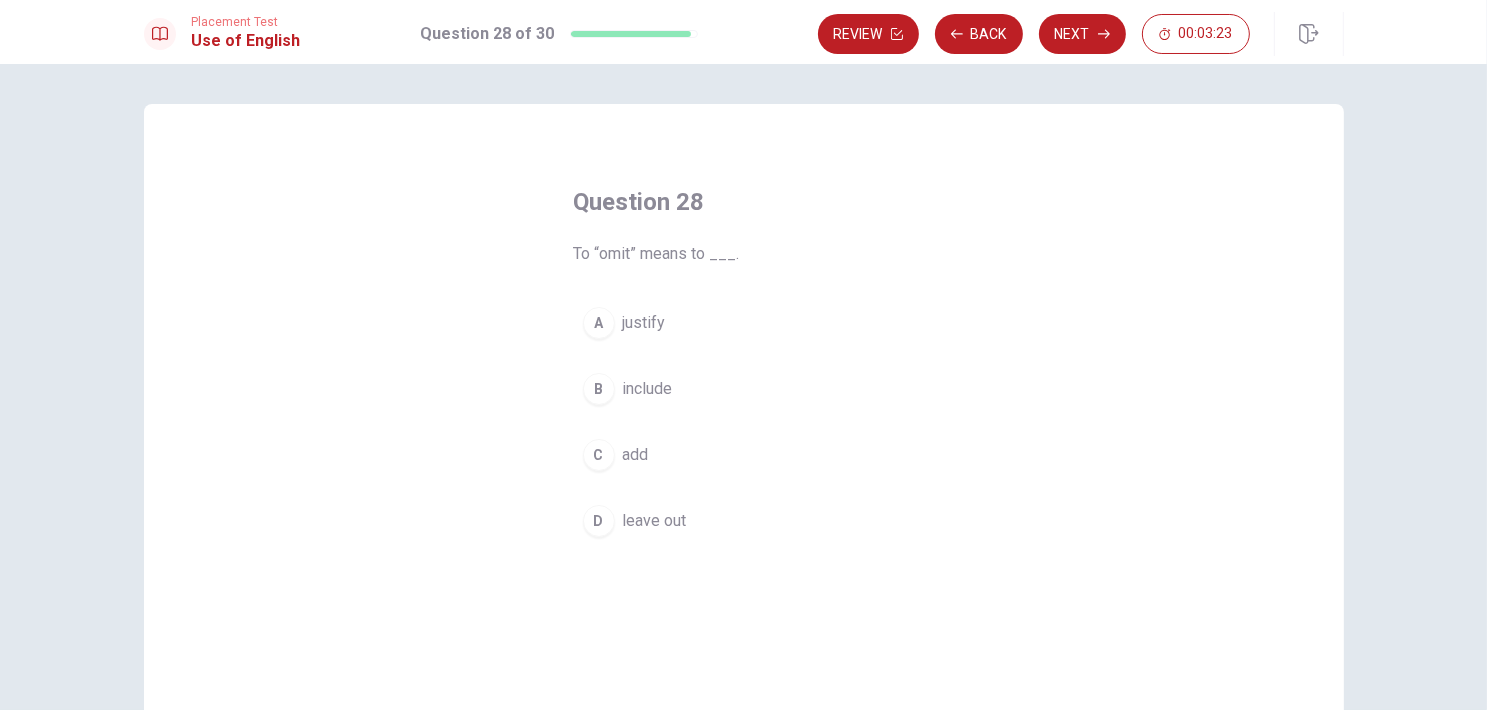 click on "C add" at bounding box center (744, 455) 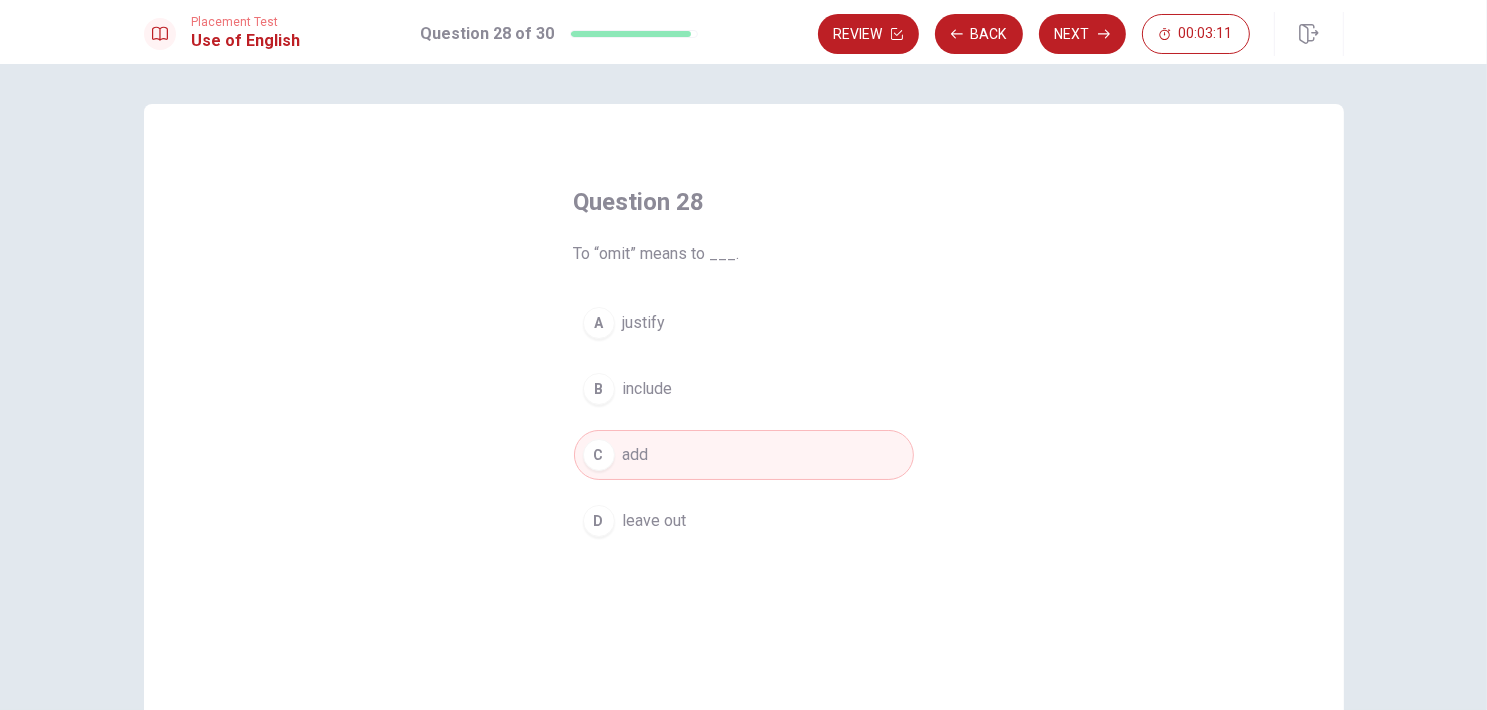click on "leave out" at bounding box center [655, 521] 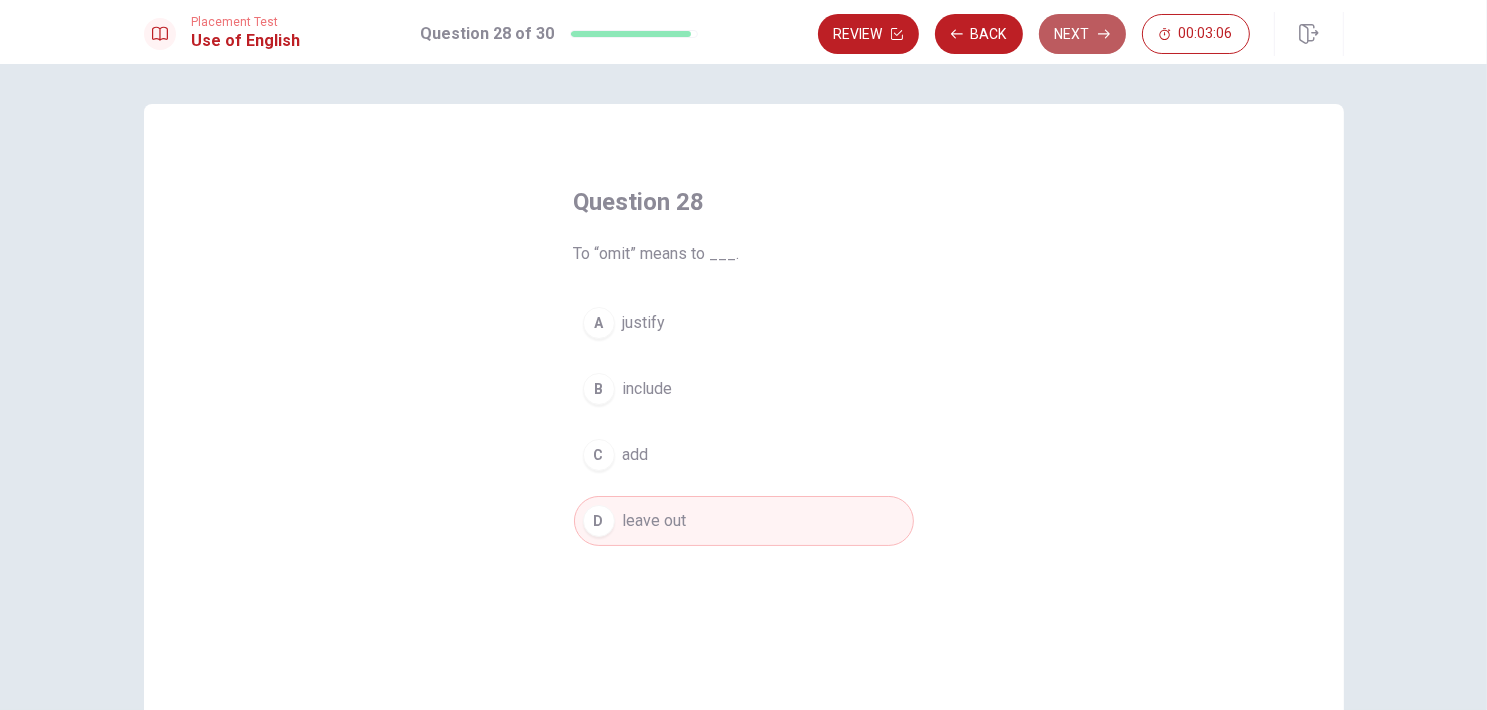 click on "Next" at bounding box center (1082, 34) 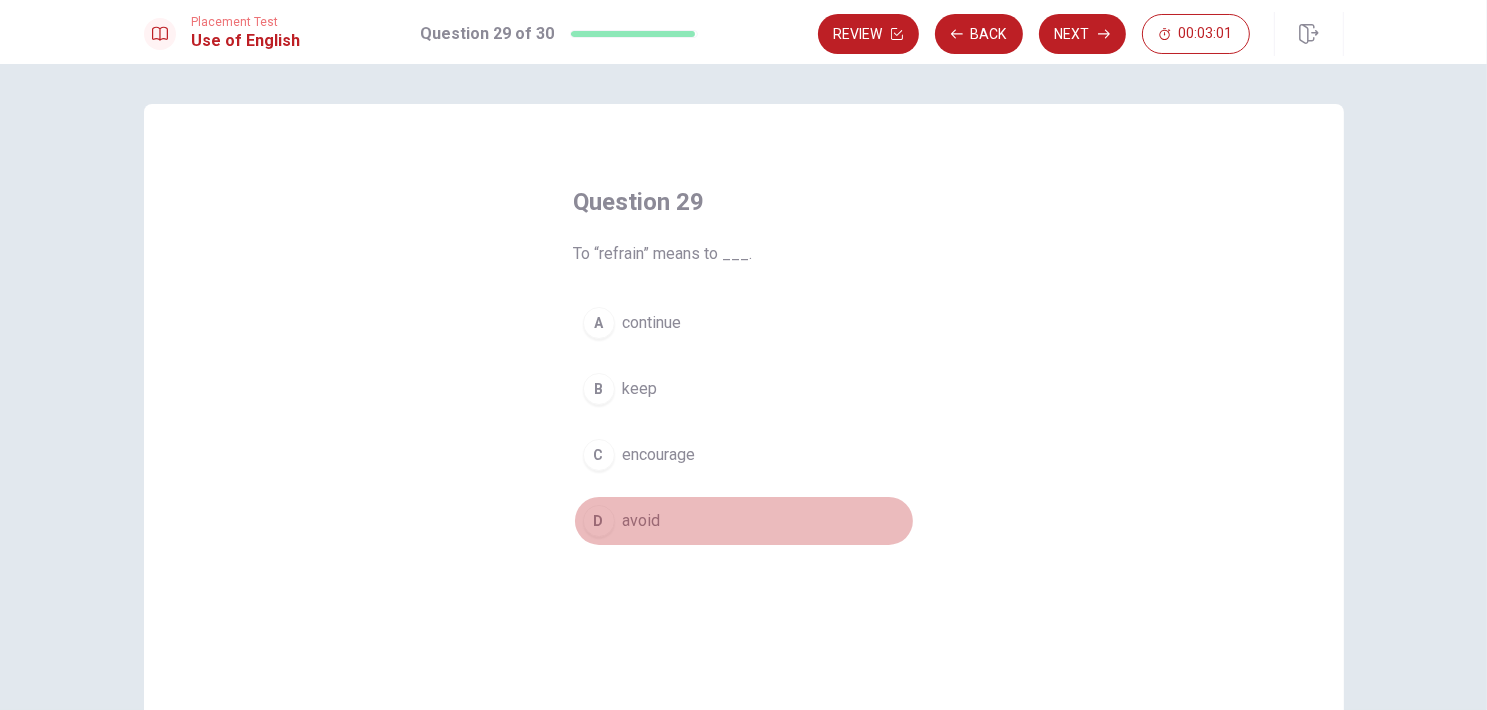 click on "avoid" at bounding box center (642, 521) 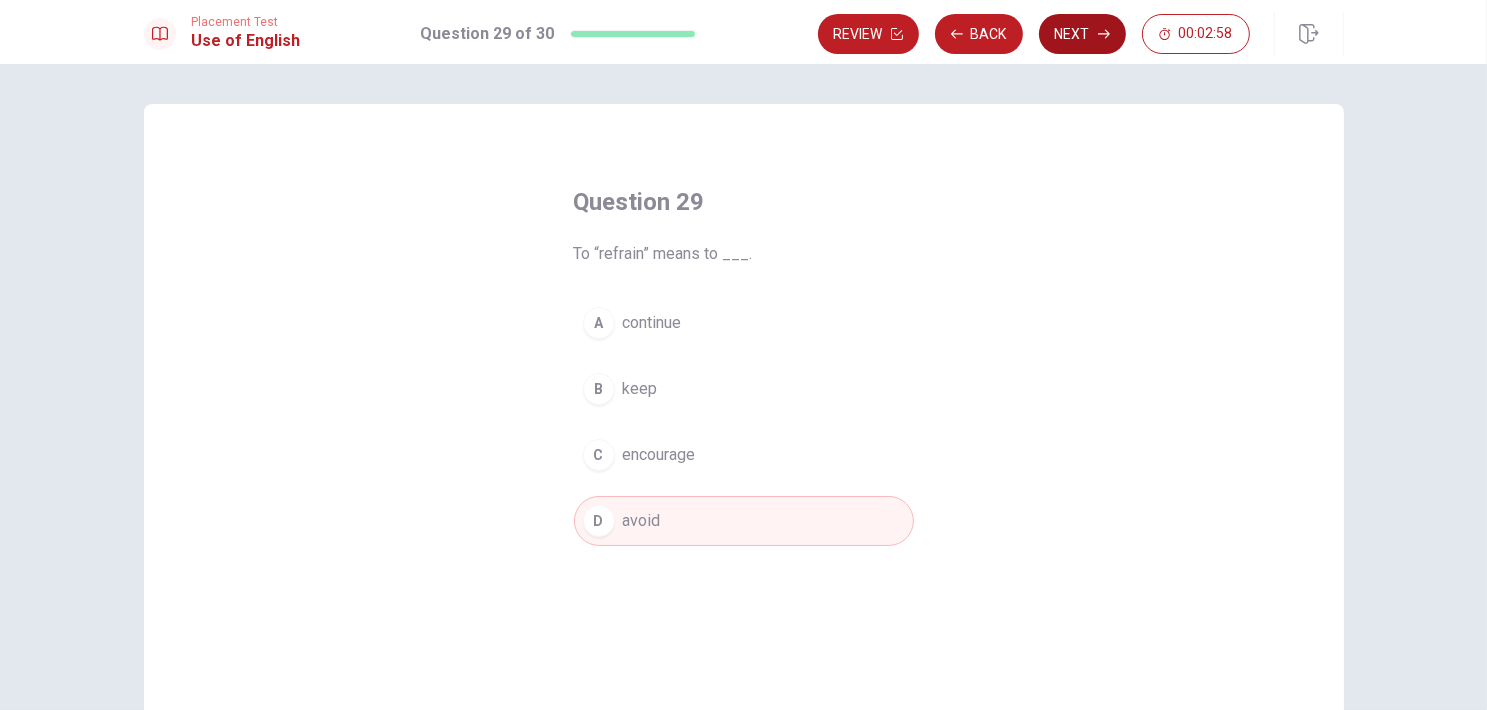 click on "Next" at bounding box center [1082, 34] 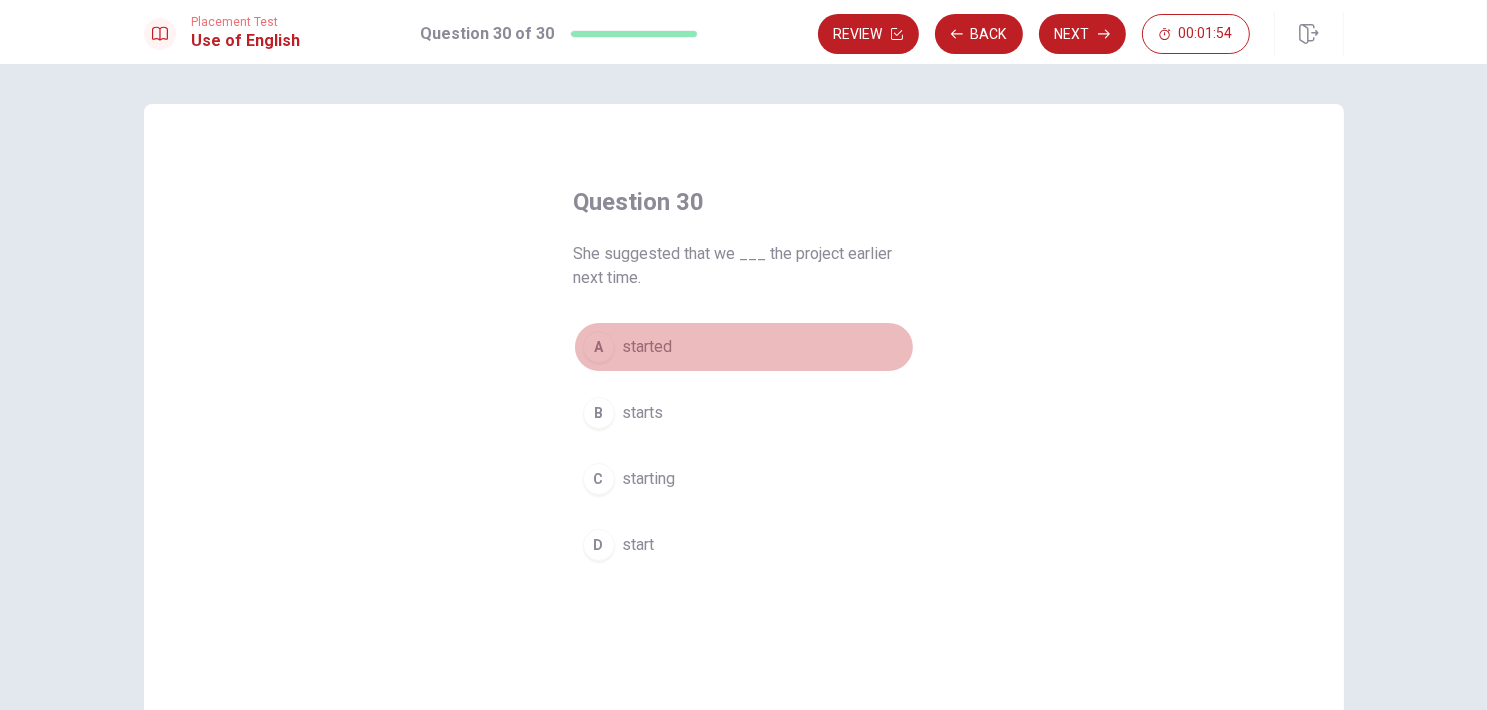 click on "started" at bounding box center (648, 347) 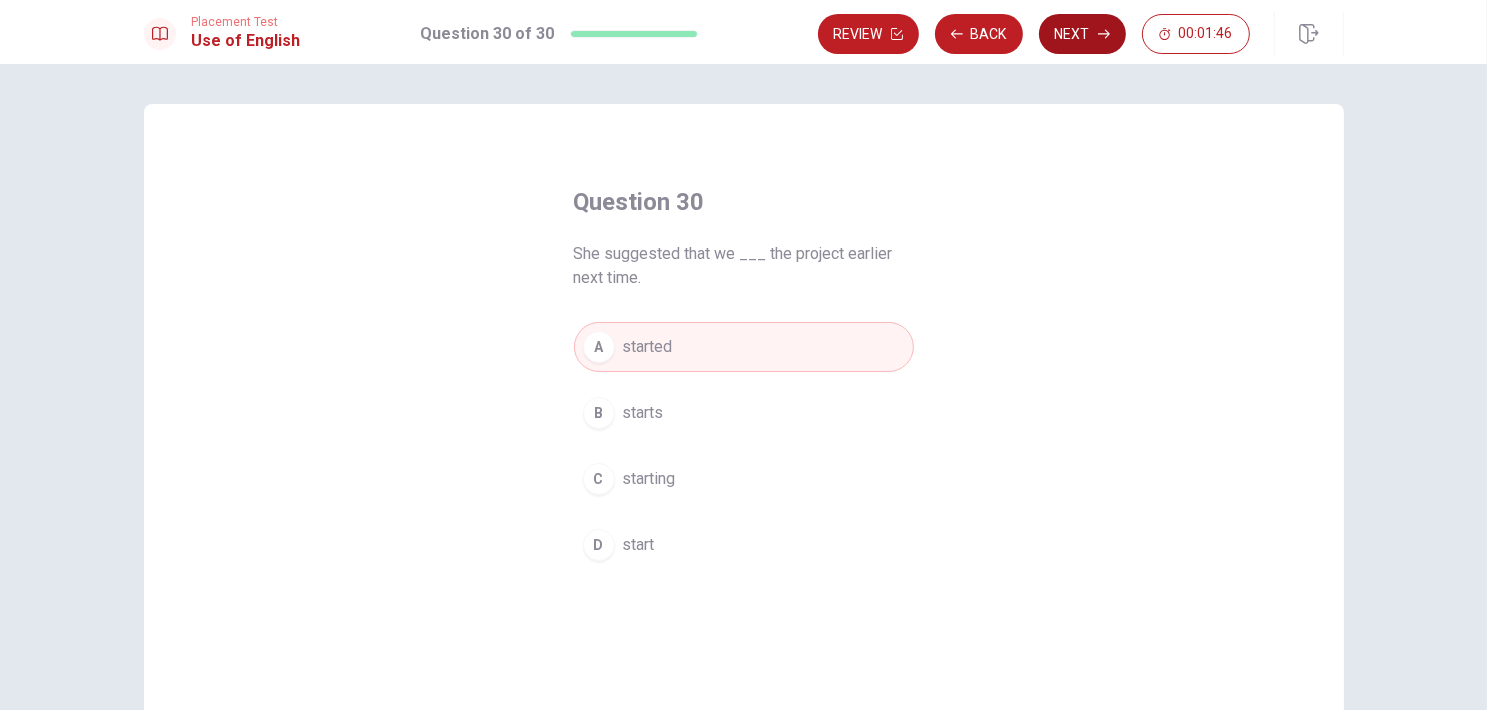 click on "Next" at bounding box center [1082, 34] 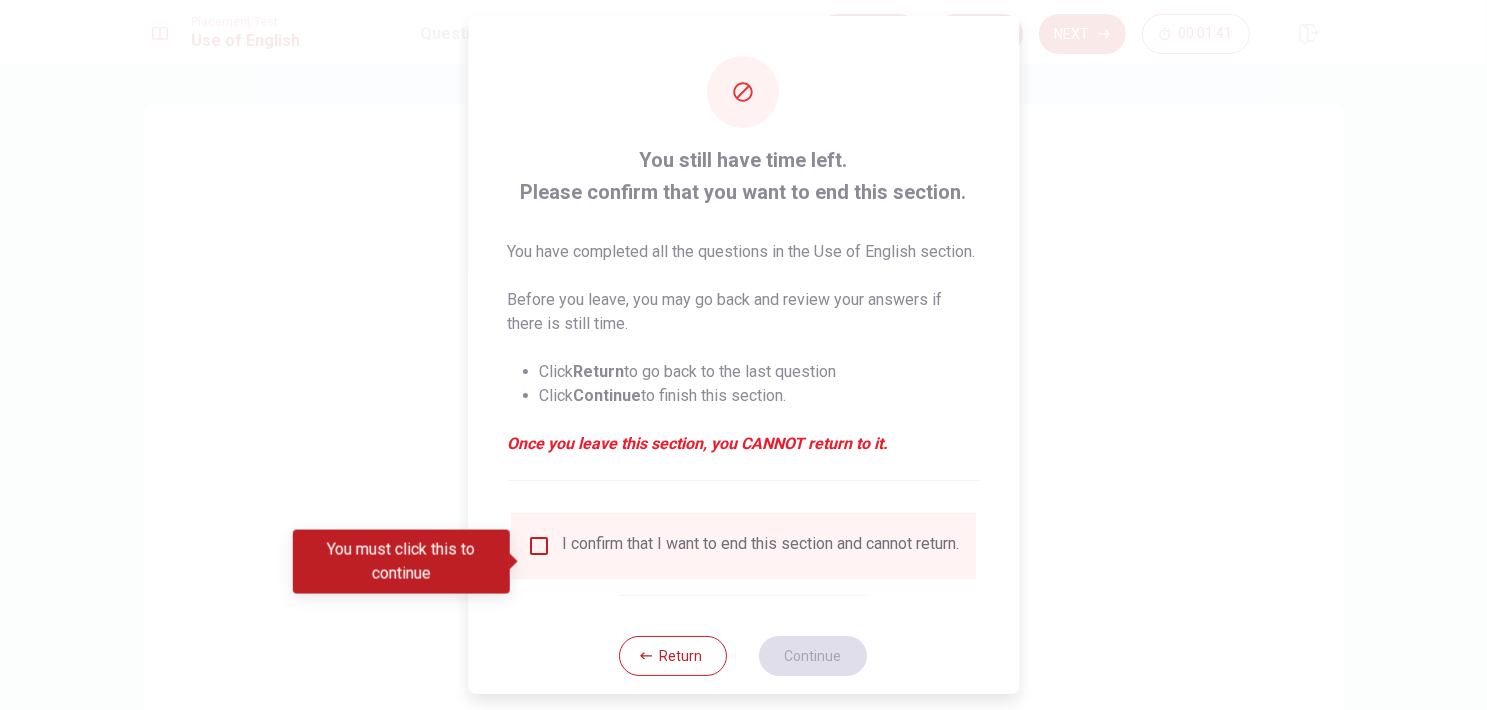scroll, scrollTop: 60, scrollLeft: 0, axis: vertical 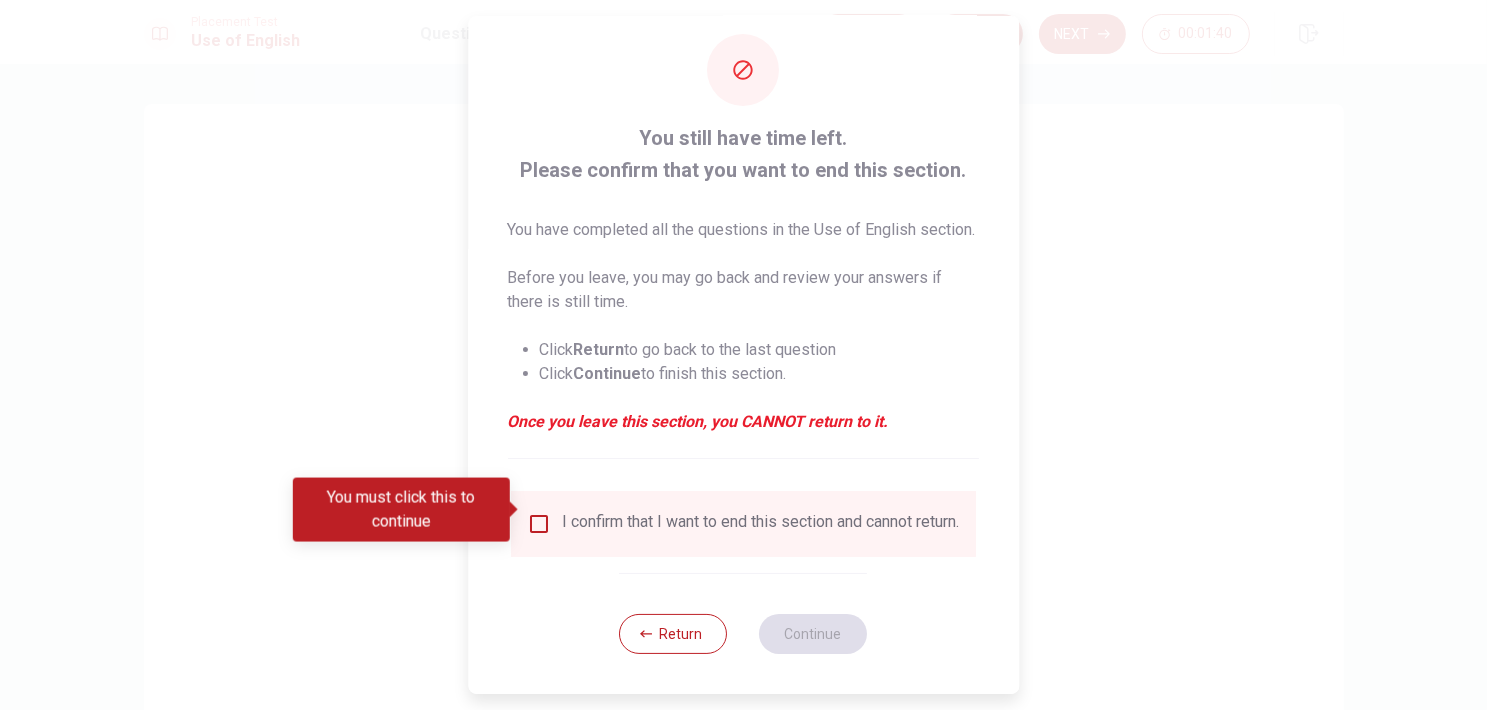 click on "Return" at bounding box center (674, 634) 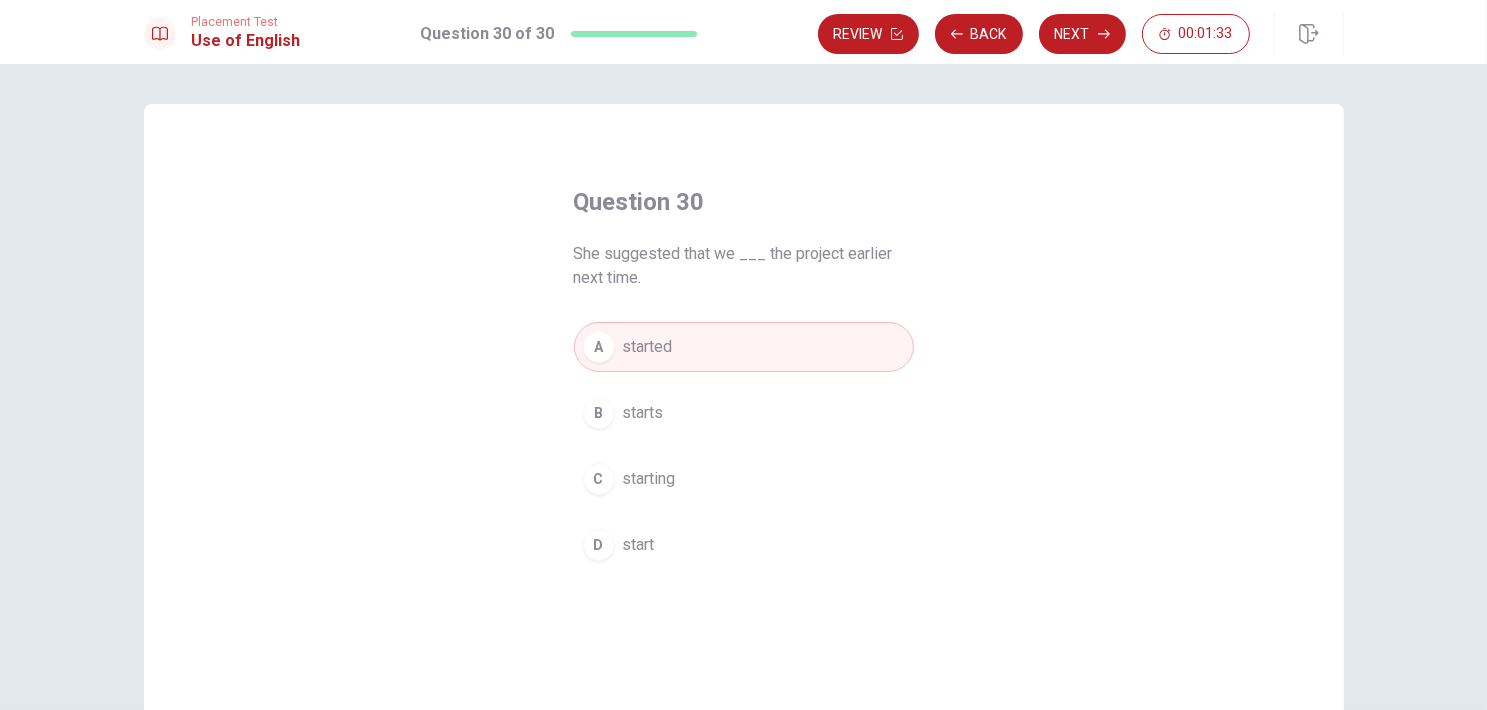 click on "D start" at bounding box center [744, 545] 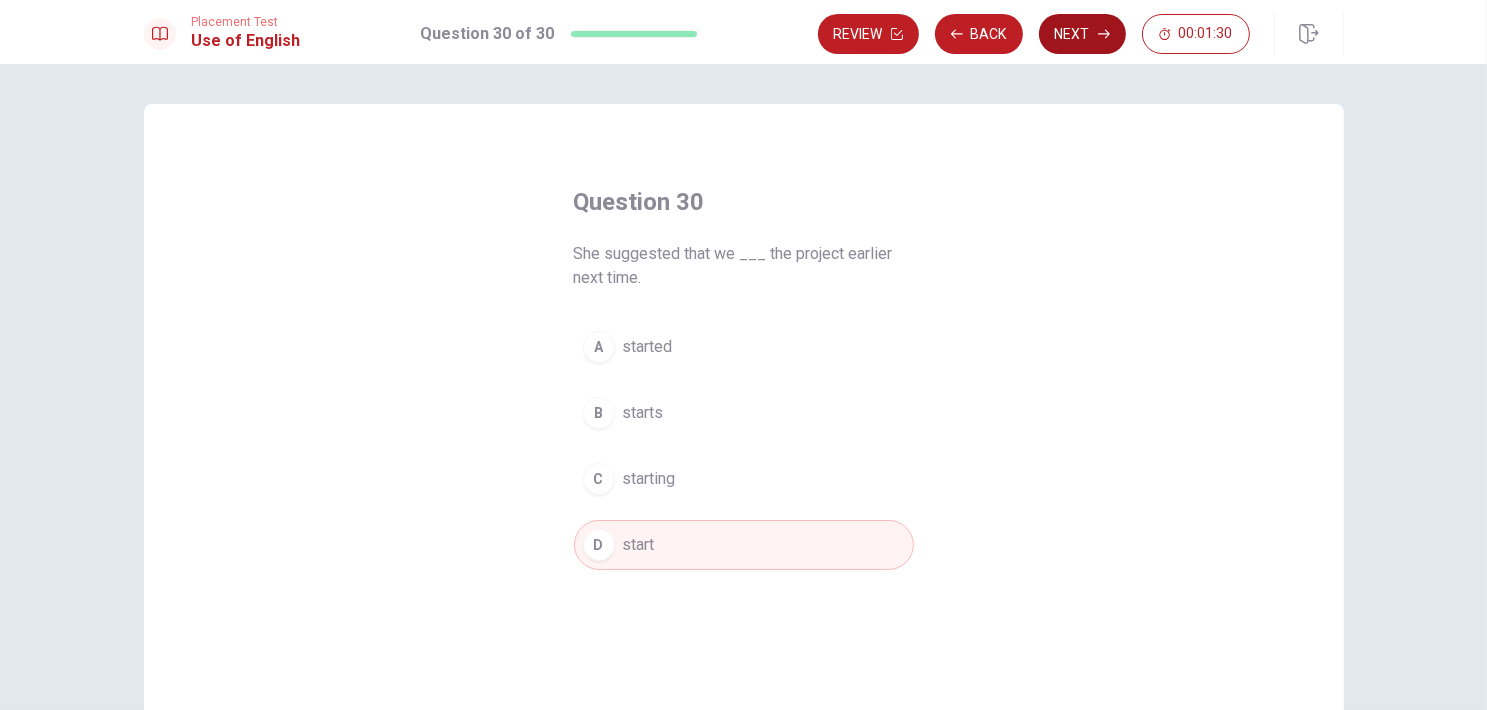 click on "Next" at bounding box center [1082, 34] 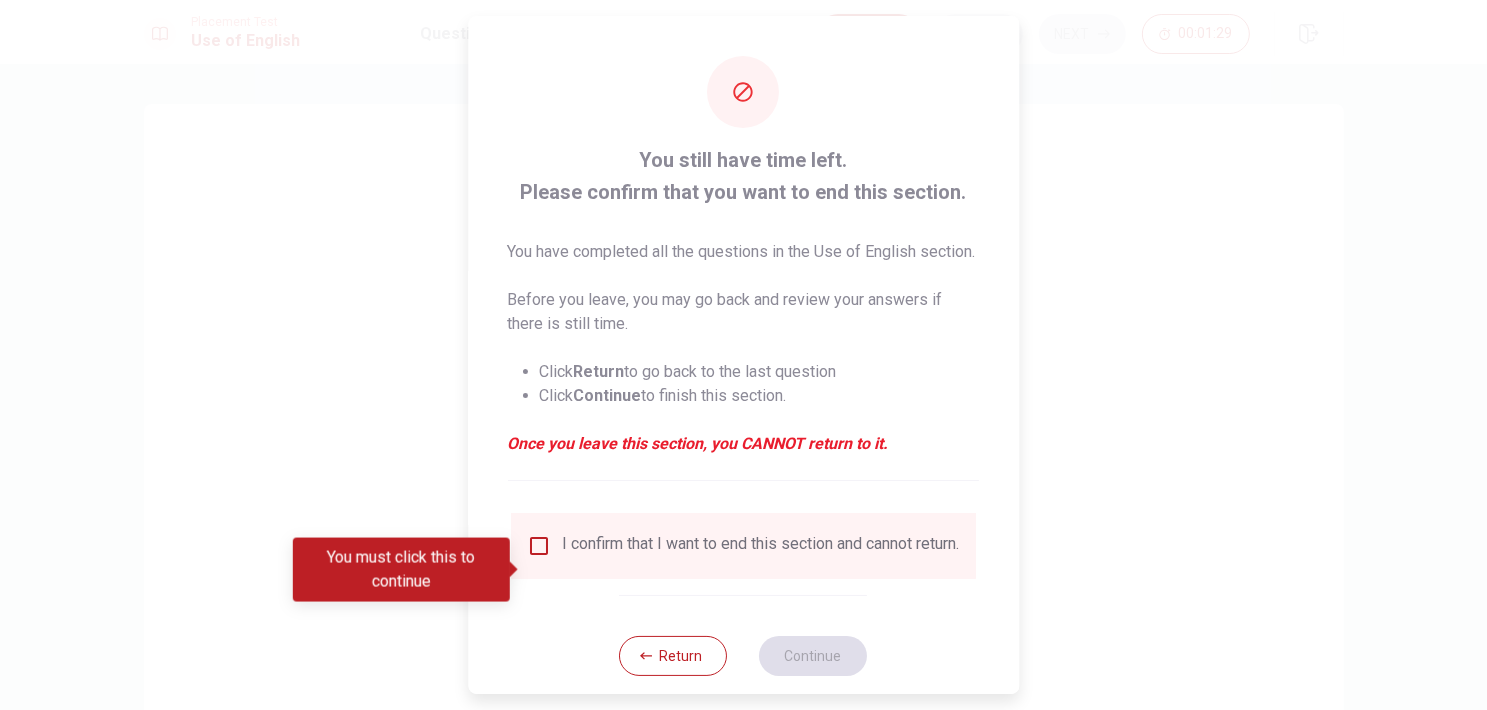 click on "I confirm that I want to end this section and cannot return." at bounding box center (743, 546) 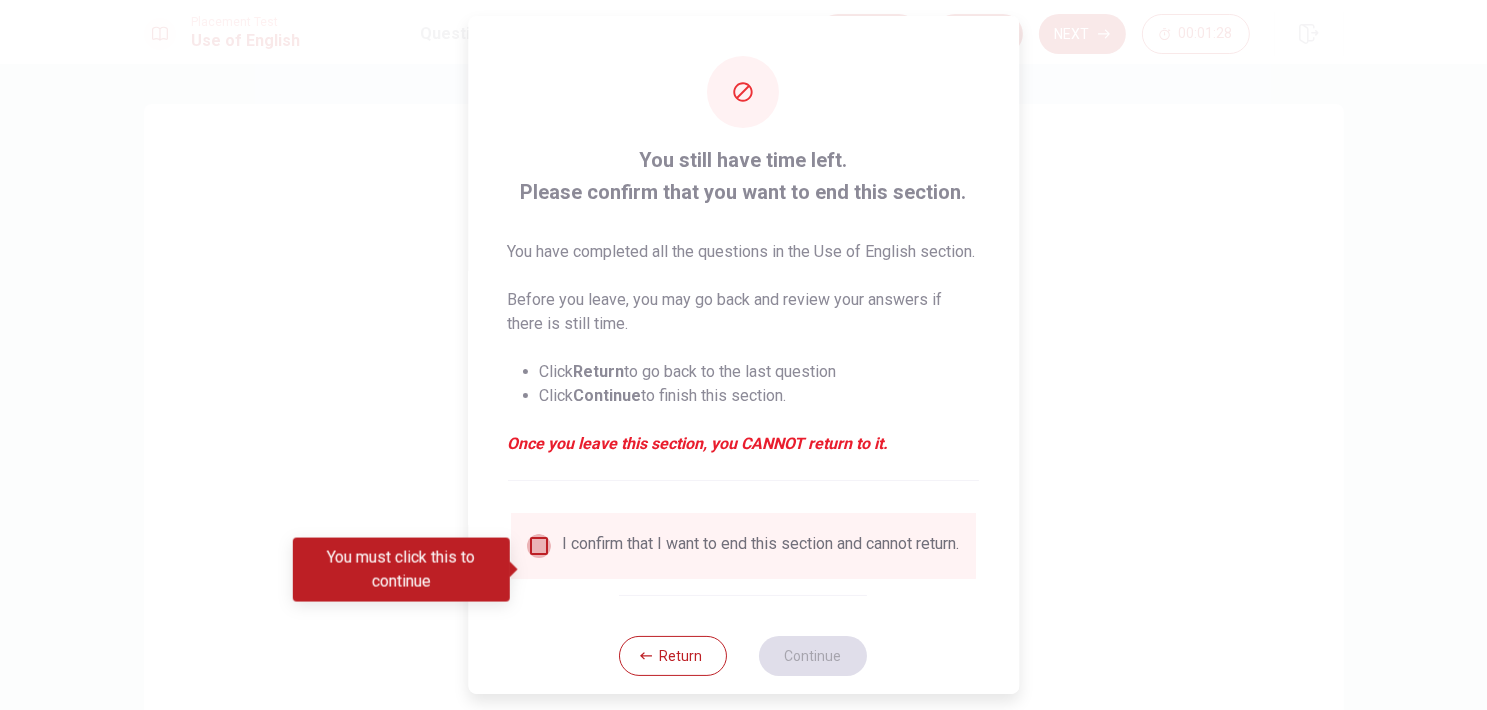click at bounding box center (539, 546) 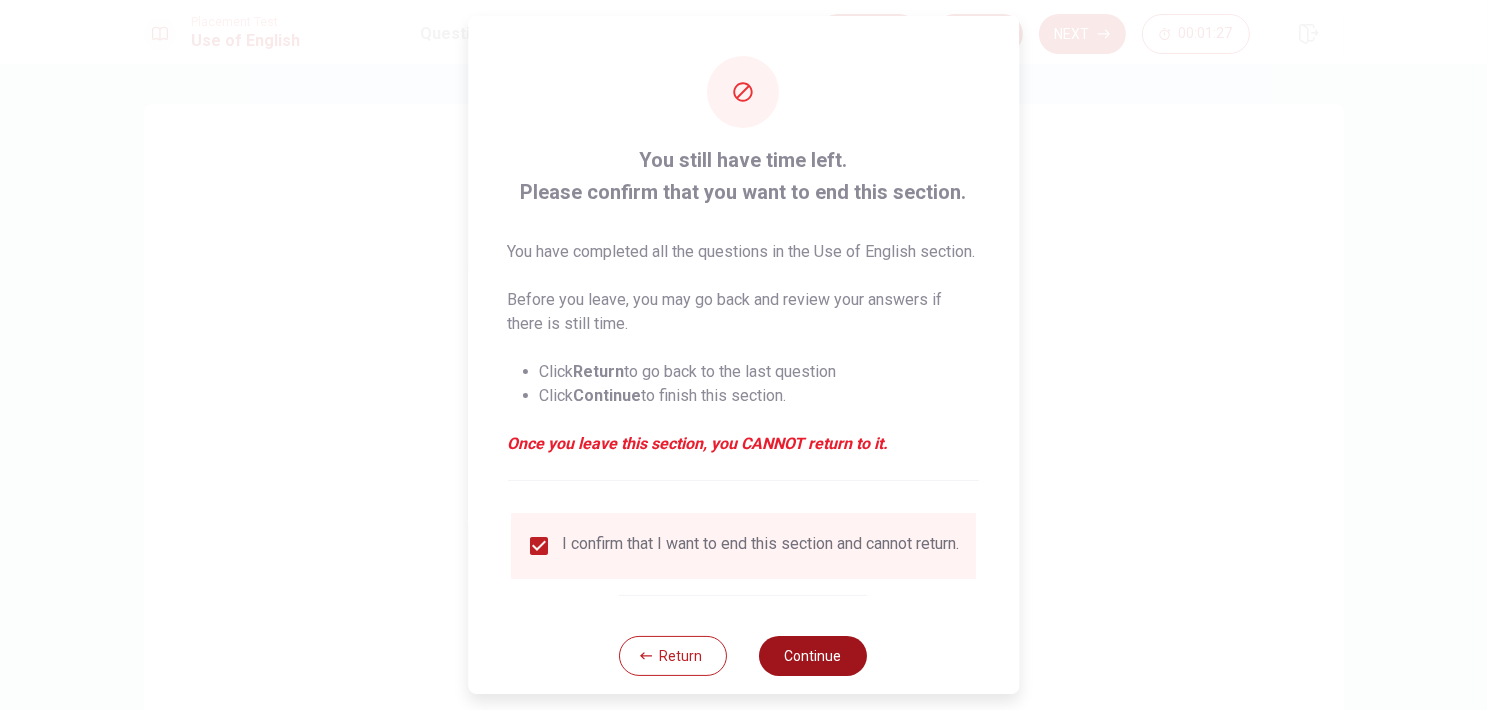 click on "Continue" at bounding box center [814, 656] 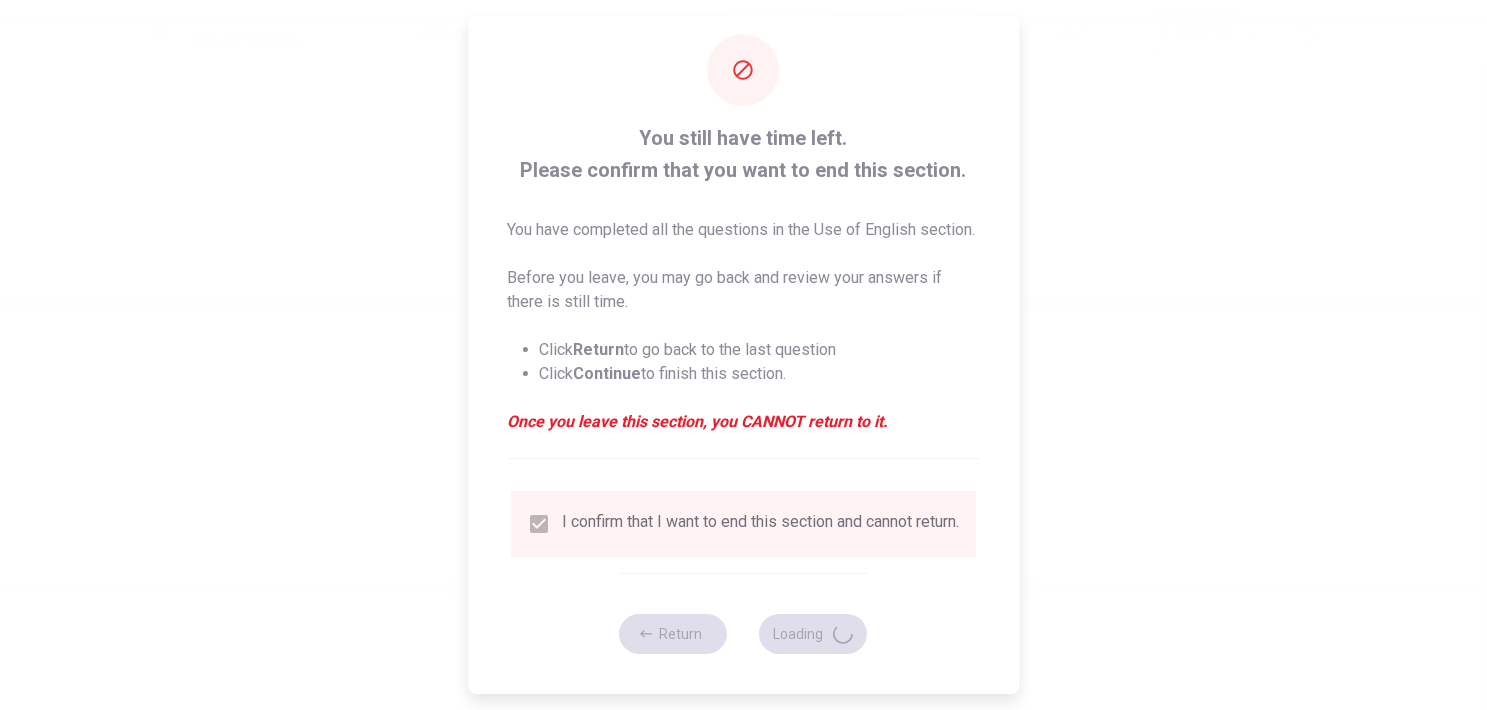 scroll, scrollTop: 0, scrollLeft: 0, axis: both 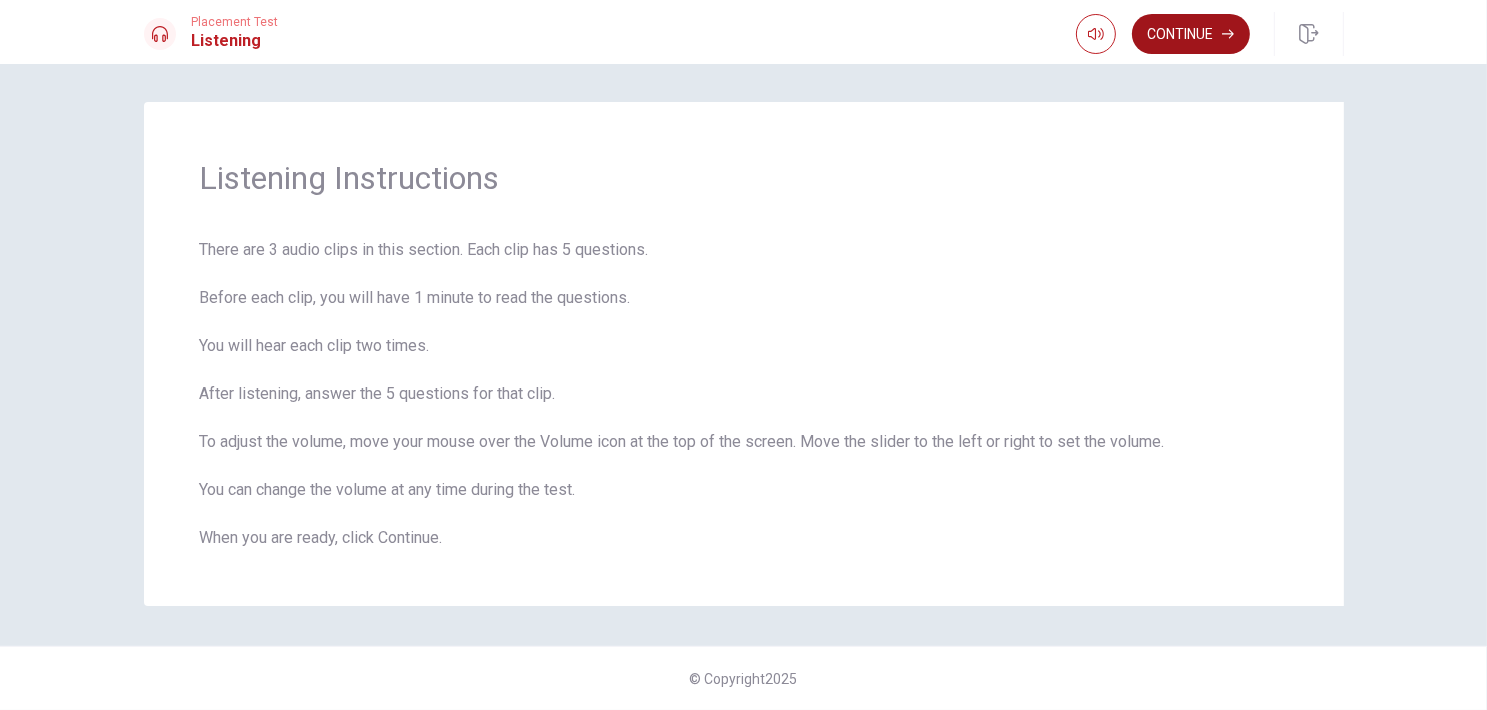 click on "Continue" at bounding box center (1191, 34) 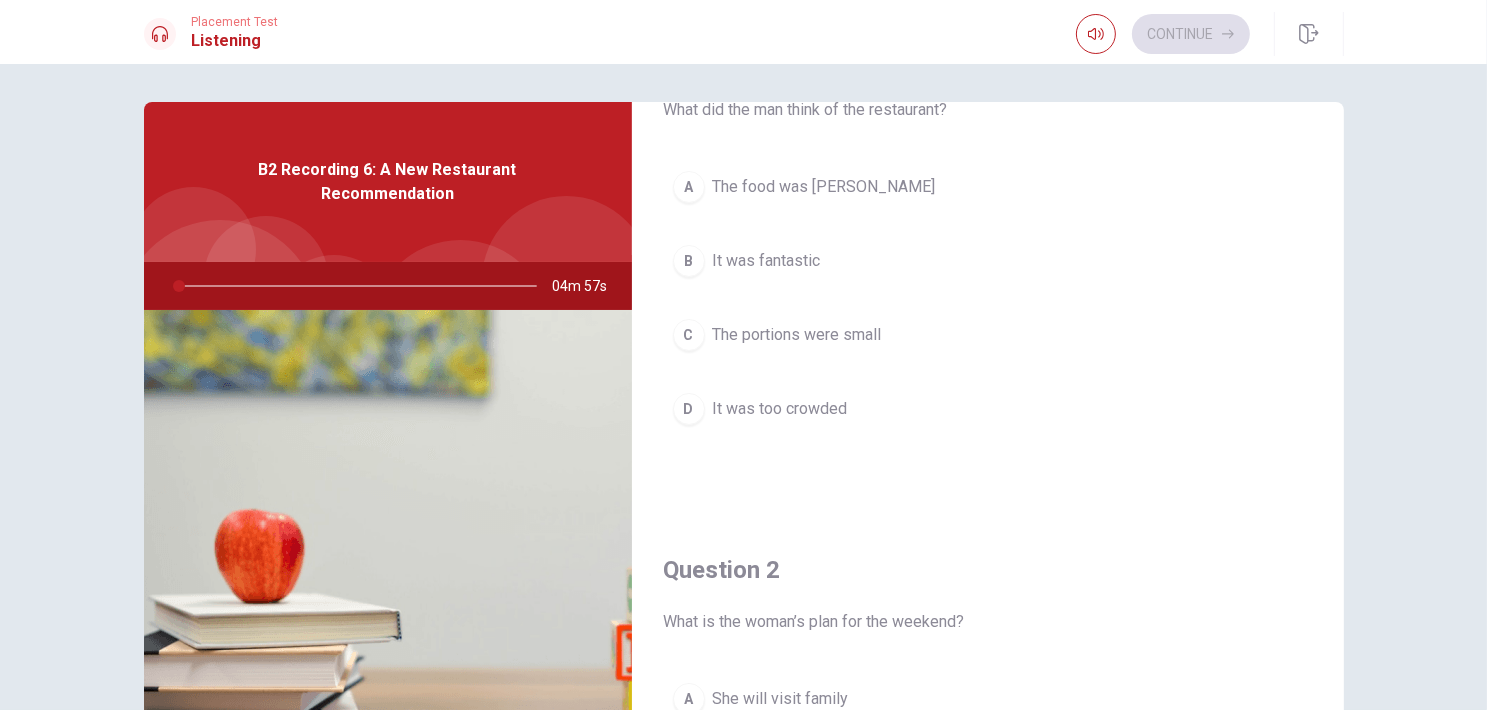 scroll, scrollTop: 0, scrollLeft: 0, axis: both 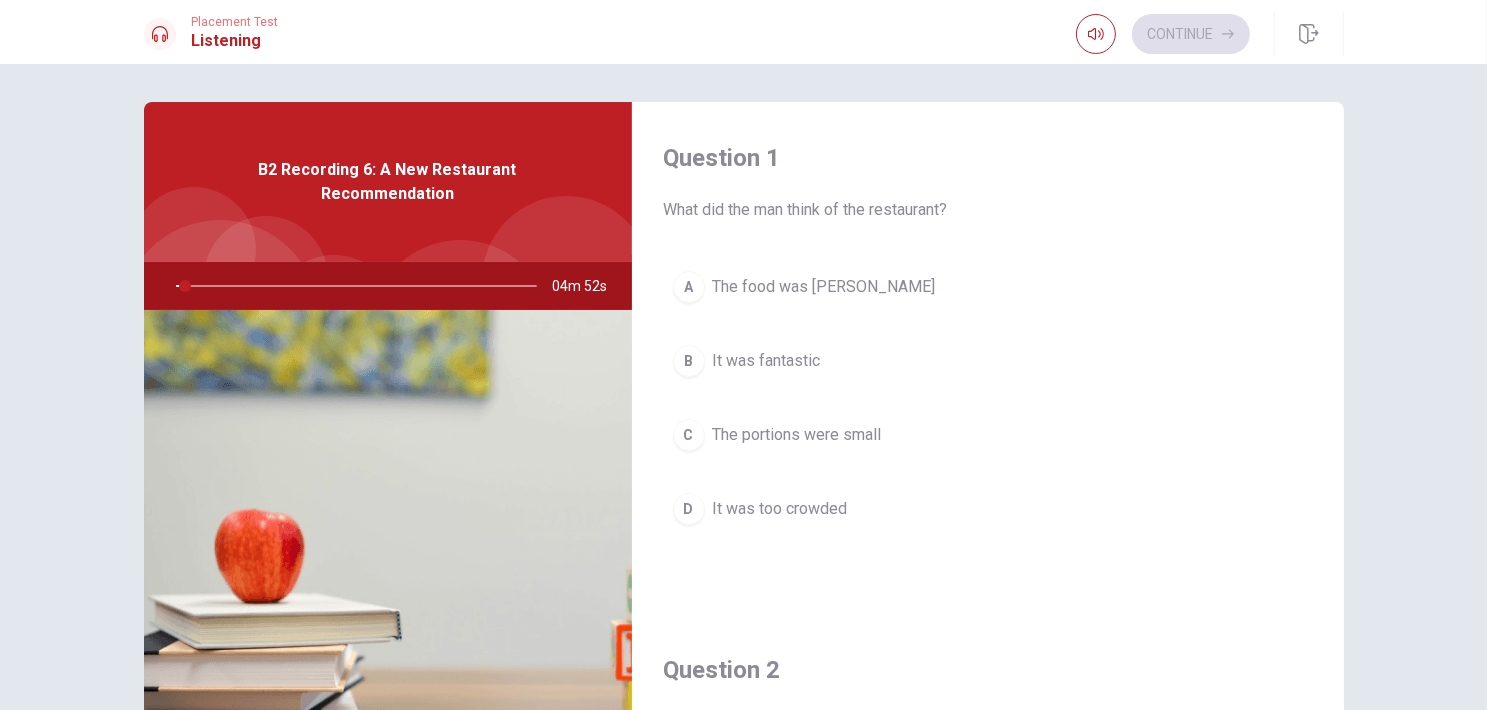 drag, startPoint x: 784, startPoint y: 210, endPoint x: 840, endPoint y: 205, distance: 56.22277 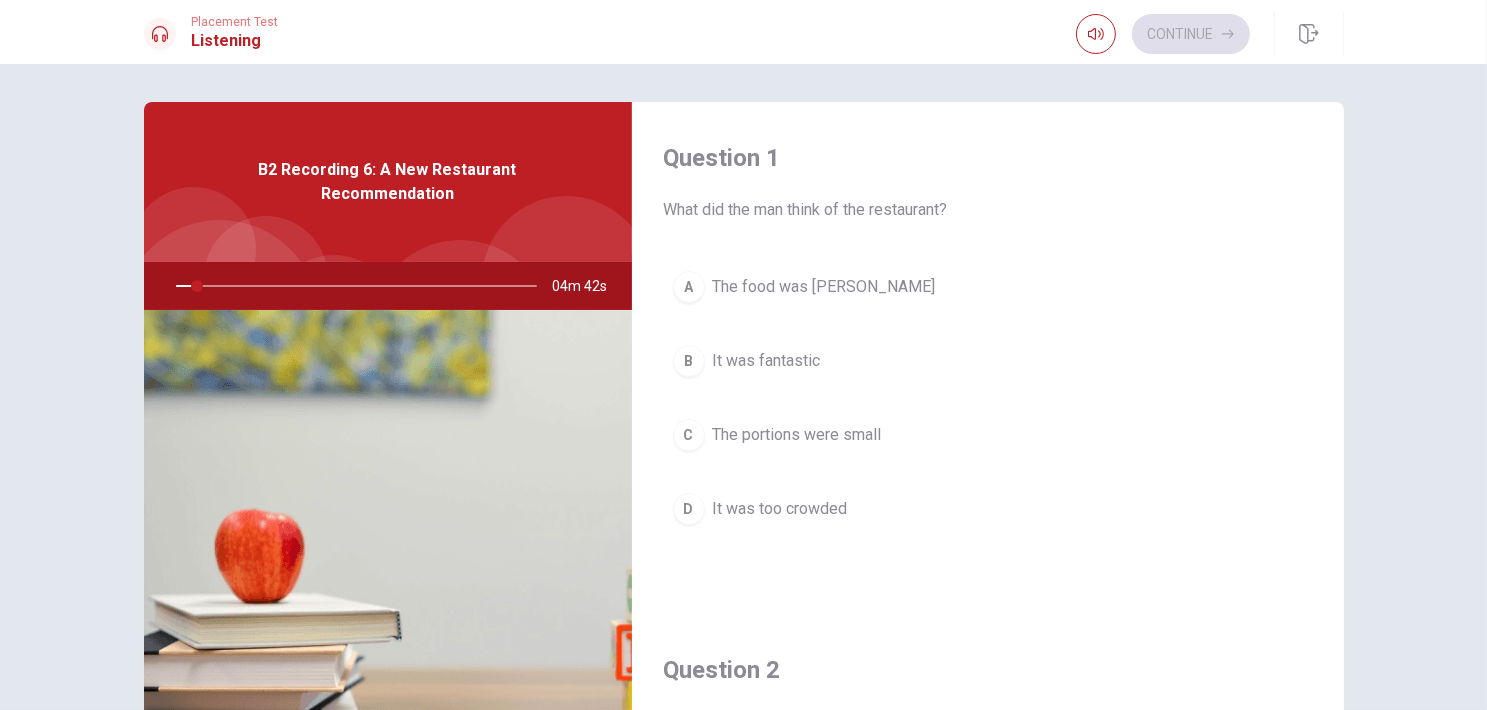 click on "A The food was [PERSON_NAME] B It was fantastic C The portions were small D It was too crowded" at bounding box center [988, 418] 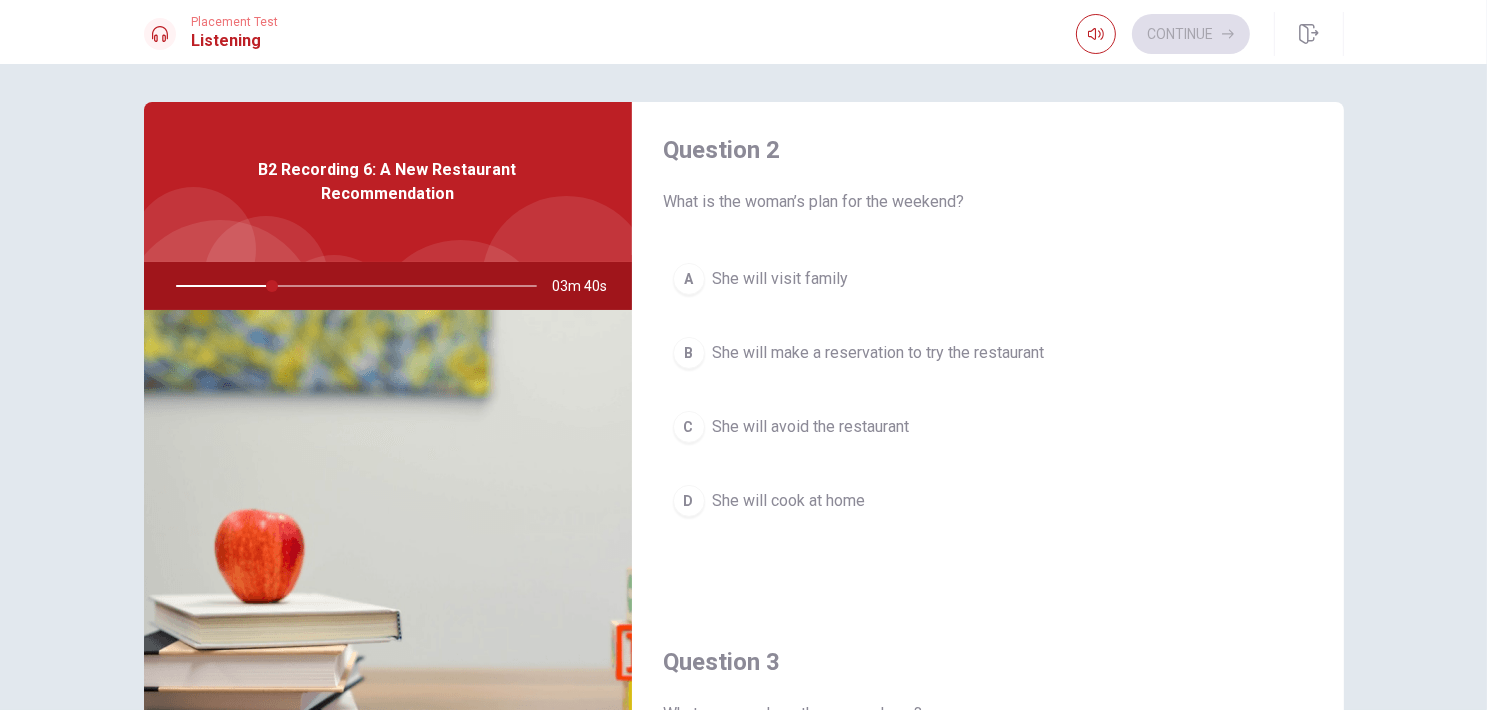 scroll, scrollTop: 456, scrollLeft: 0, axis: vertical 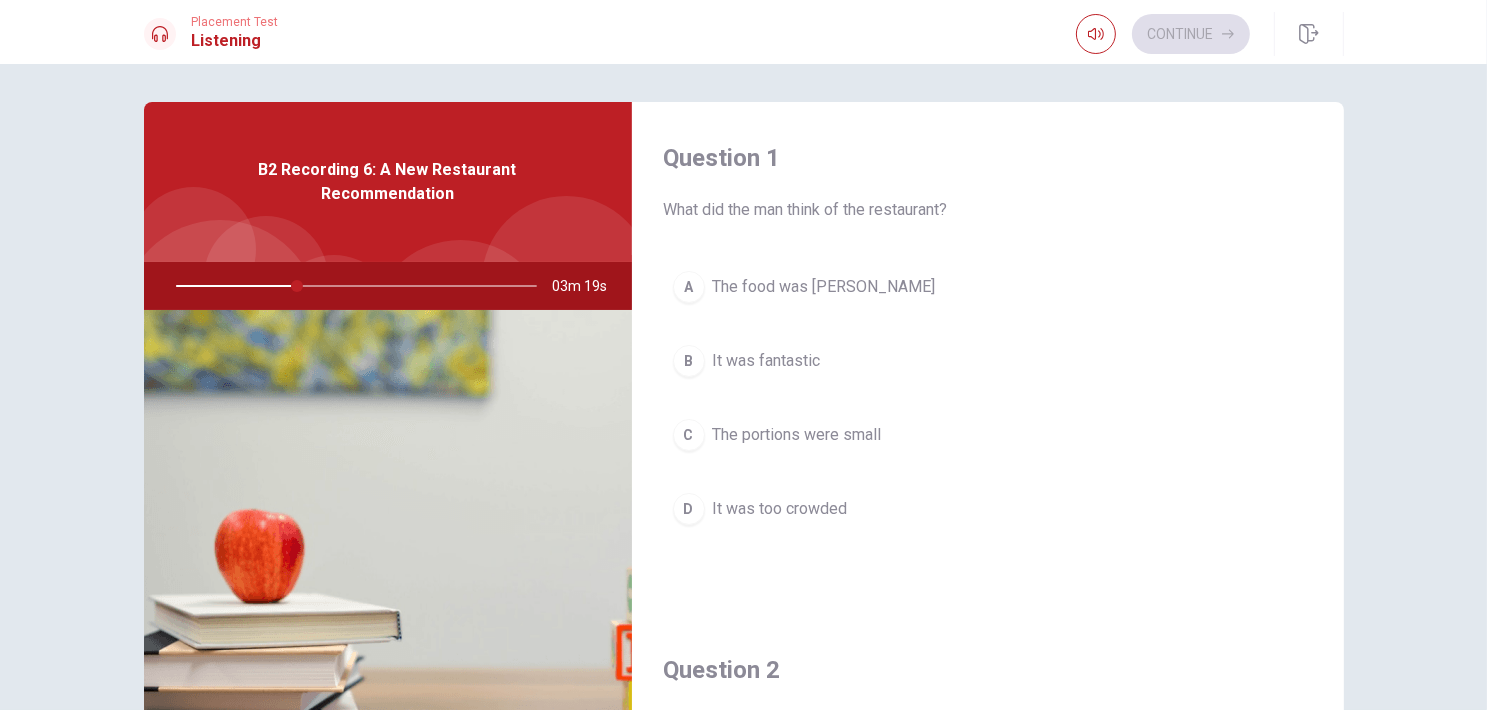 click on "It was fantastic" at bounding box center (767, 361) 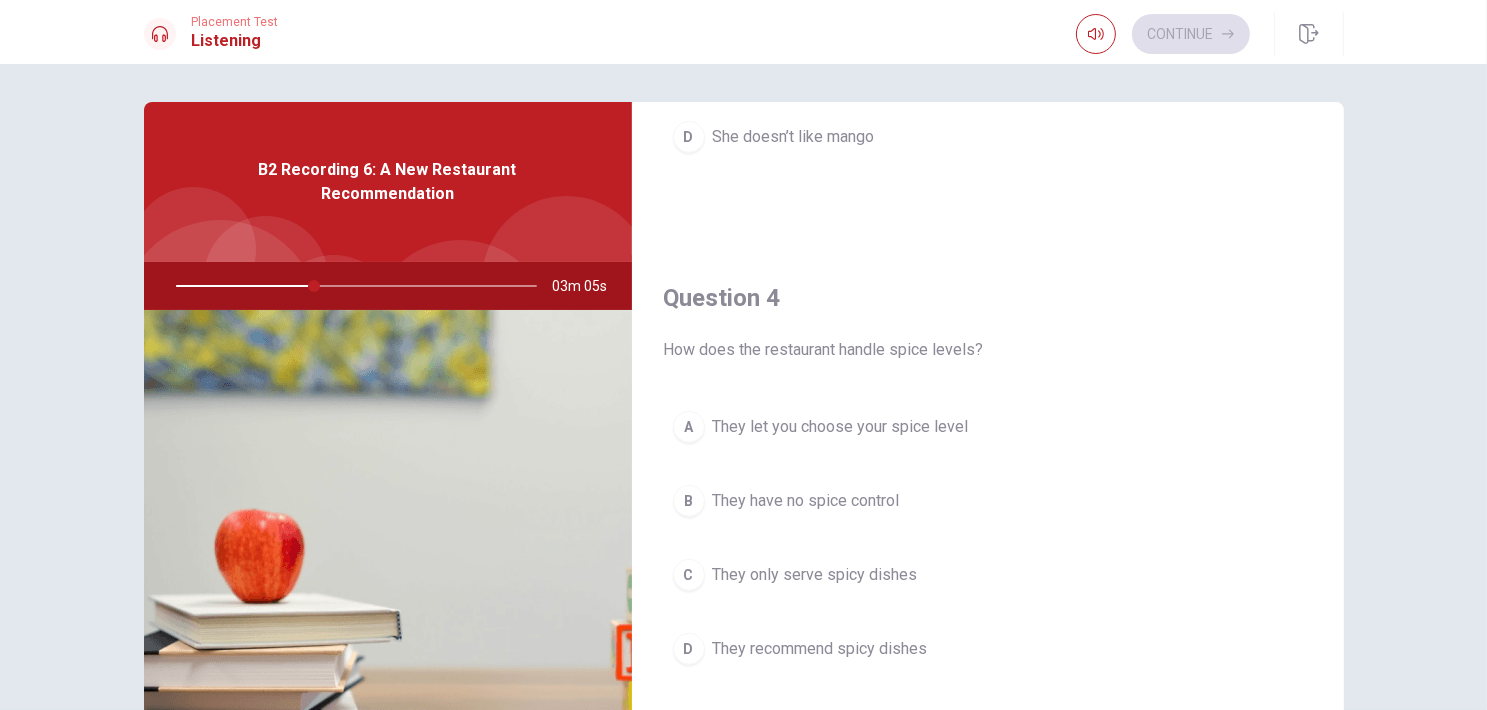 scroll, scrollTop: 1400, scrollLeft: 0, axis: vertical 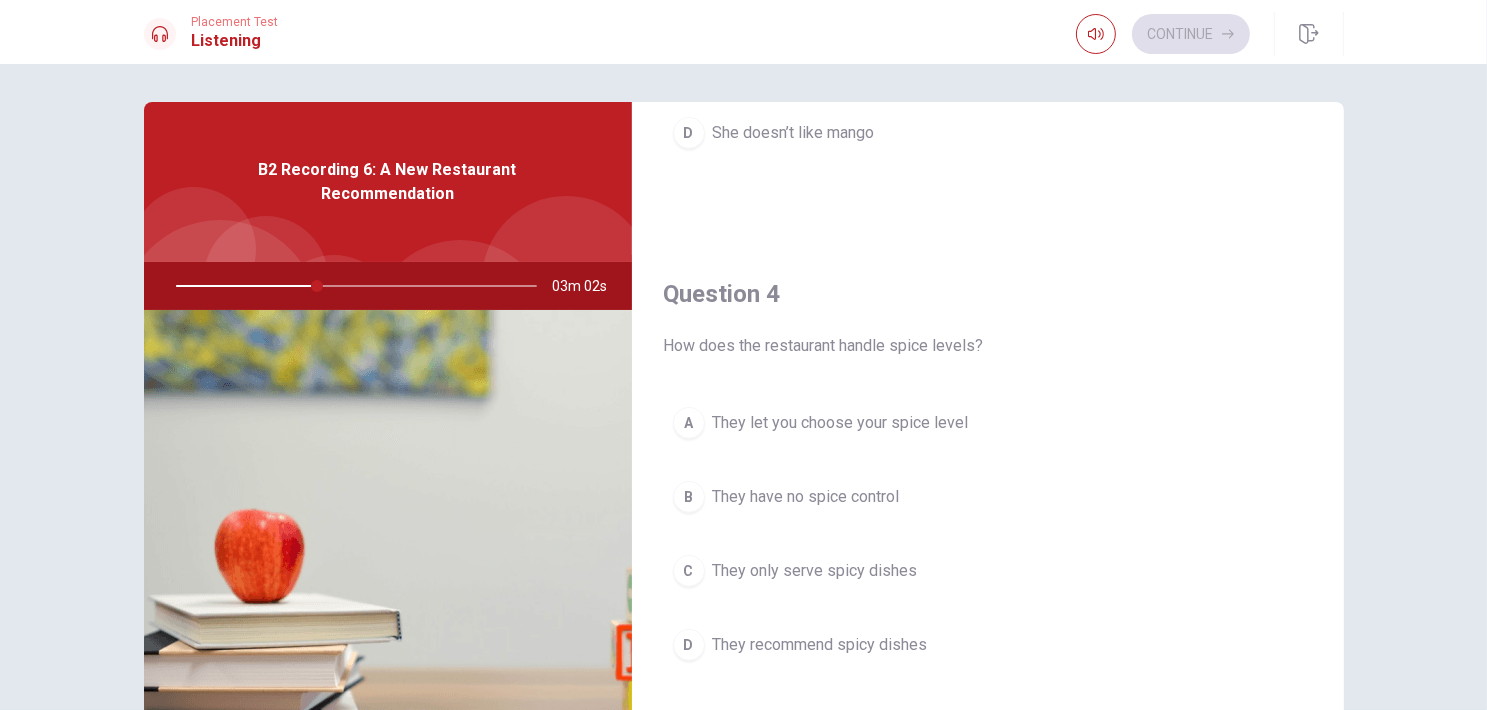 click on "They let you choose your spice level" at bounding box center [841, 423] 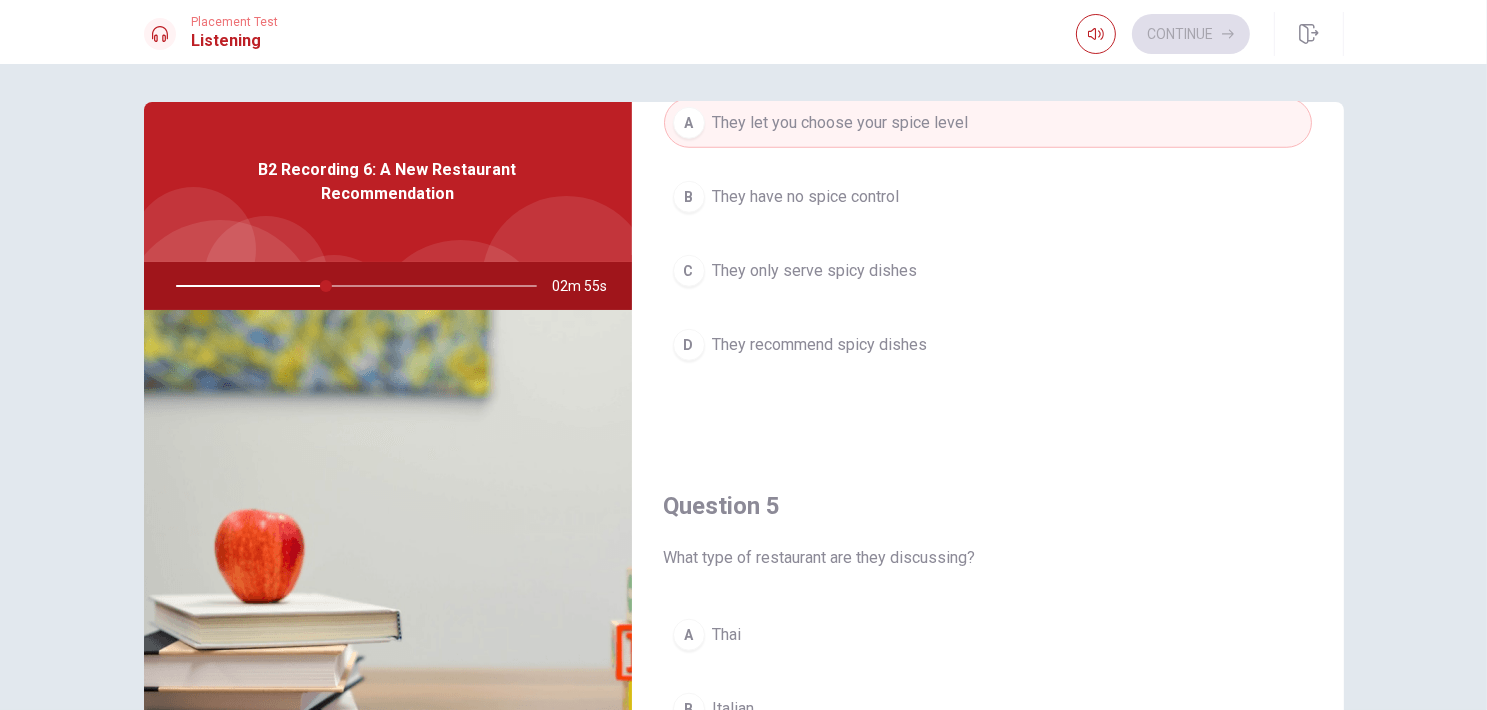 scroll, scrollTop: 1856, scrollLeft: 0, axis: vertical 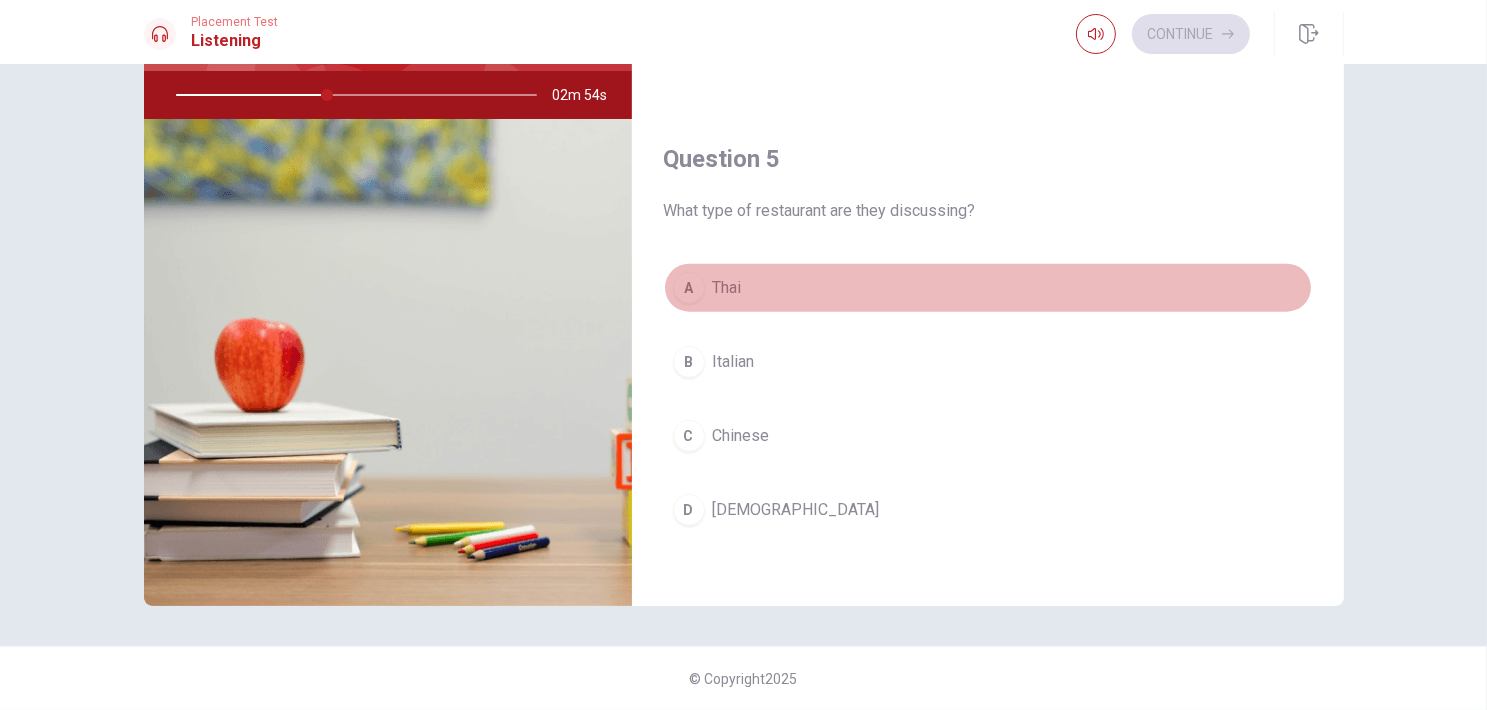 click on "A [DEMOGRAPHIC_DATA]" at bounding box center [988, 288] 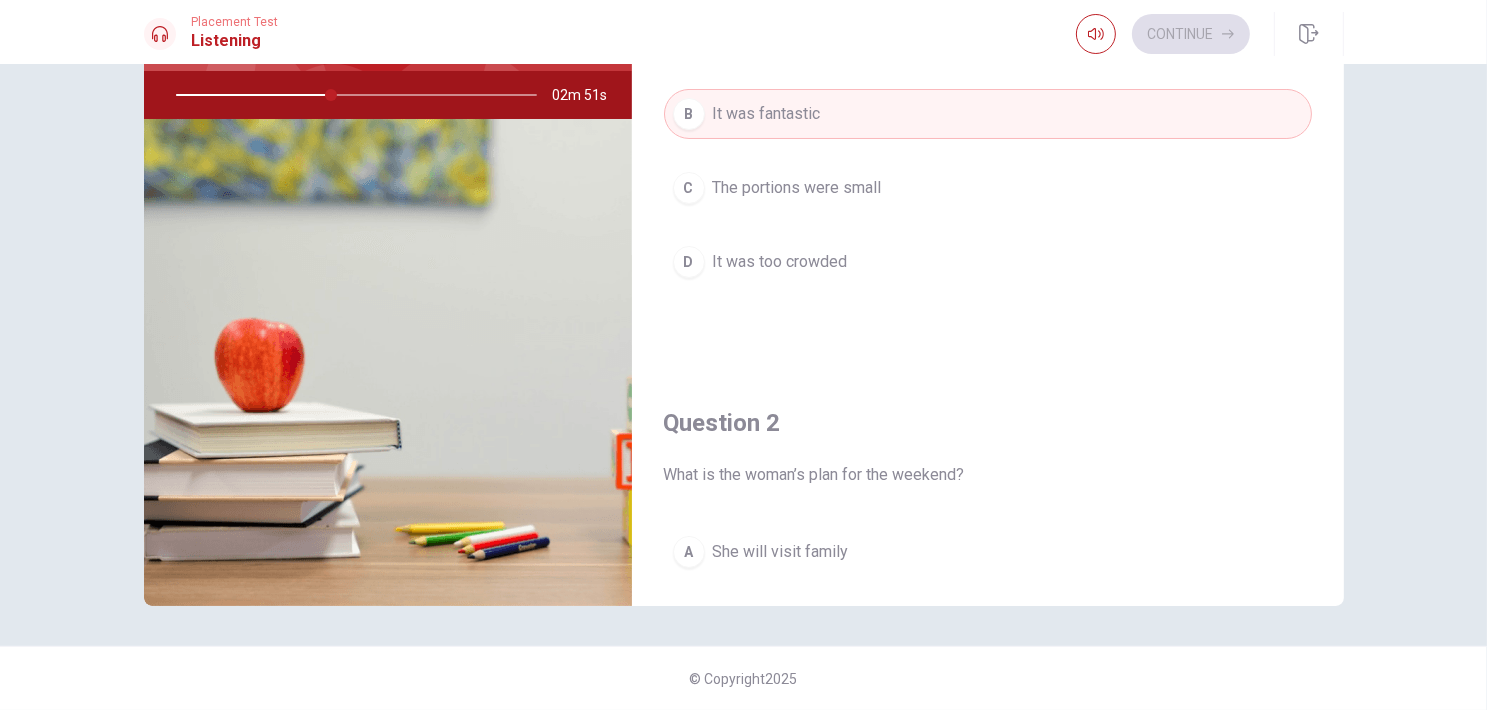 scroll, scrollTop: 256, scrollLeft: 0, axis: vertical 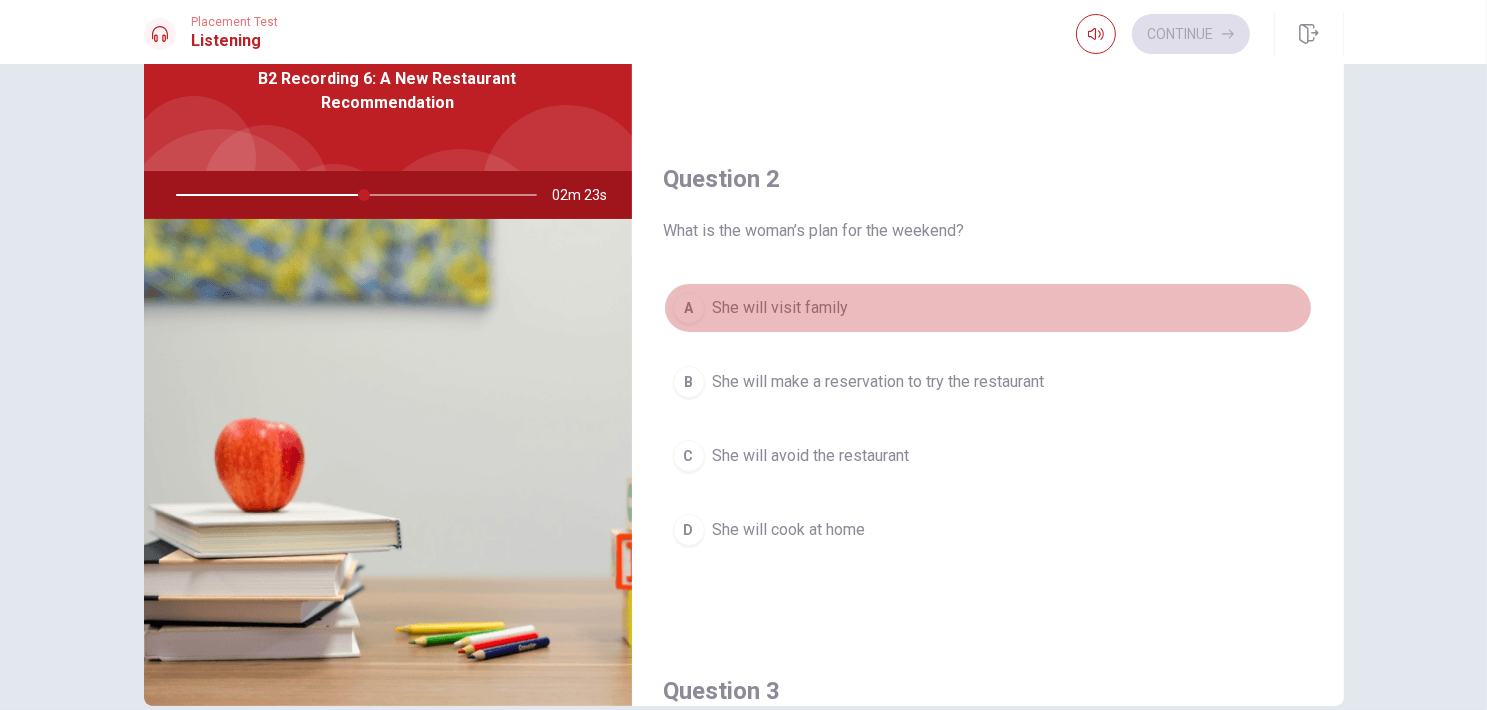 click on "She will visit family" at bounding box center (781, 308) 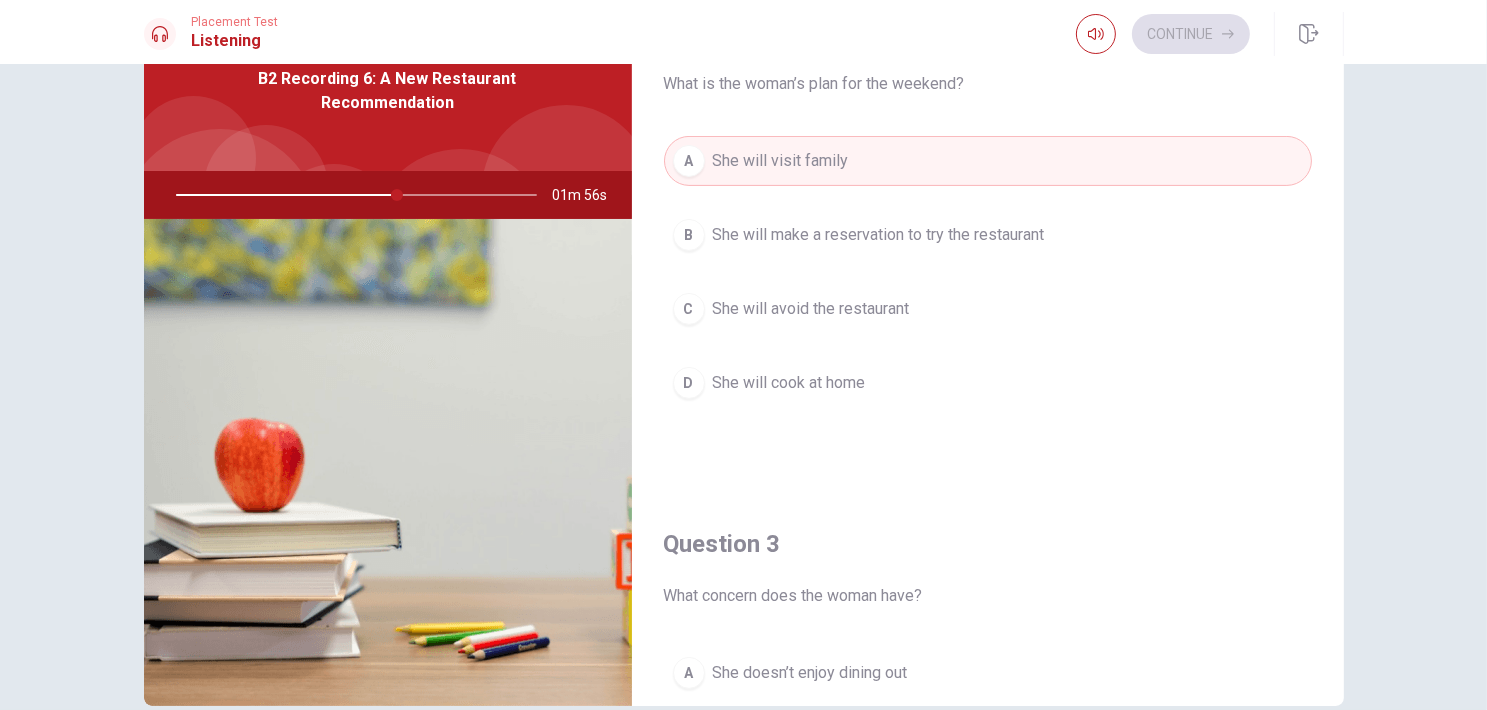 scroll, scrollTop: 500, scrollLeft: 0, axis: vertical 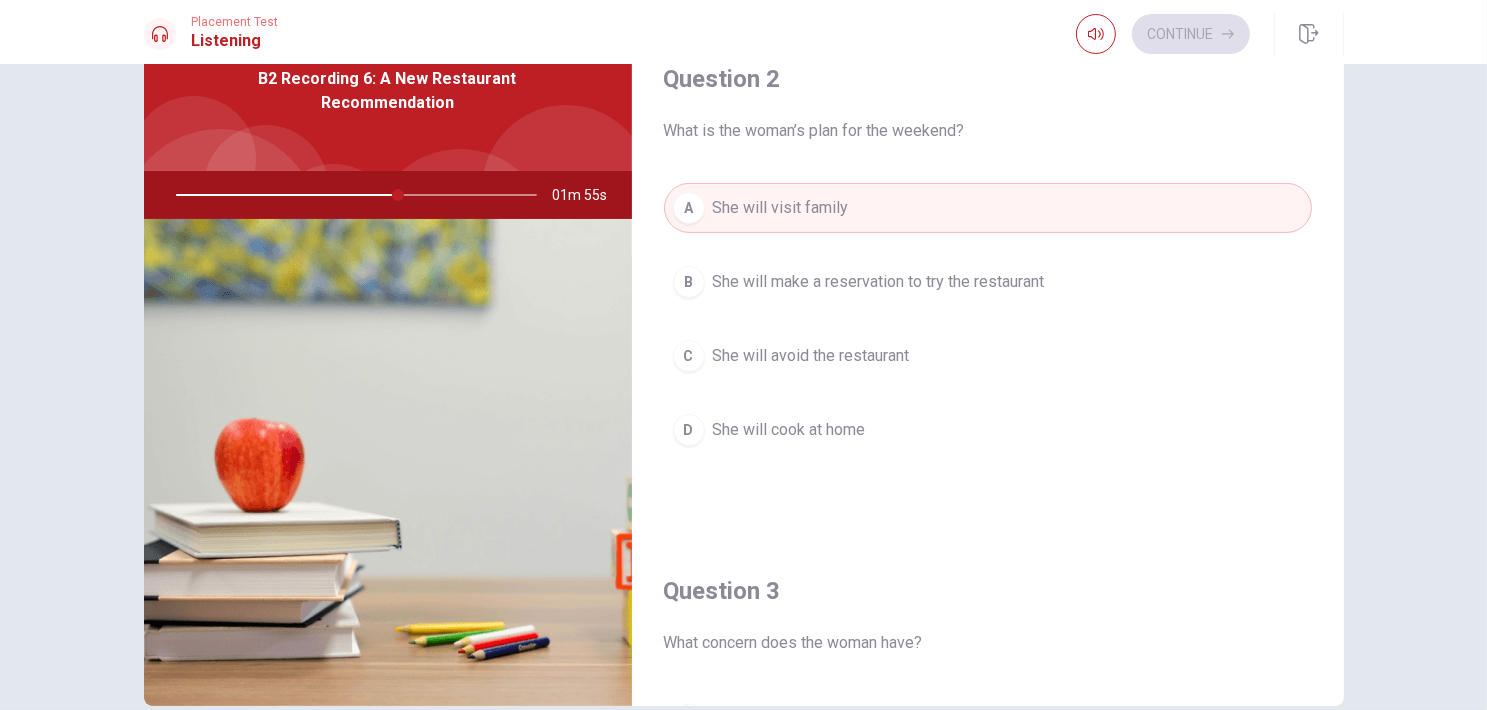 click on "She will make a reservation to try the restaurant" at bounding box center (879, 282) 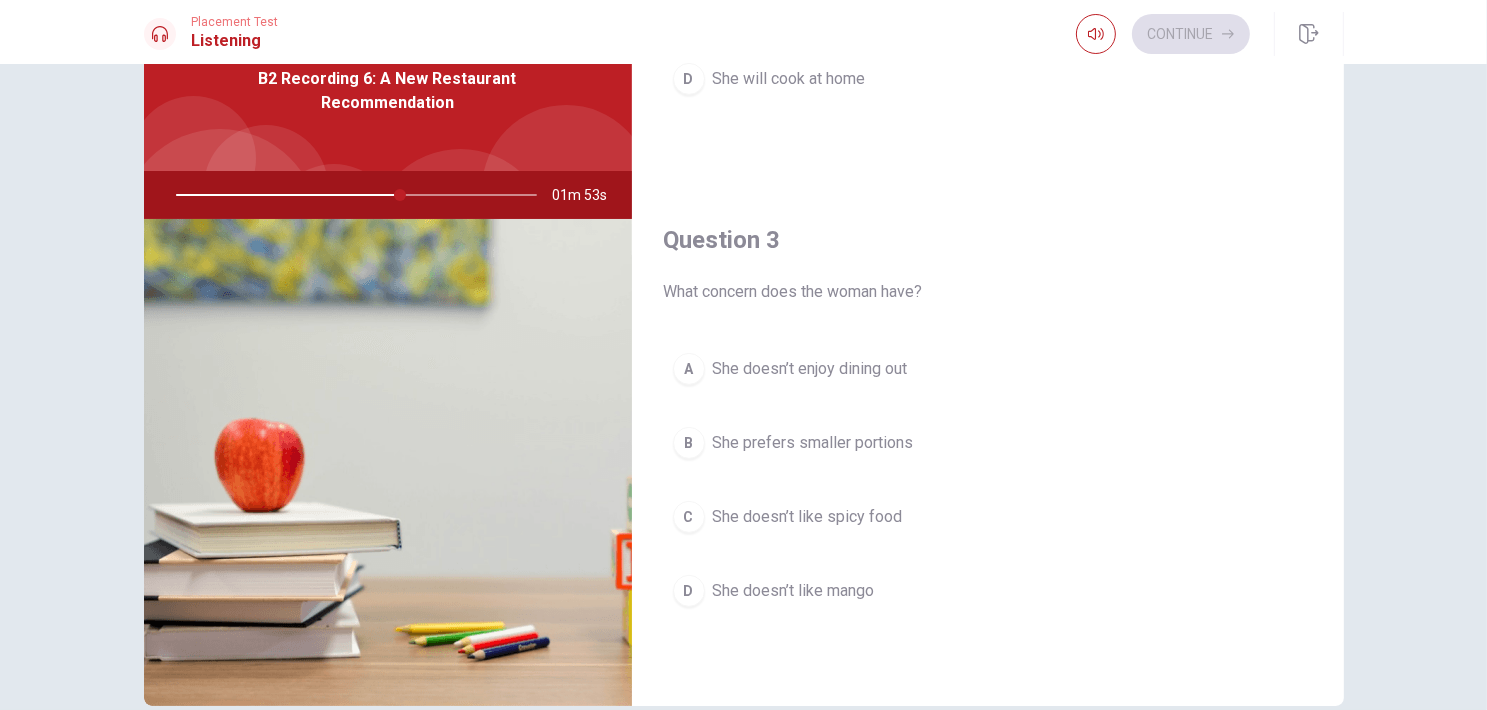 scroll, scrollTop: 900, scrollLeft: 0, axis: vertical 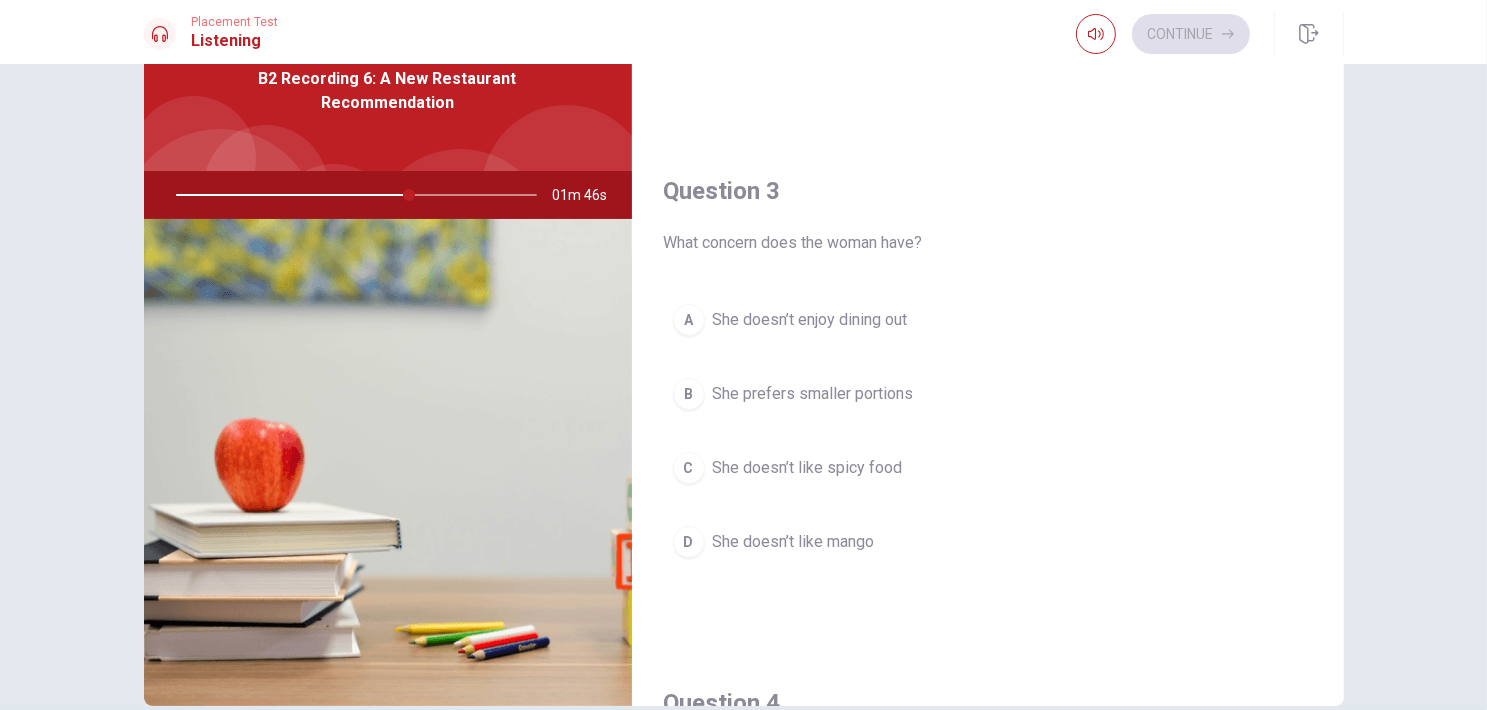 click on "She doesn’t like spicy food" at bounding box center (808, 468) 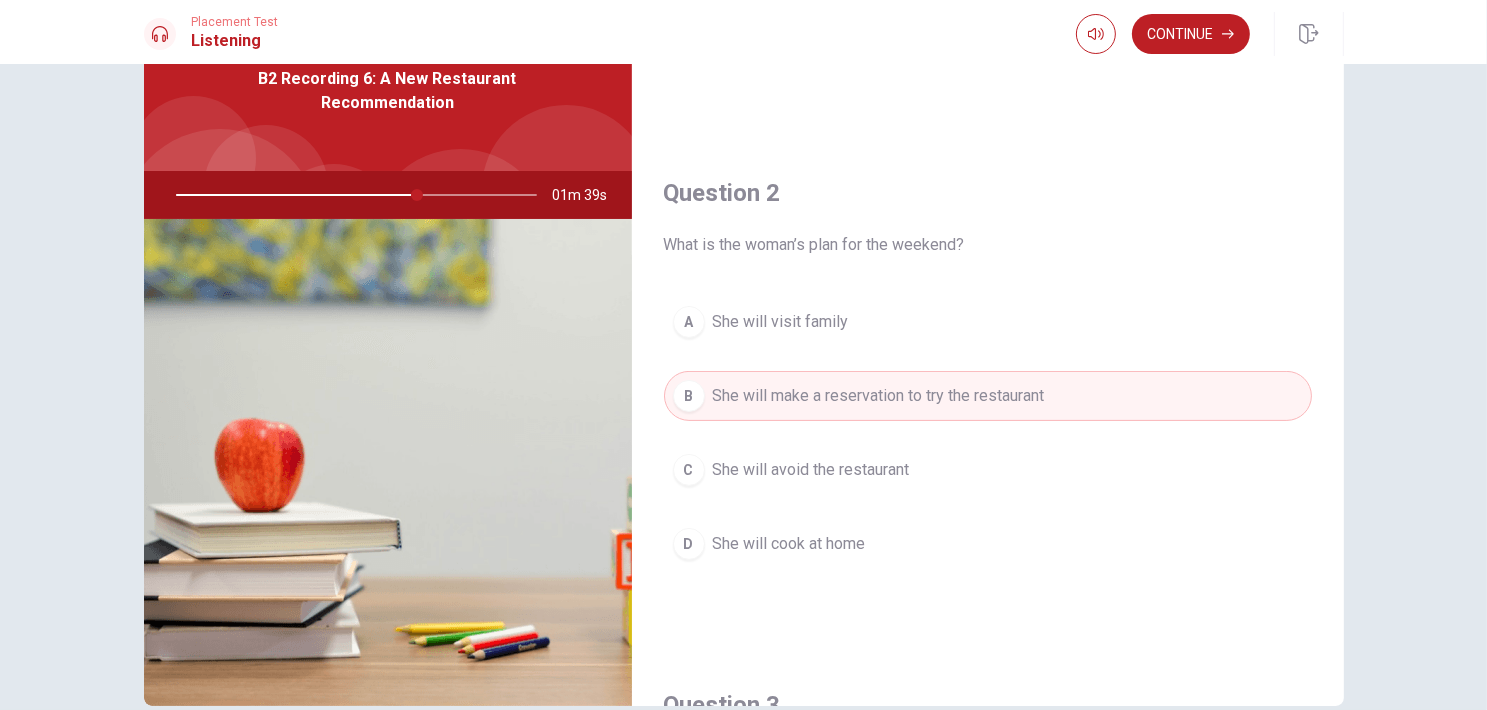 scroll, scrollTop: 0, scrollLeft: 0, axis: both 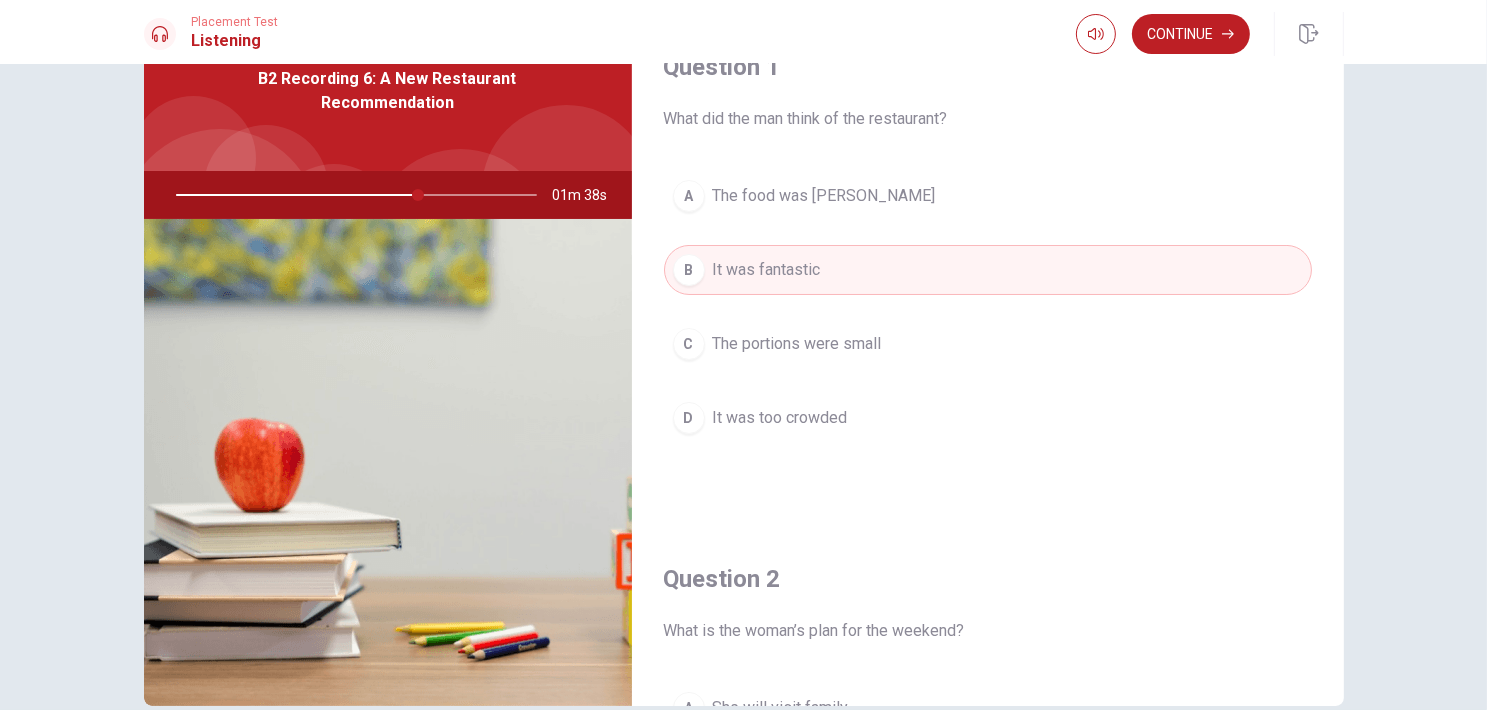 click on "Question 1 What did the man think of the restaurant? A The food was [PERSON_NAME] B It was fantastic C The portions were small D It was too crowded" at bounding box center [988, 267] 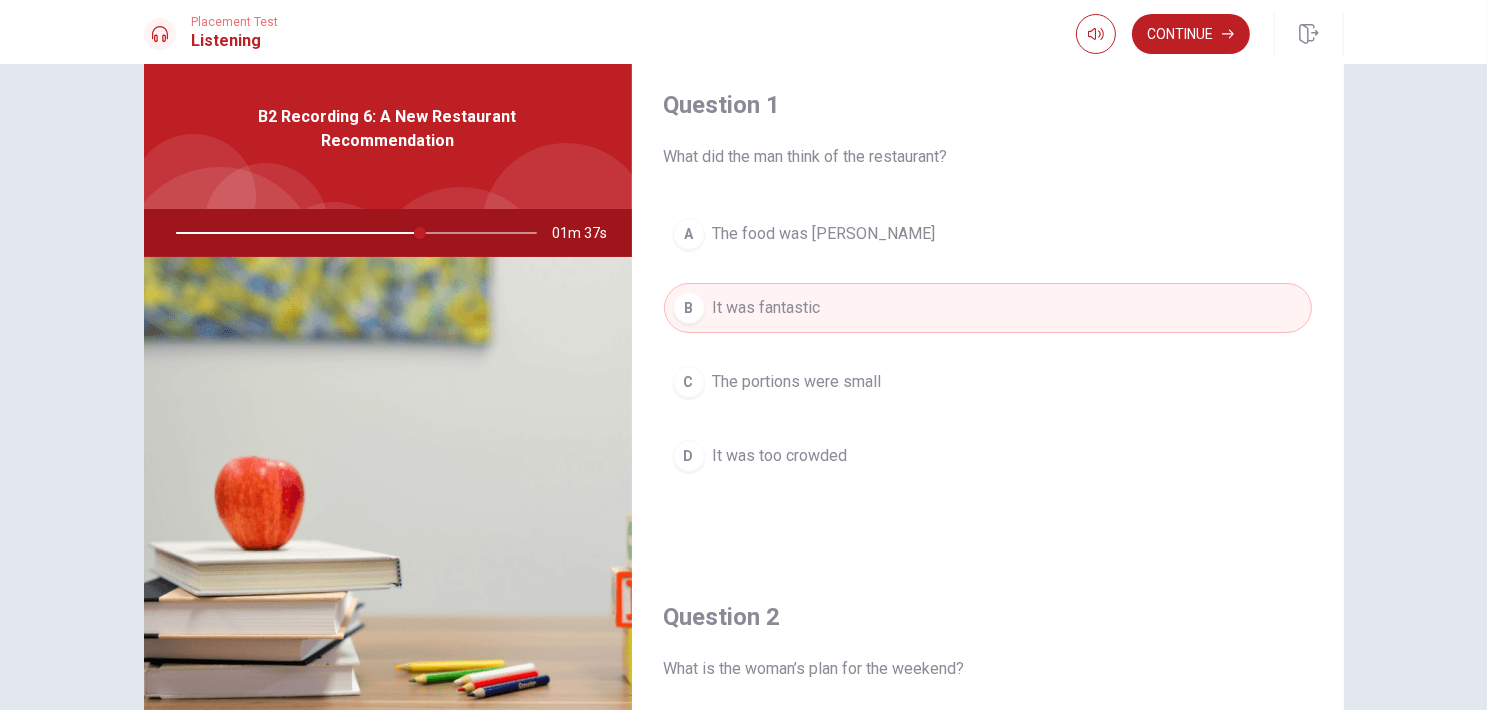 scroll, scrollTop: 100, scrollLeft: 0, axis: vertical 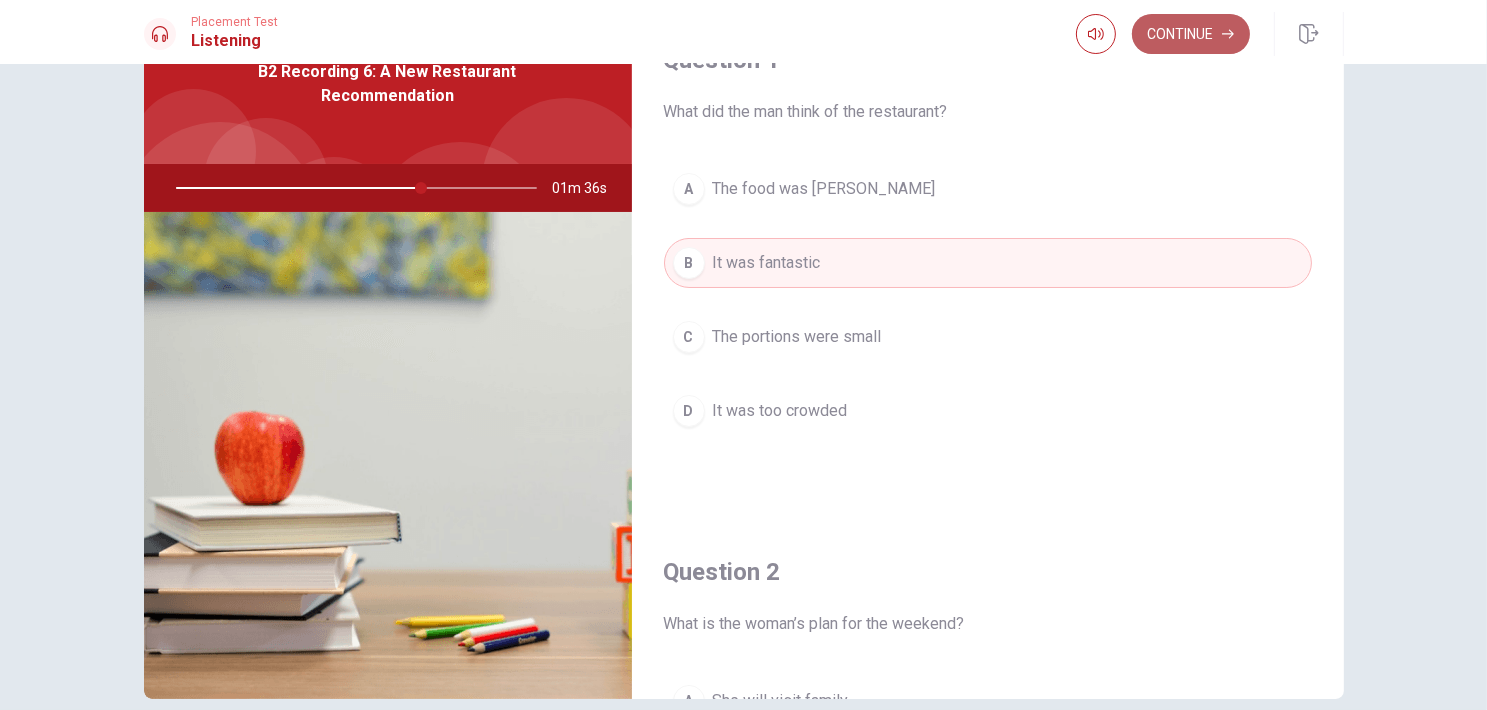 click on "Continue" at bounding box center (1191, 34) 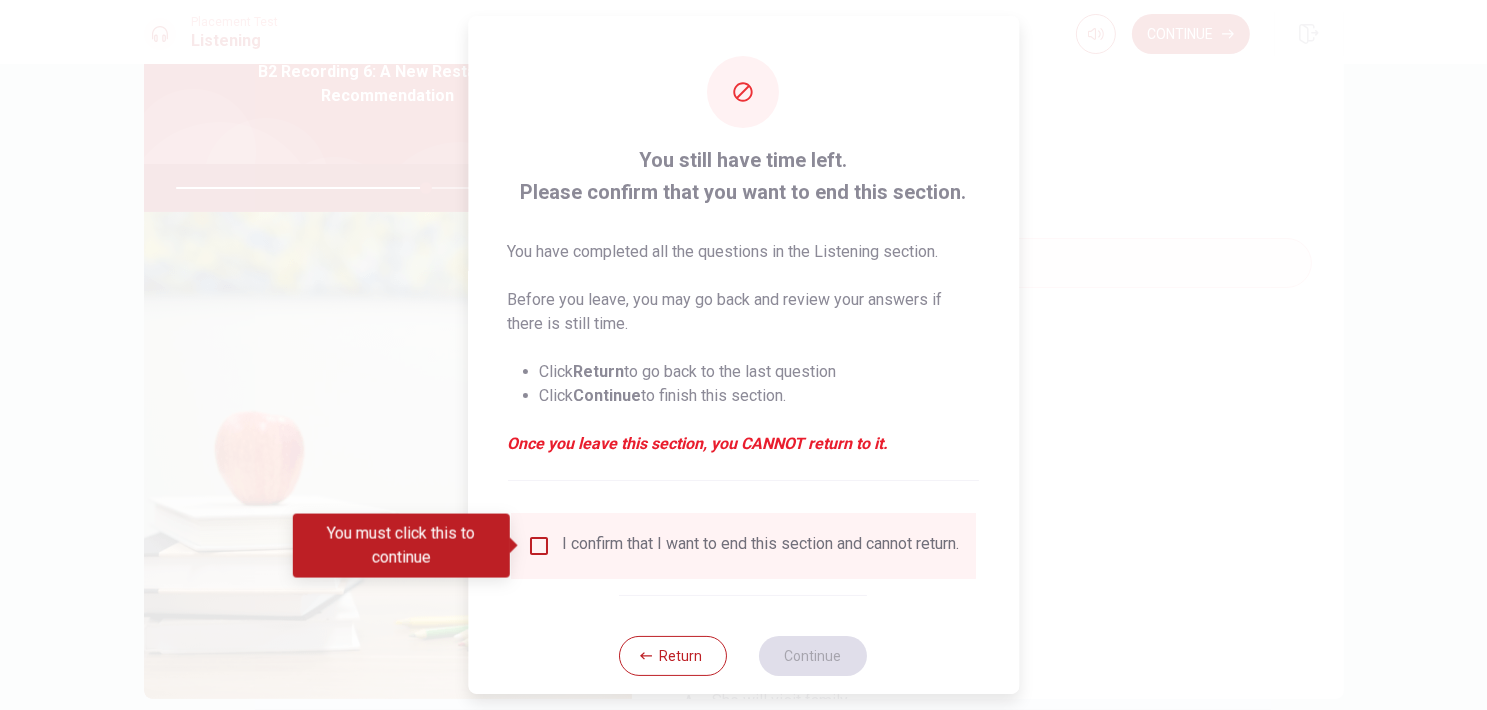 click on "Return" at bounding box center [674, 656] 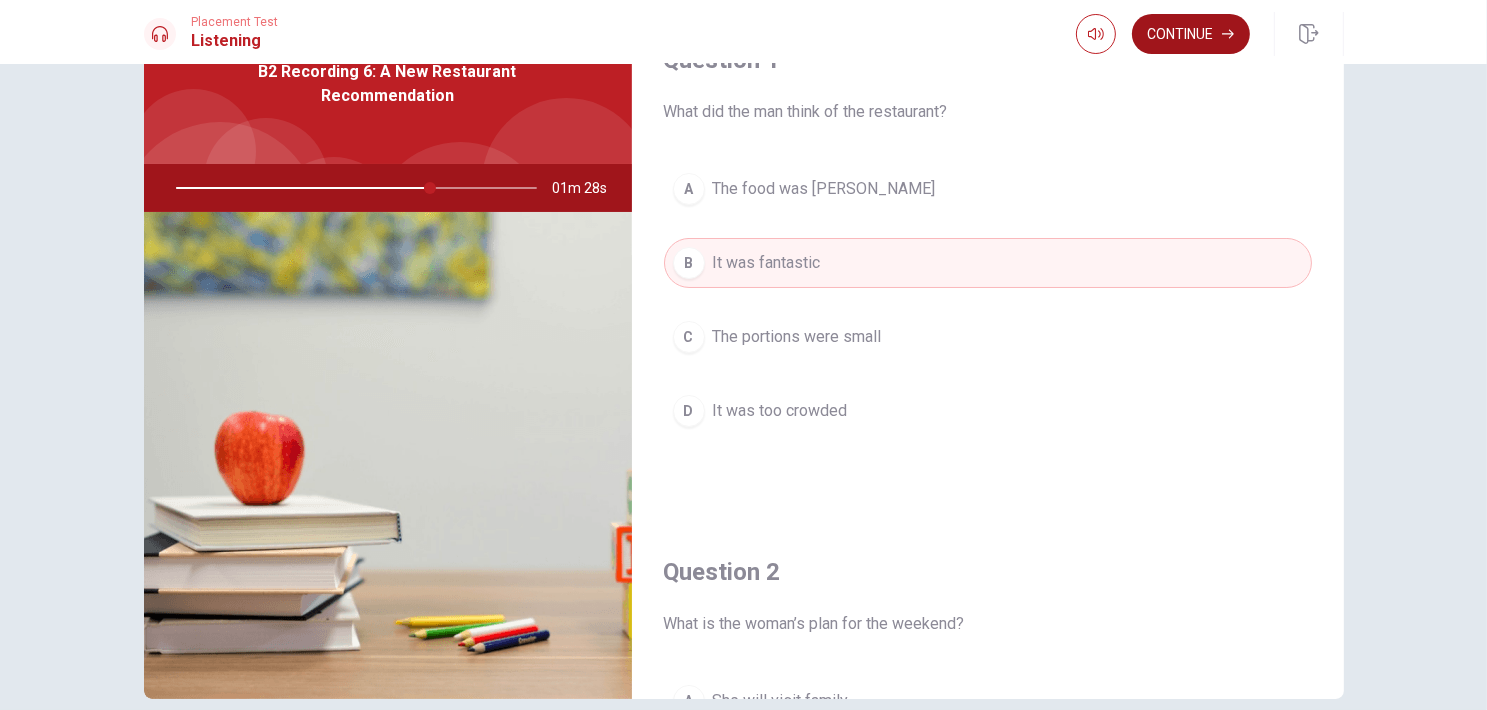 click on "Continue" at bounding box center [1191, 34] 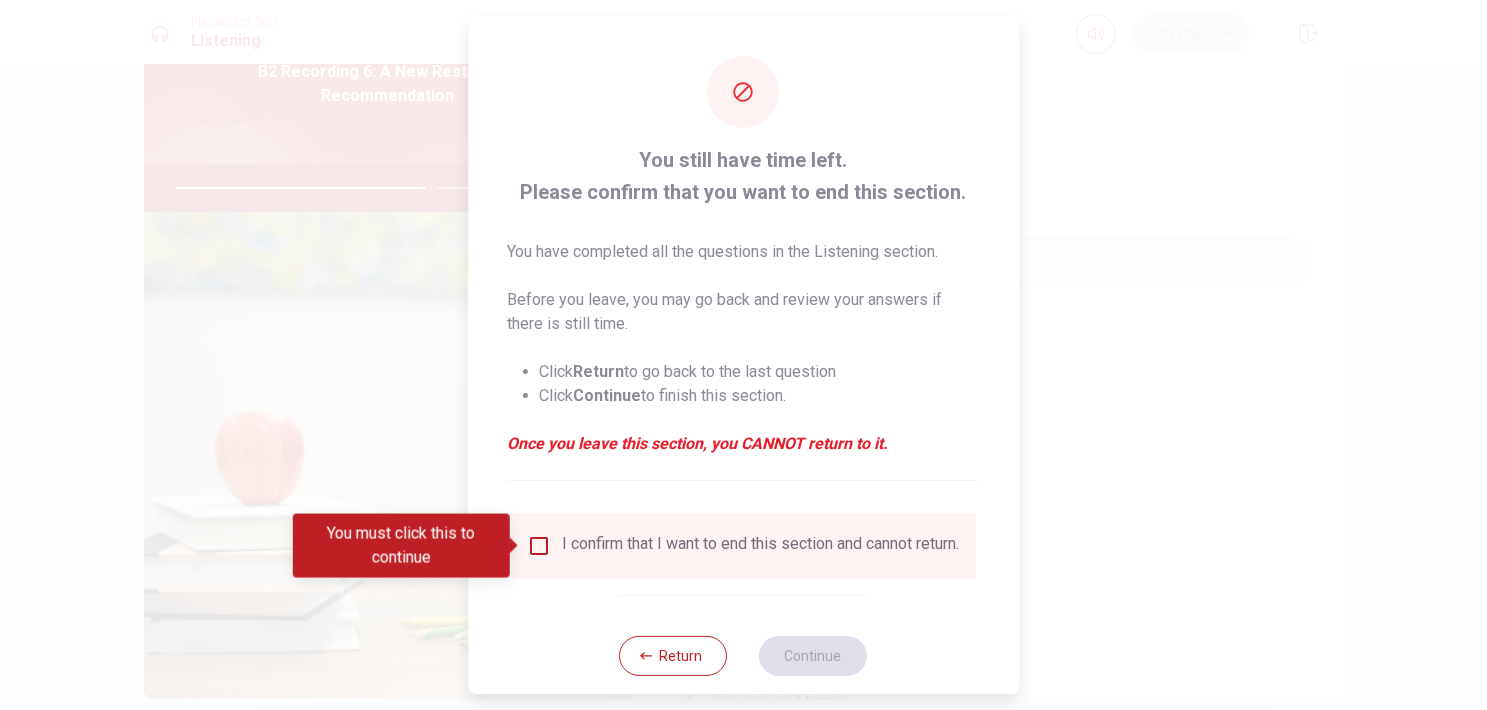 click on "I confirm that I want to end this section and cannot return." at bounding box center [743, 546] 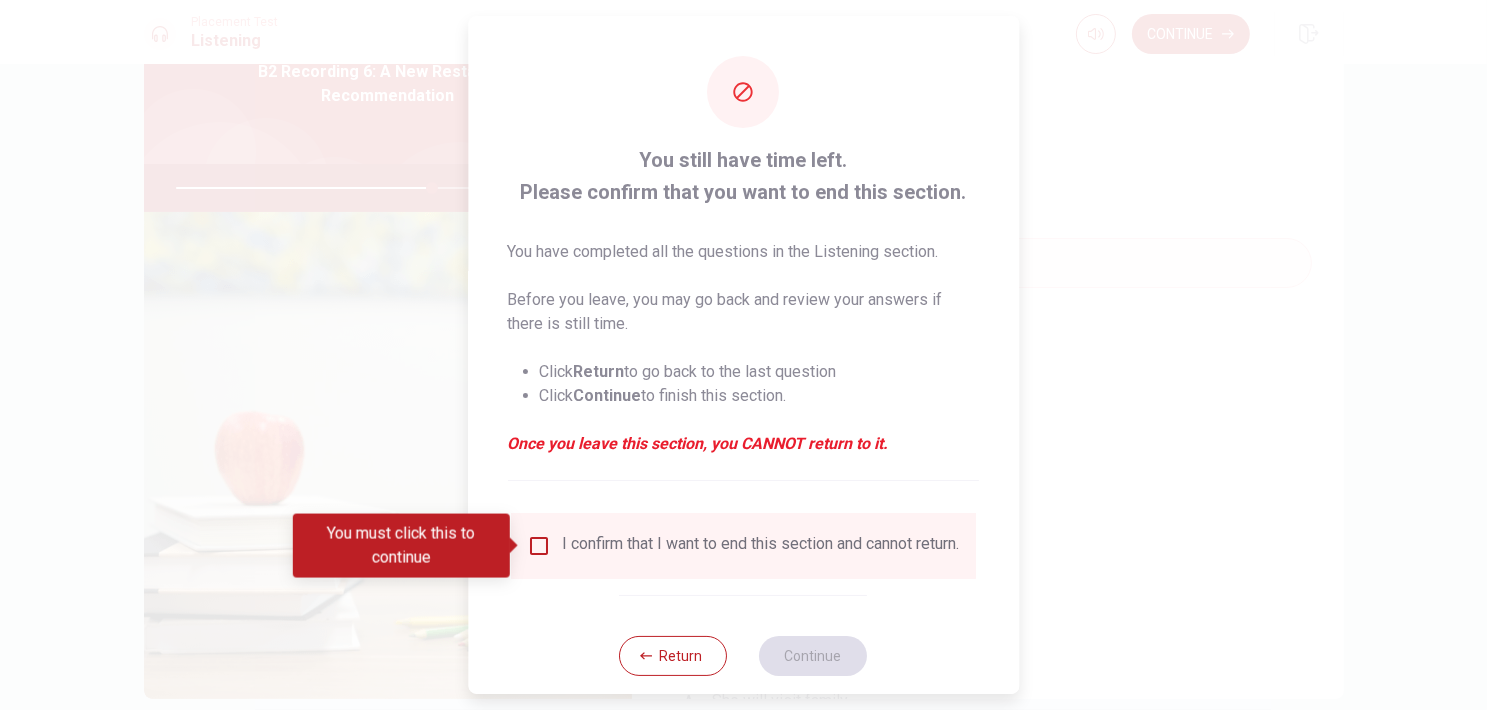click on "I confirm that I want to end this section and cannot return." at bounding box center [761, 546] 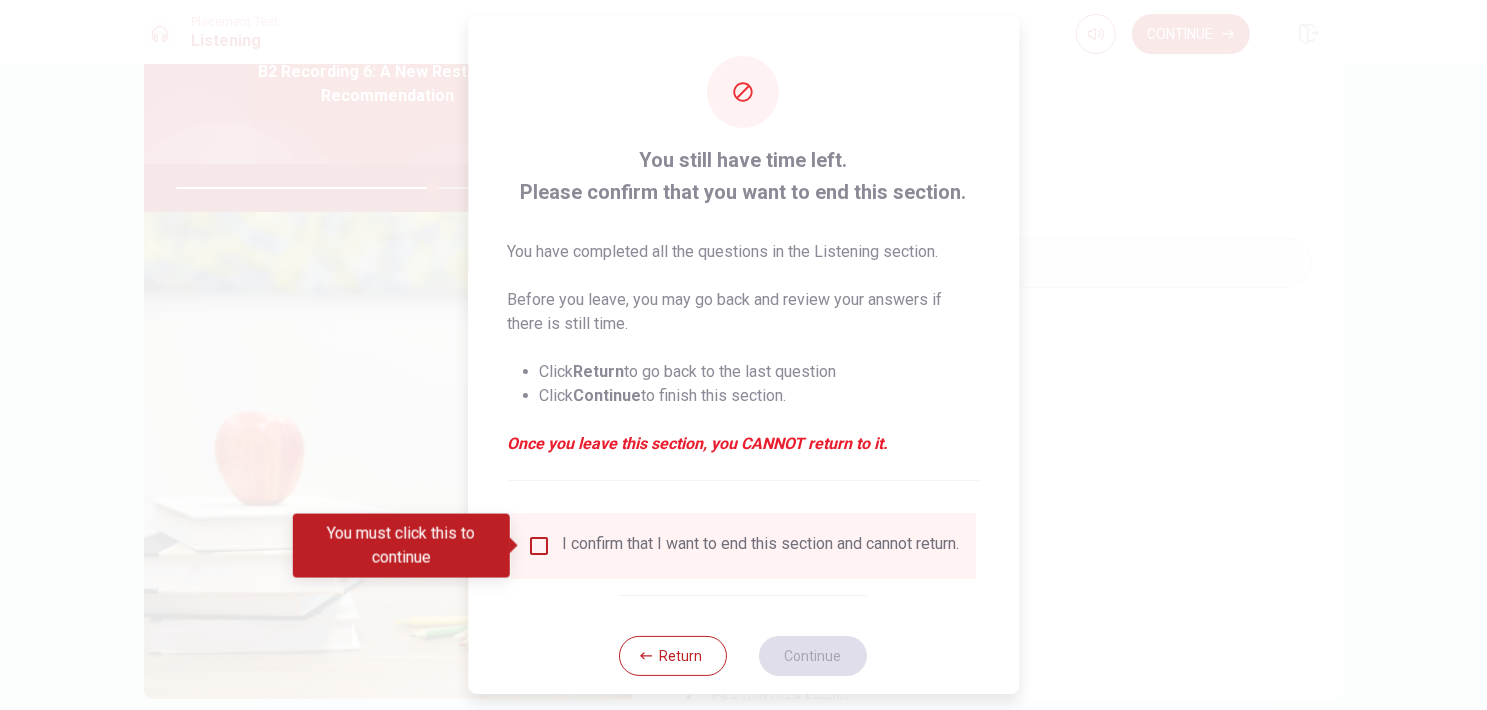 click at bounding box center (539, 546) 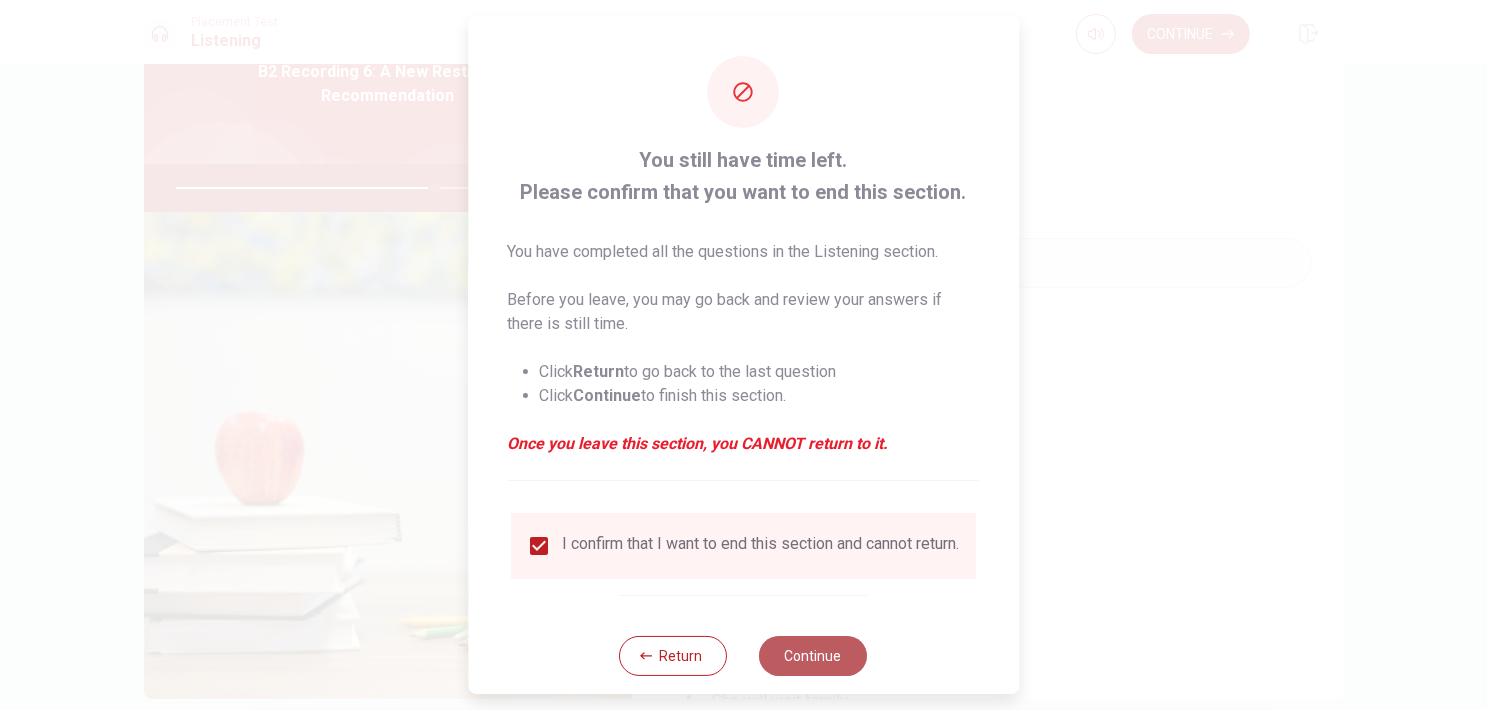 click on "Continue" at bounding box center (814, 656) 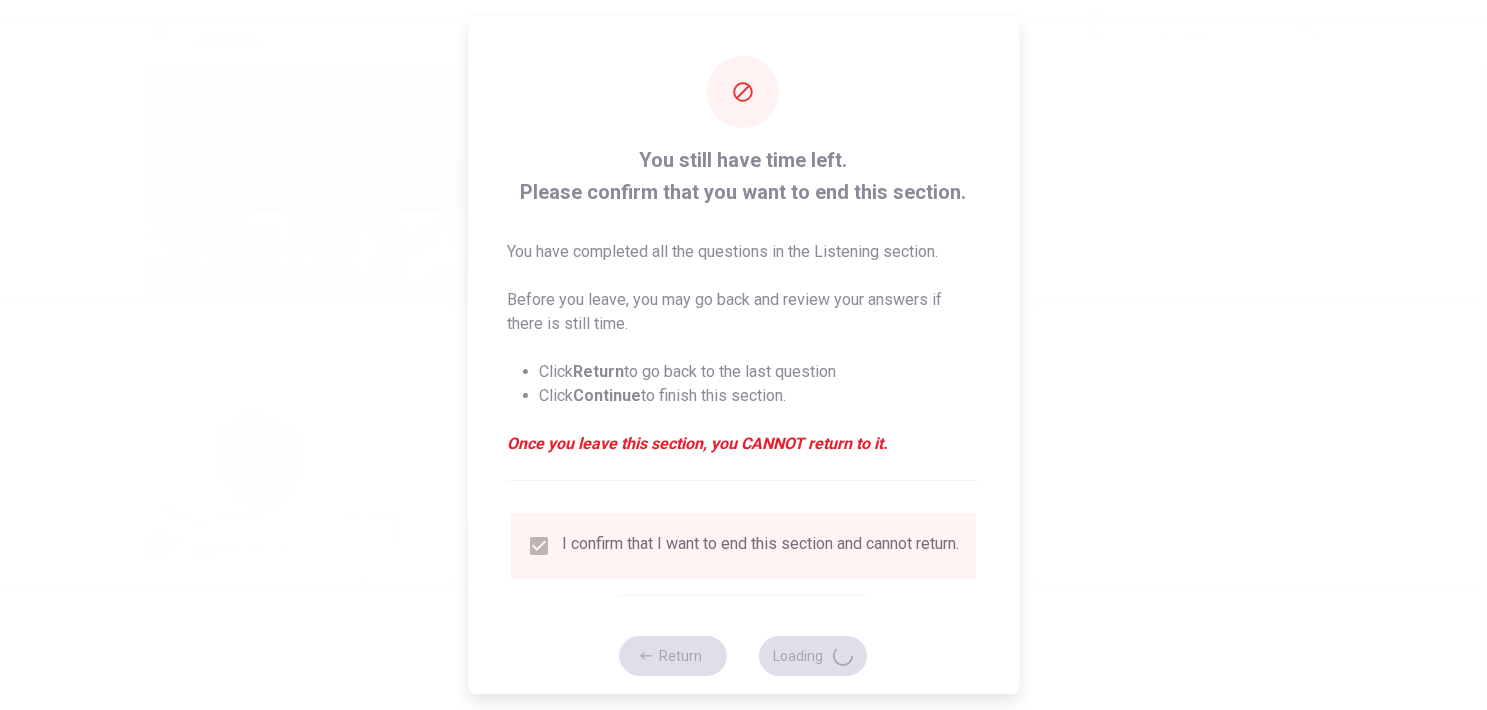 type on "72" 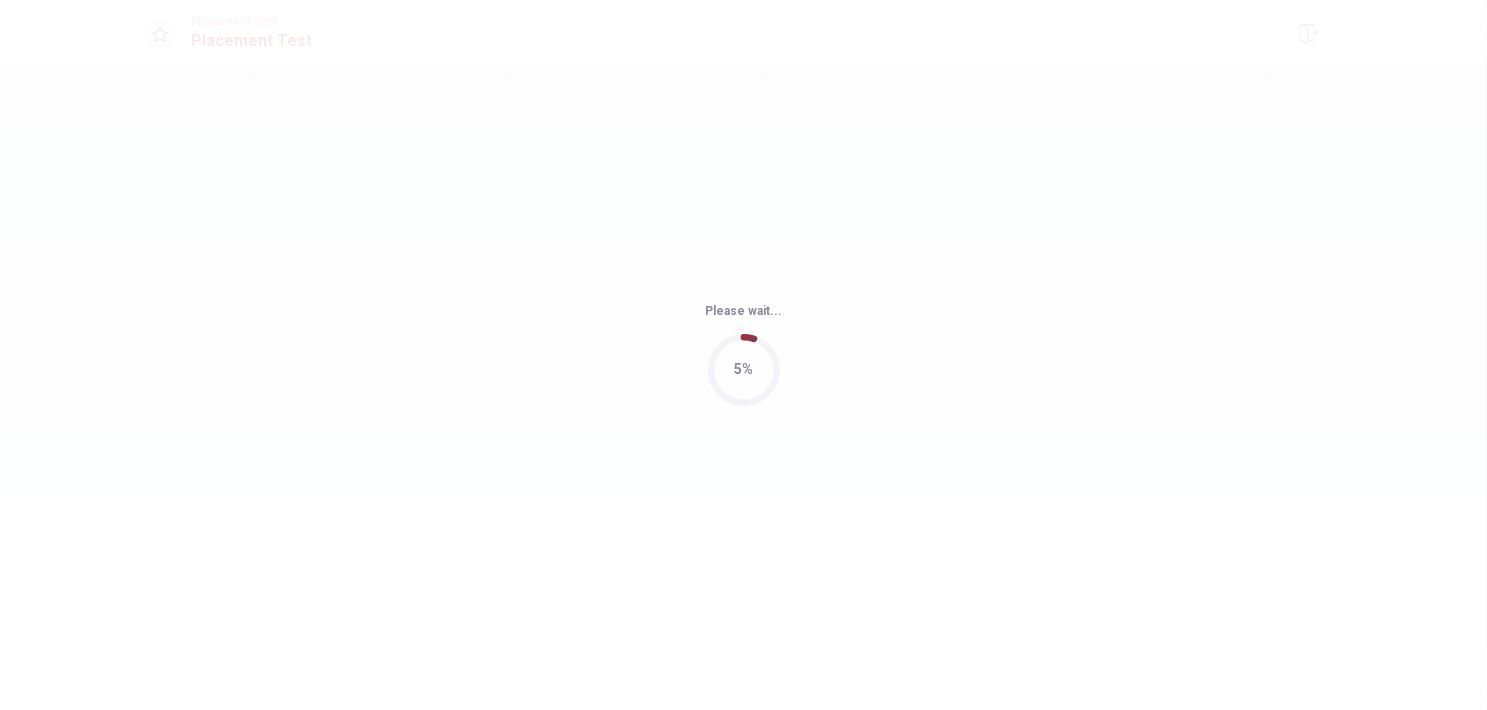 scroll, scrollTop: 0, scrollLeft: 0, axis: both 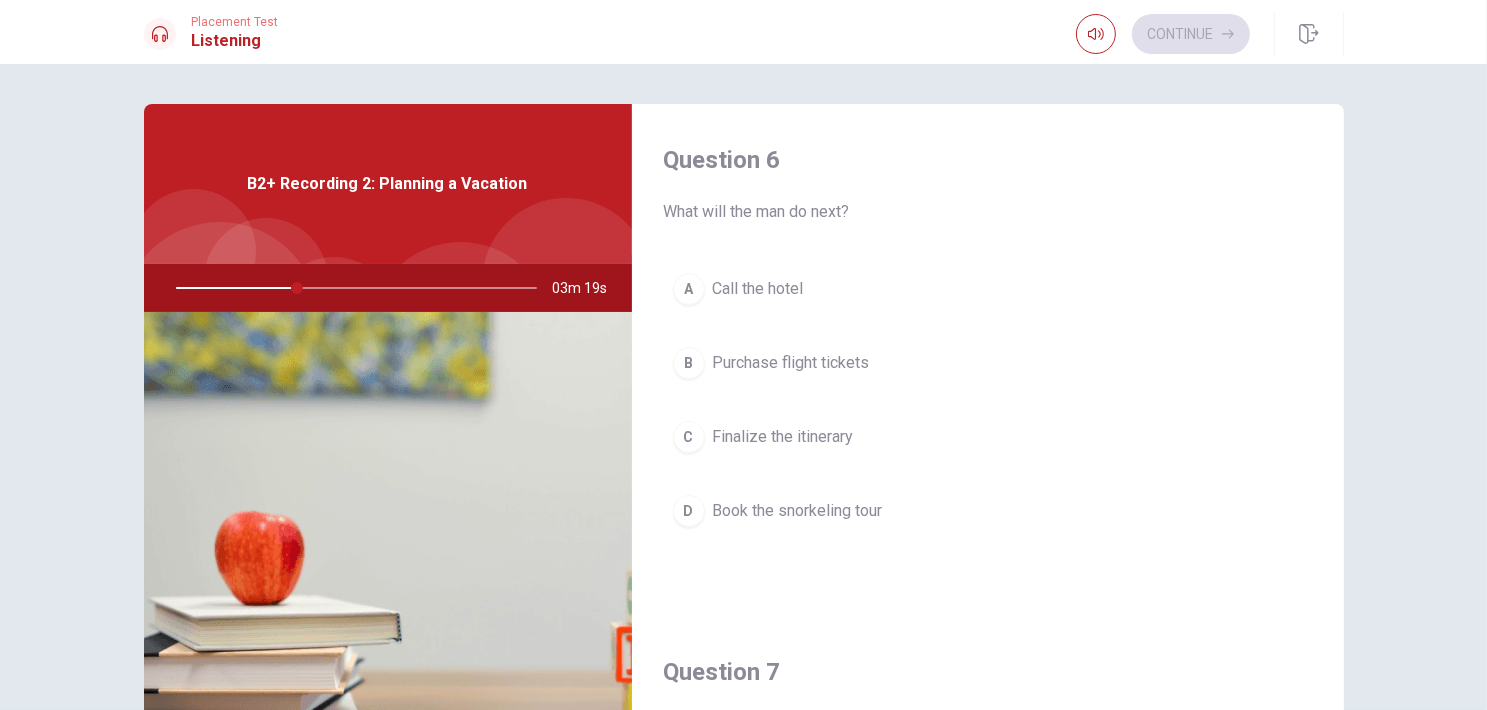 click on "Purchase flight tickets" at bounding box center [791, 363] 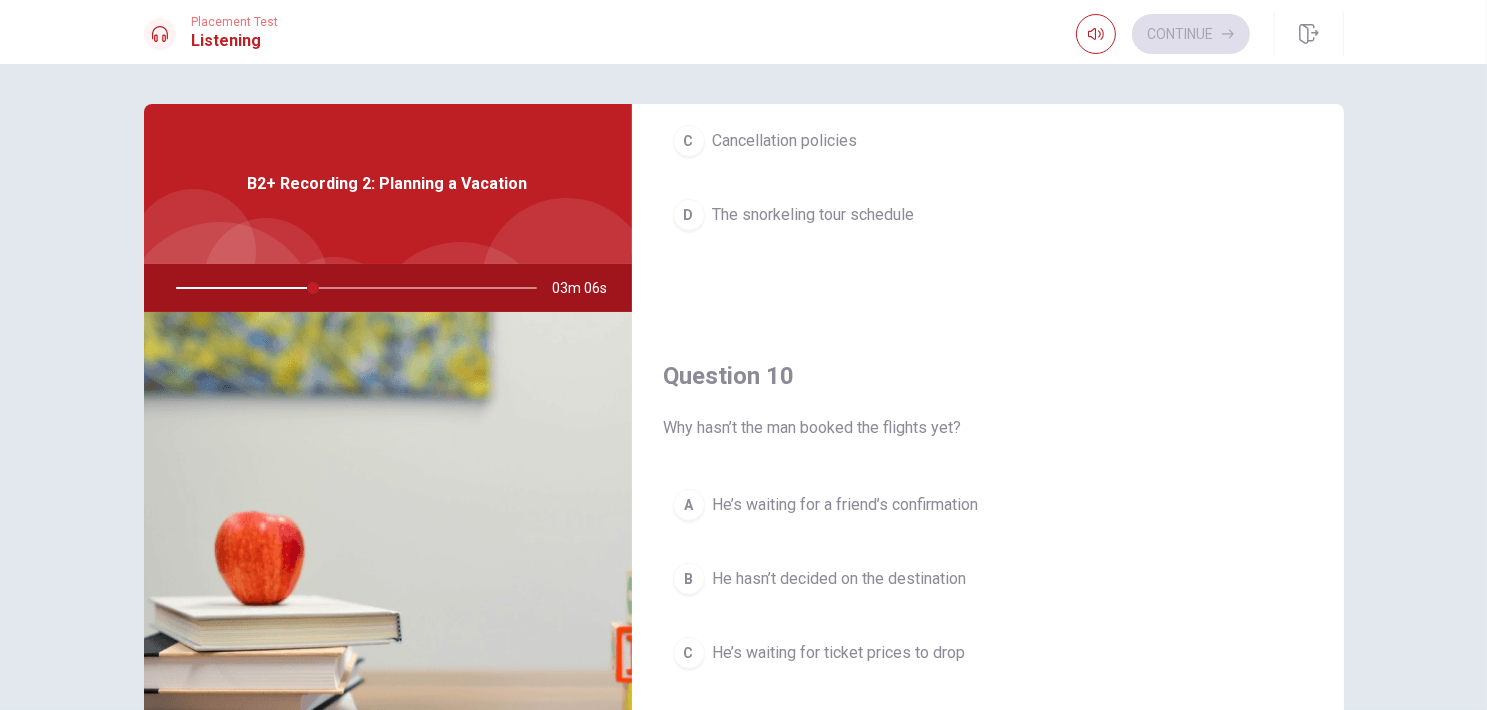 scroll, scrollTop: 1856, scrollLeft: 0, axis: vertical 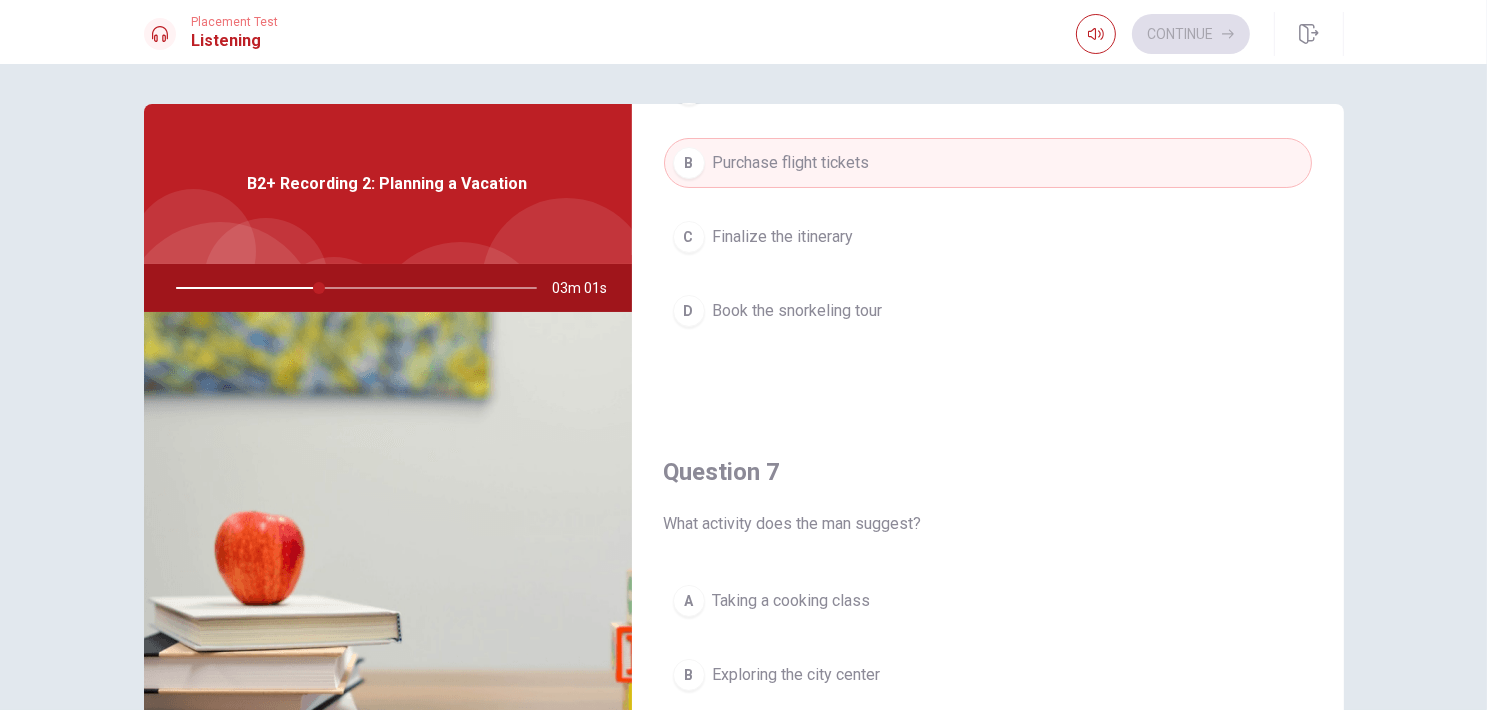click on "Book the snorkeling tour" at bounding box center [798, 311] 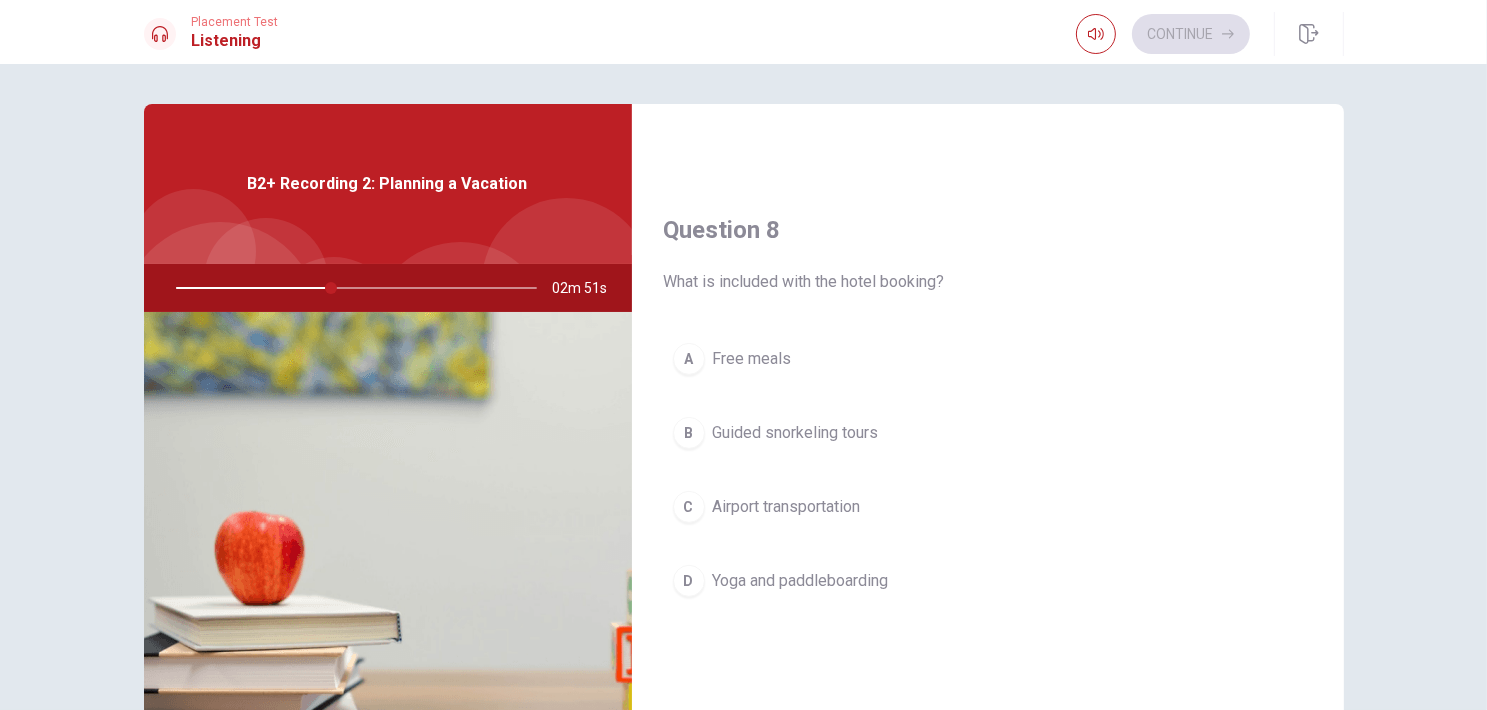 scroll, scrollTop: 1000, scrollLeft: 0, axis: vertical 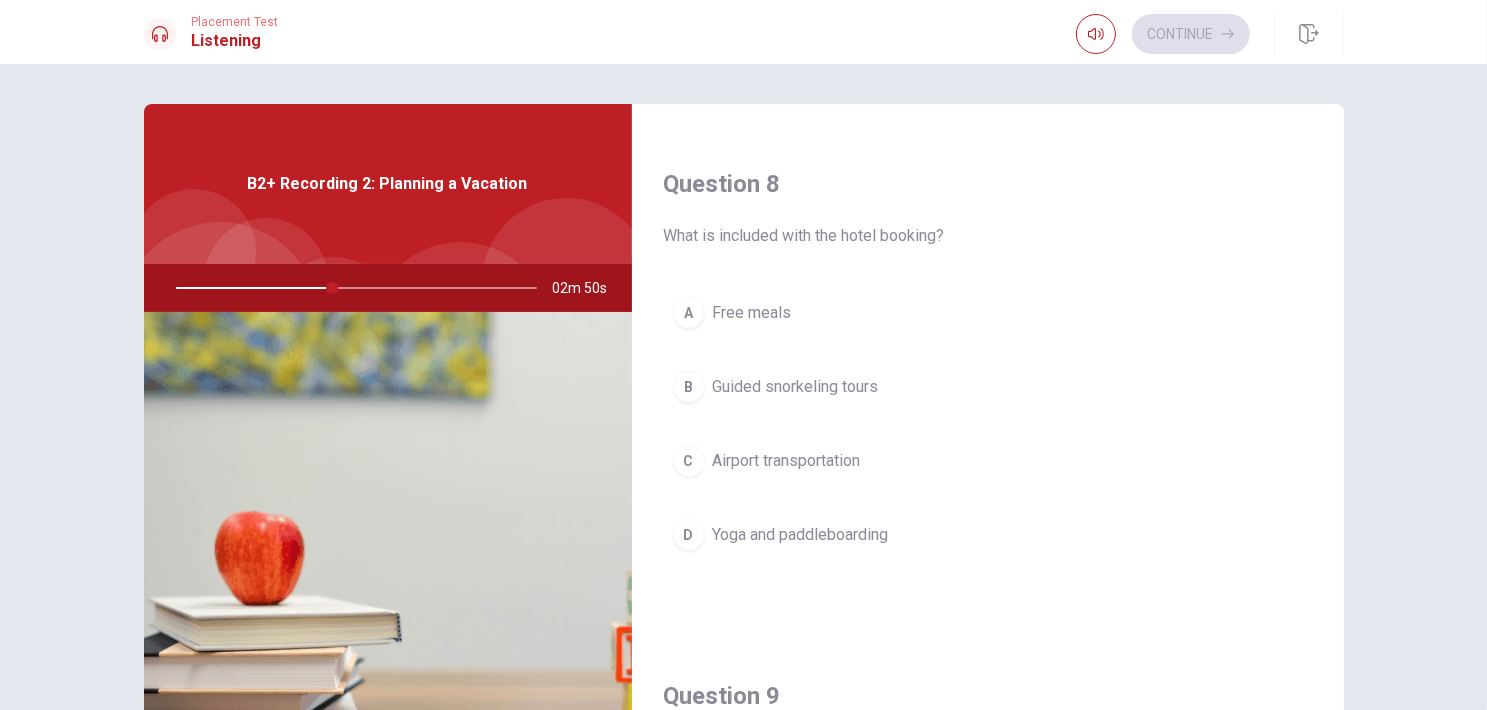 click on "Yoga and paddleboarding" at bounding box center (801, 535) 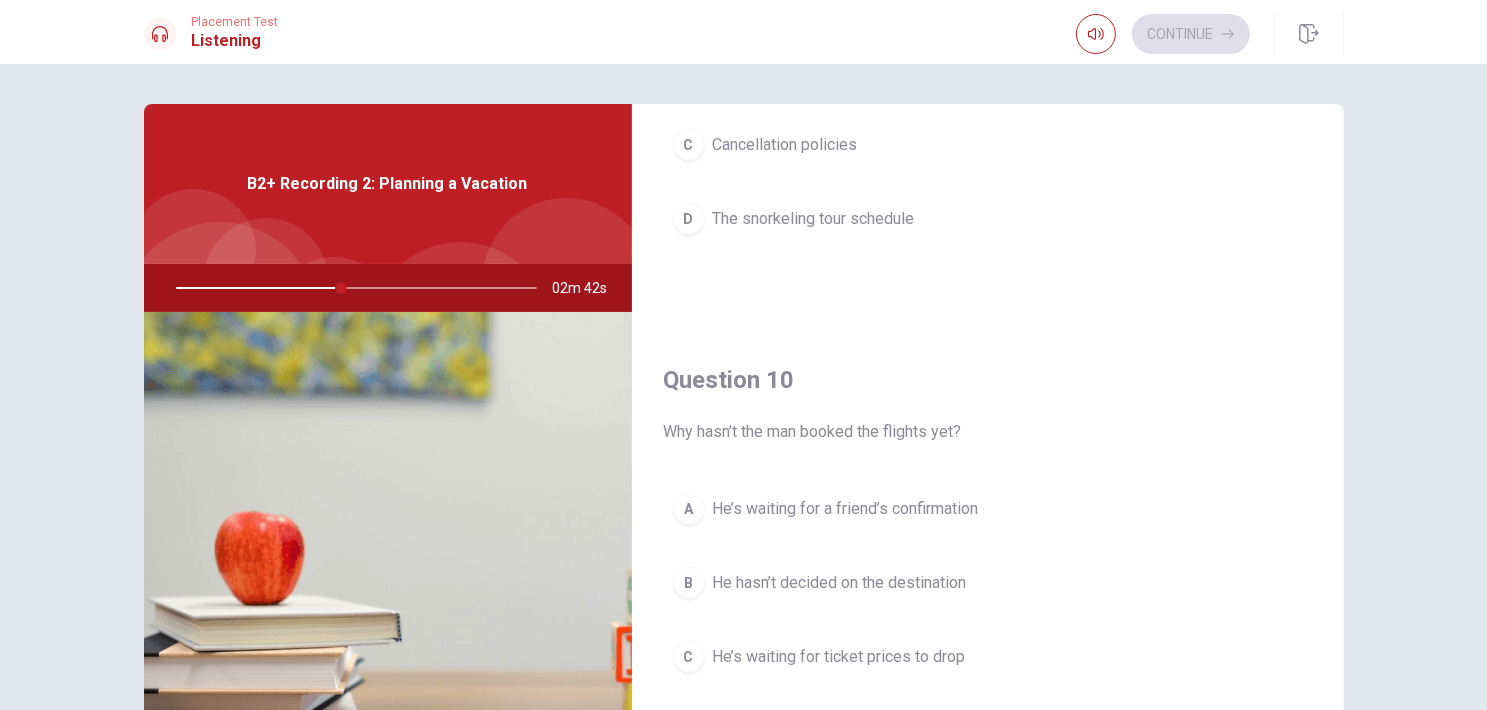 scroll, scrollTop: 1856, scrollLeft: 0, axis: vertical 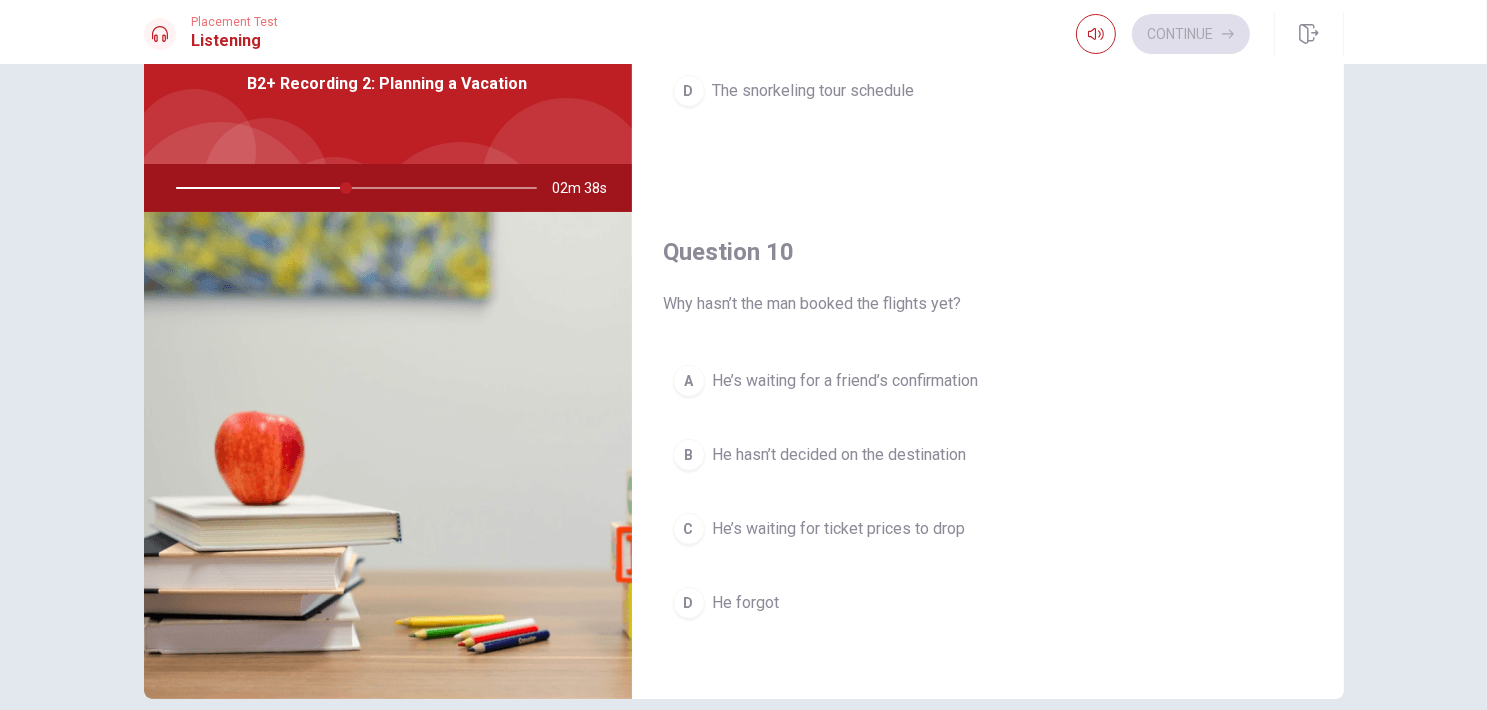 click on "He’s waiting for ticket prices to drop" at bounding box center [839, 529] 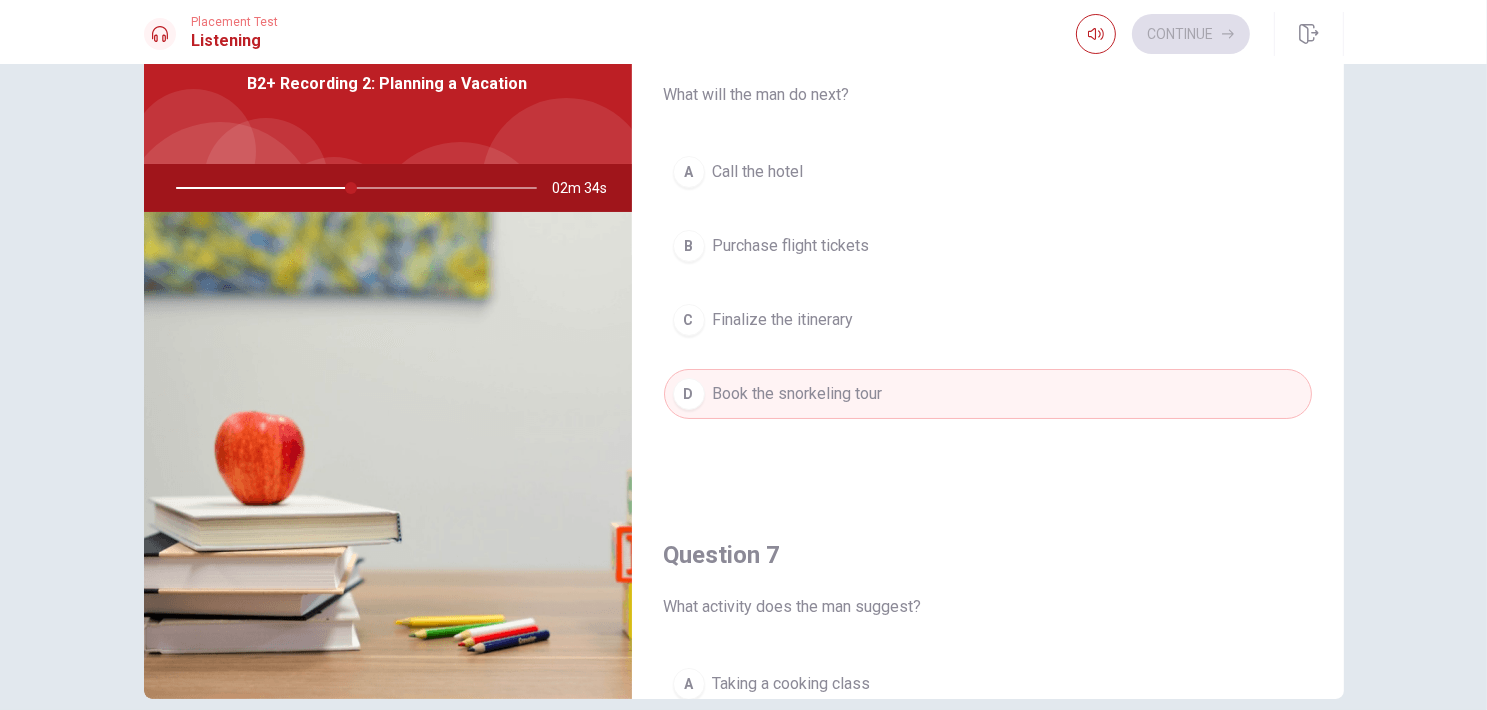 scroll, scrollTop: 0, scrollLeft: 0, axis: both 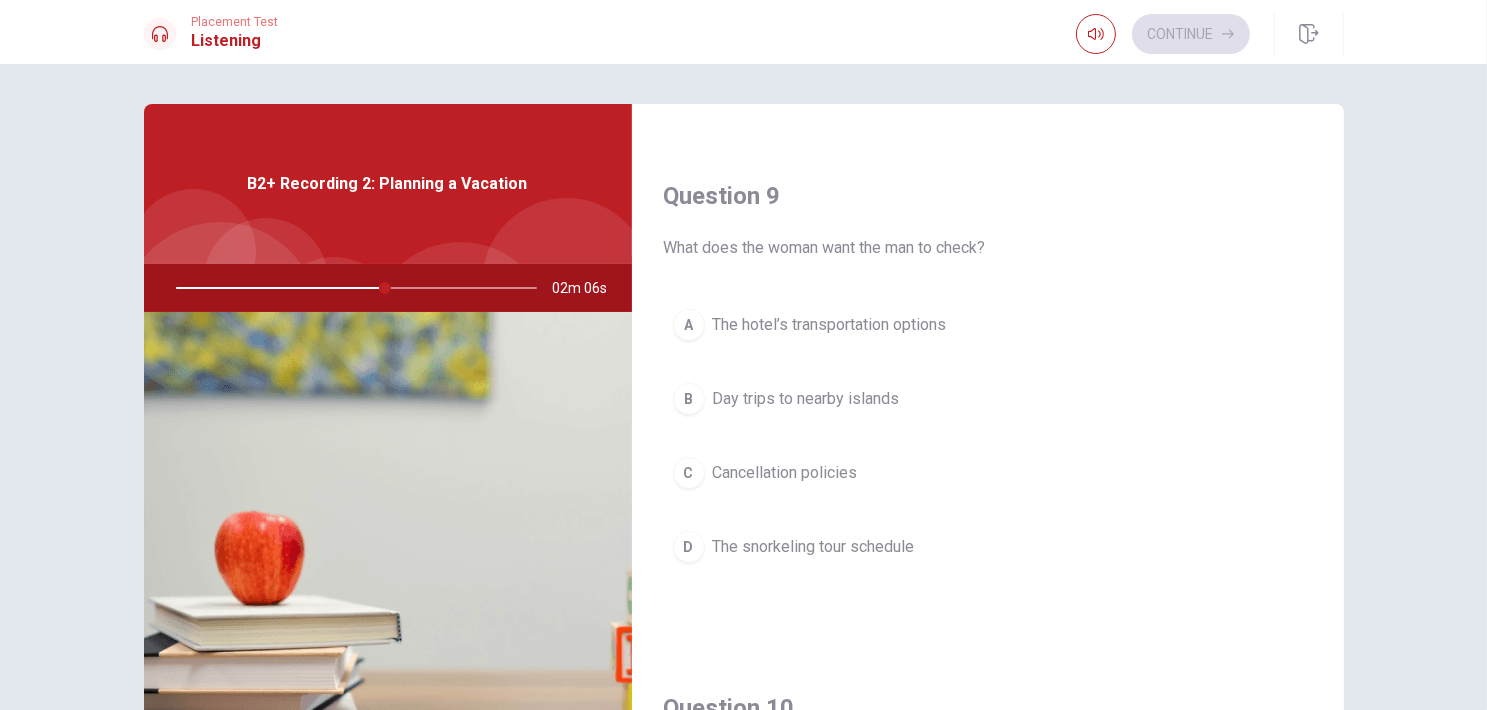click on "The snorkeling tour schedule" at bounding box center (814, 547) 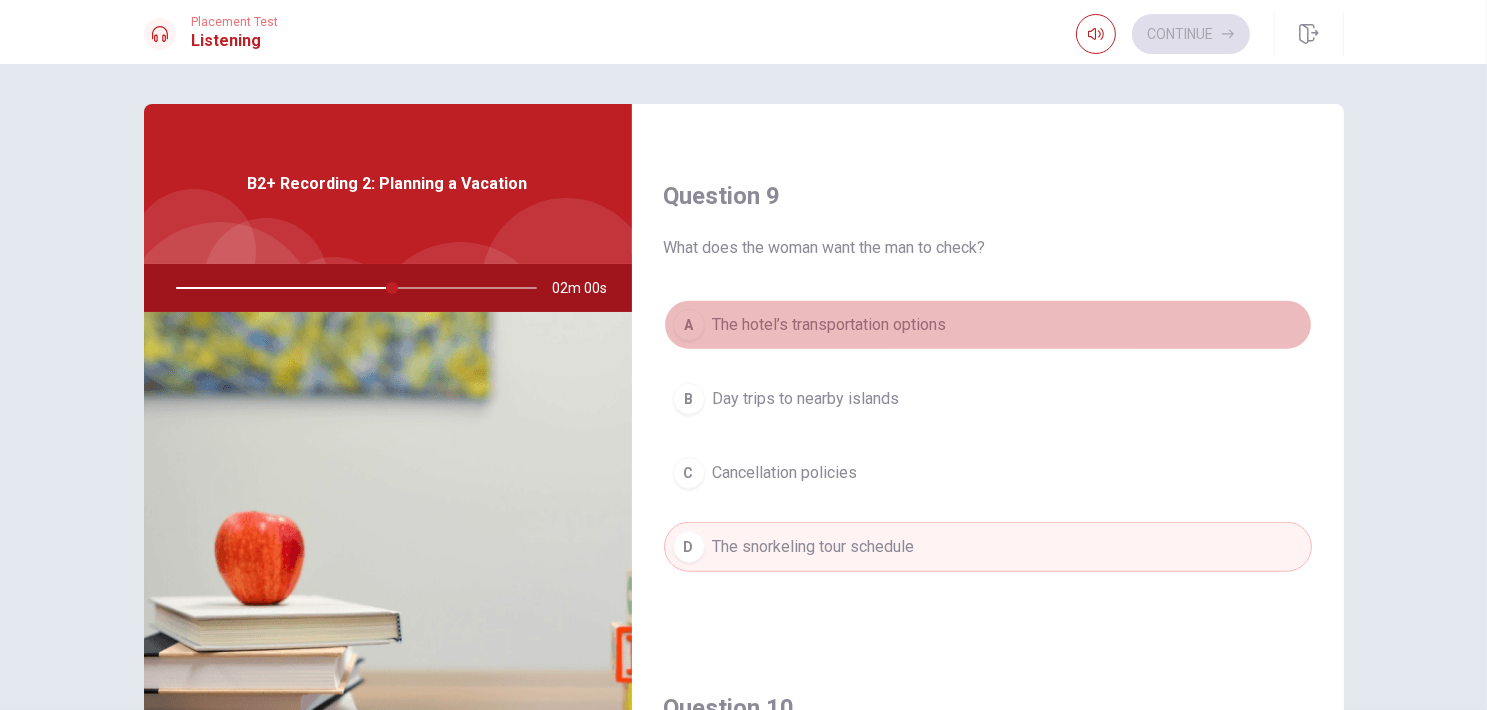click on "The hotel’s transportation options" at bounding box center (830, 325) 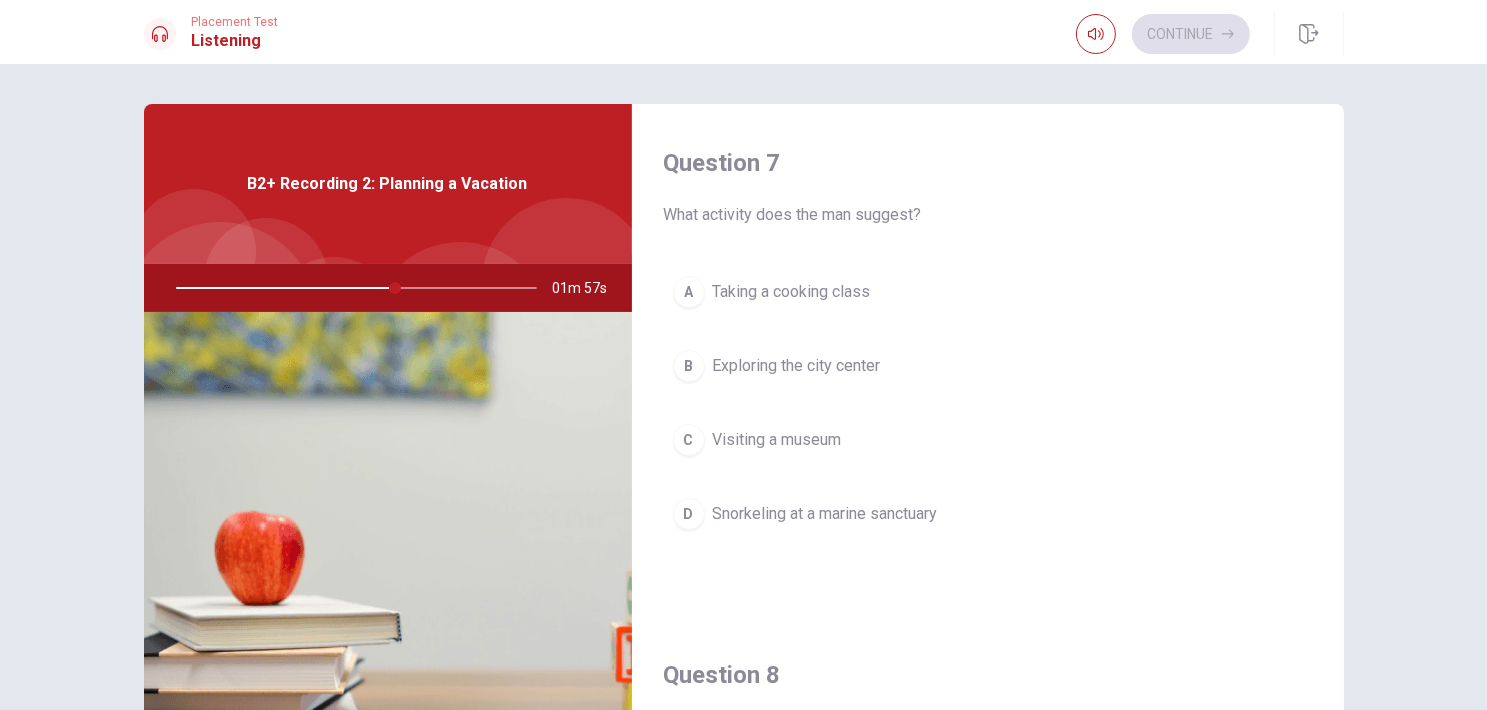 scroll, scrollTop: 500, scrollLeft: 0, axis: vertical 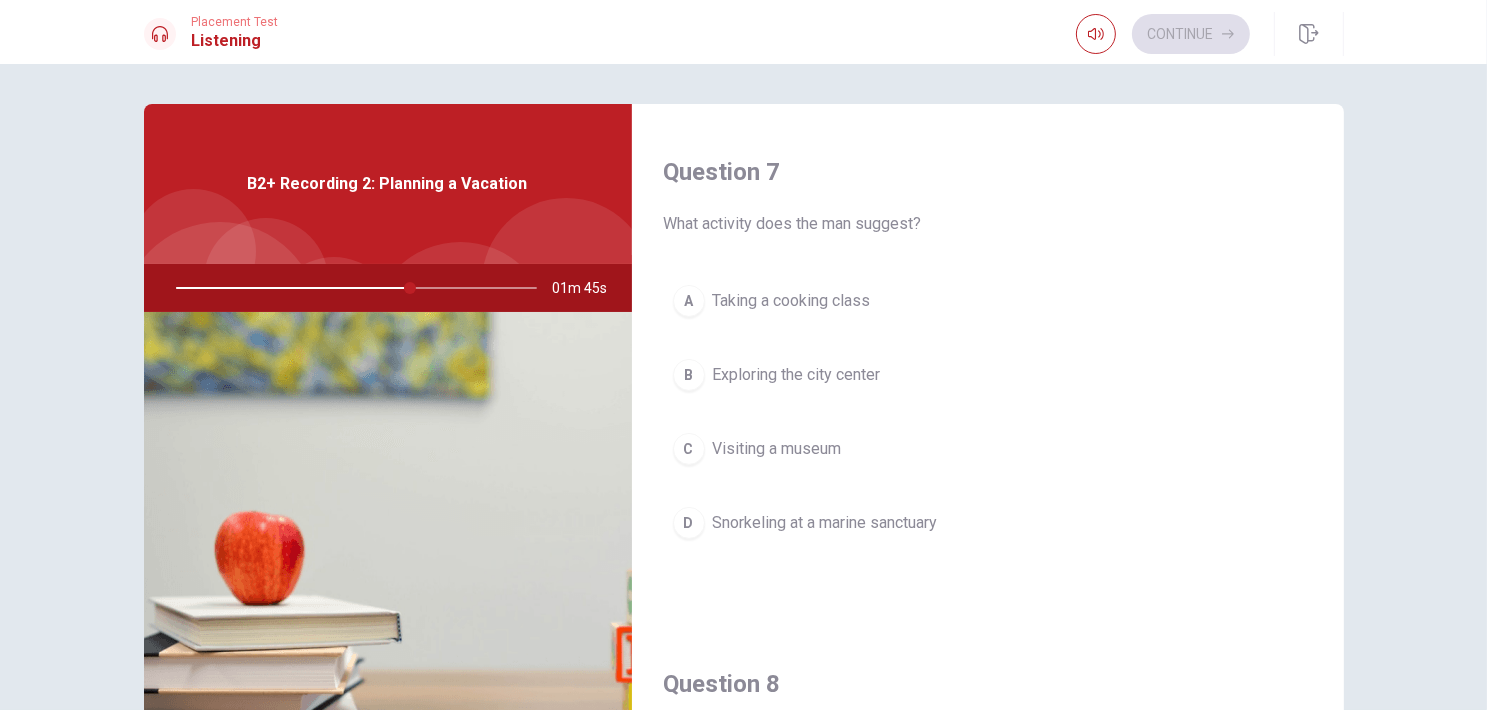 click on "Snorkeling at a marine sanctuary" at bounding box center (825, 523) 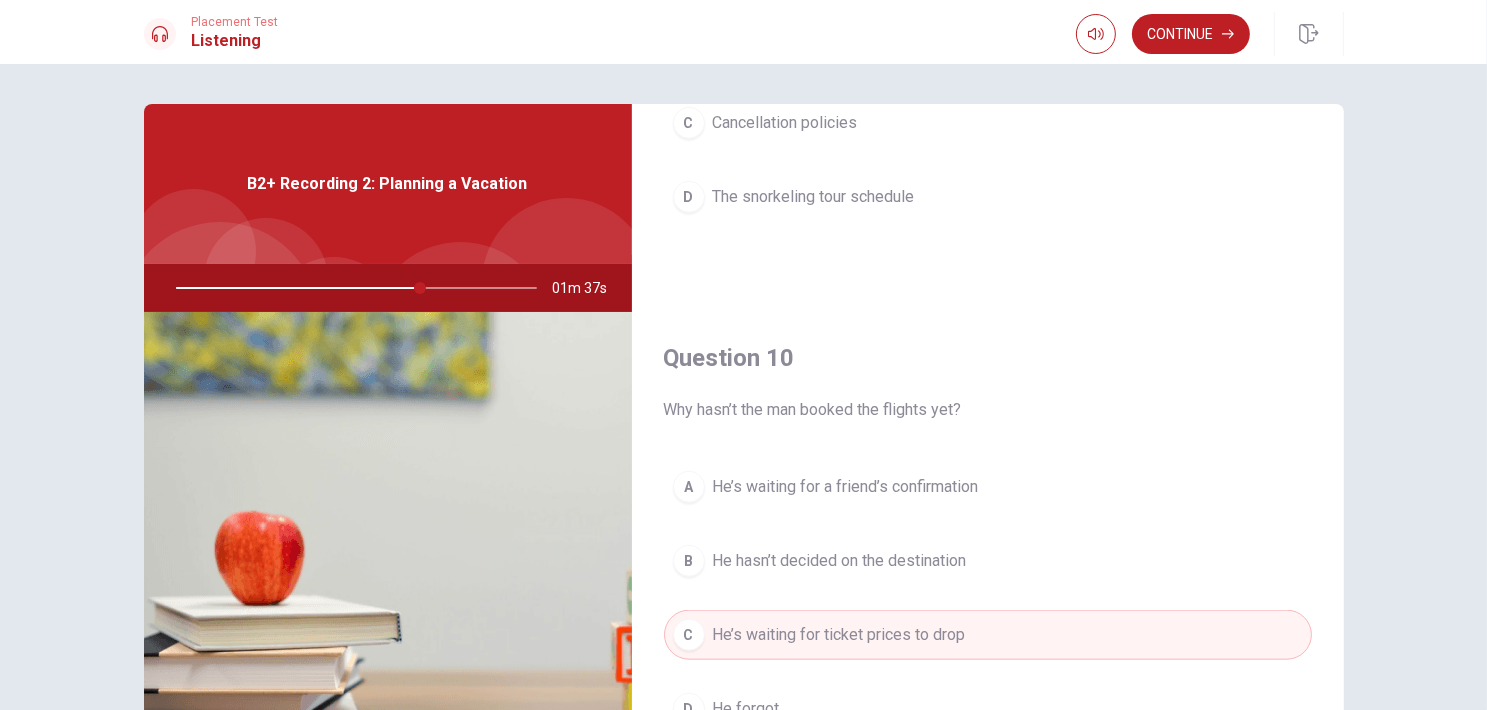 scroll, scrollTop: 1856, scrollLeft: 0, axis: vertical 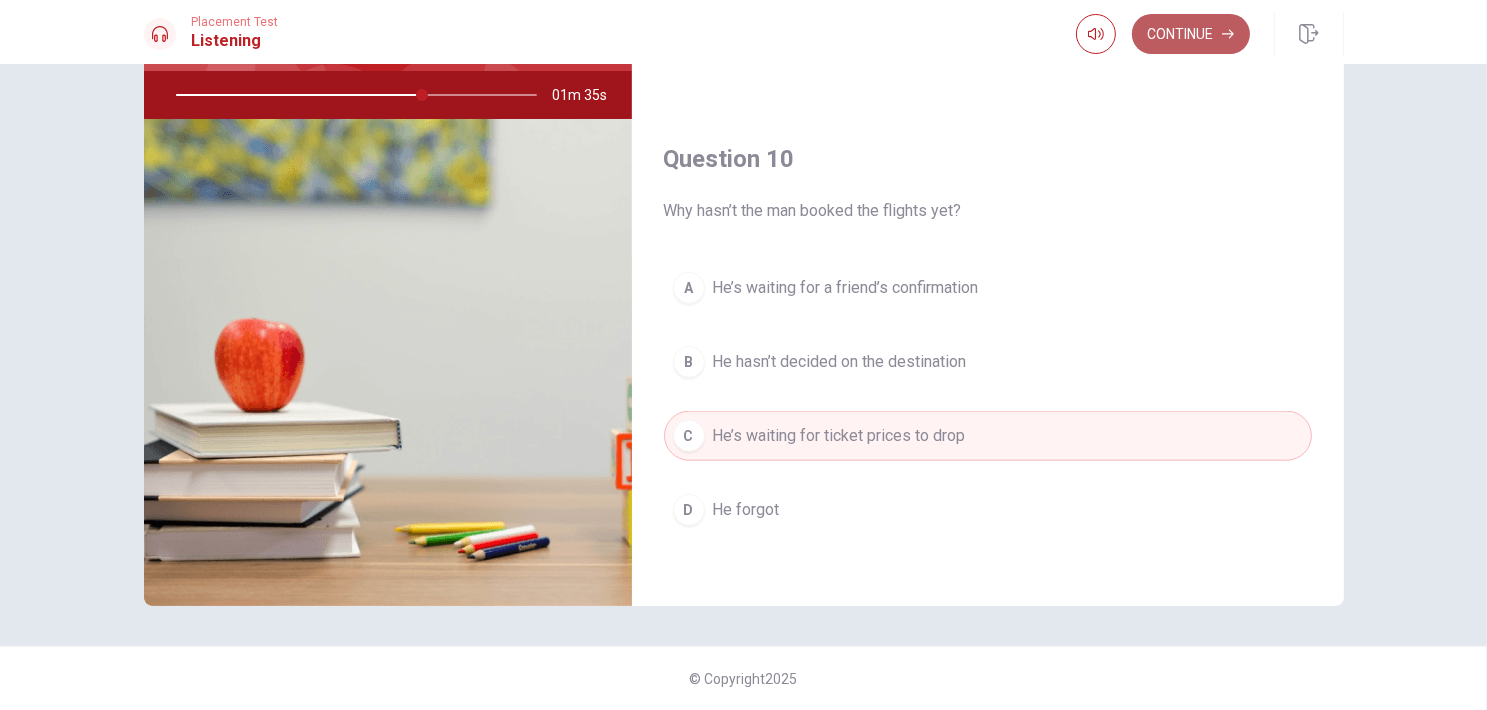 click on "Continue" at bounding box center (1191, 34) 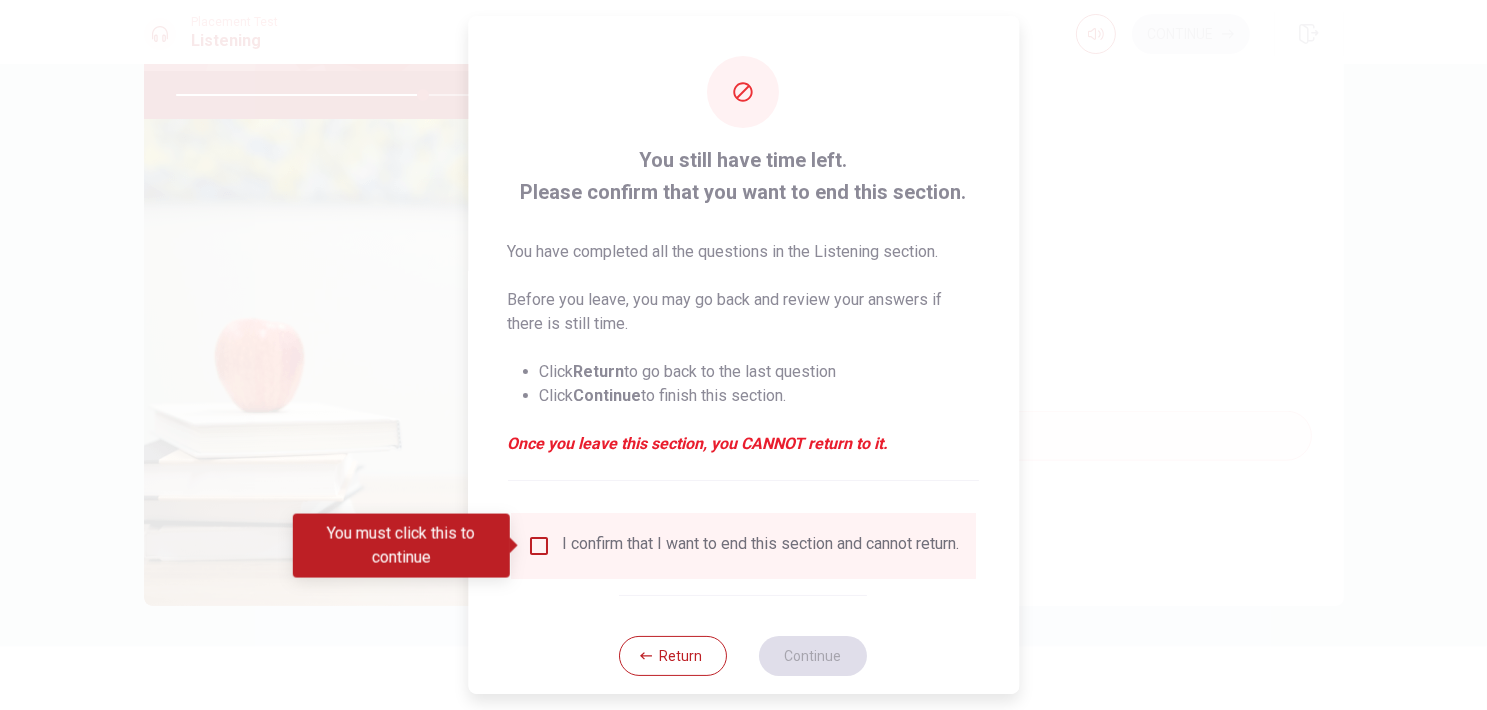 drag, startPoint x: 740, startPoint y: 528, endPoint x: 736, endPoint y: 541, distance: 13.601471 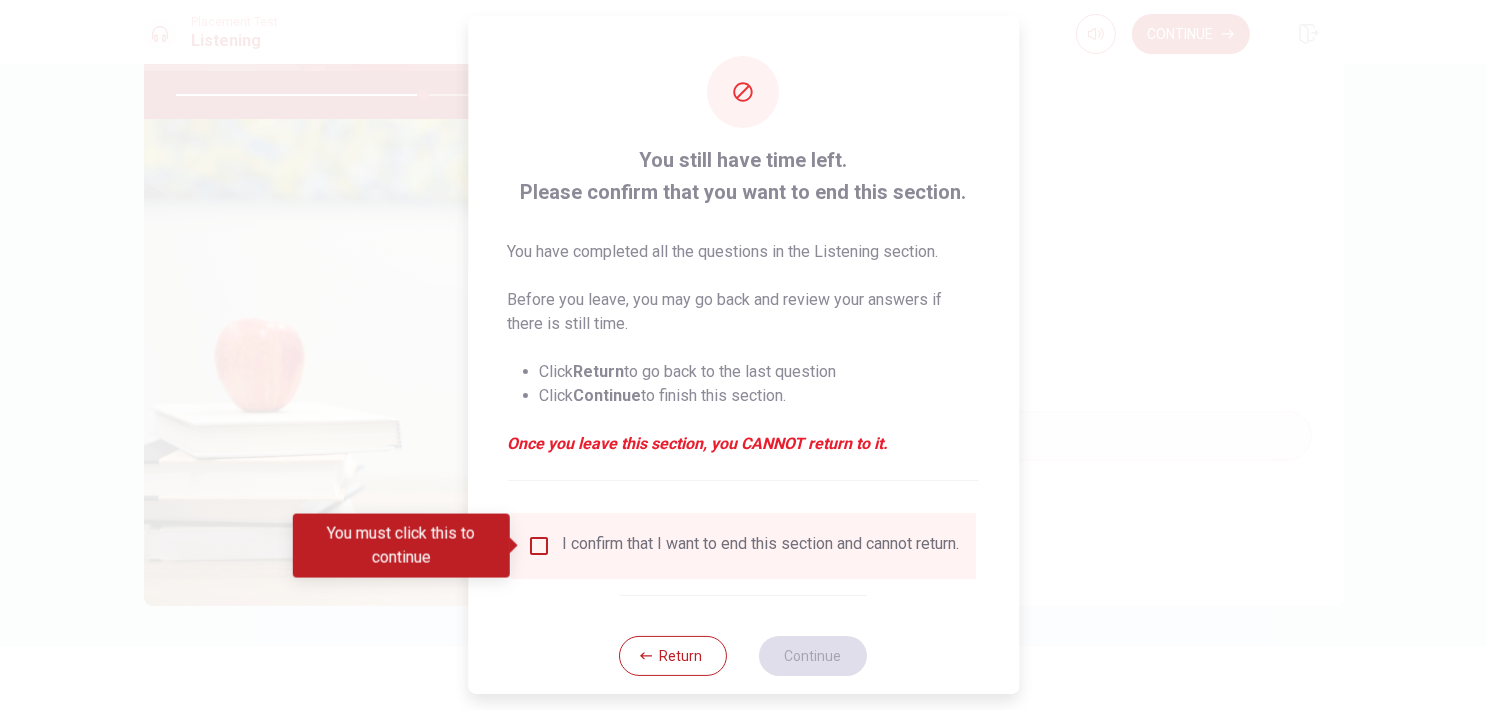 click on "I confirm that I want to end this section and cannot return." at bounding box center [761, 546] 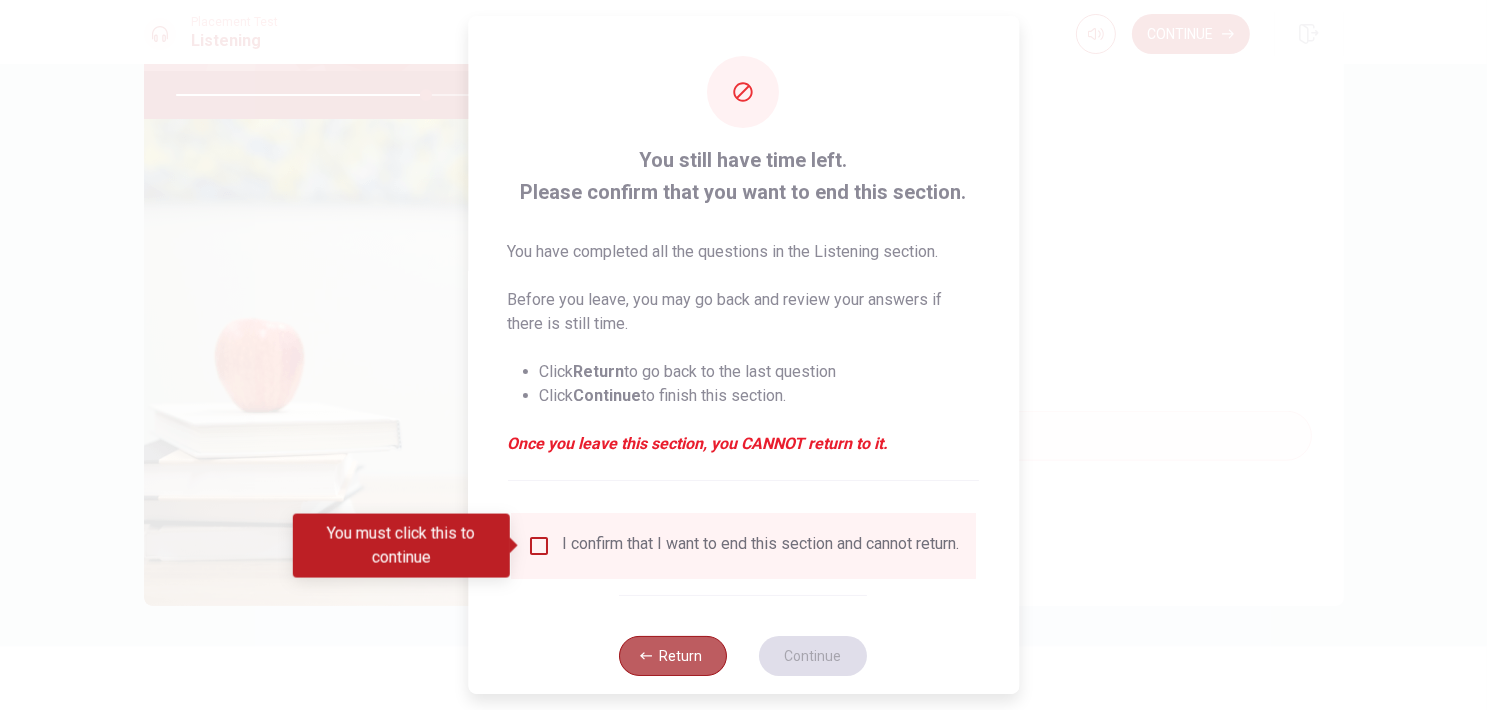 click on "Return" at bounding box center (674, 656) 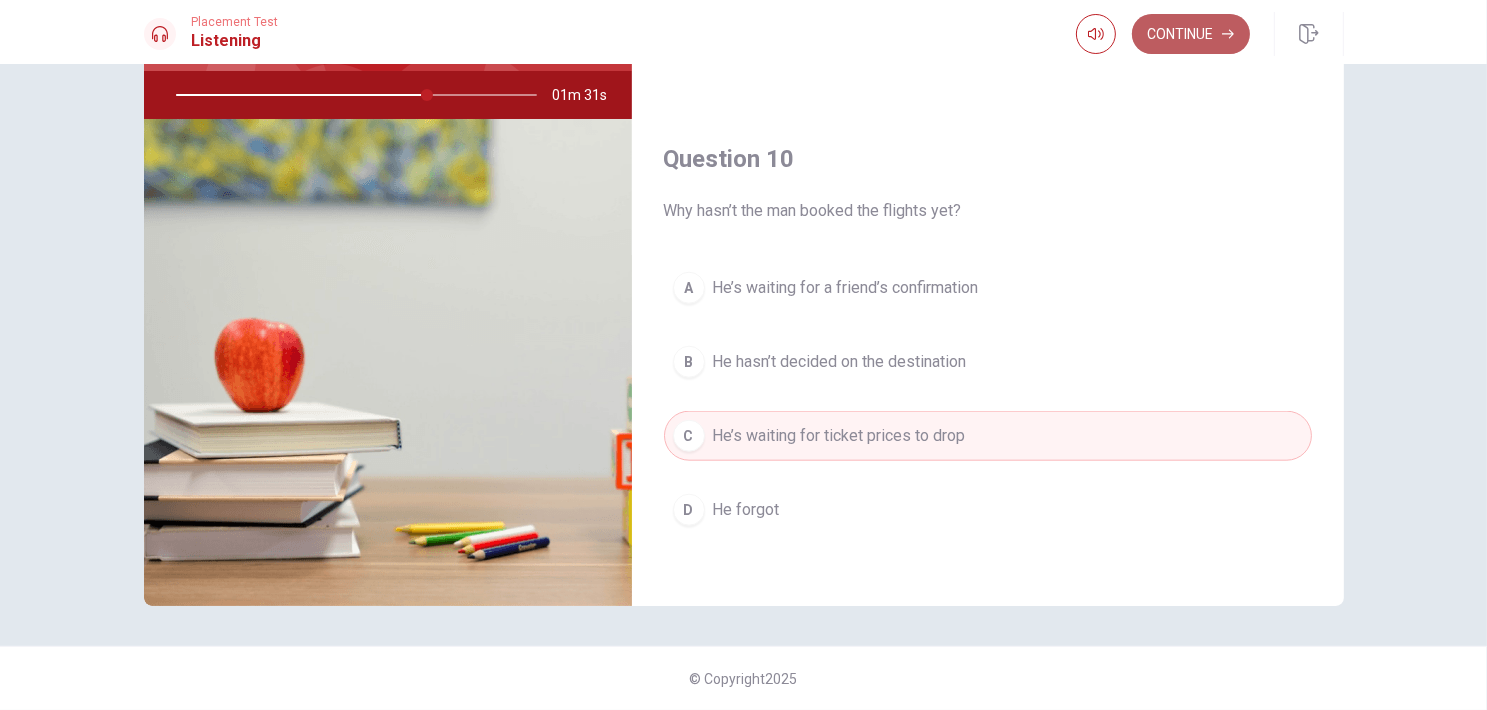 click on "Continue" at bounding box center [1191, 34] 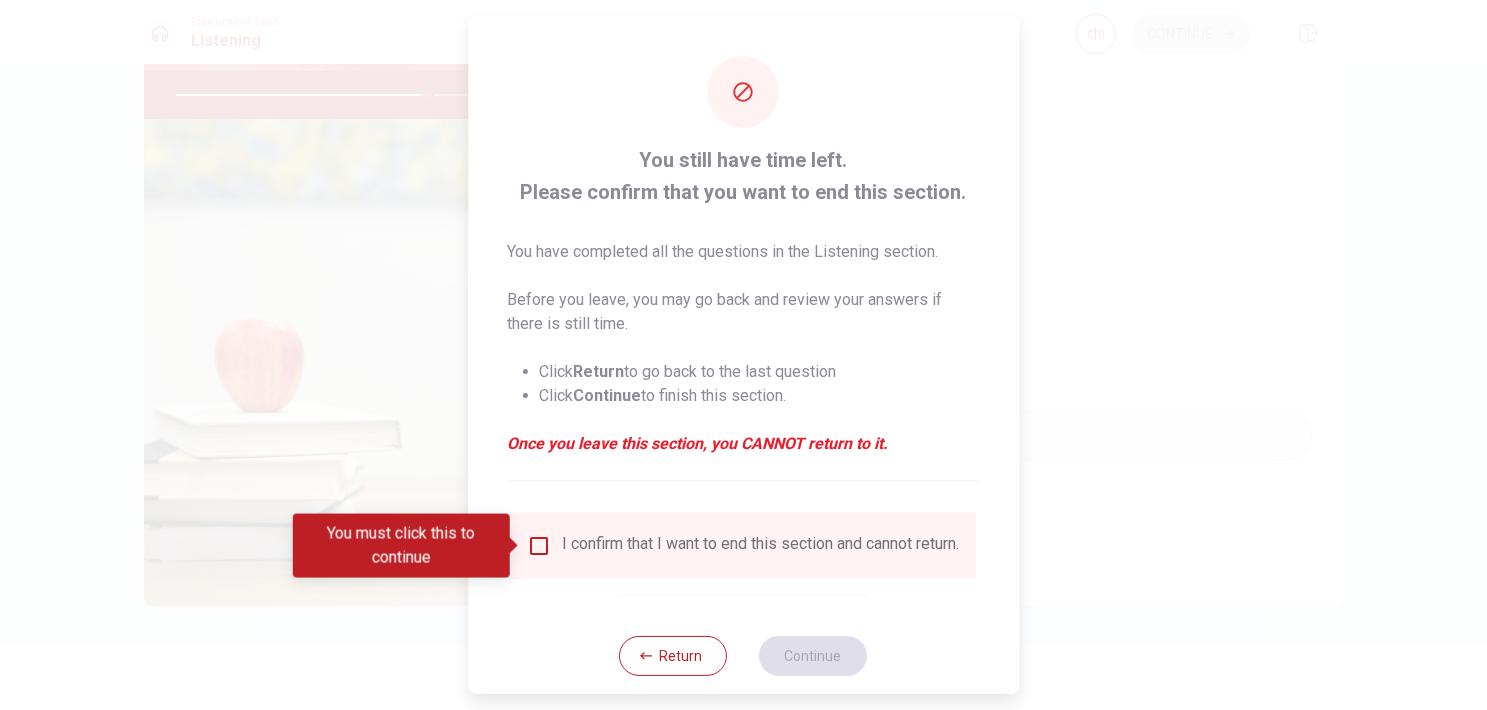 click at bounding box center (539, 546) 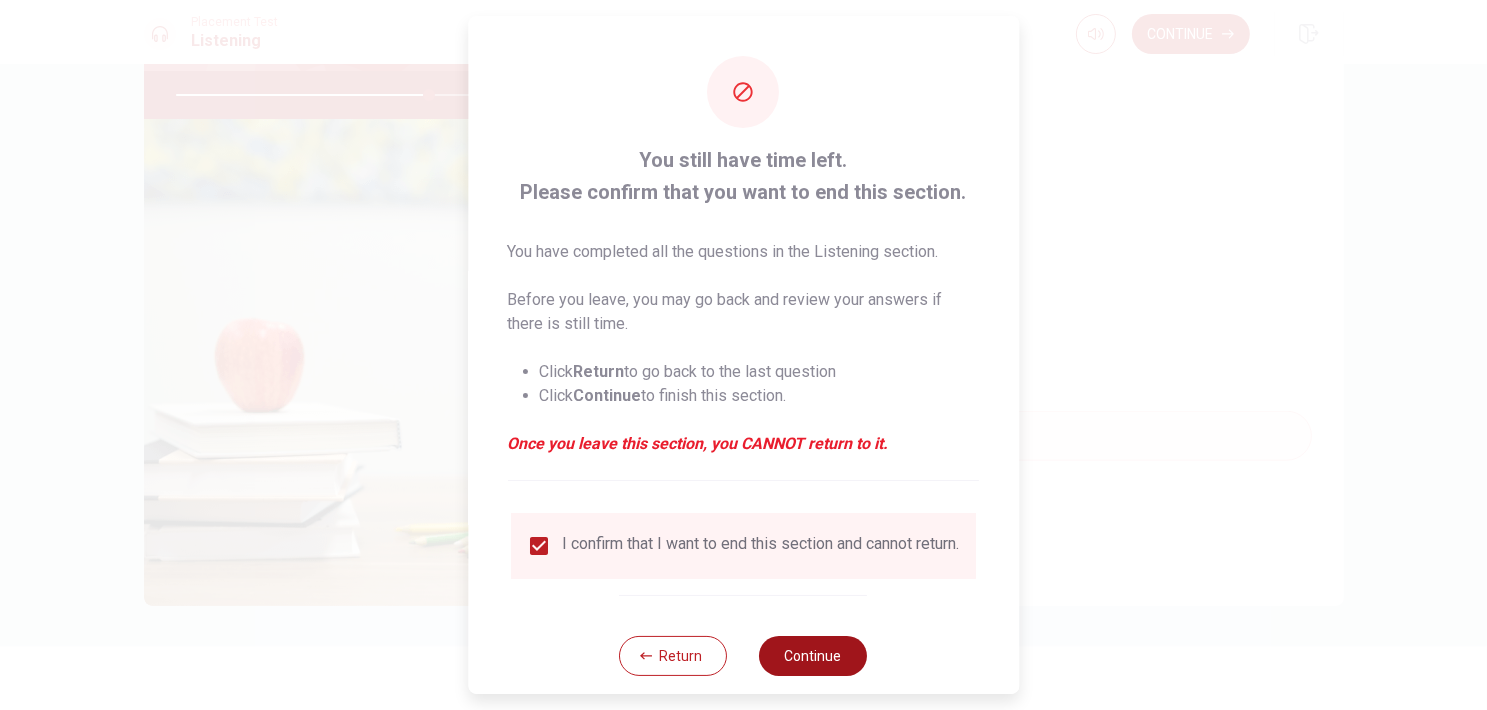 click on "Continue" at bounding box center [814, 656] 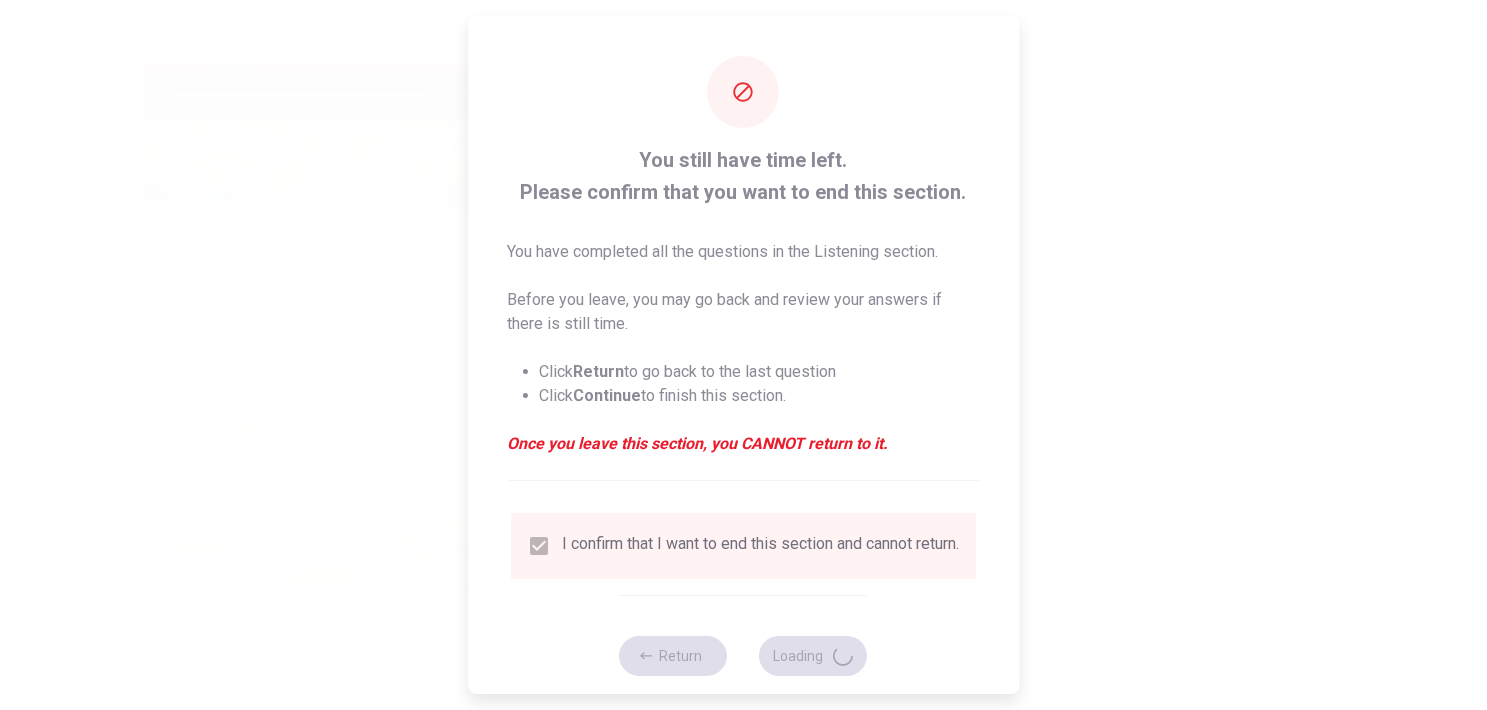 type on "71" 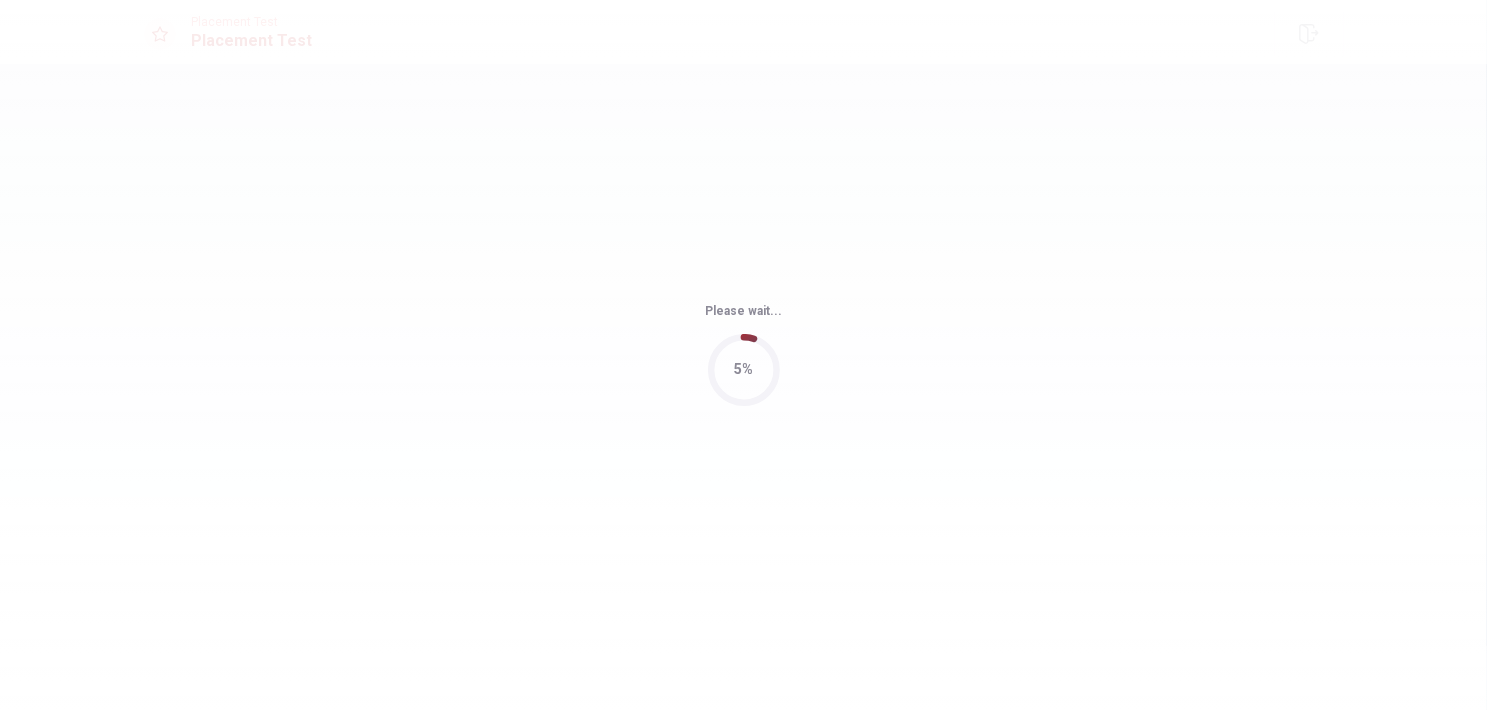 scroll, scrollTop: 0, scrollLeft: 0, axis: both 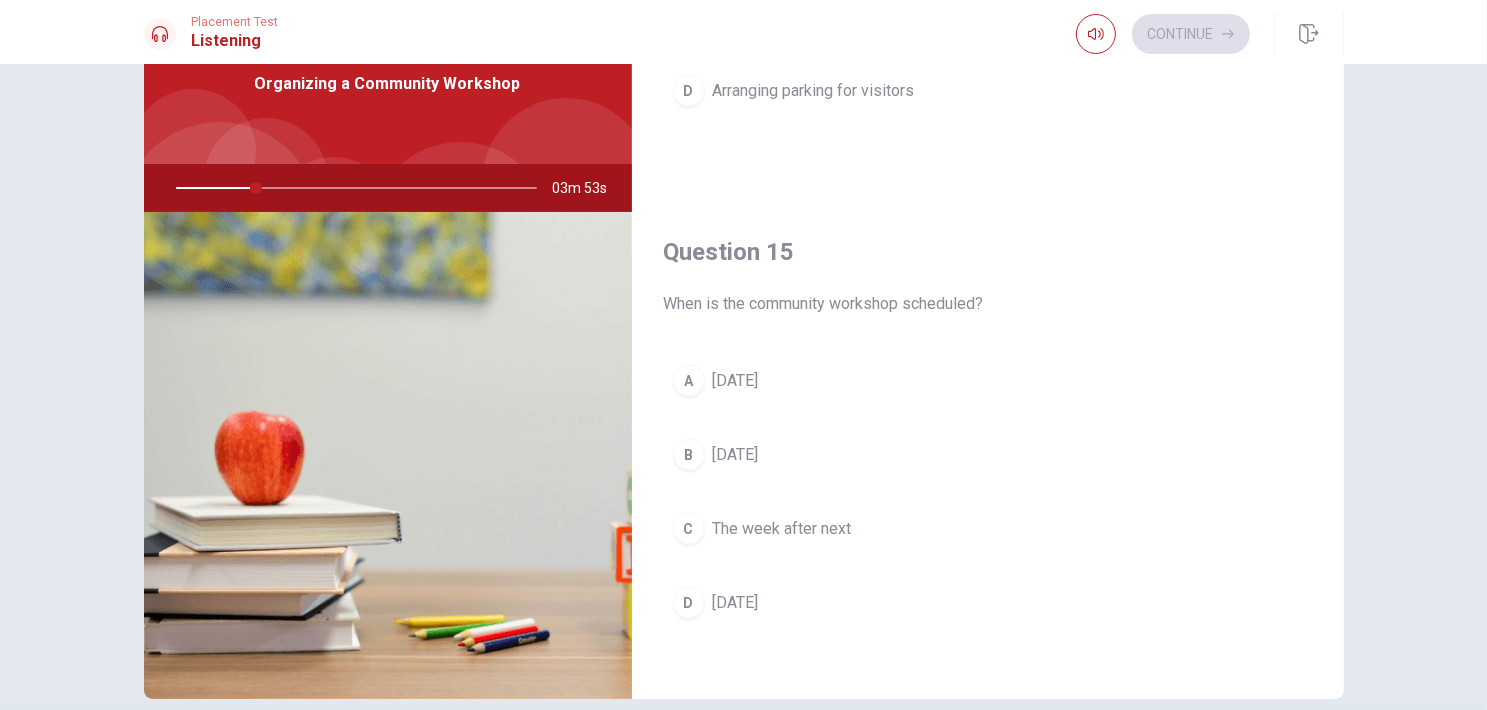 click on "Question 15 When is the community workshop scheduled? A [DATE] B [DATE] C The week after next D [DATE]" at bounding box center (988, 452) 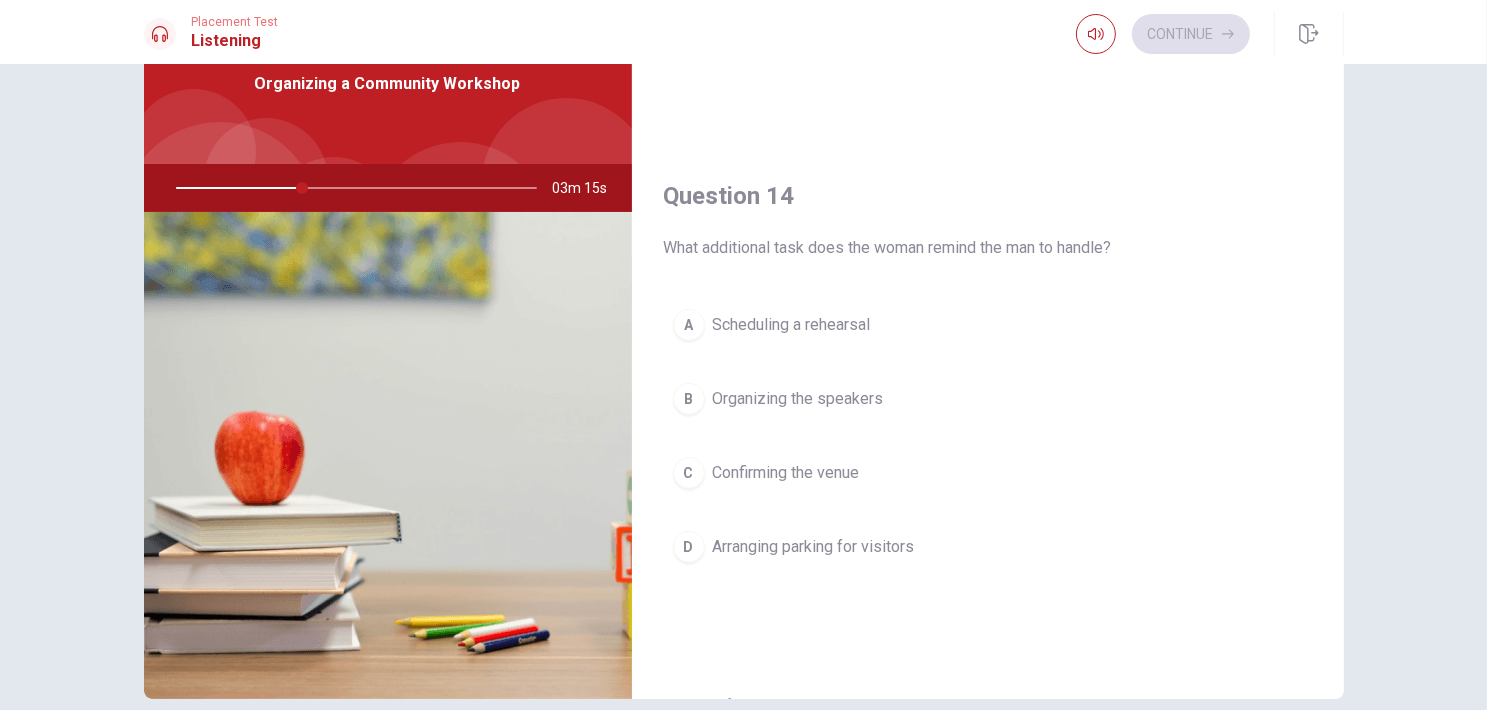 scroll, scrollTop: 900, scrollLeft: 0, axis: vertical 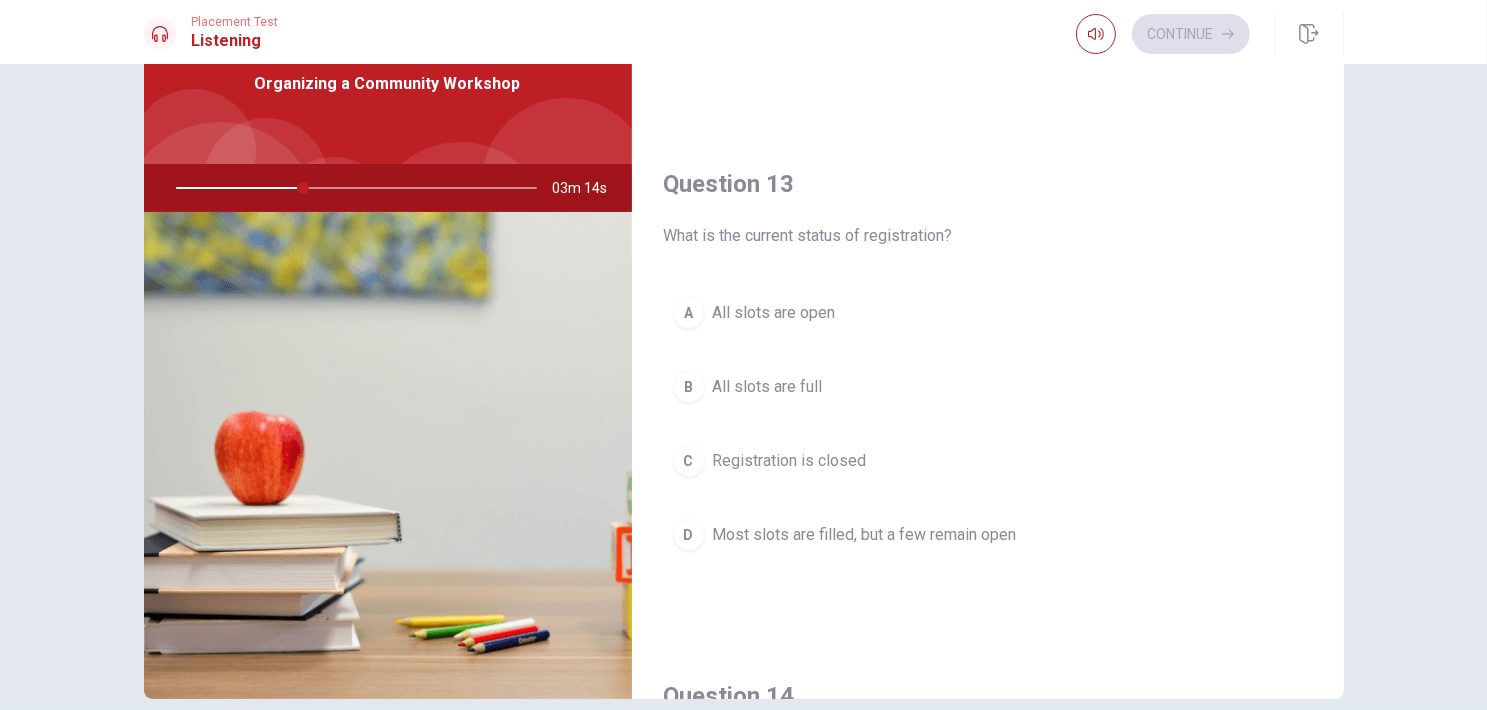 click on "D Most slots are filled, but a few remain open" at bounding box center [988, 535] 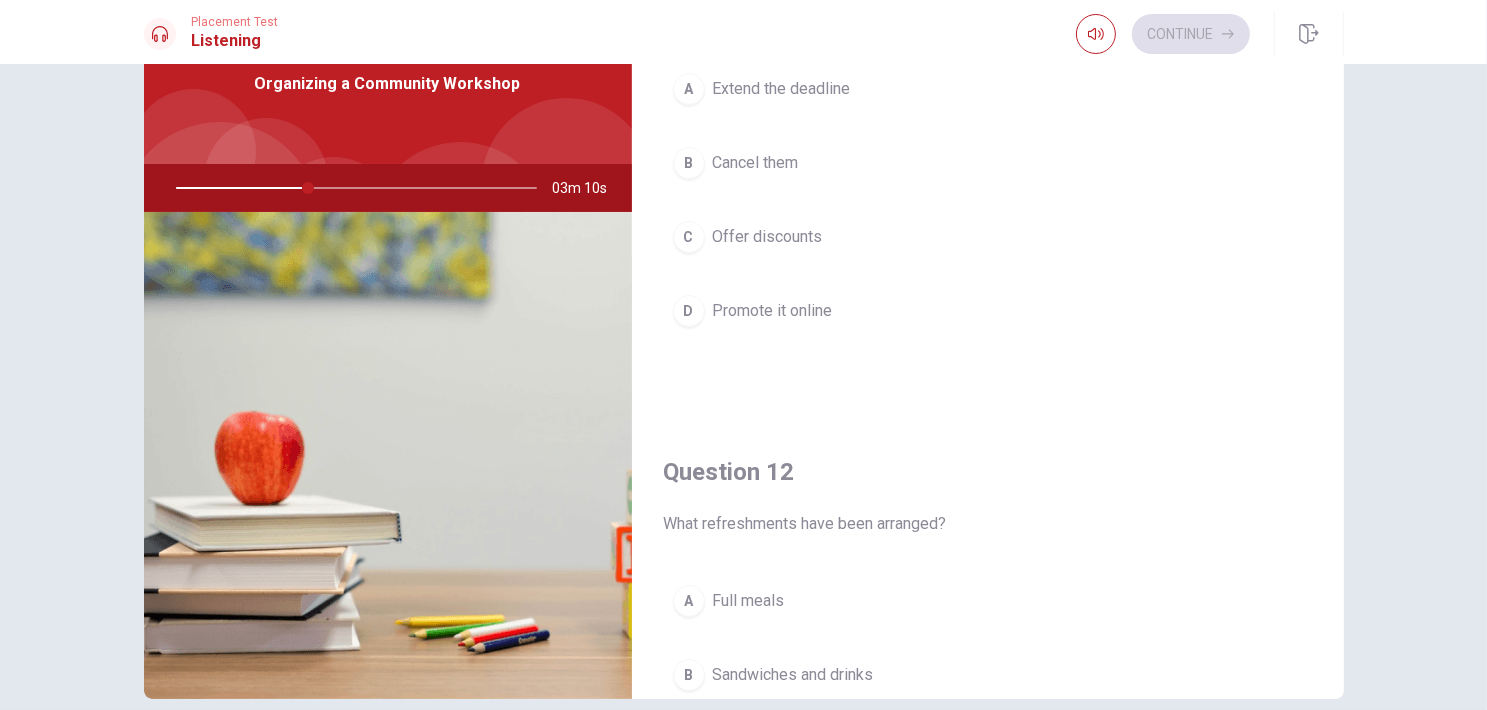 scroll, scrollTop: 0, scrollLeft: 0, axis: both 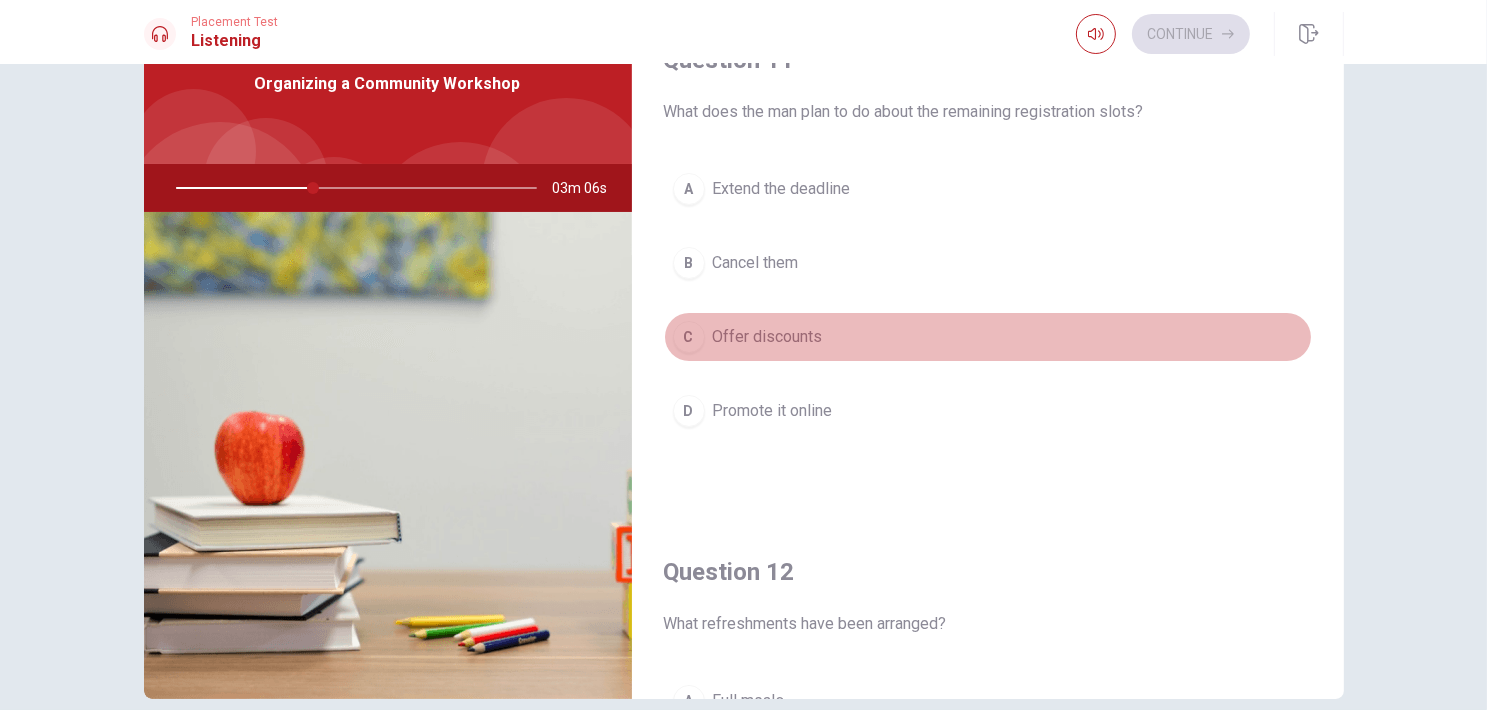 click on "Offer discounts" at bounding box center [768, 337] 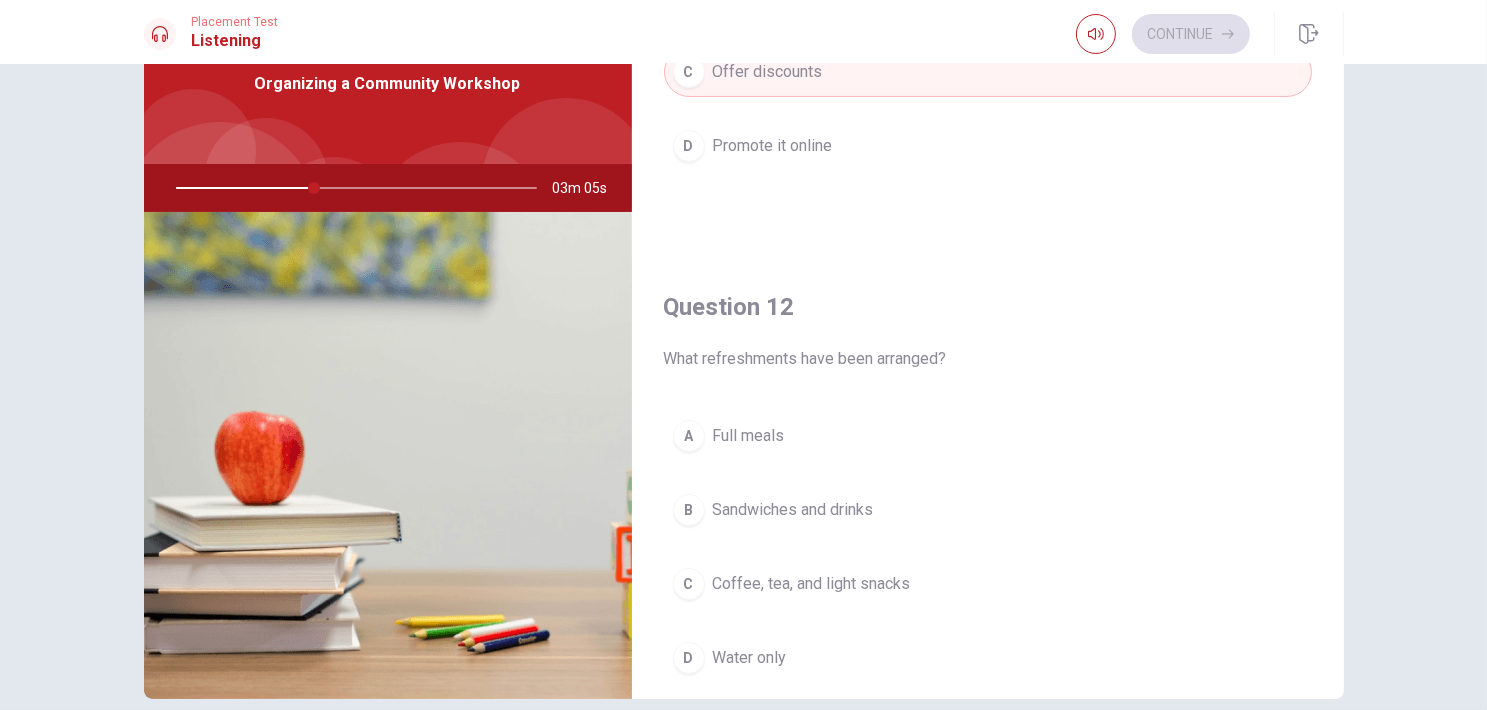 scroll, scrollTop: 300, scrollLeft: 0, axis: vertical 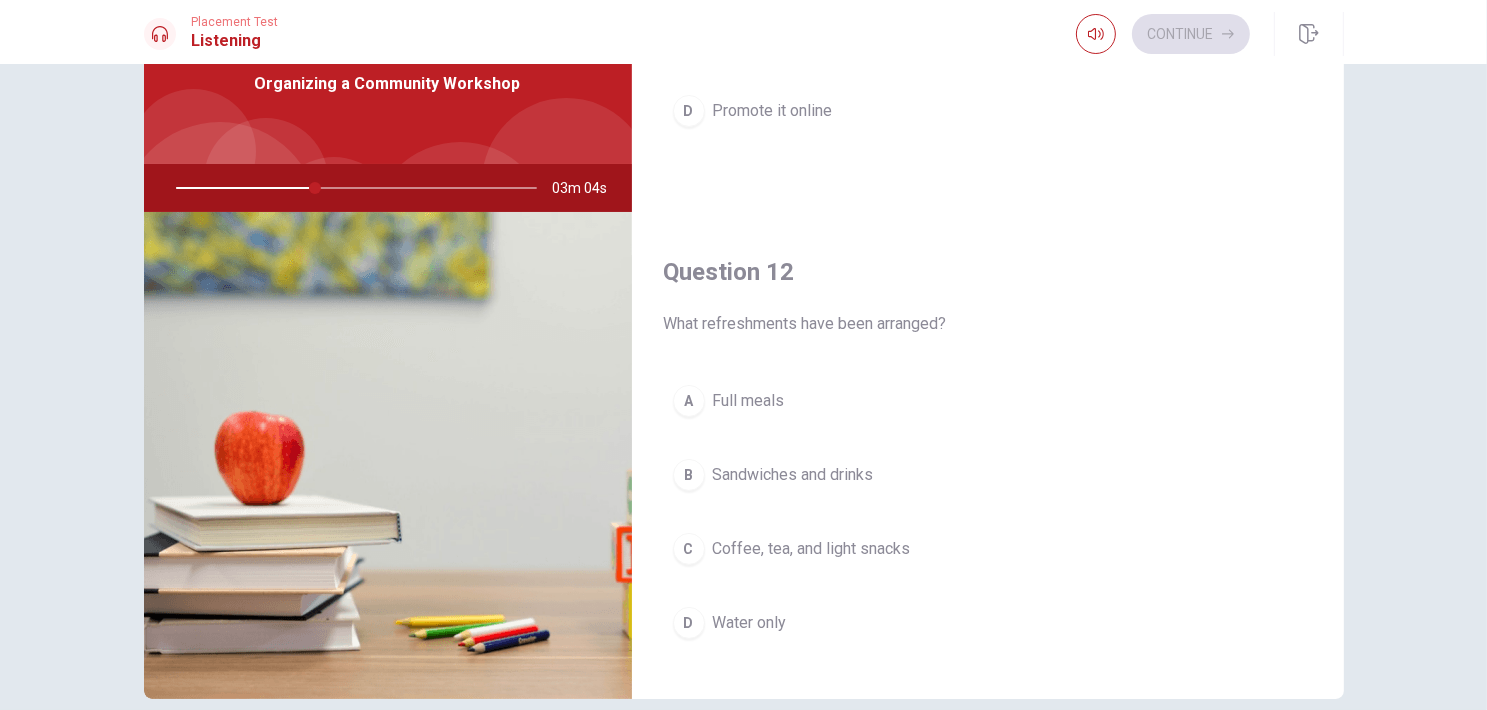 click on "Coffee, tea, and light snacks" at bounding box center [812, 549] 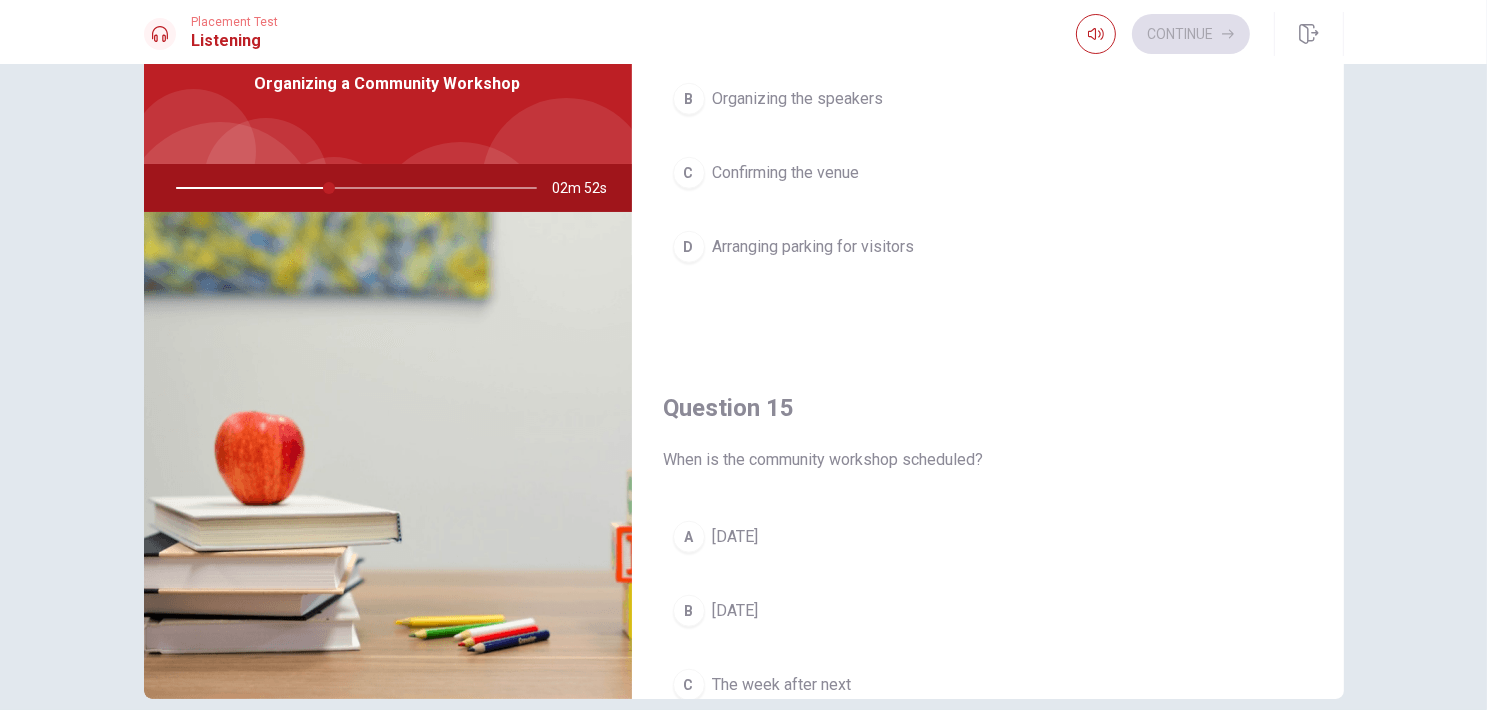 scroll, scrollTop: 1600, scrollLeft: 0, axis: vertical 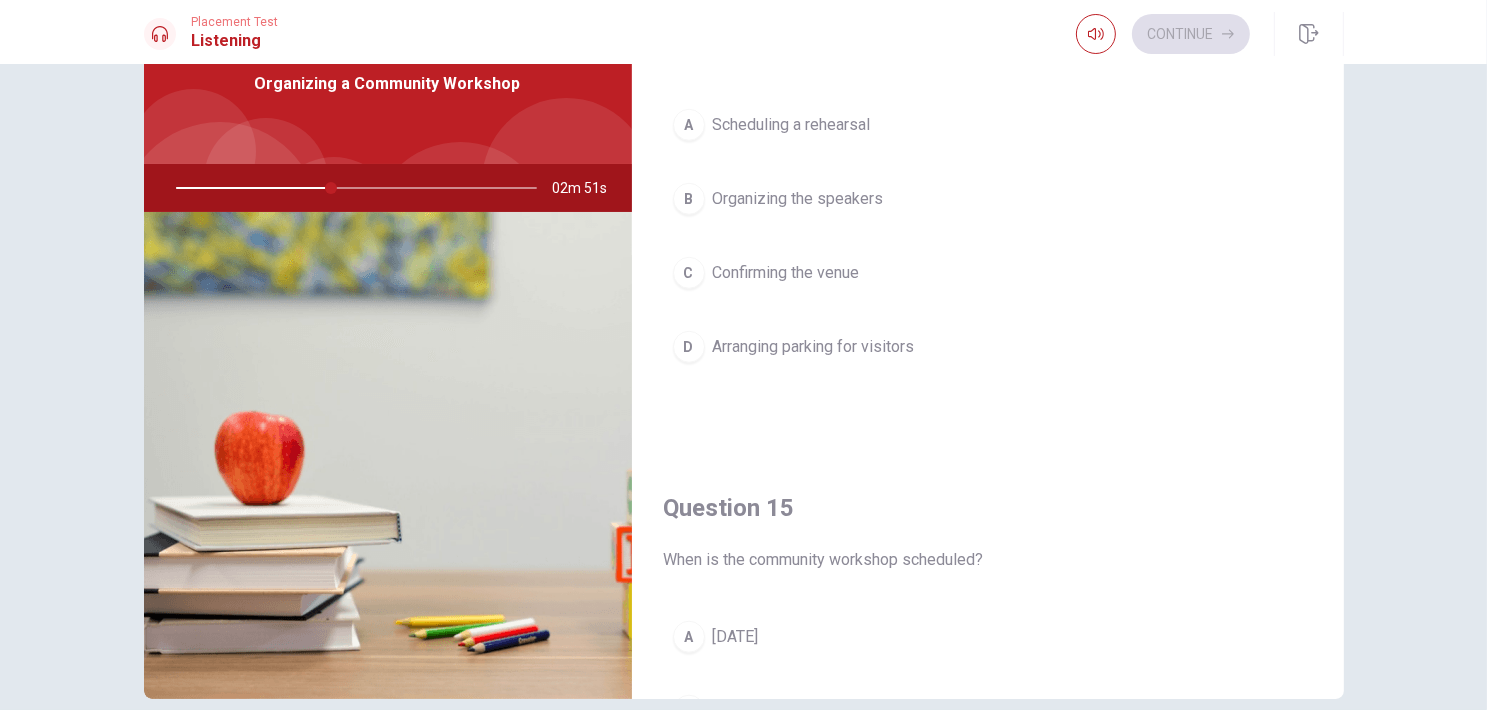 click on "Arranging parking for visitors" at bounding box center [814, 347] 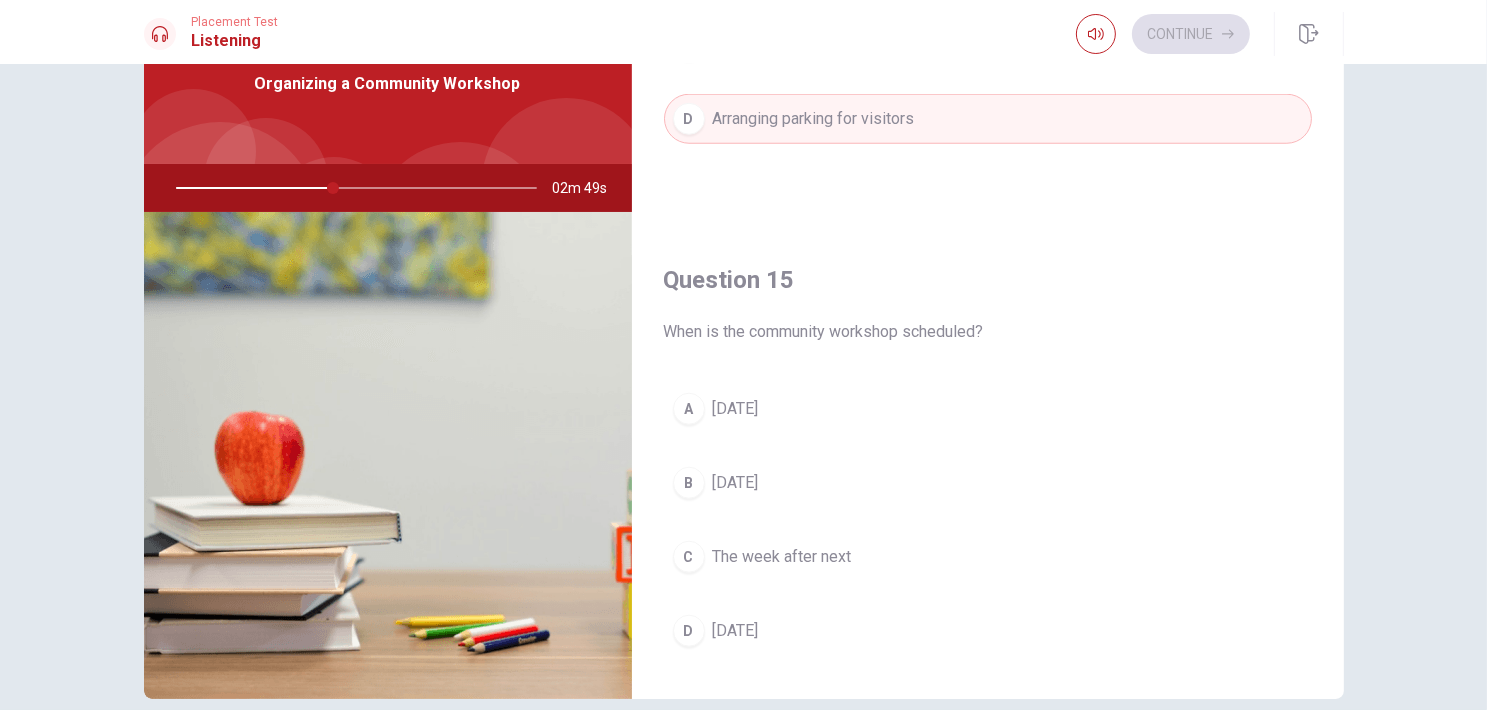 scroll, scrollTop: 1856, scrollLeft: 0, axis: vertical 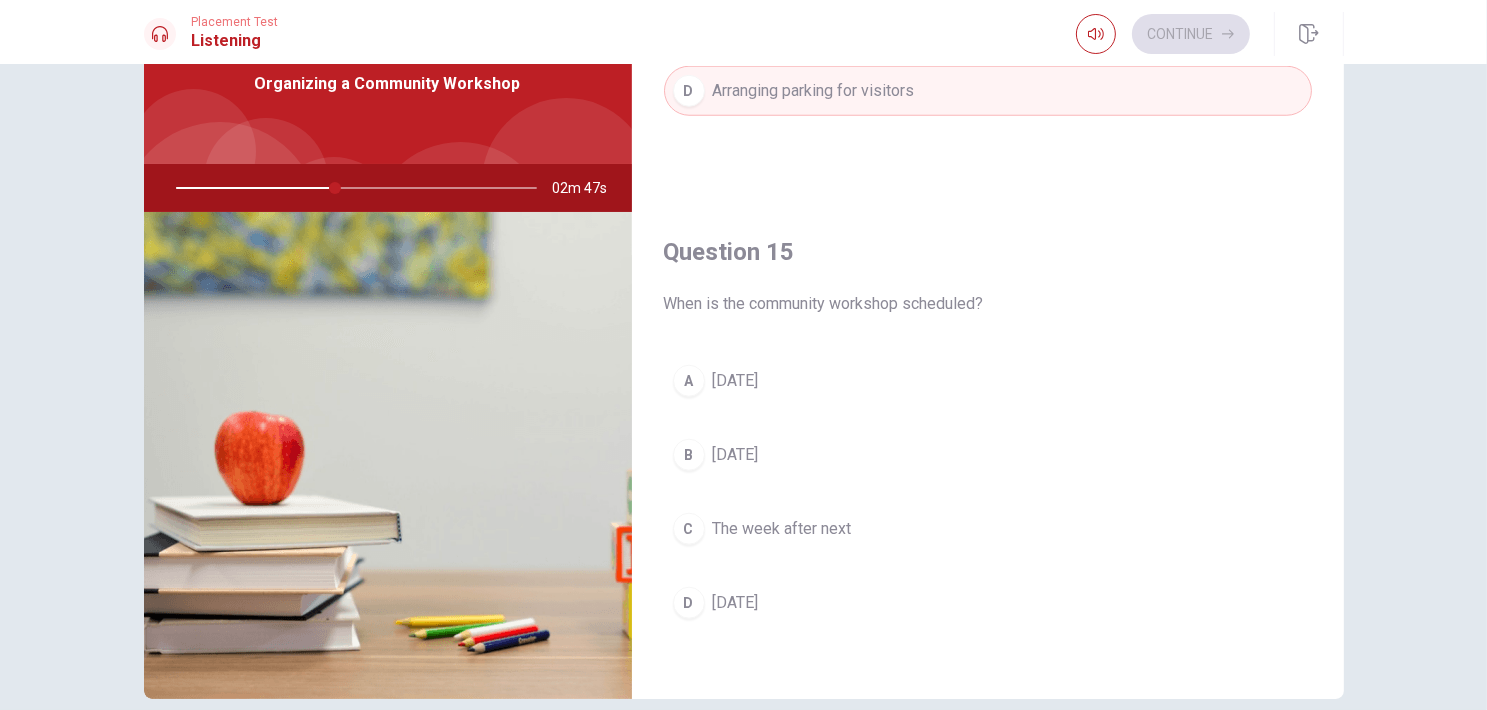 click on "[DATE]" at bounding box center (736, 381) 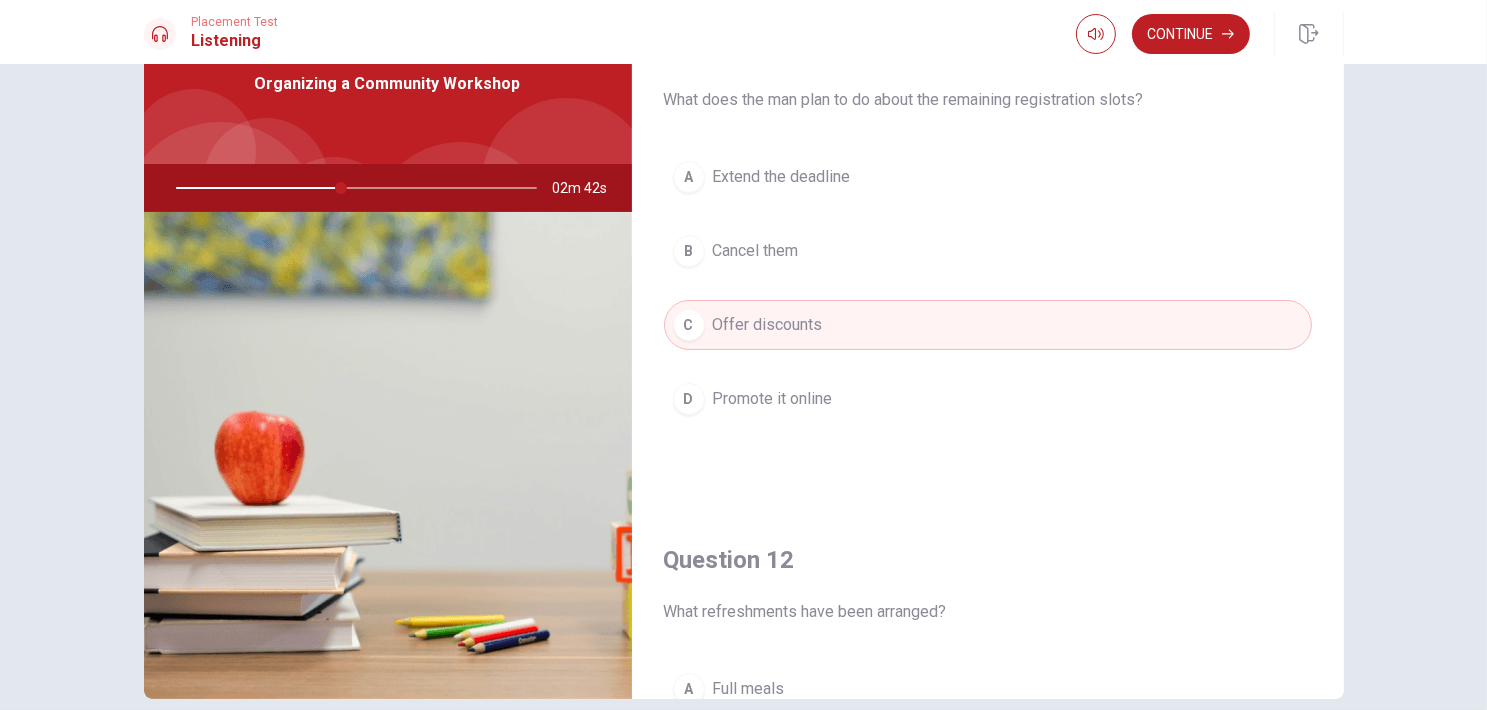 scroll, scrollTop: 0, scrollLeft: 0, axis: both 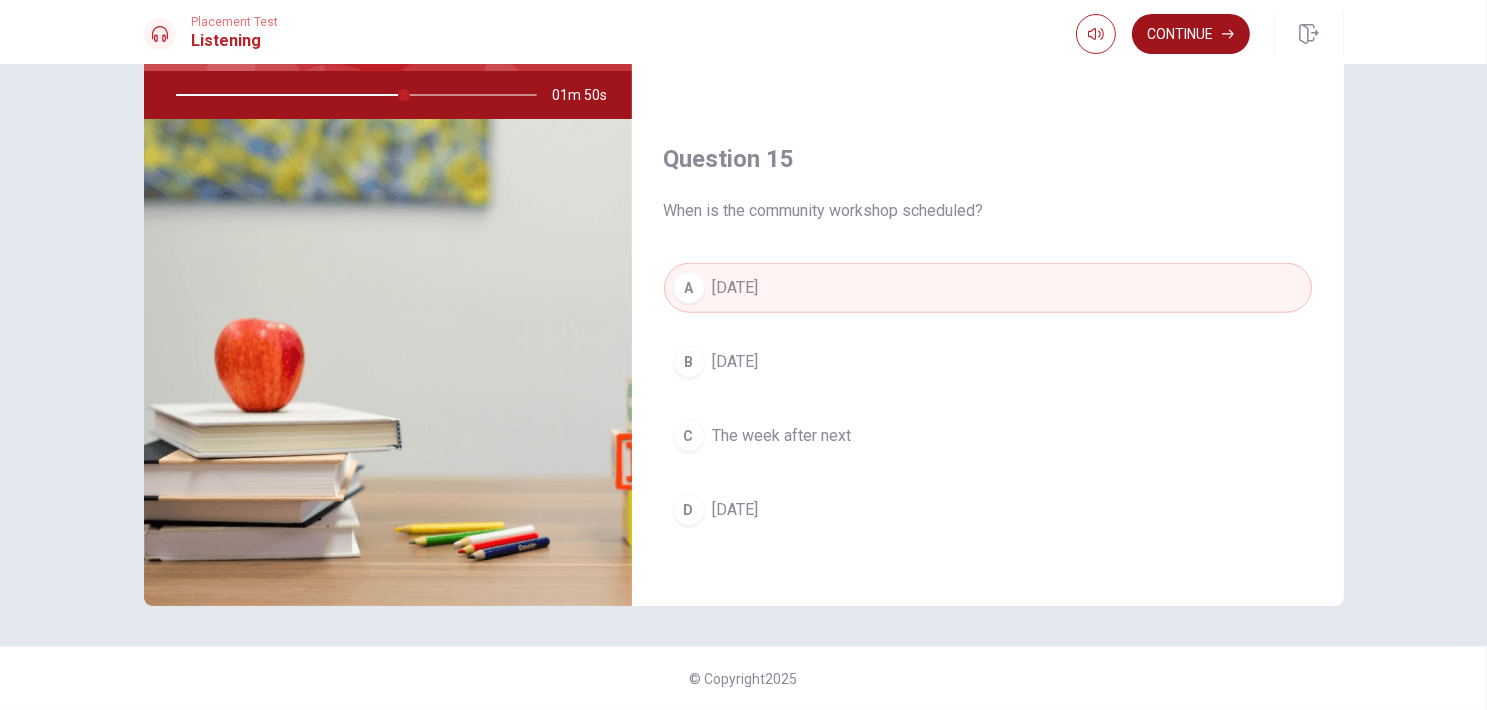 click on "Continue" at bounding box center [1191, 34] 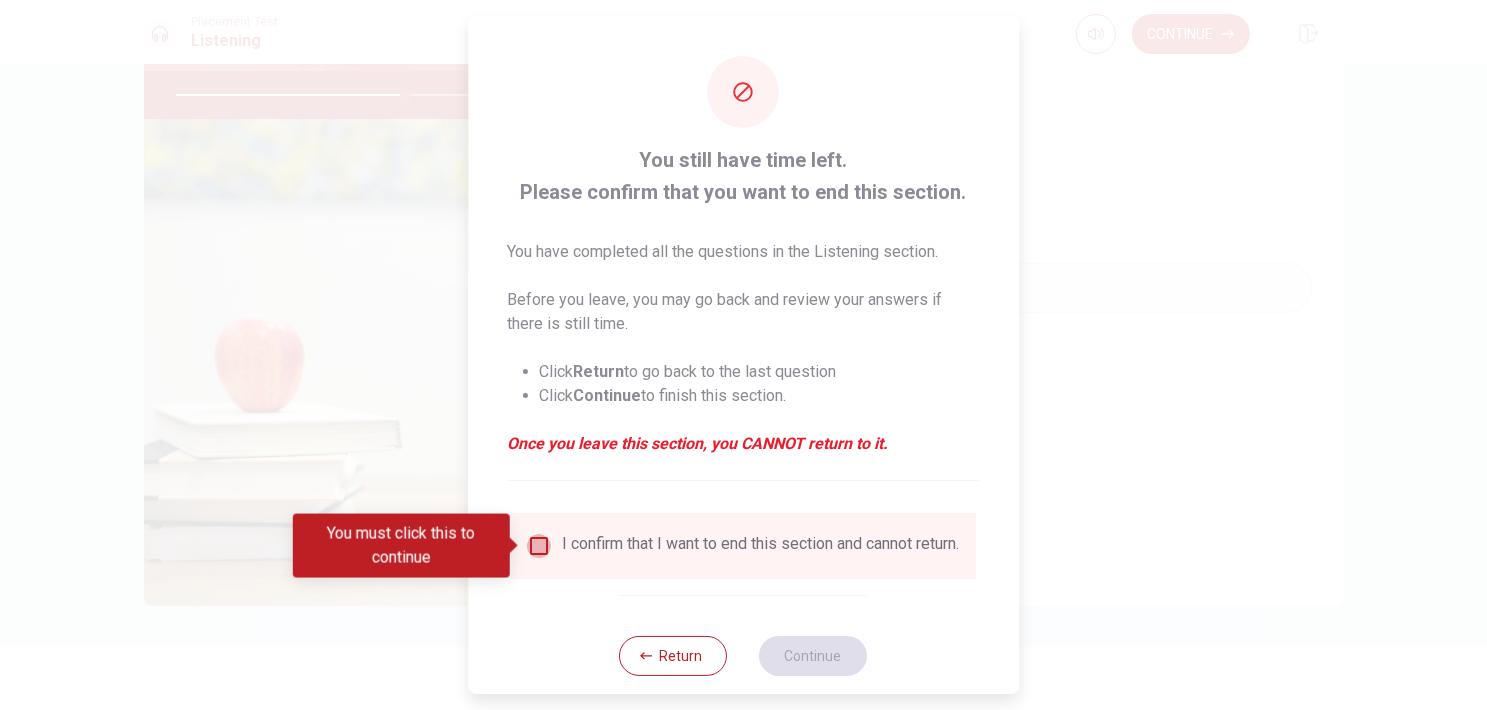 click at bounding box center (539, 546) 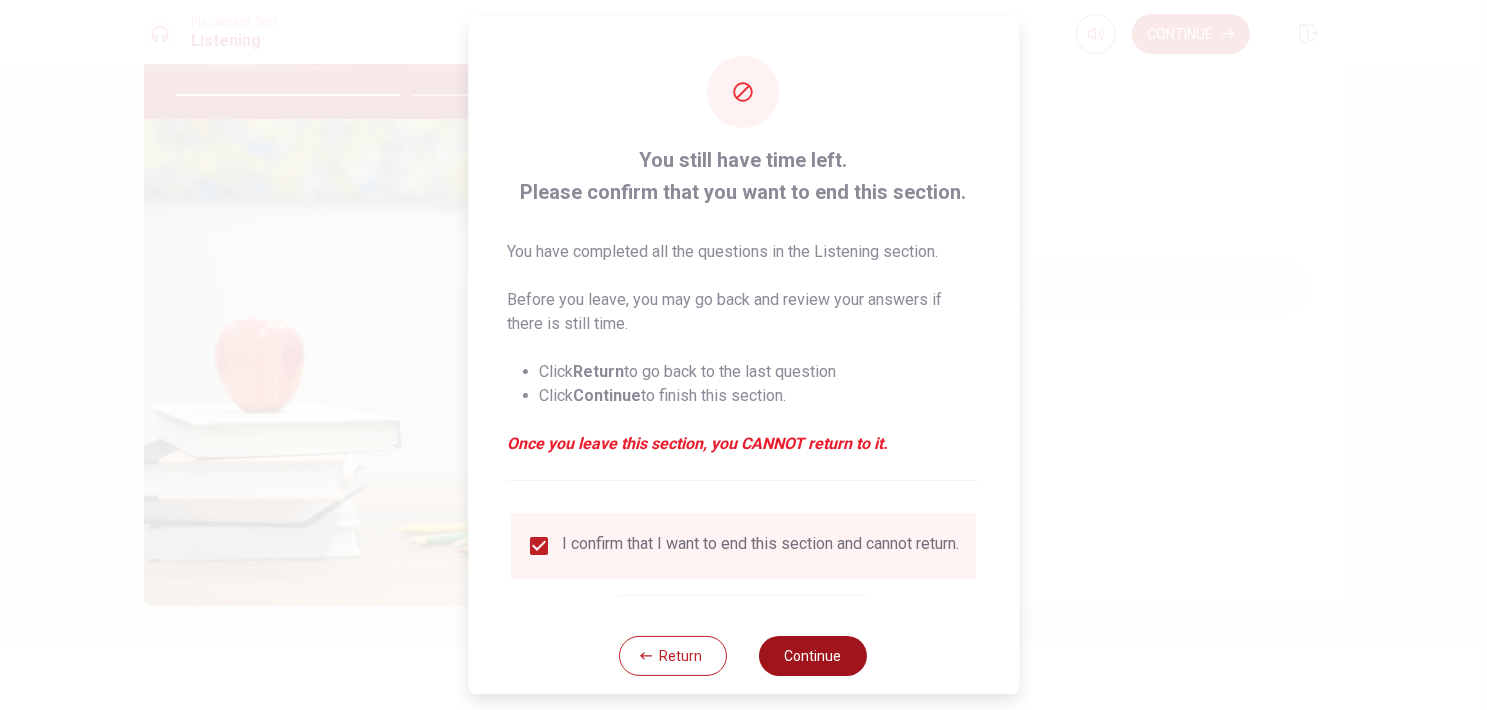 click on "Continue" at bounding box center [814, 656] 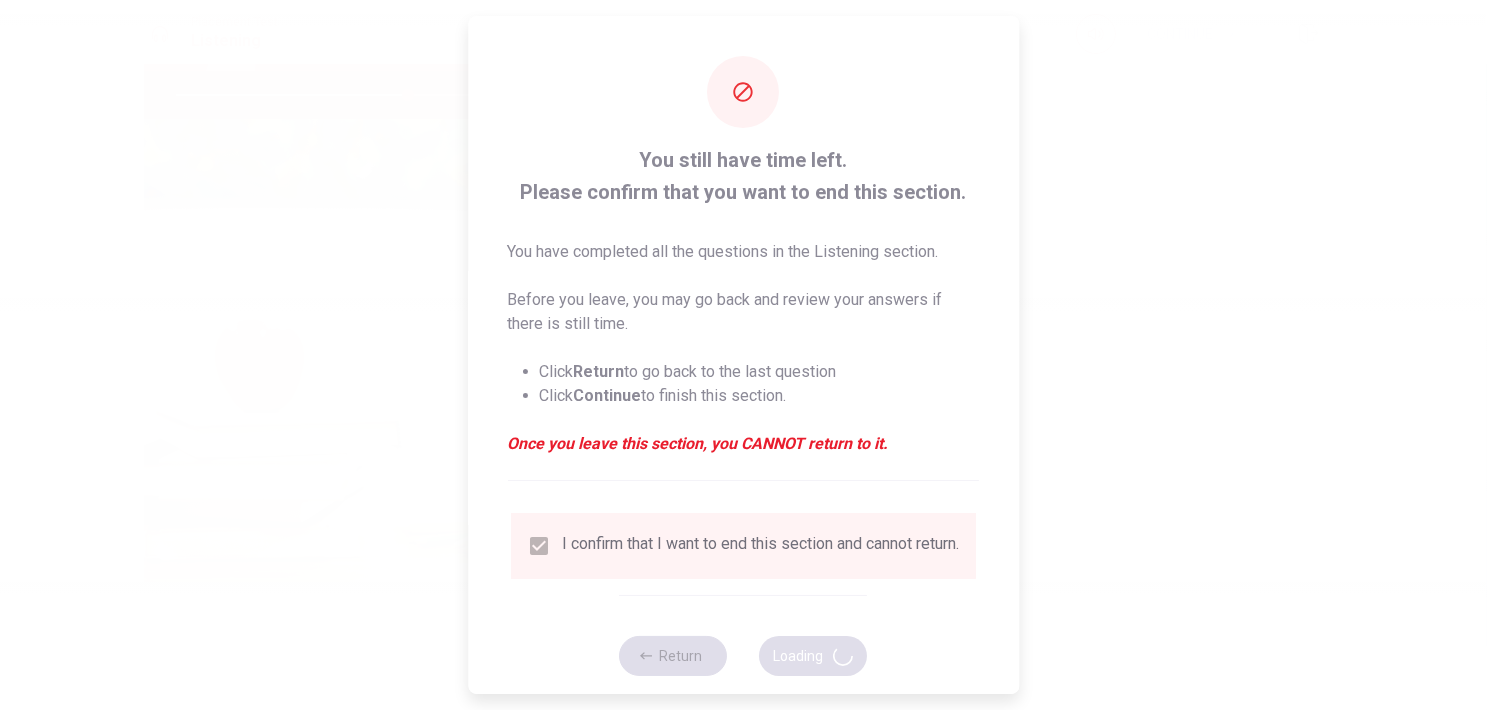 type on "65" 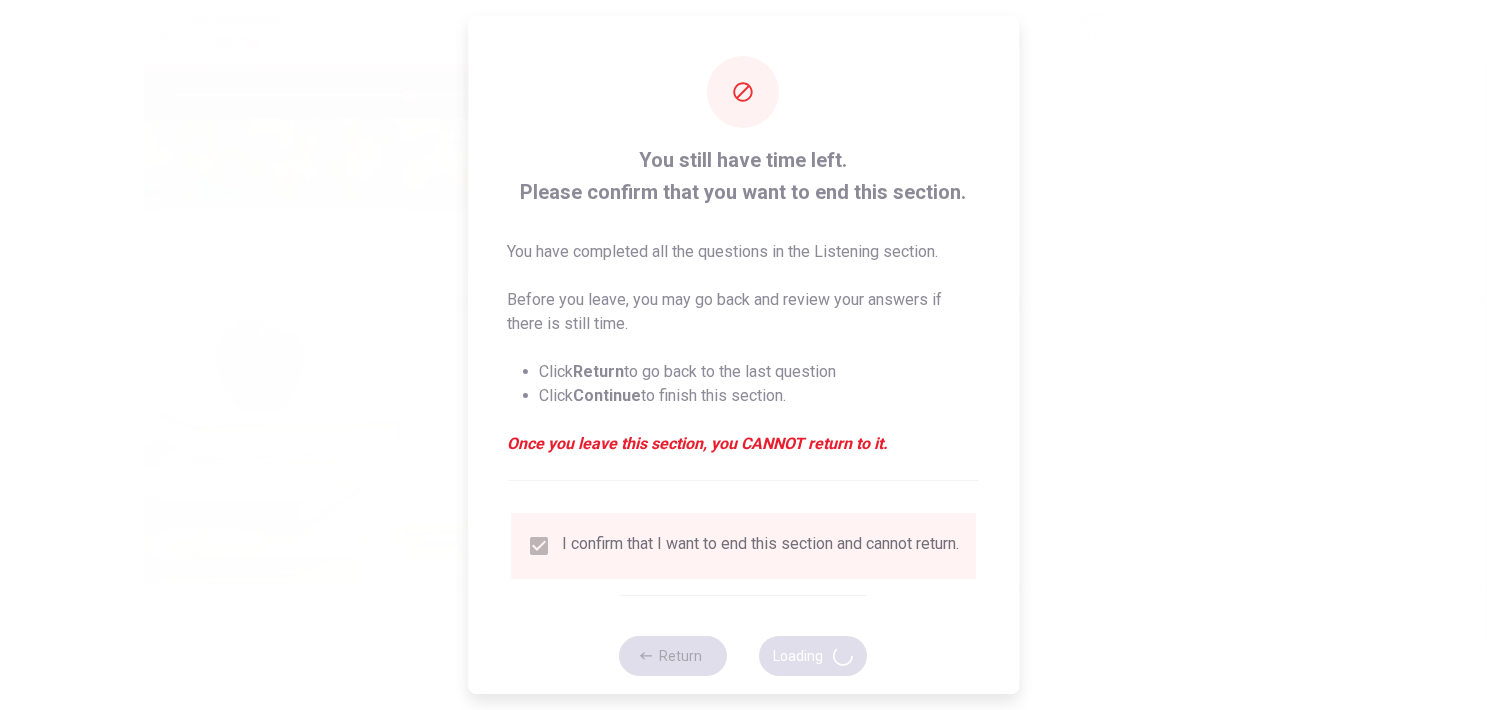 scroll, scrollTop: 0, scrollLeft: 0, axis: both 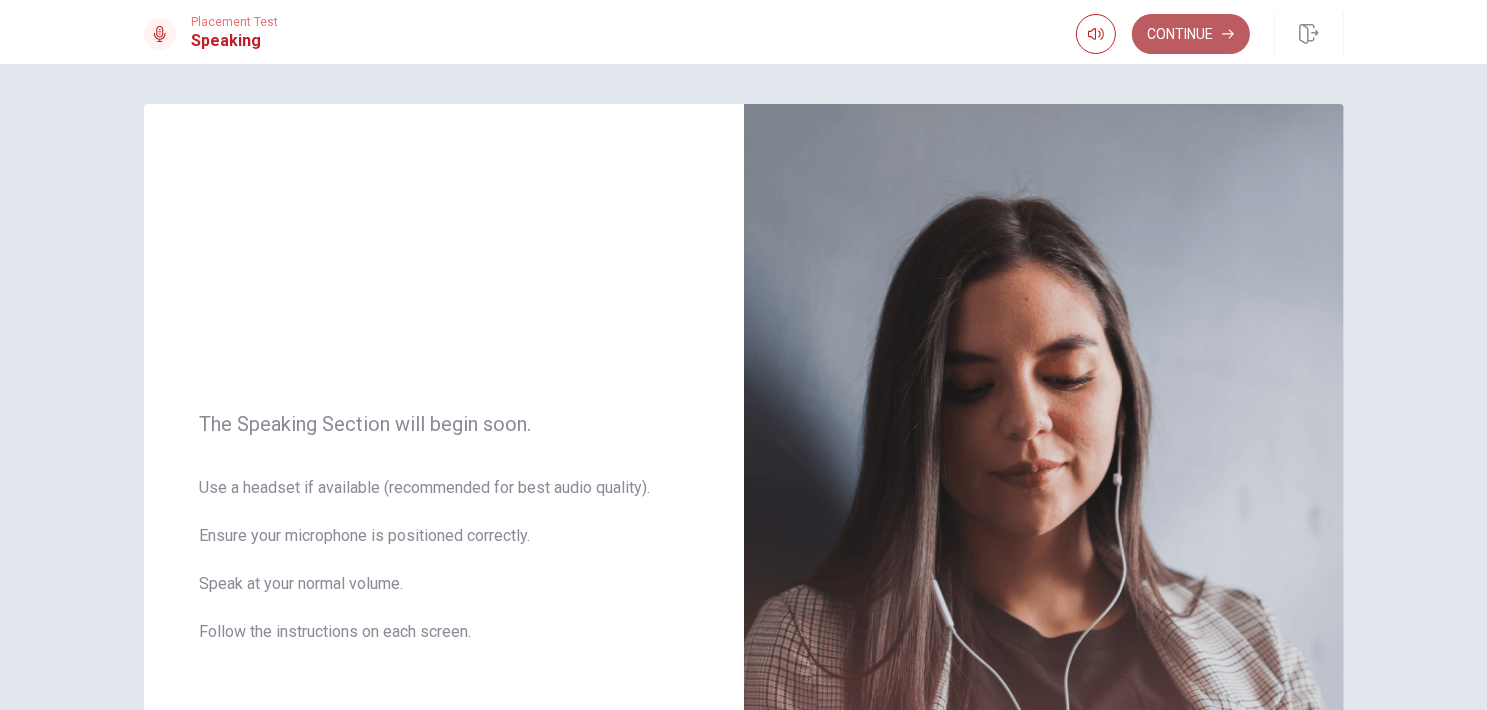 click on "Continue" at bounding box center (1191, 34) 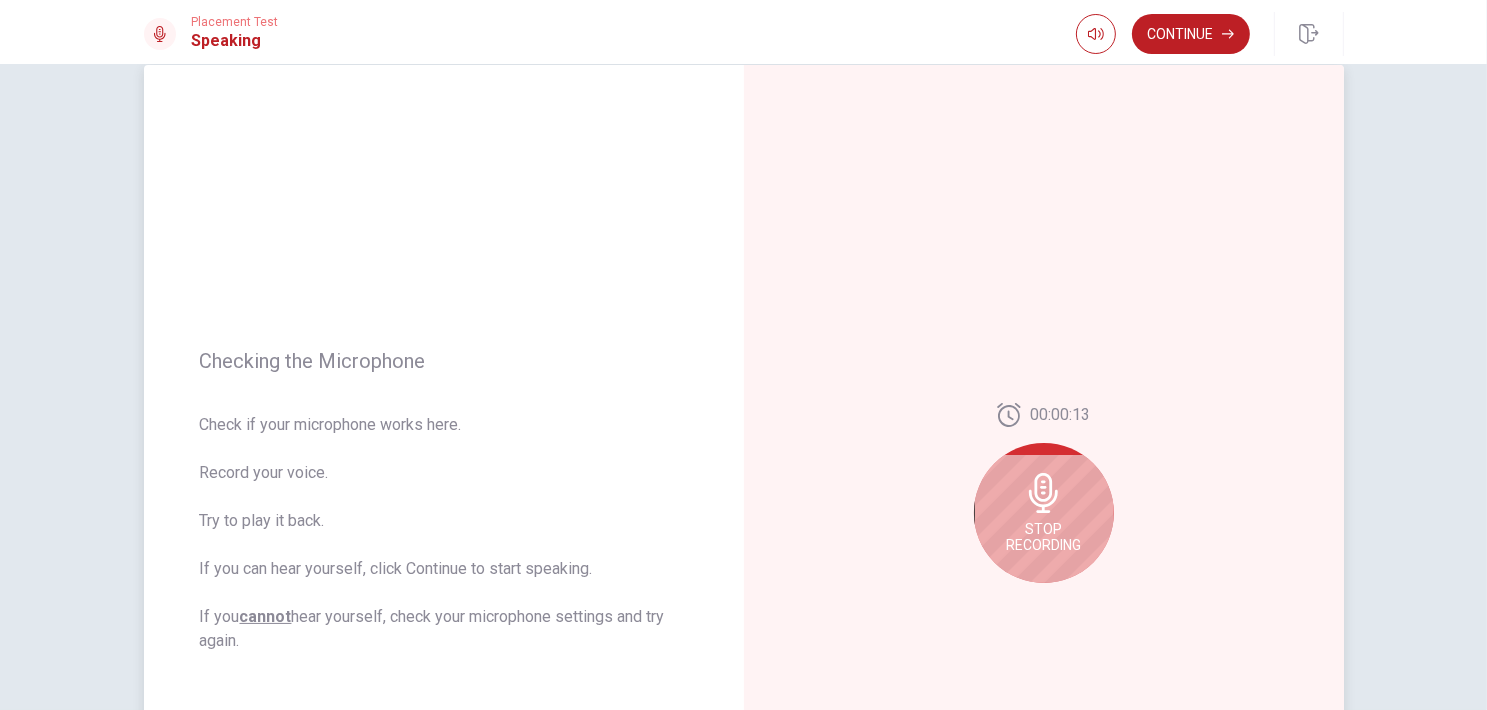 scroll, scrollTop: 100, scrollLeft: 0, axis: vertical 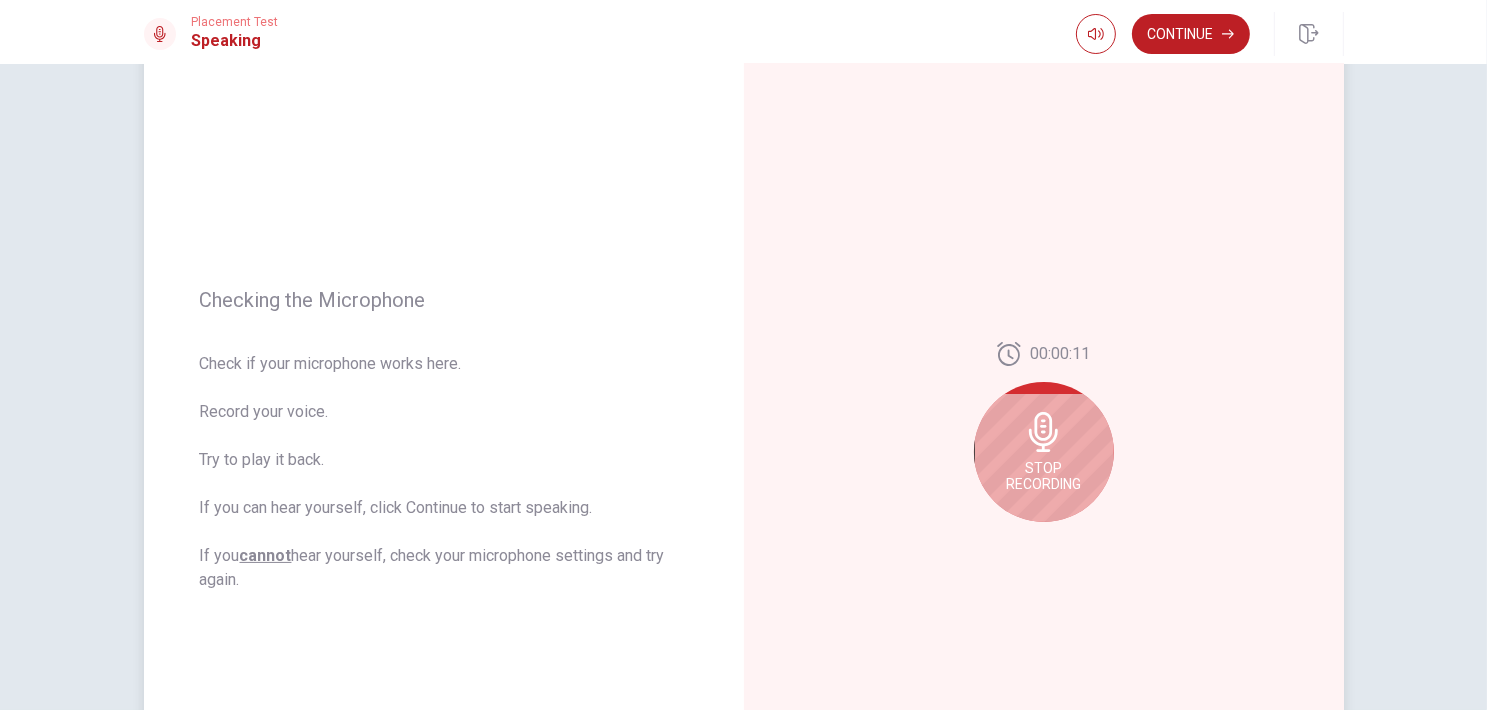 click on "Stop   Recording" at bounding box center [1044, 452] 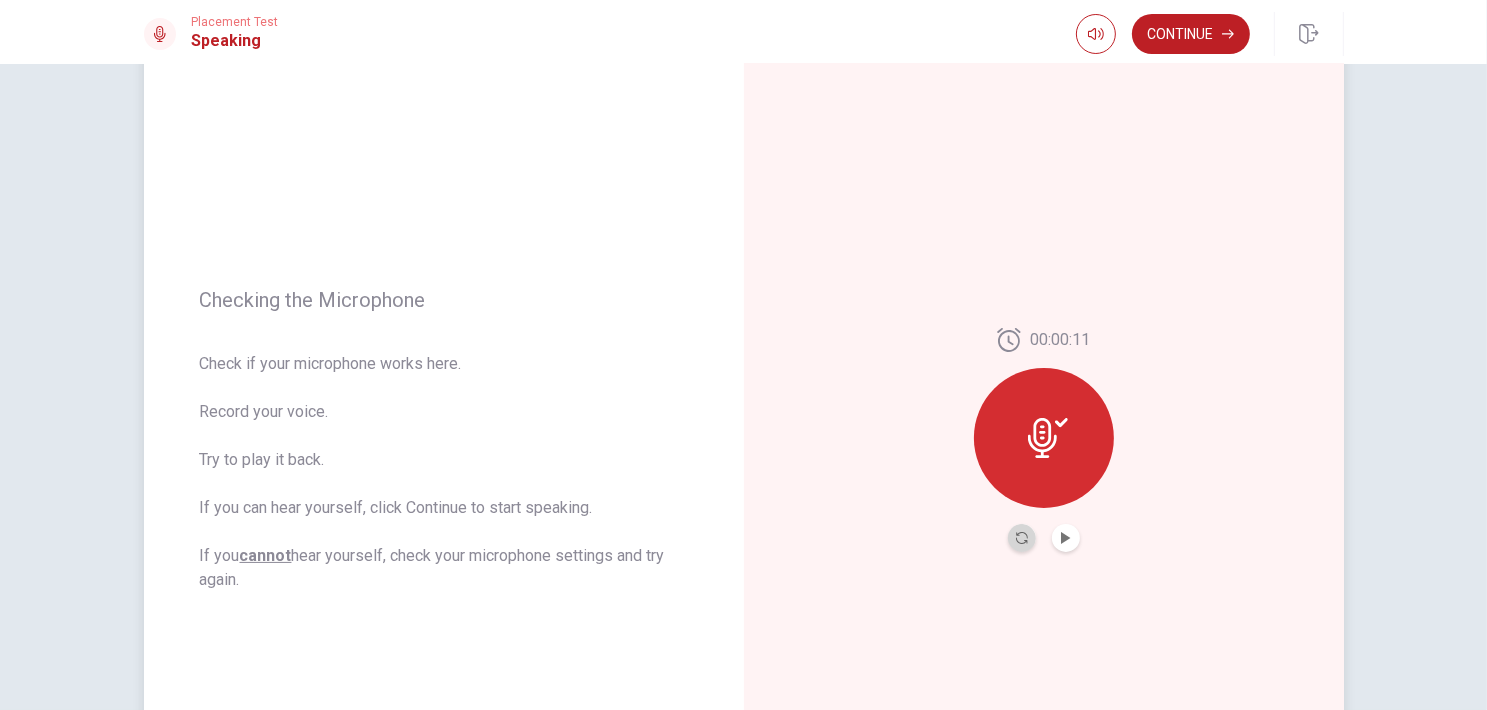 click at bounding box center [1022, 538] 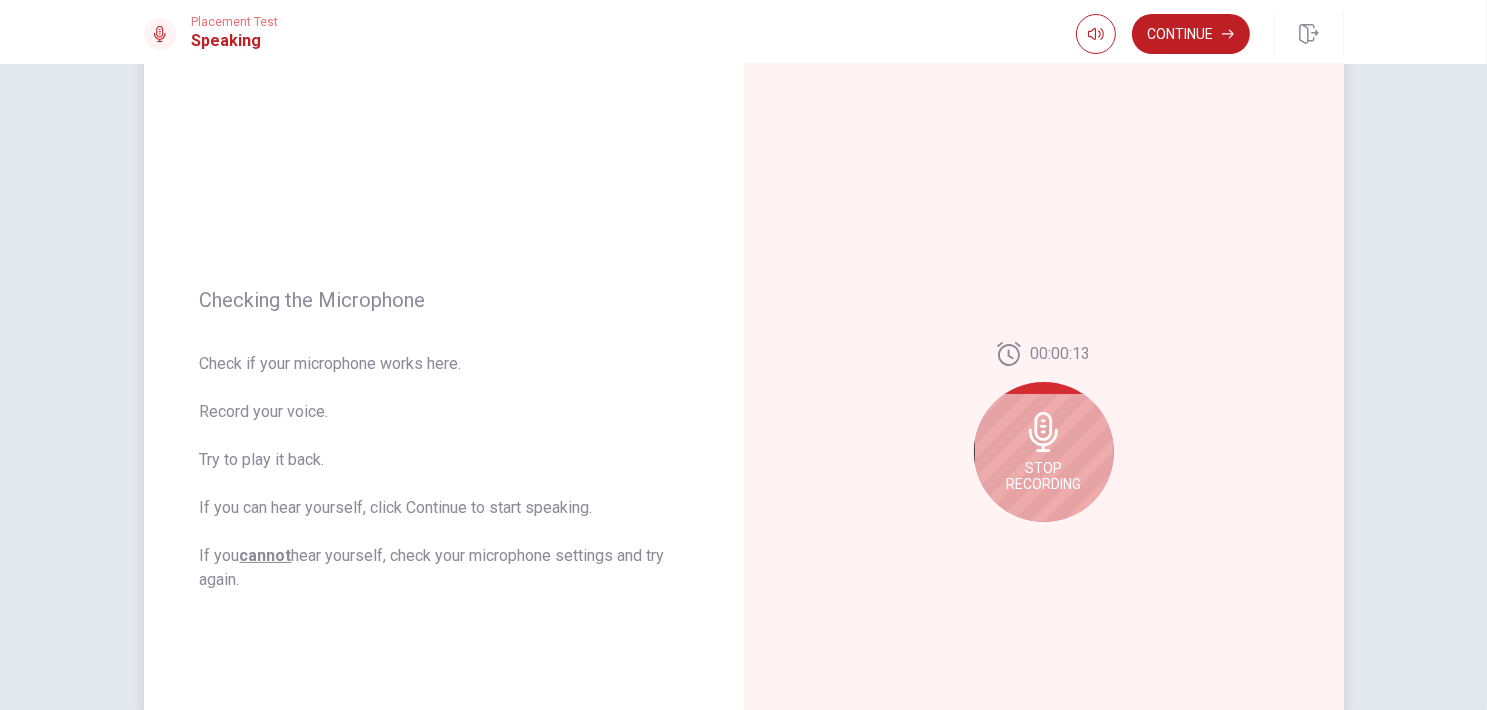 click on "Stop   Recording" at bounding box center [1043, 476] 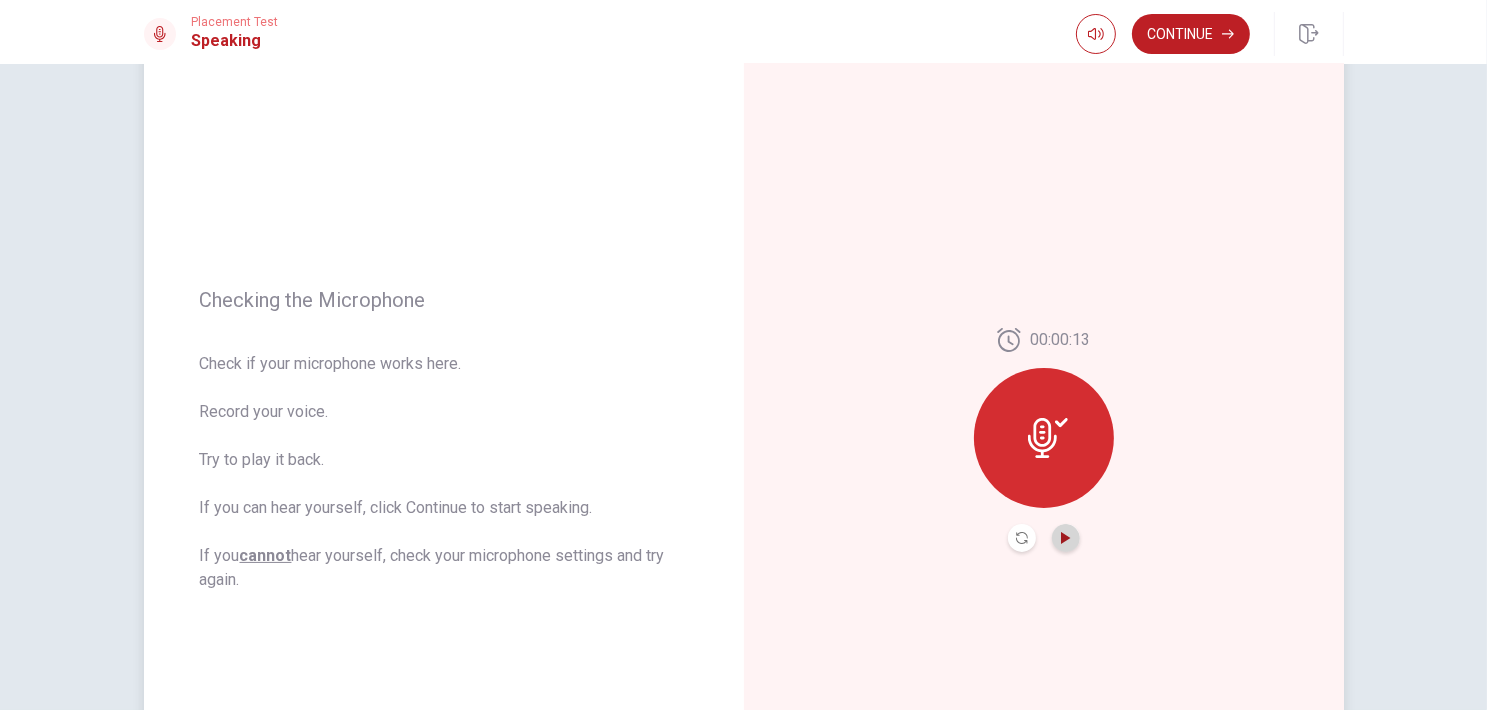 click 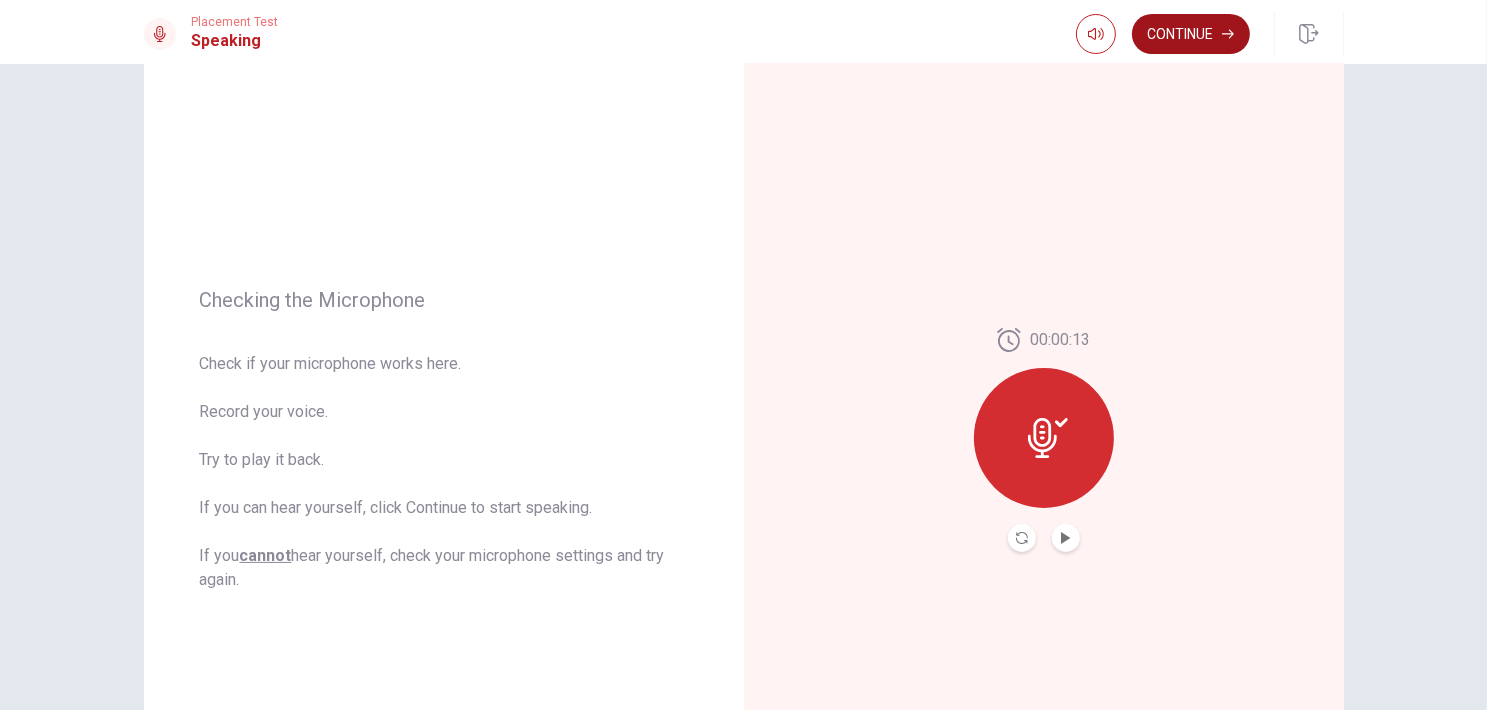 click on "Continue" at bounding box center (1191, 34) 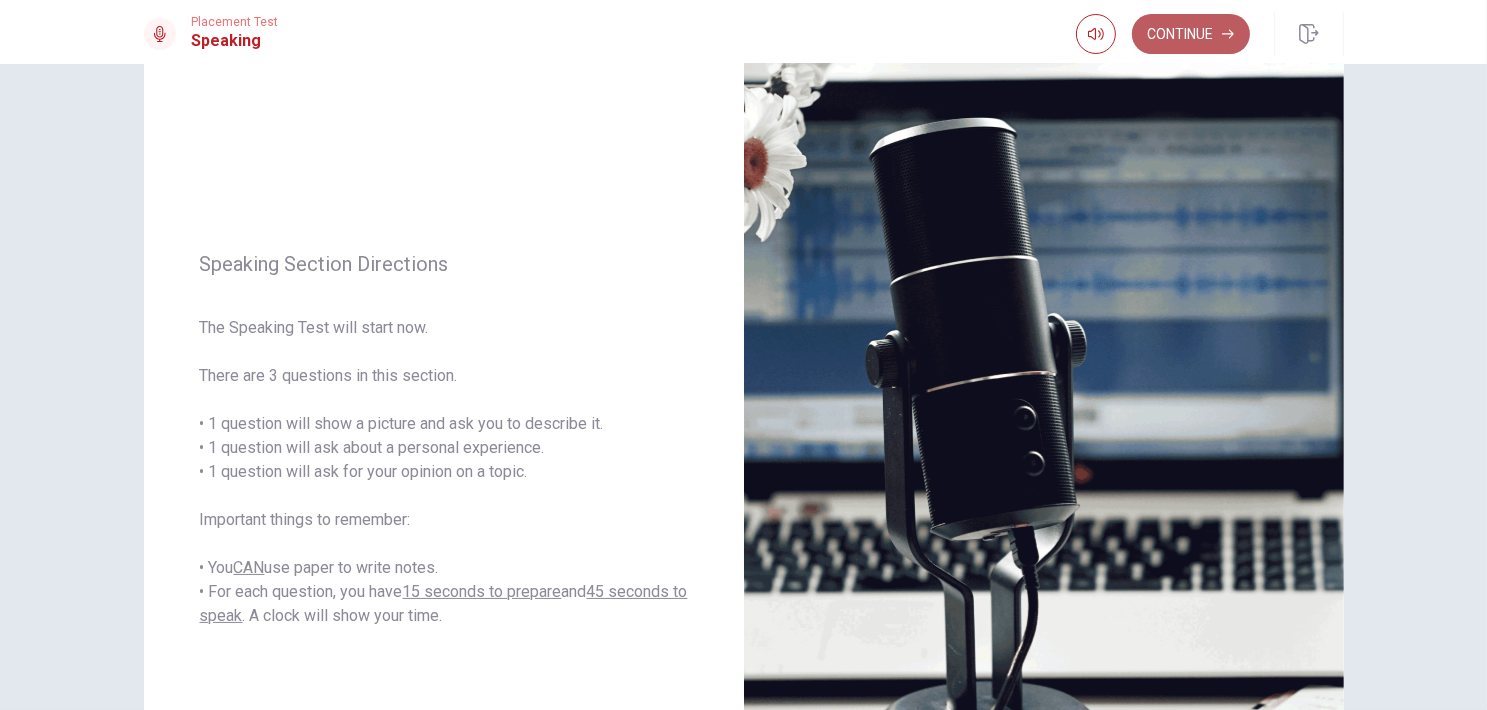 click on "Continue" at bounding box center [1191, 34] 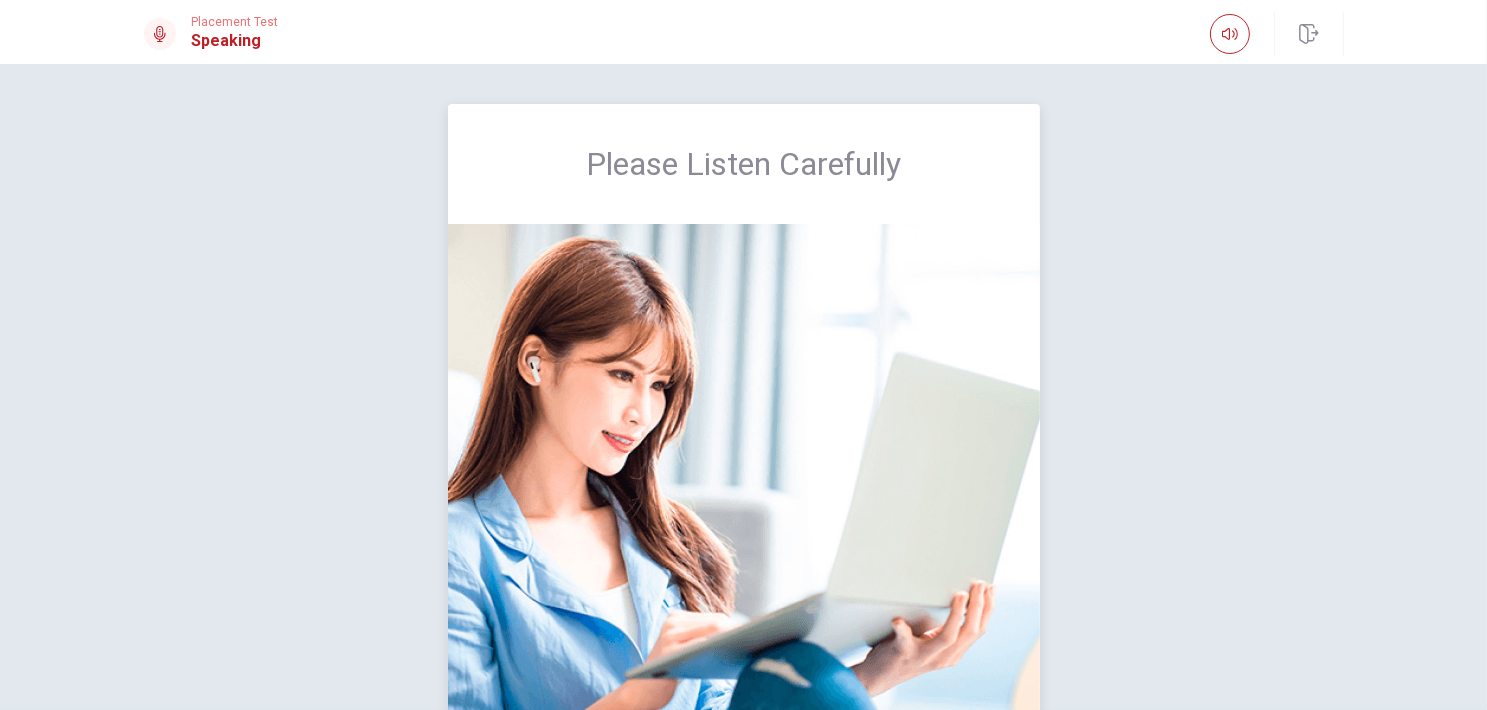 scroll, scrollTop: 0, scrollLeft: 0, axis: both 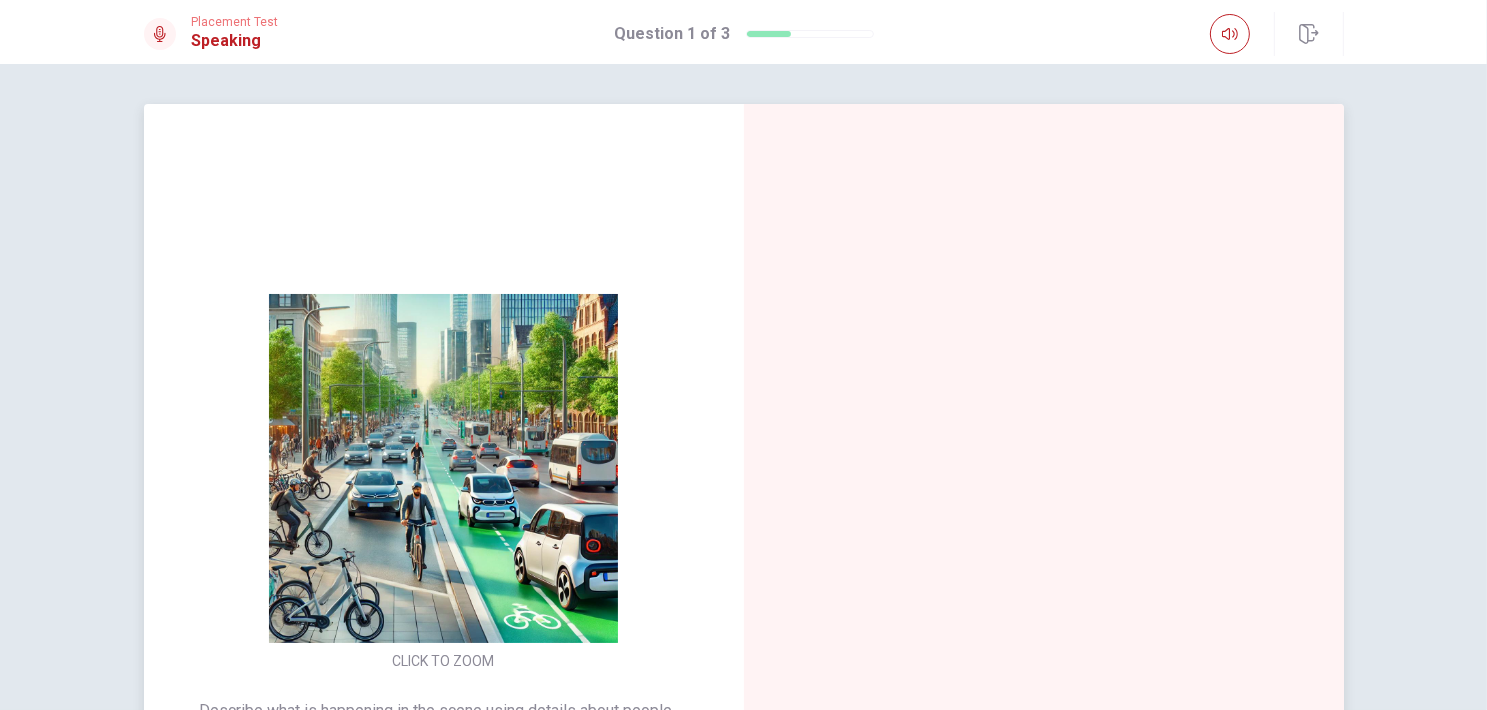 click at bounding box center [1044, 540] 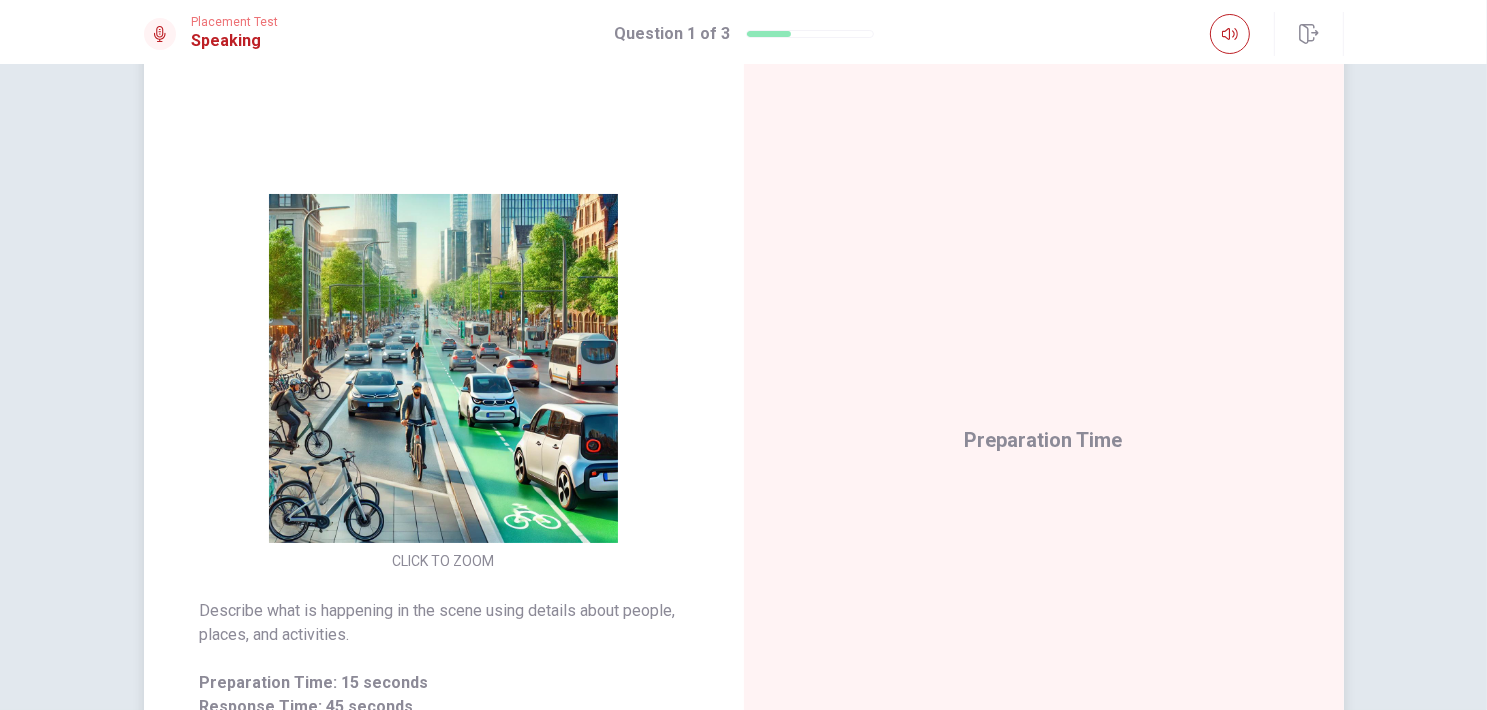 scroll, scrollTop: 200, scrollLeft: 0, axis: vertical 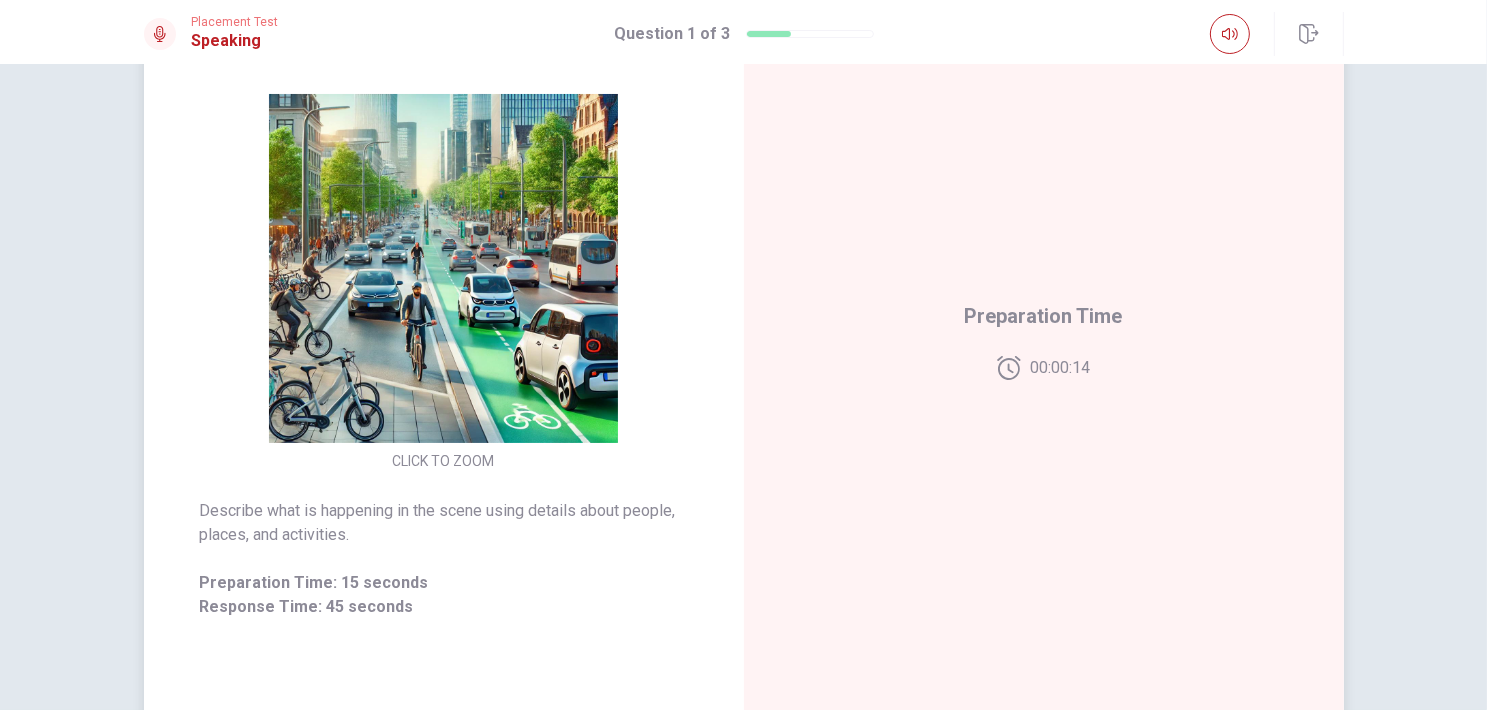 click on "Preparation Time 00:00:14" at bounding box center [1044, 340] 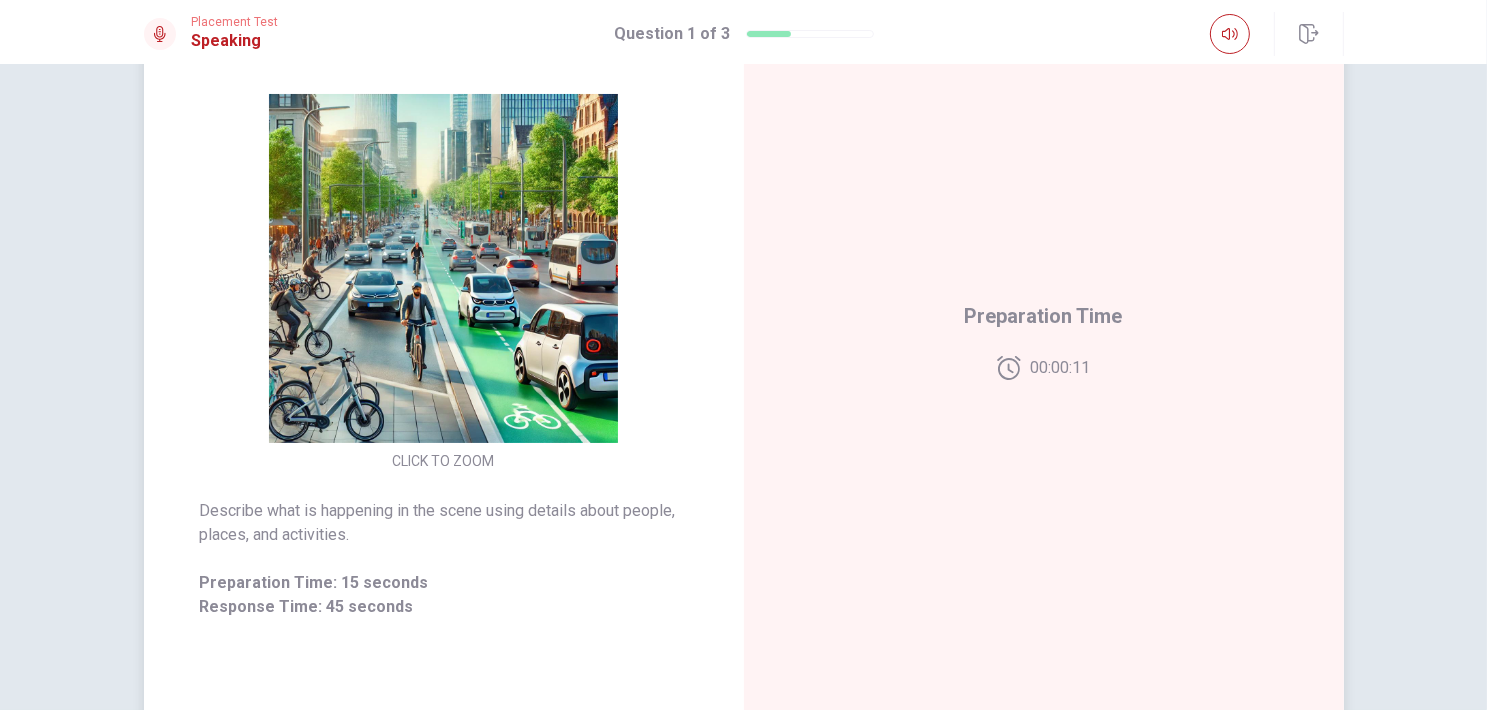 click on "Preparation Time 00:00:11" at bounding box center [1044, 340] 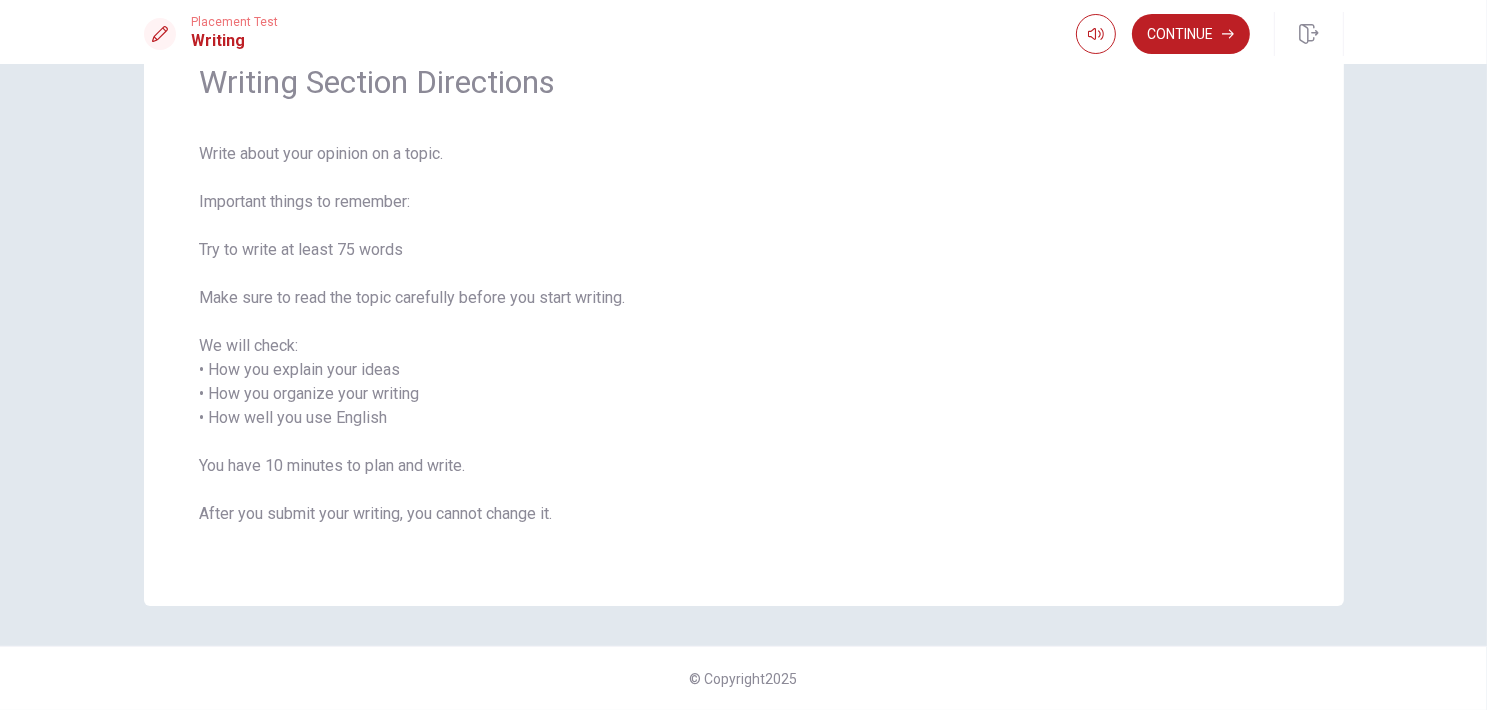 scroll, scrollTop: 0, scrollLeft: 0, axis: both 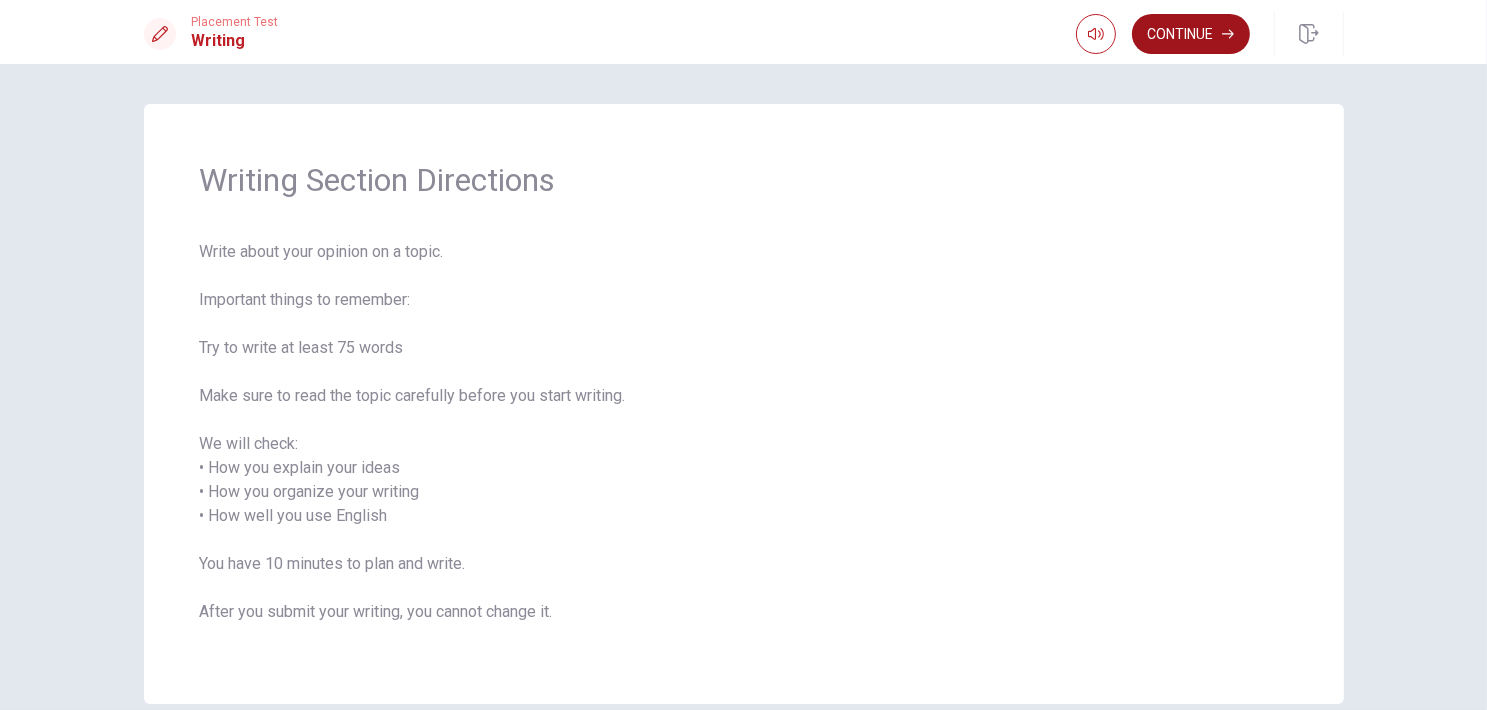 click on "Continue" at bounding box center (1191, 34) 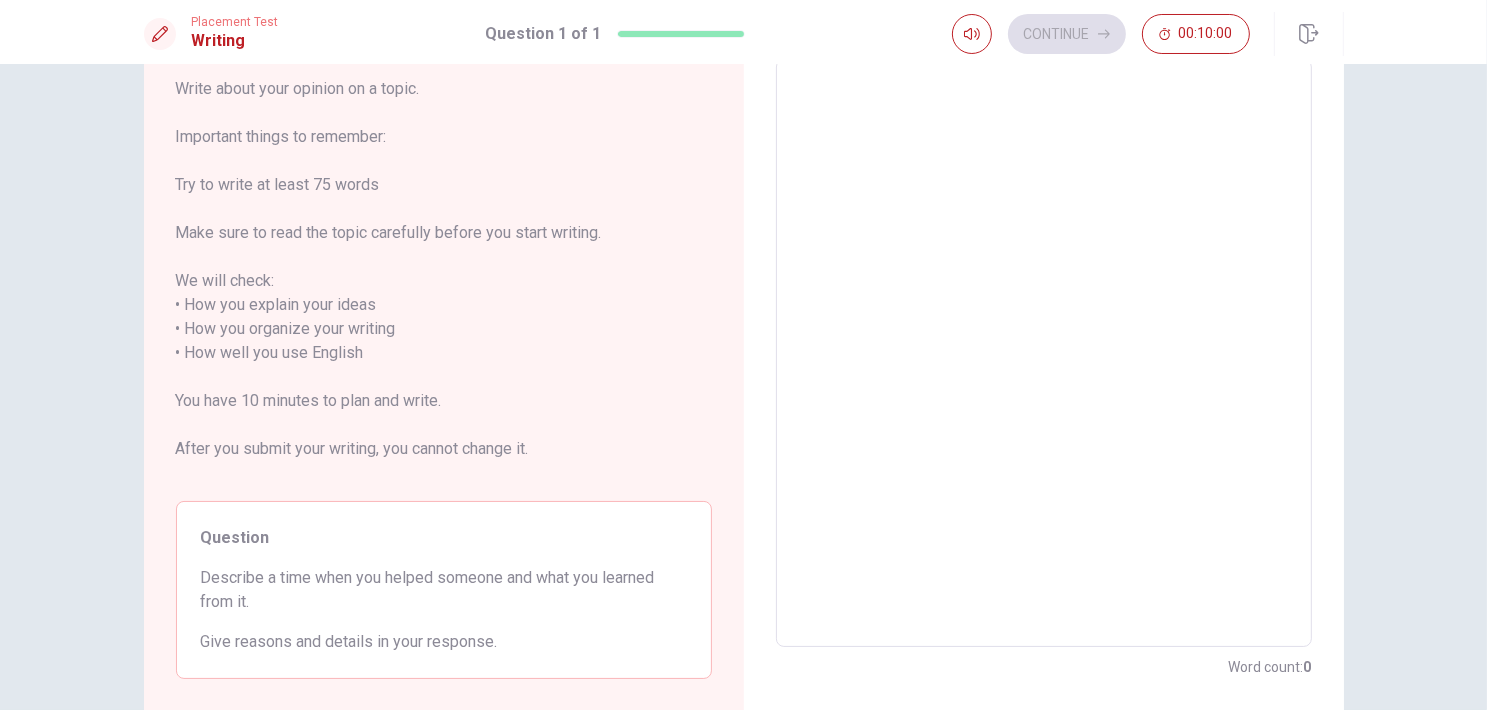 scroll, scrollTop: 200, scrollLeft: 0, axis: vertical 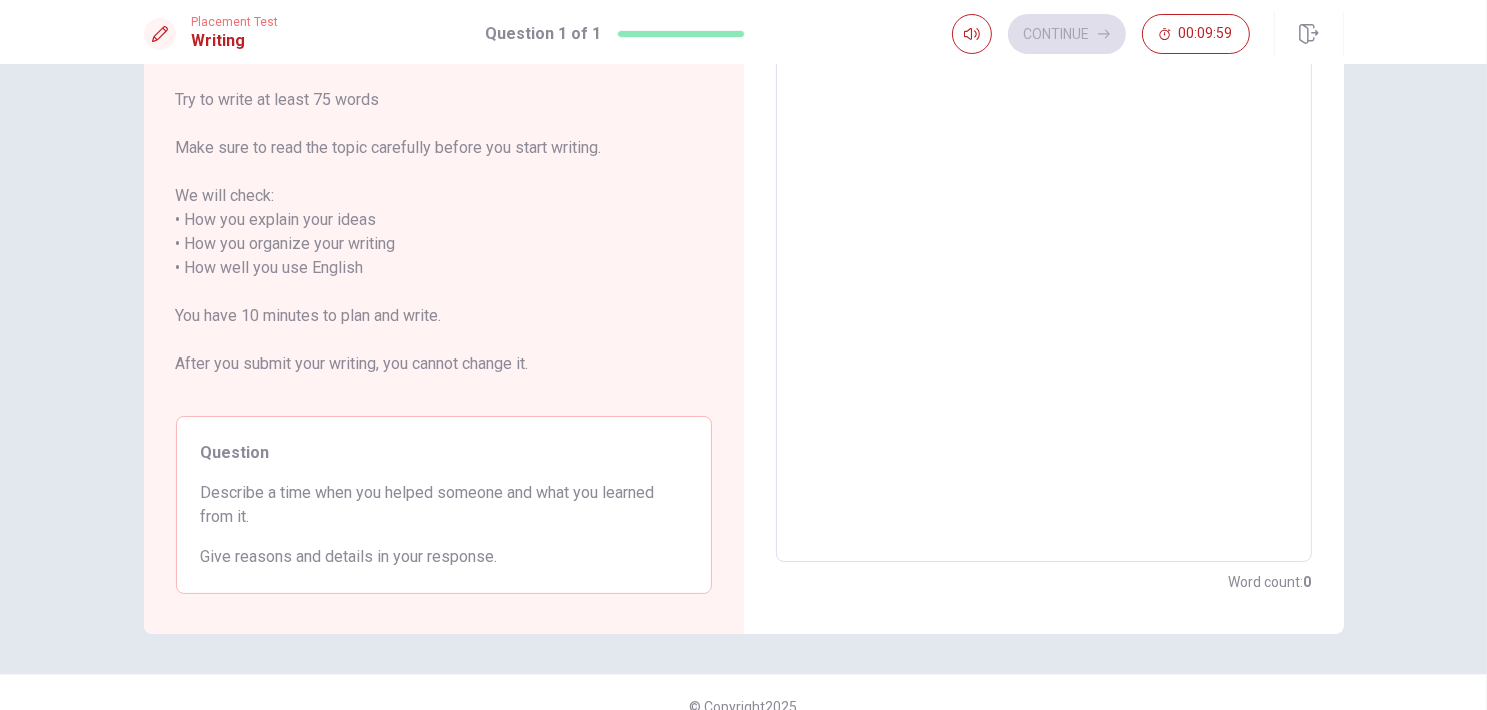 click at bounding box center (1044, 268) 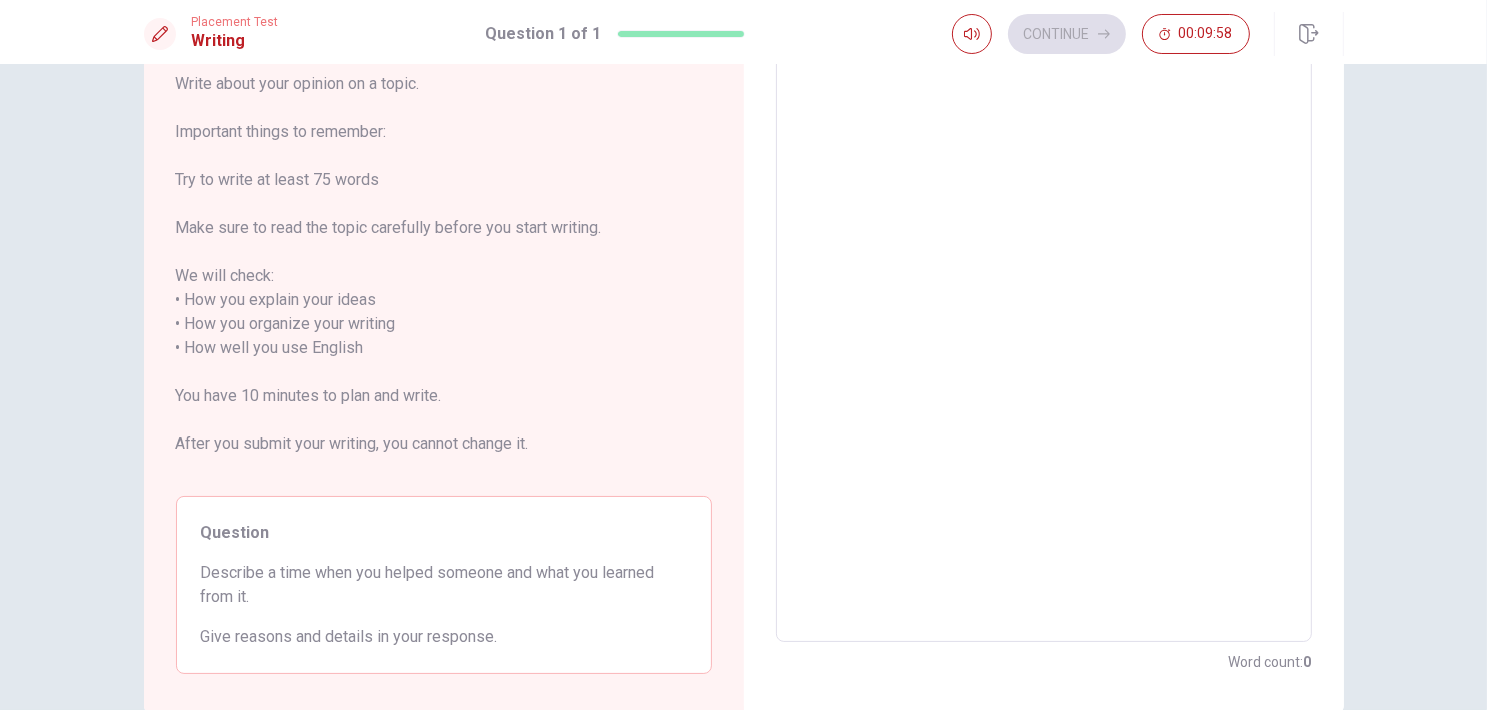 scroll, scrollTop: 0, scrollLeft: 0, axis: both 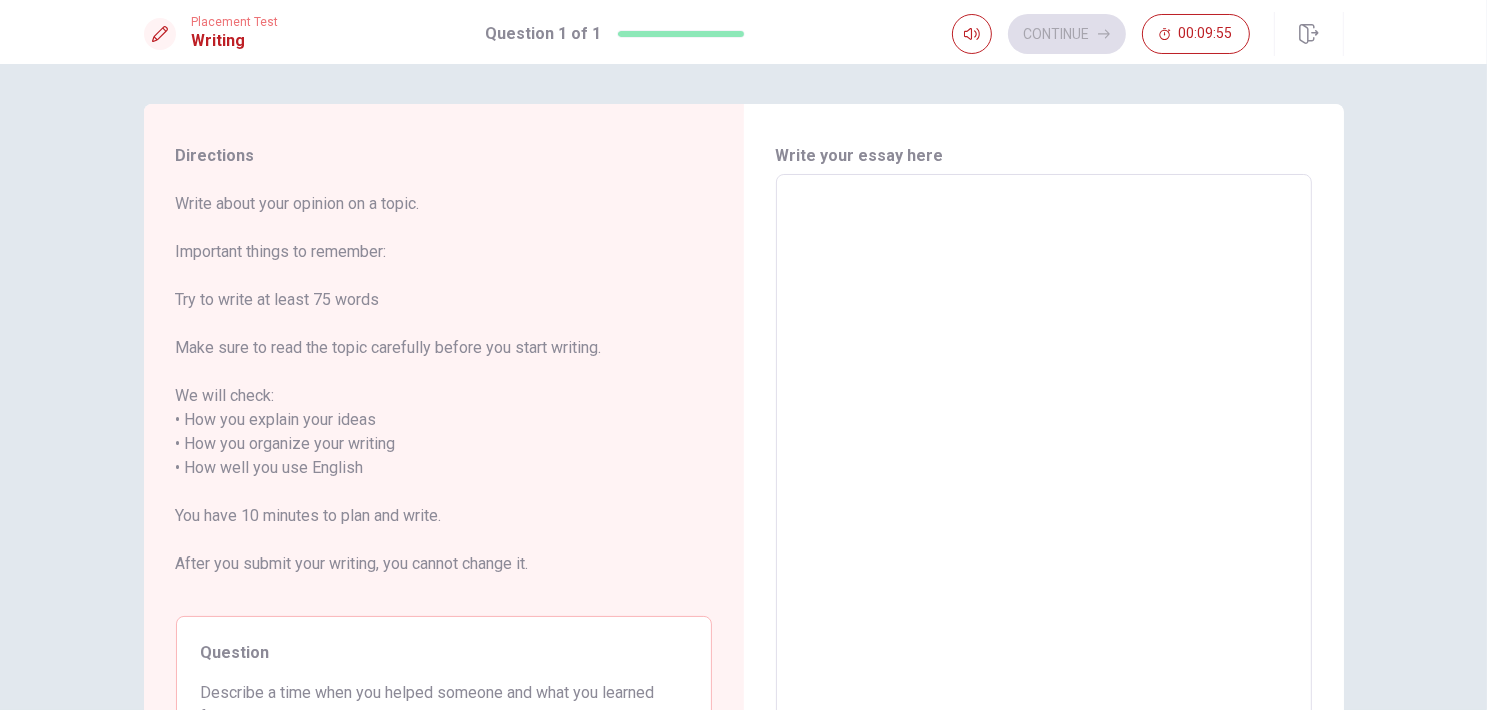 type on "h" 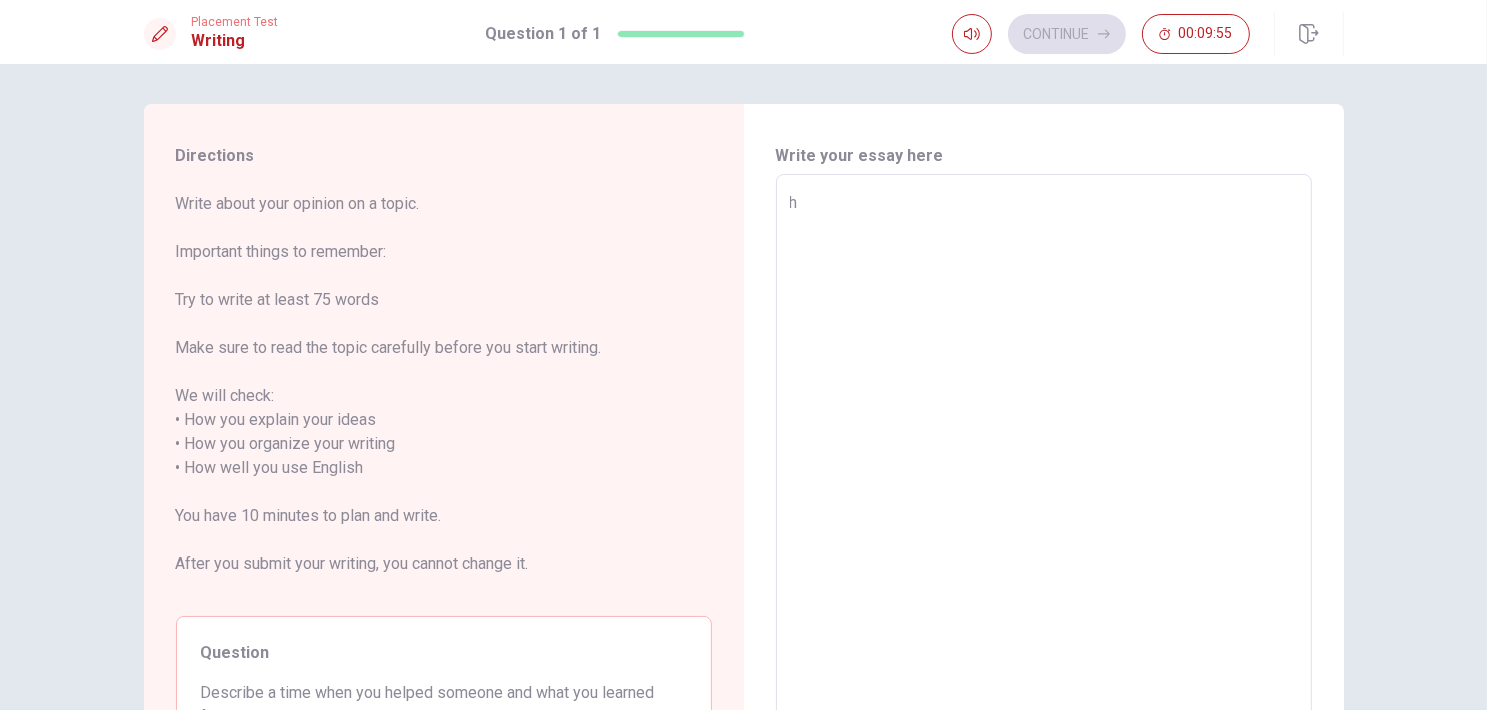 type on "x" 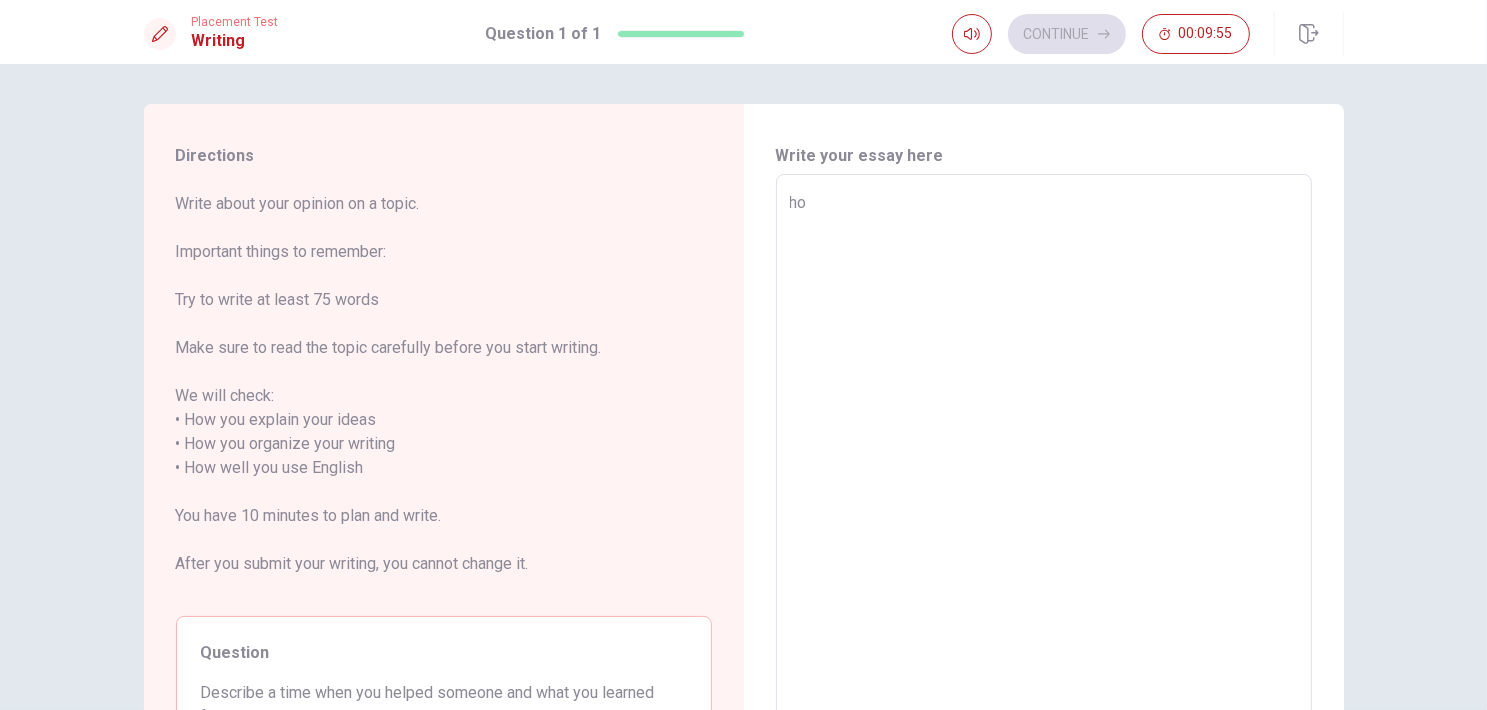 type on "x" 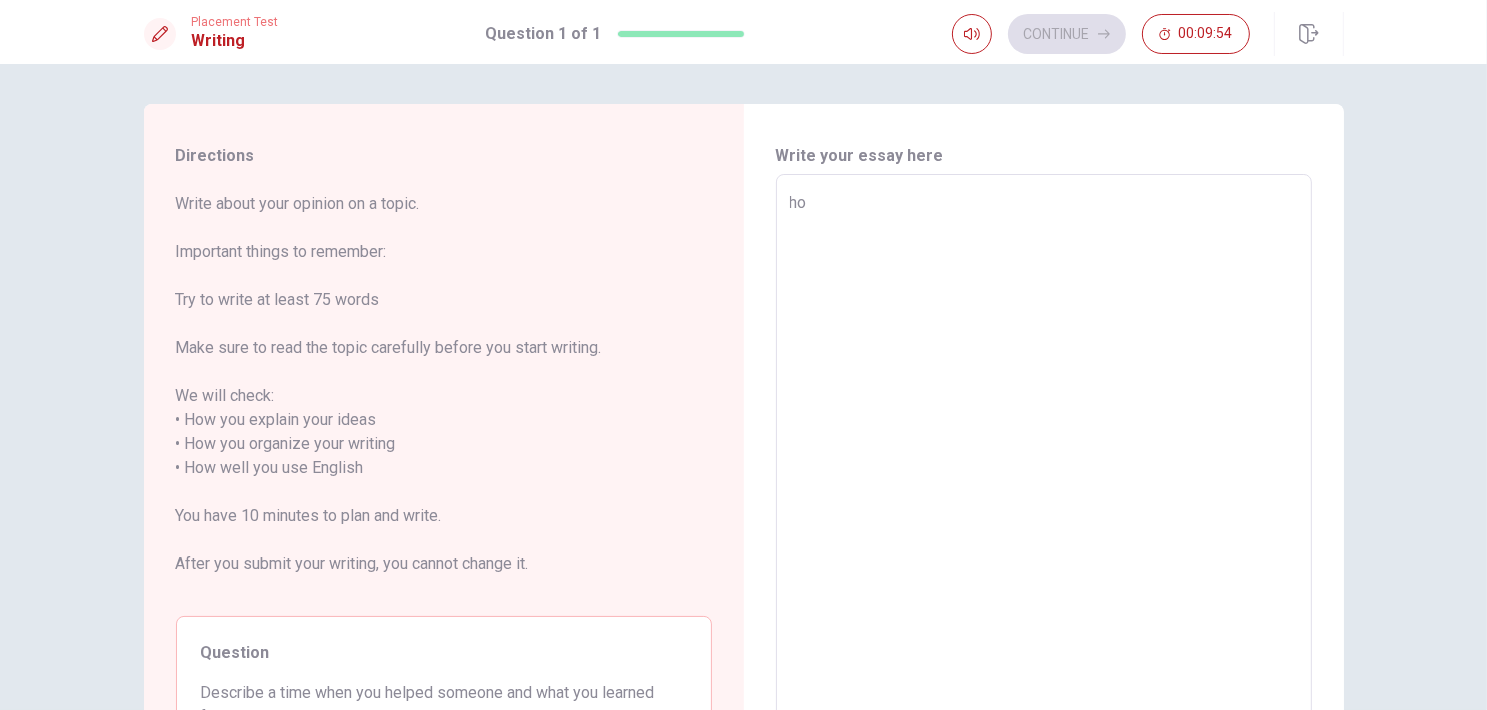 type on "h" 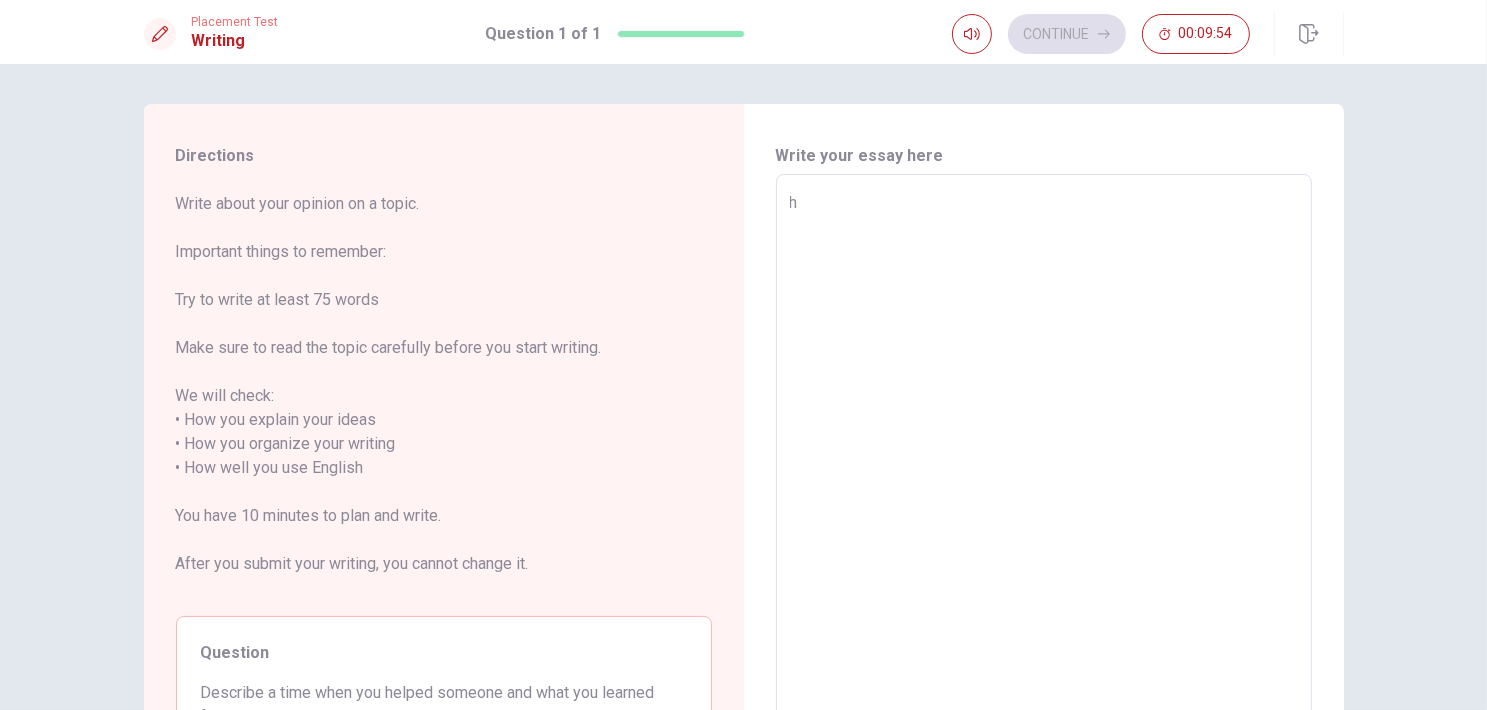 type on "x" 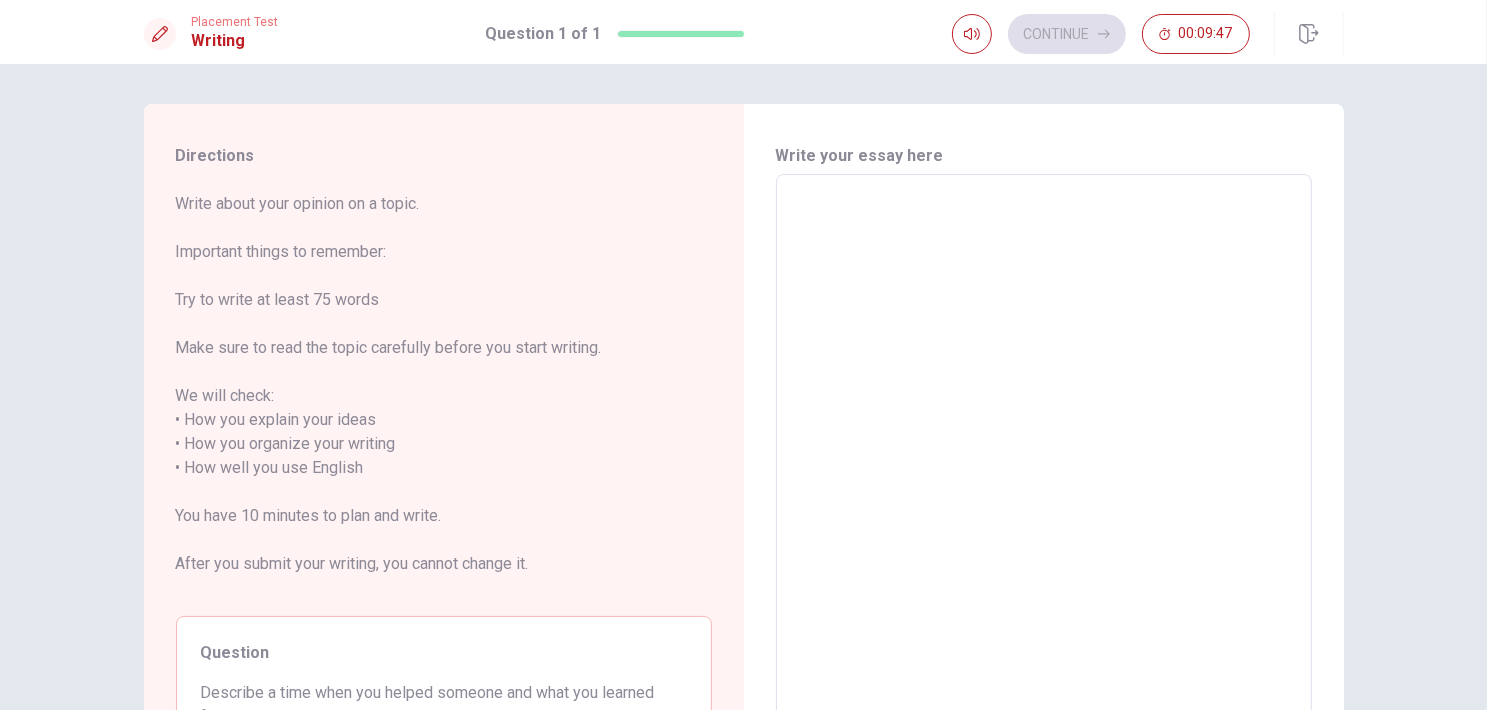 type on "h" 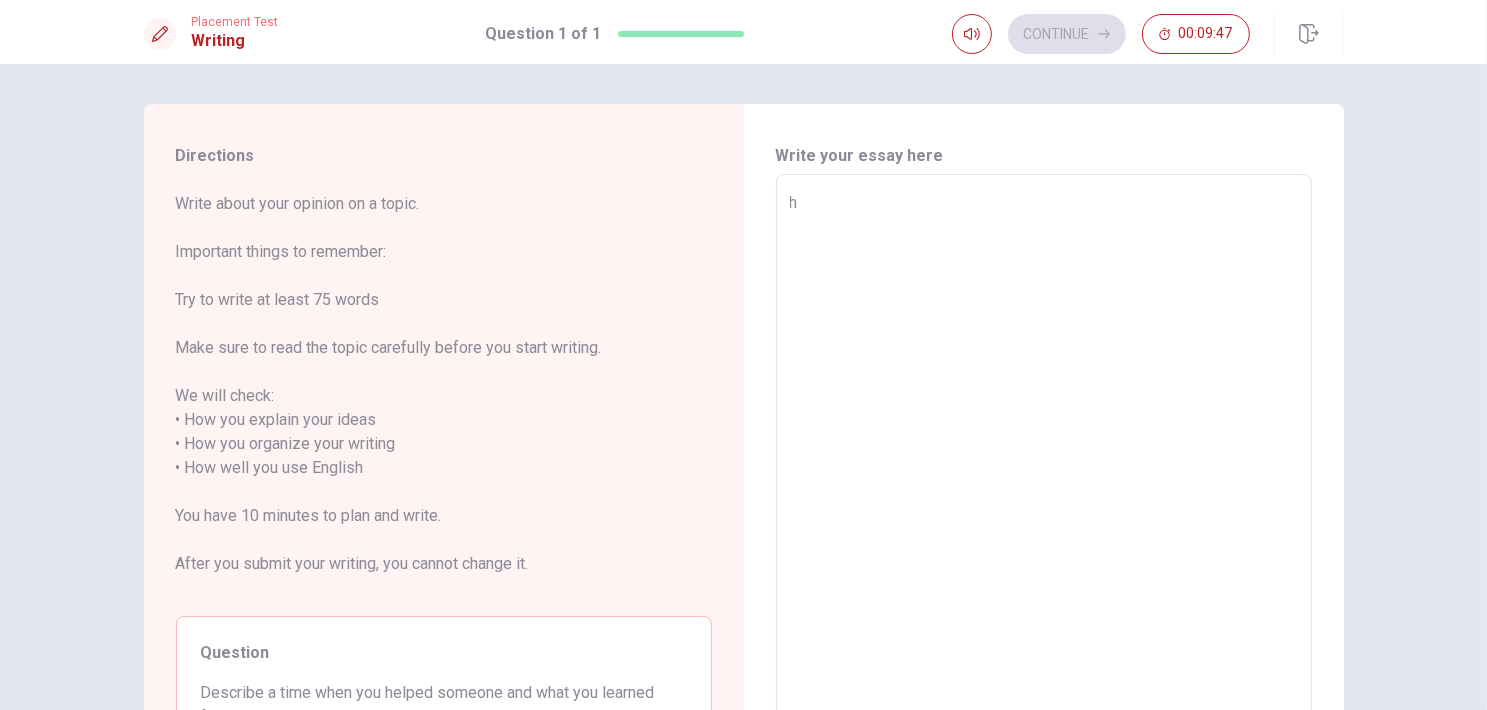 type on "x" 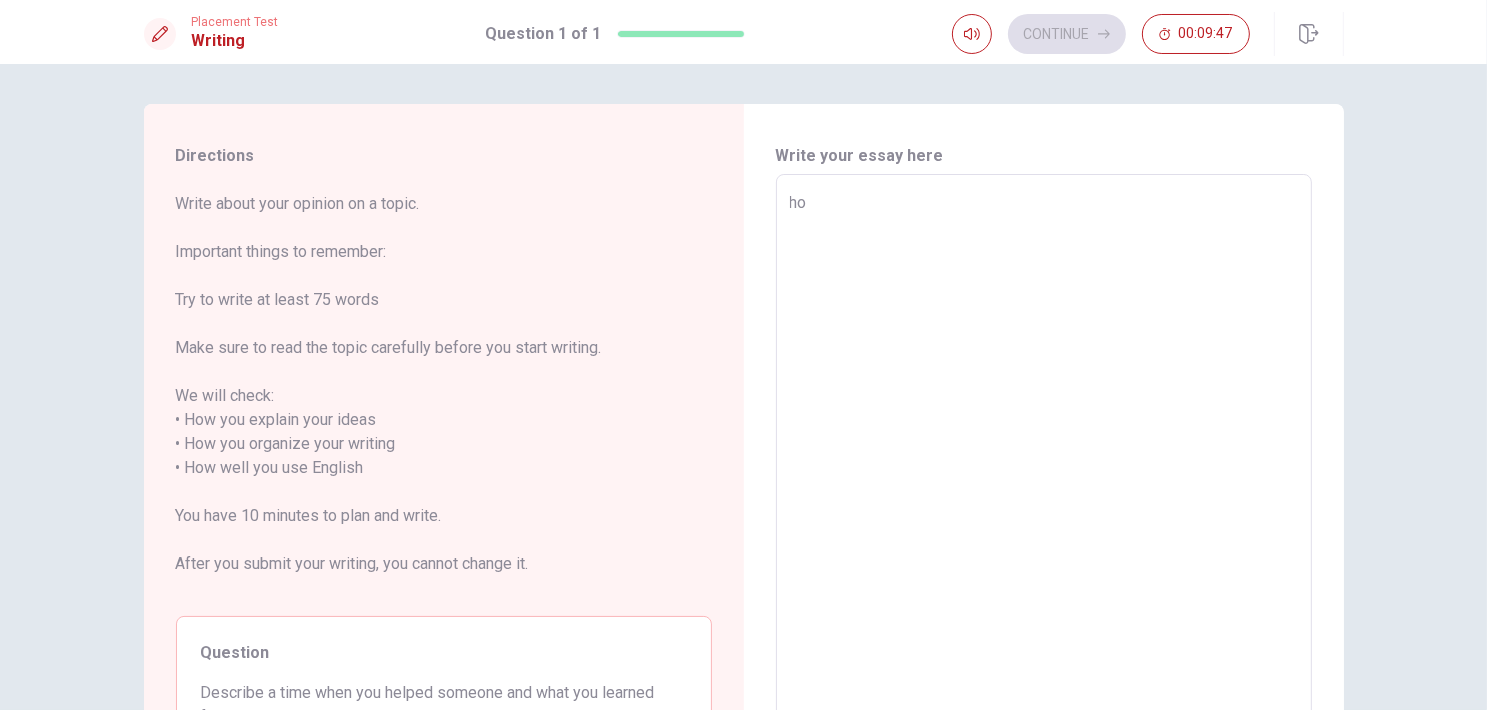 type on "how" 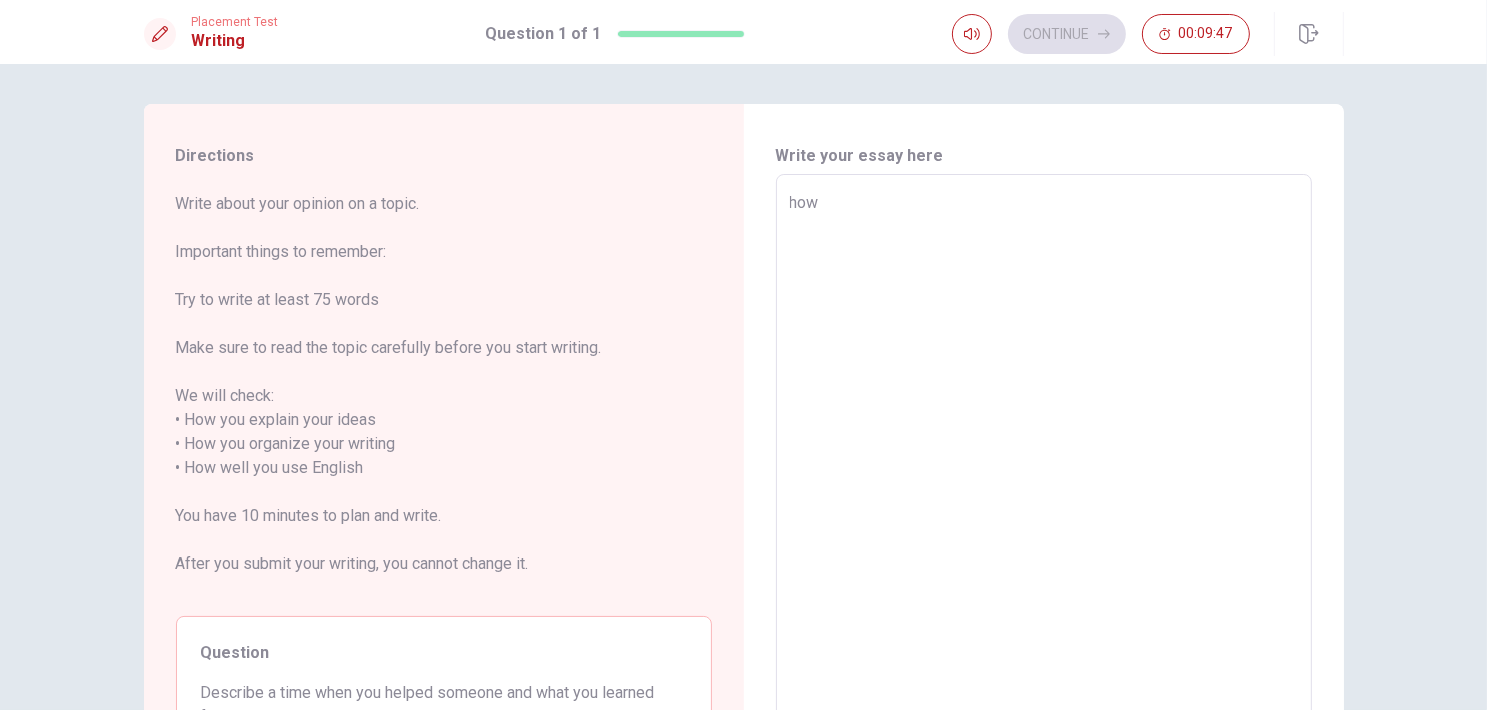 type on "x" 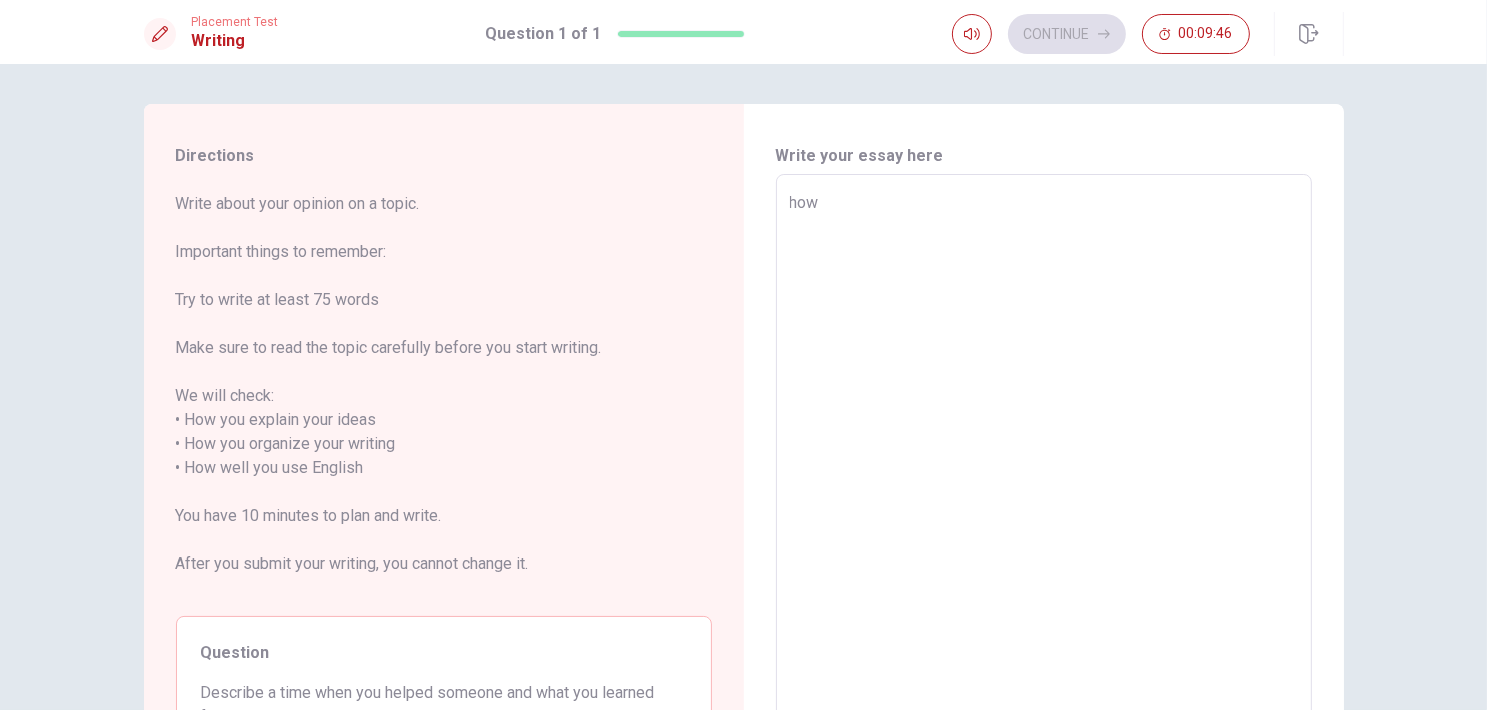 type on "ho" 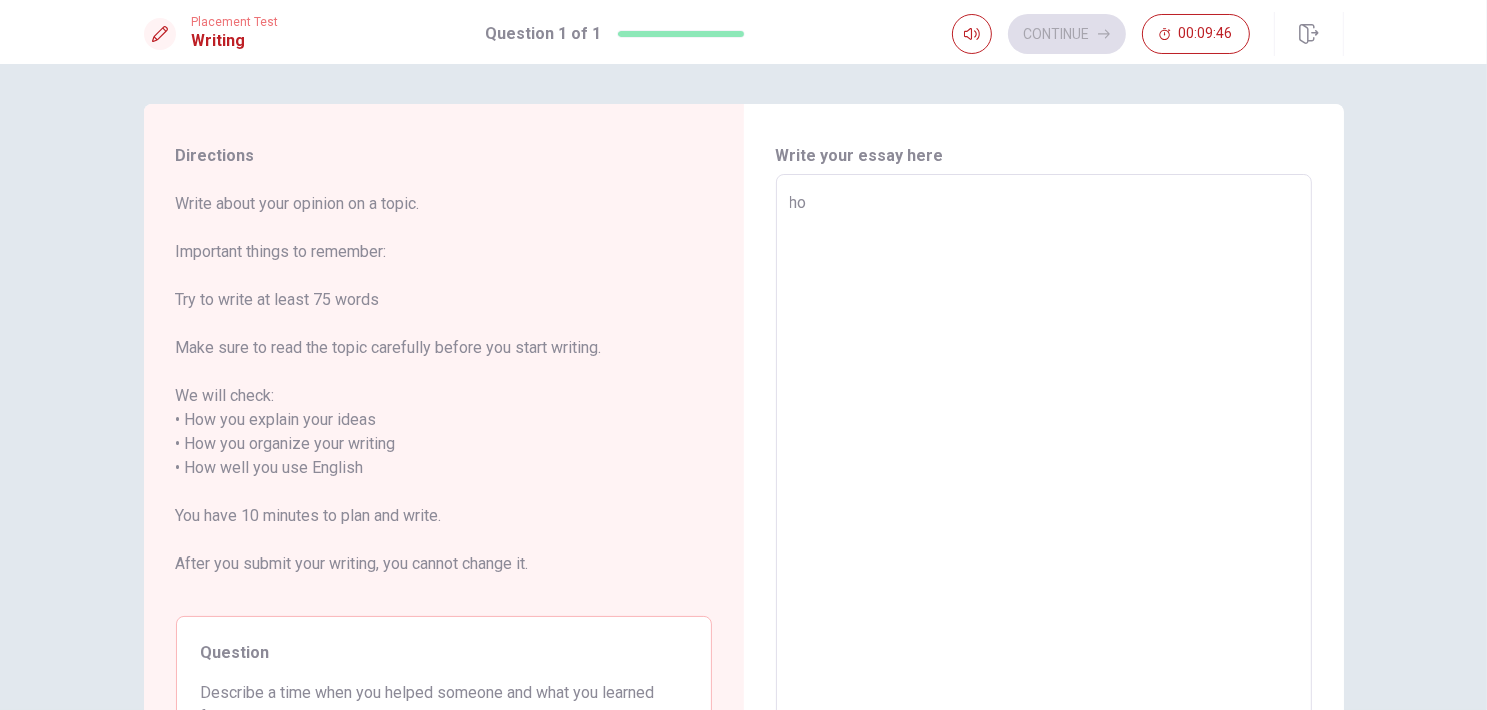 type on "x" 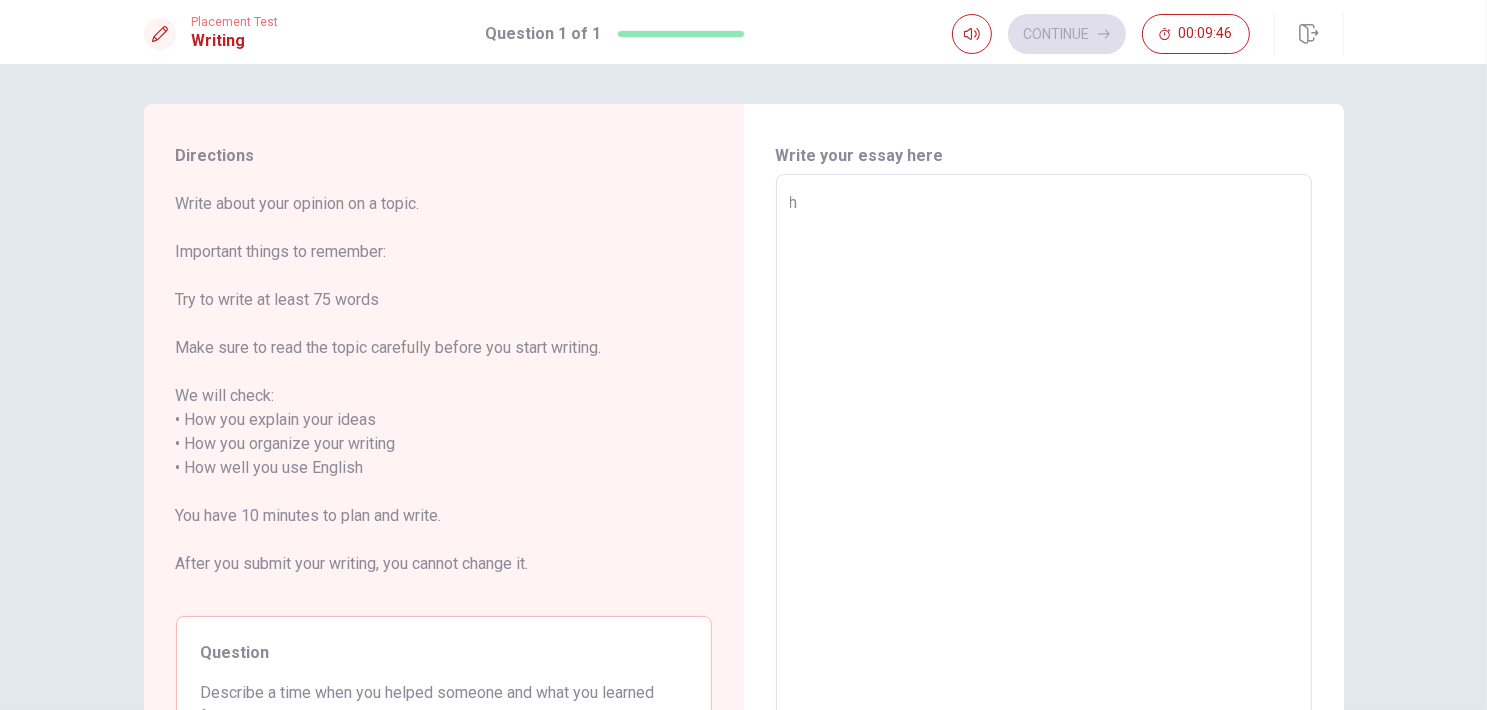 type on "x" 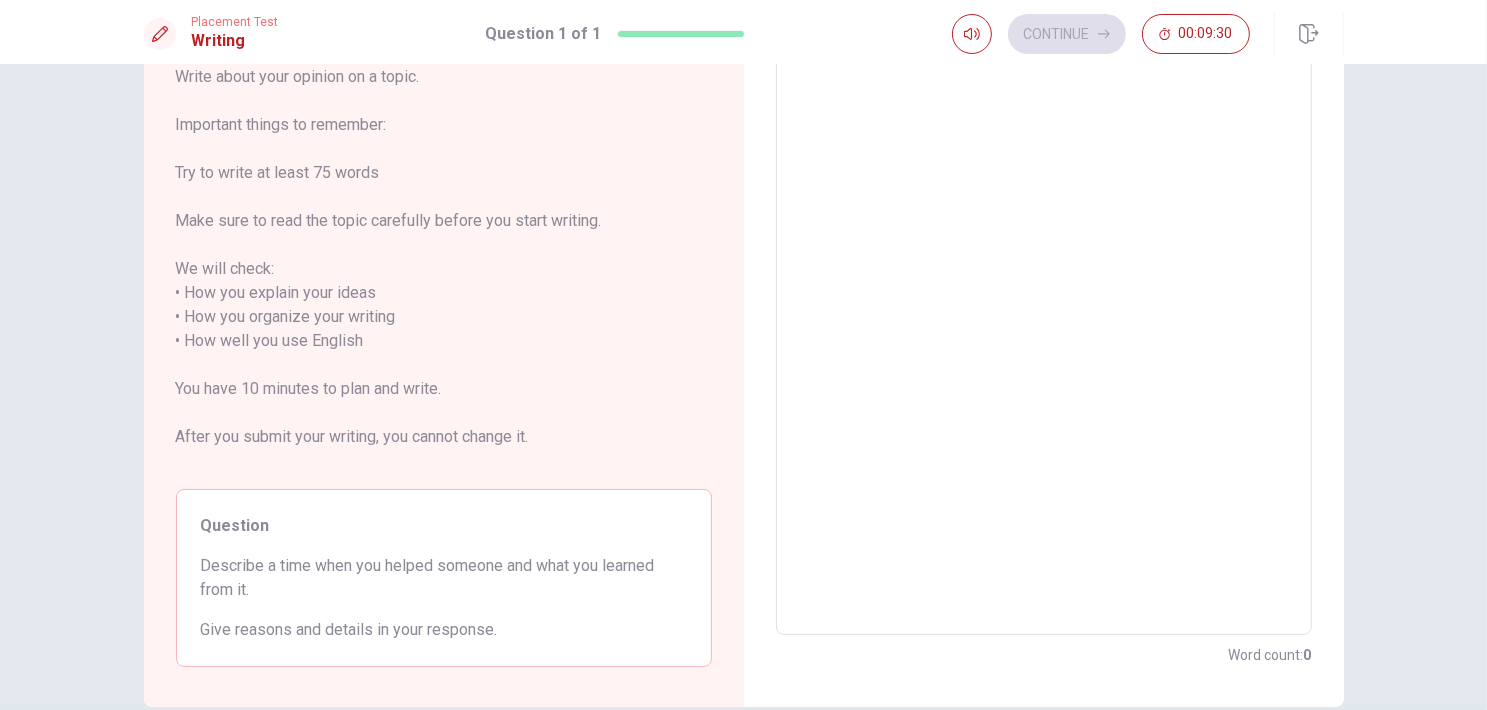 scroll, scrollTop: 172, scrollLeft: 0, axis: vertical 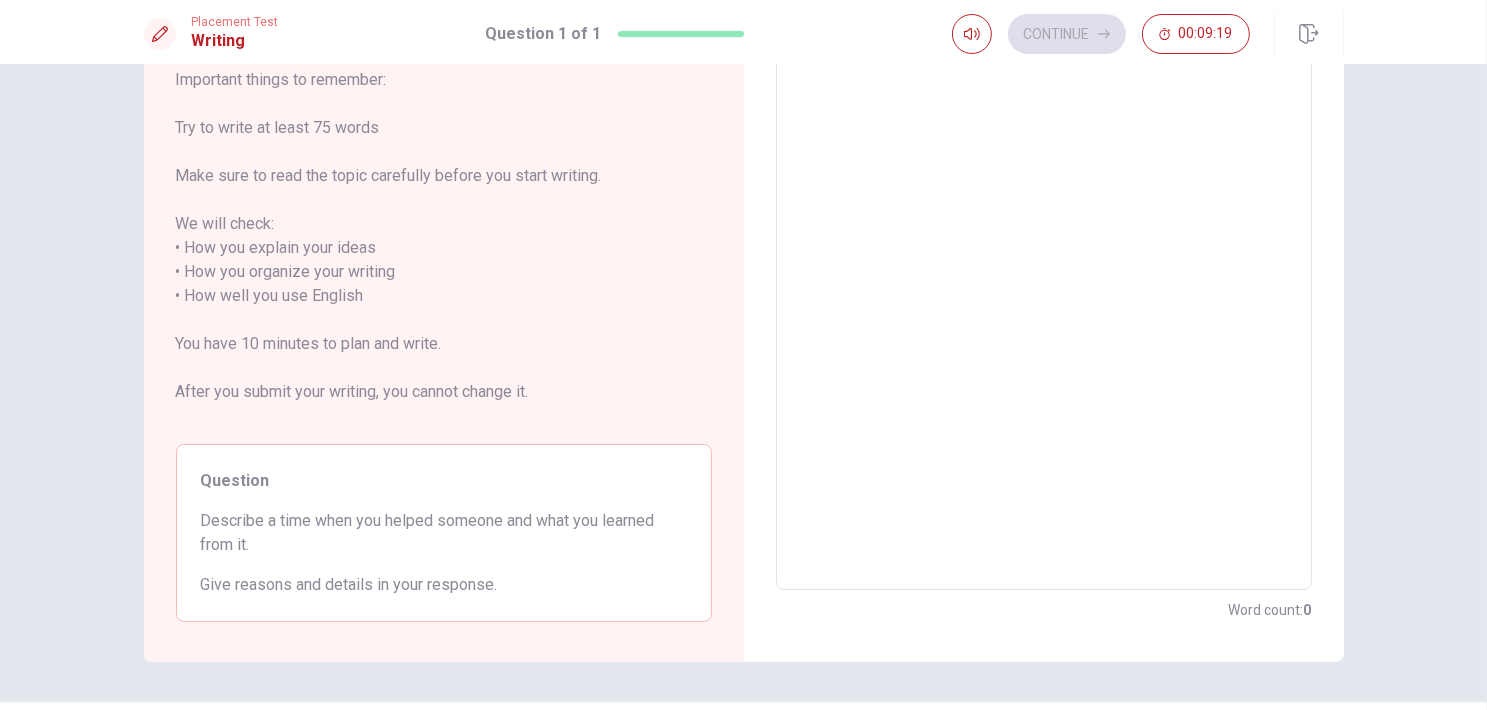 type on "I" 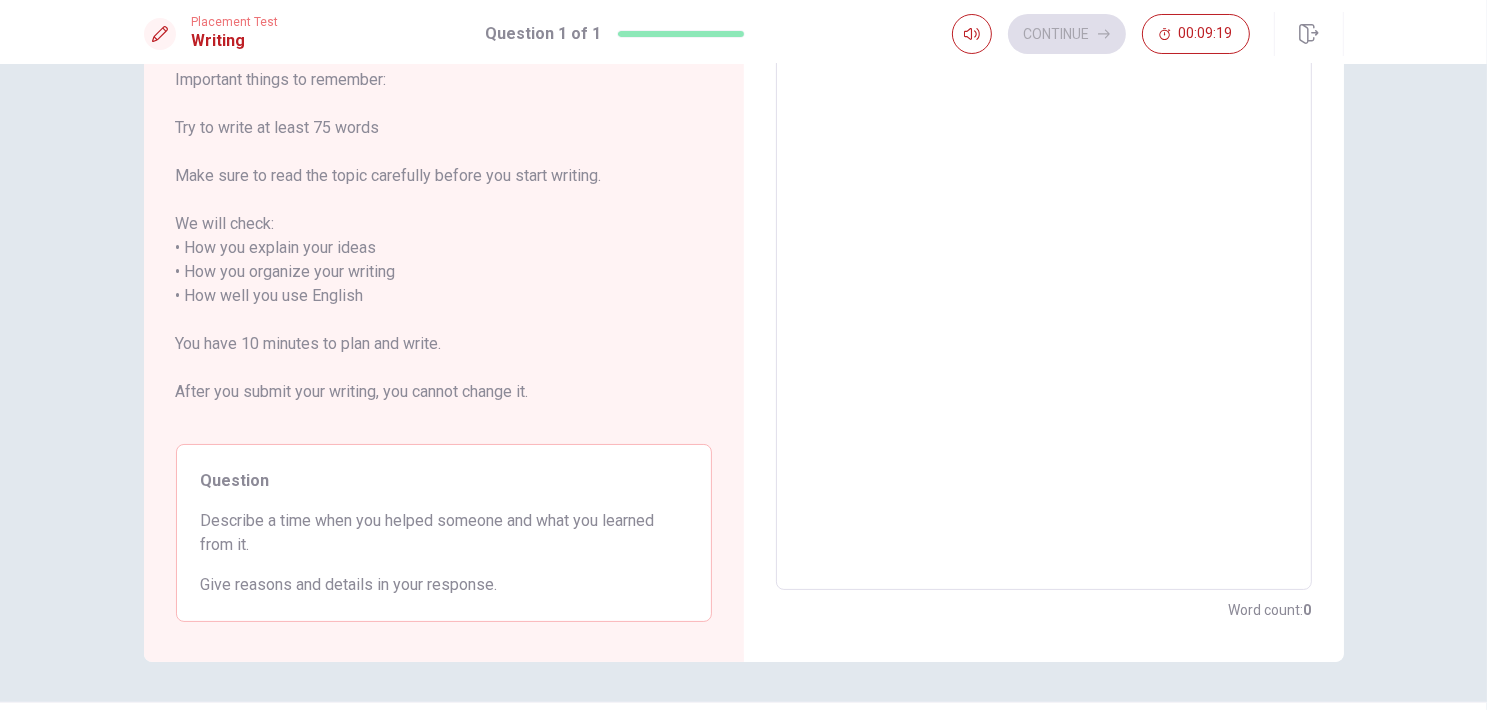 type on "x" 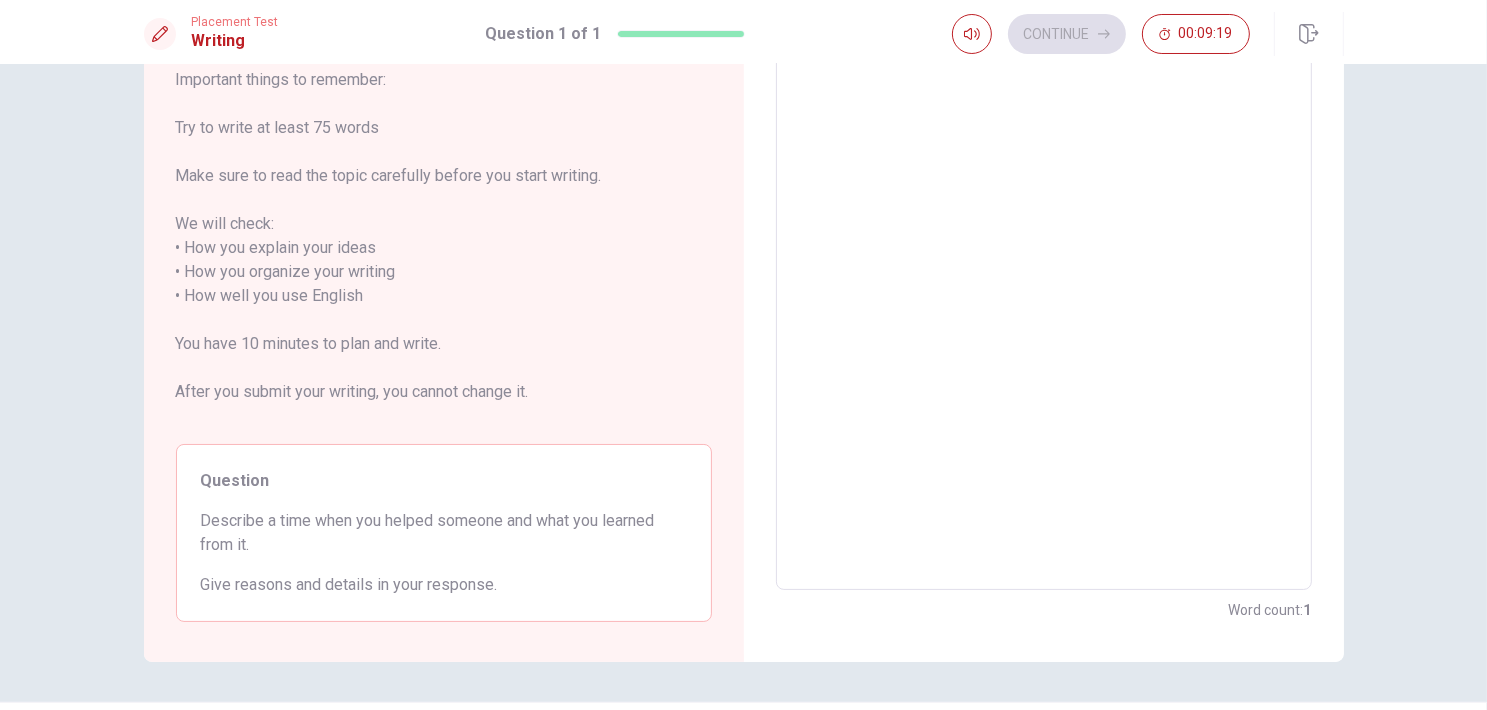 scroll, scrollTop: 128, scrollLeft: 0, axis: vertical 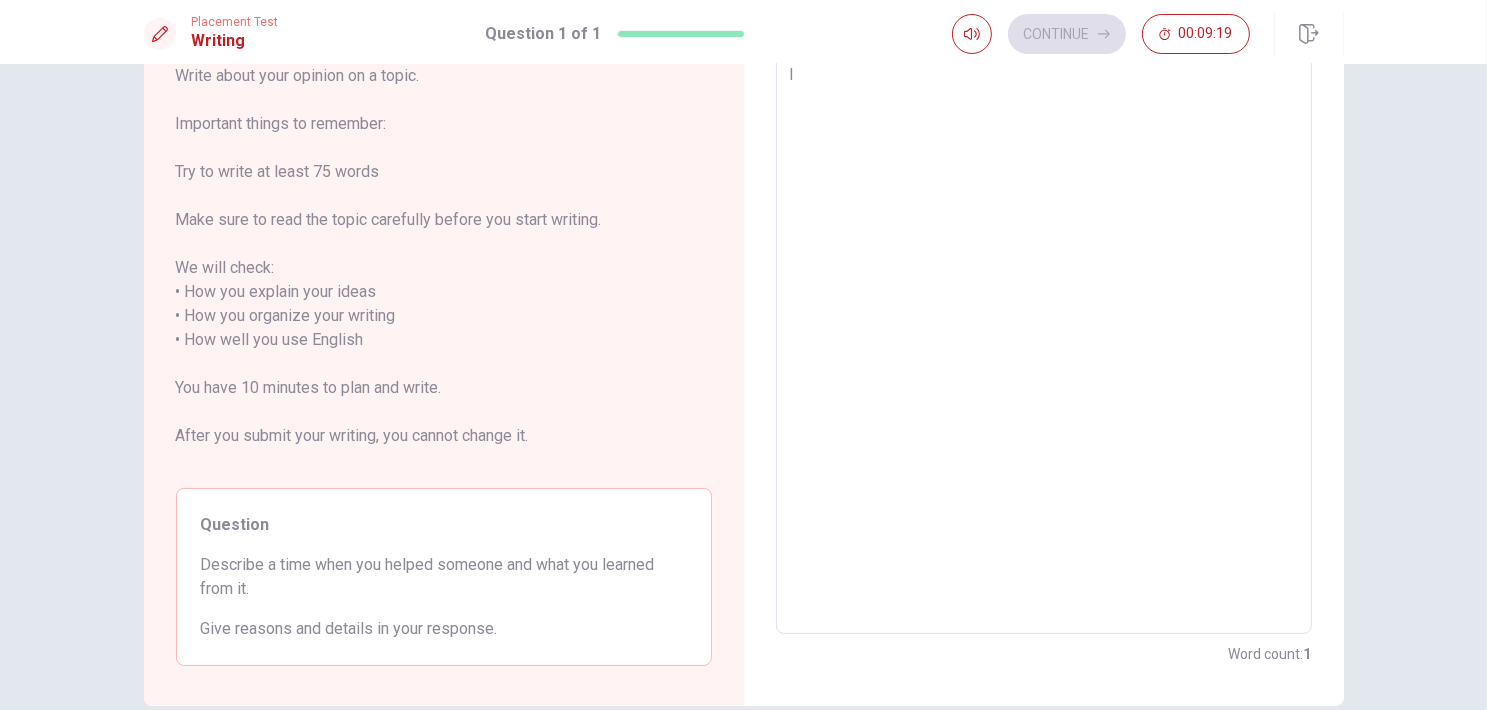 type on "Ic" 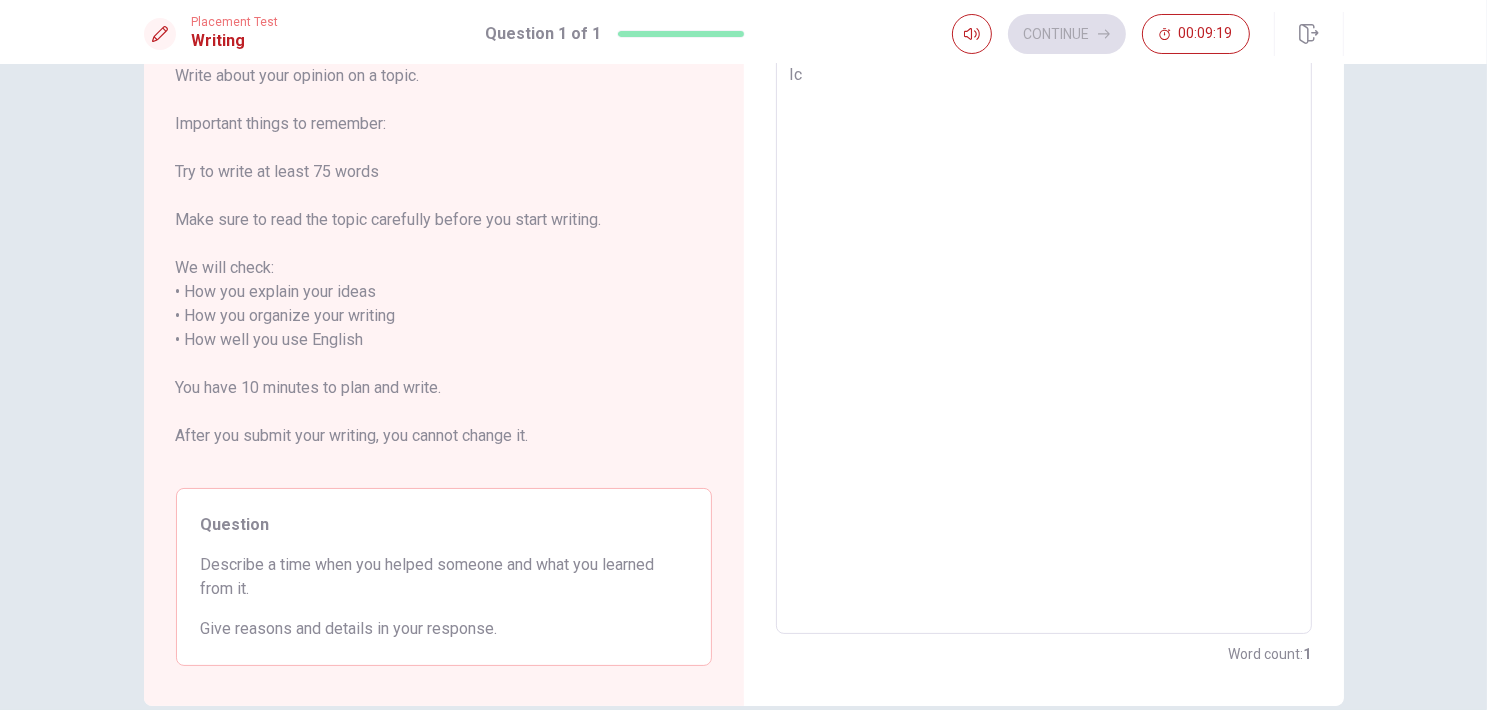 type on "x" 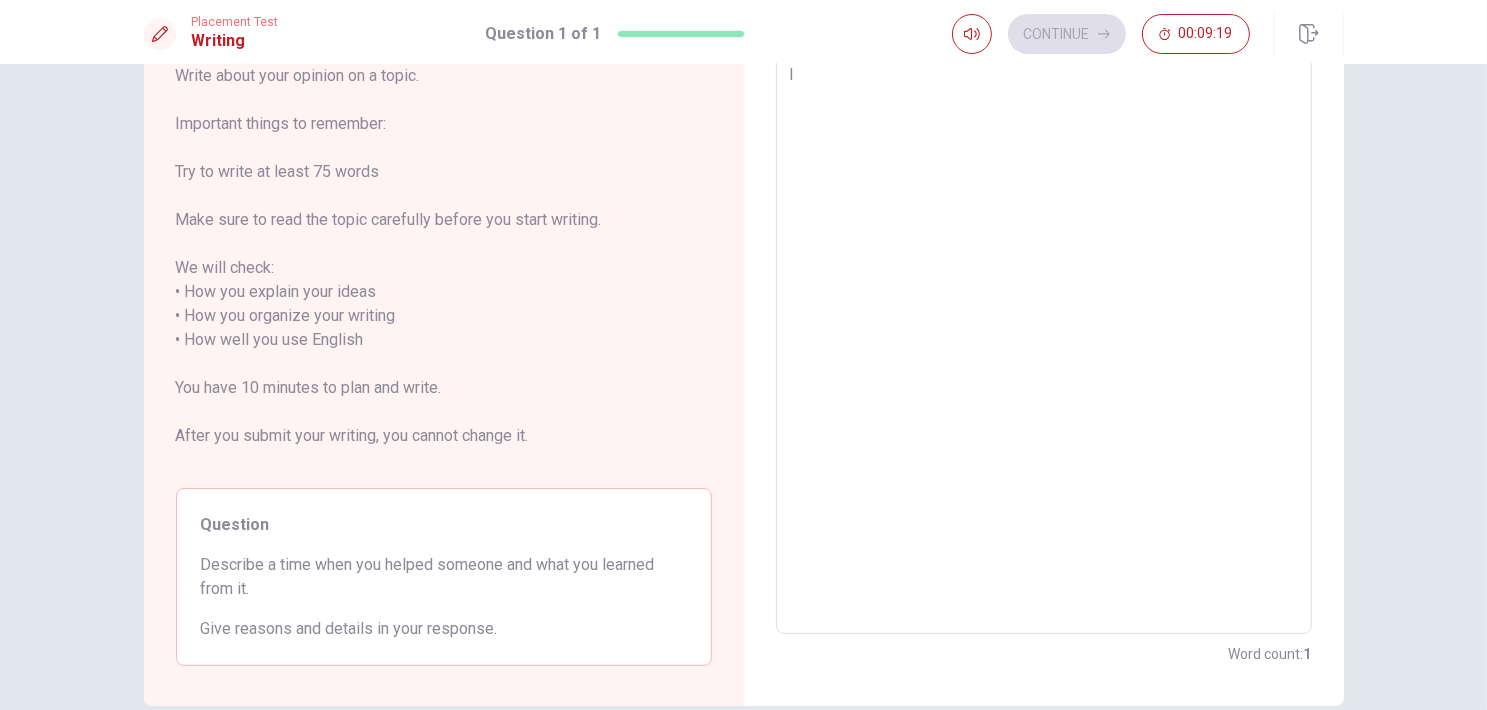 type on "x" 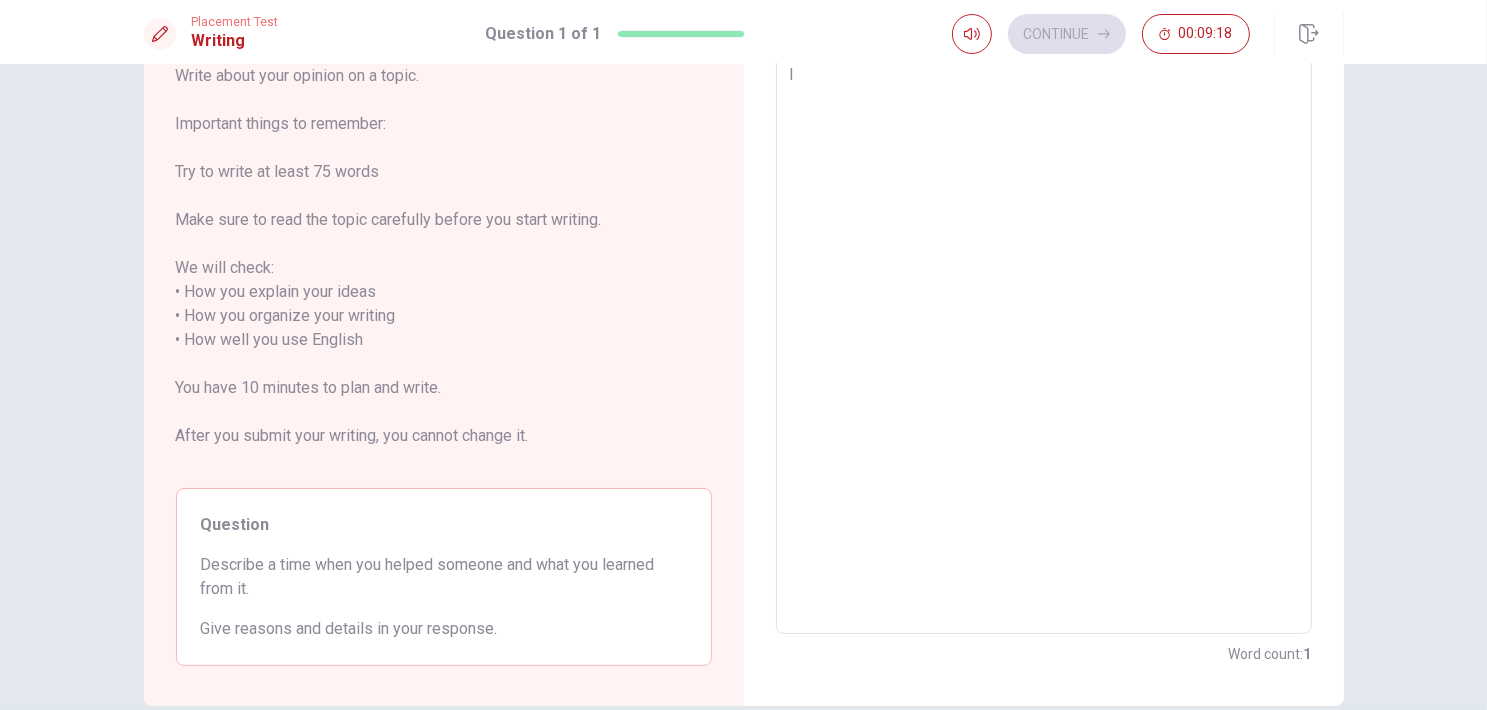 type on "I" 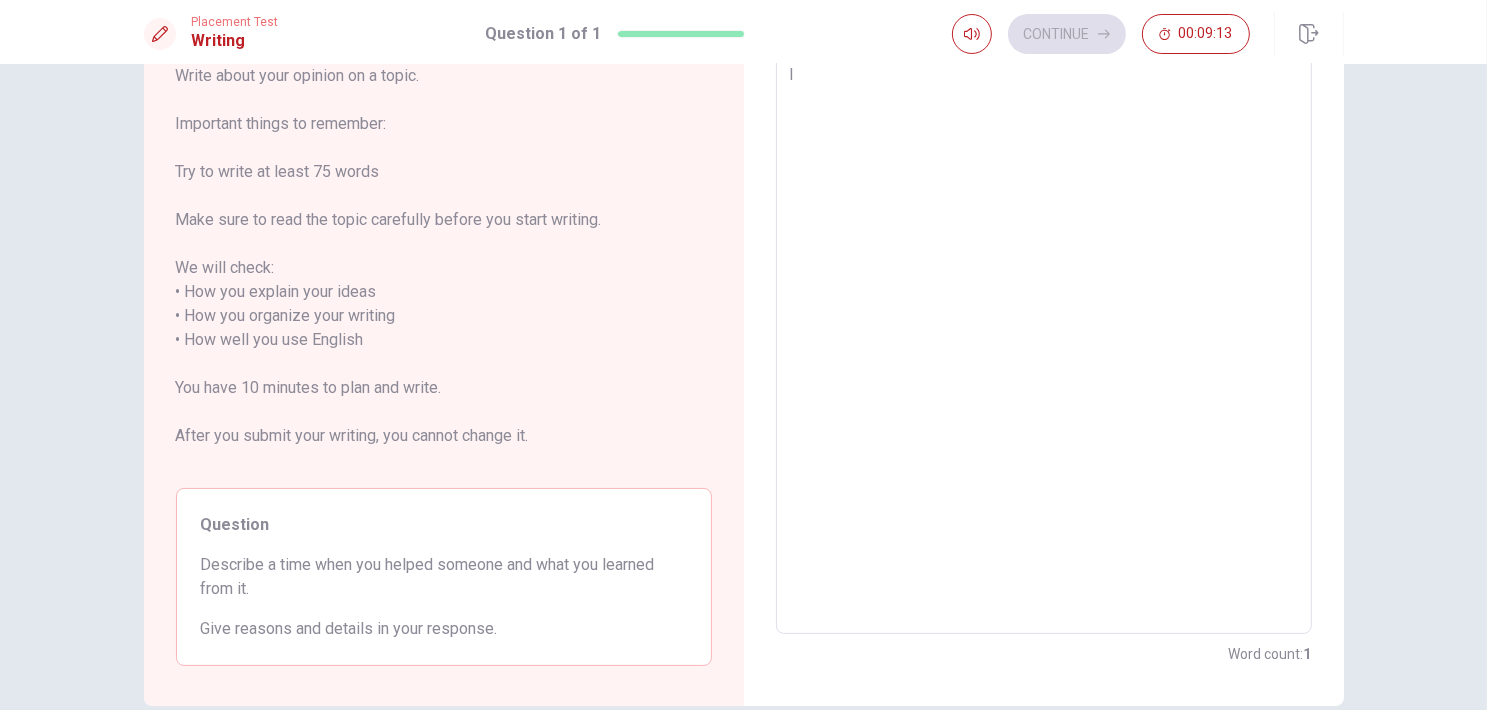 type on "x" 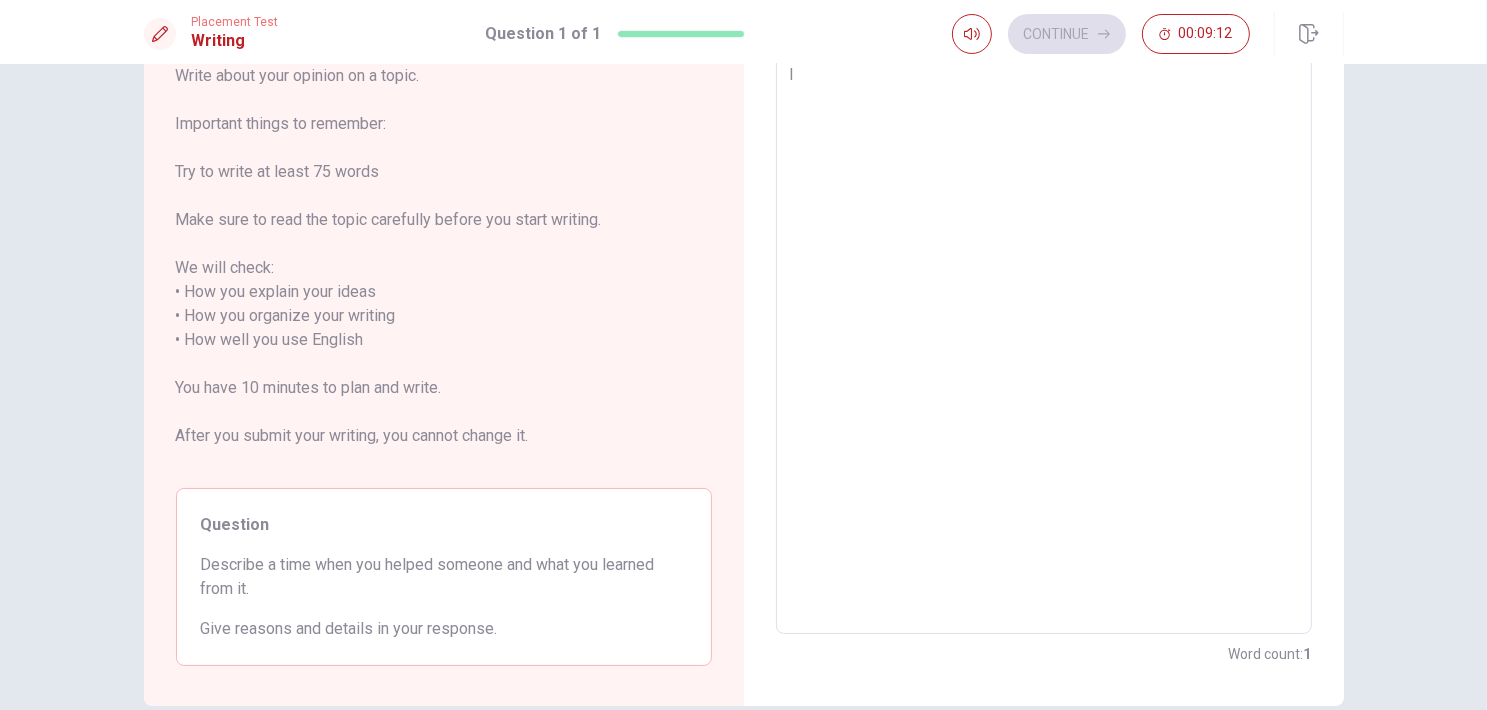 type on "I h" 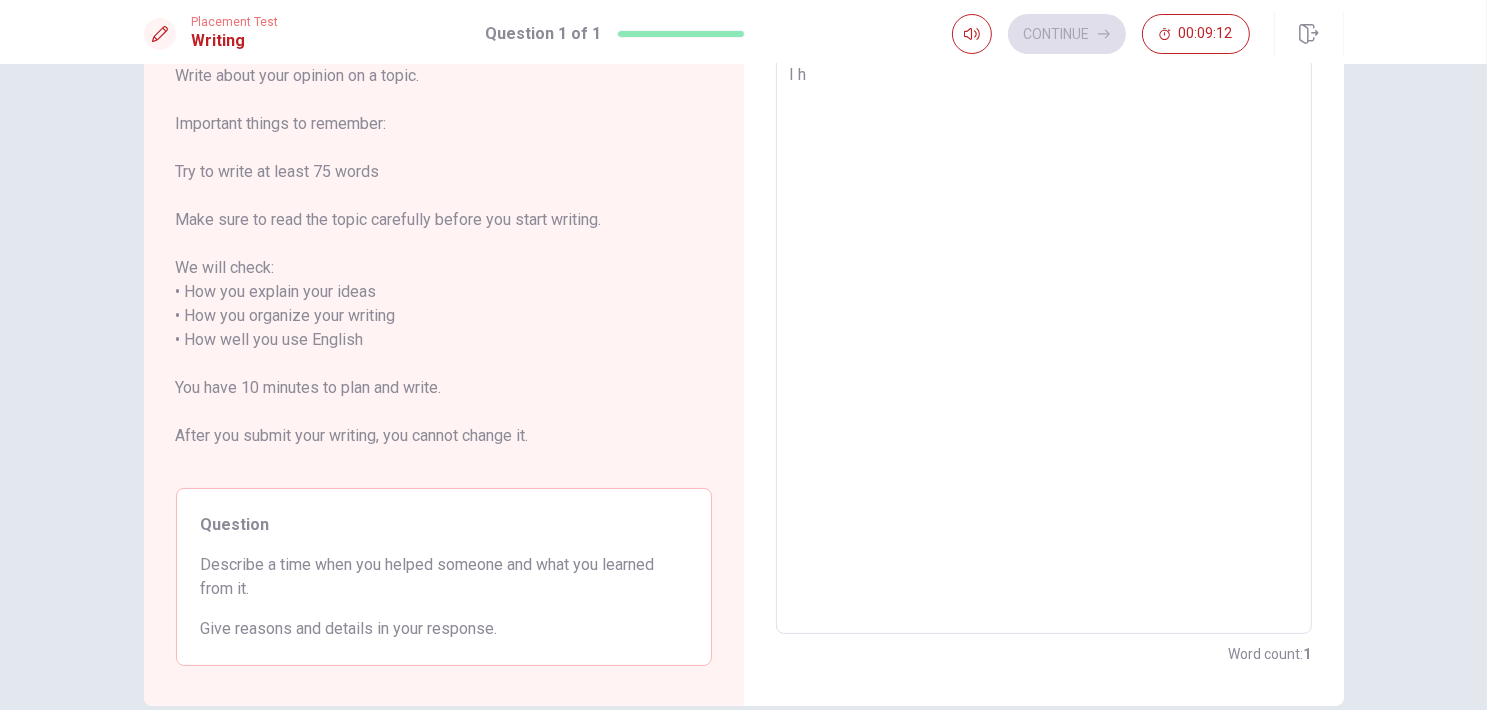type on "x" 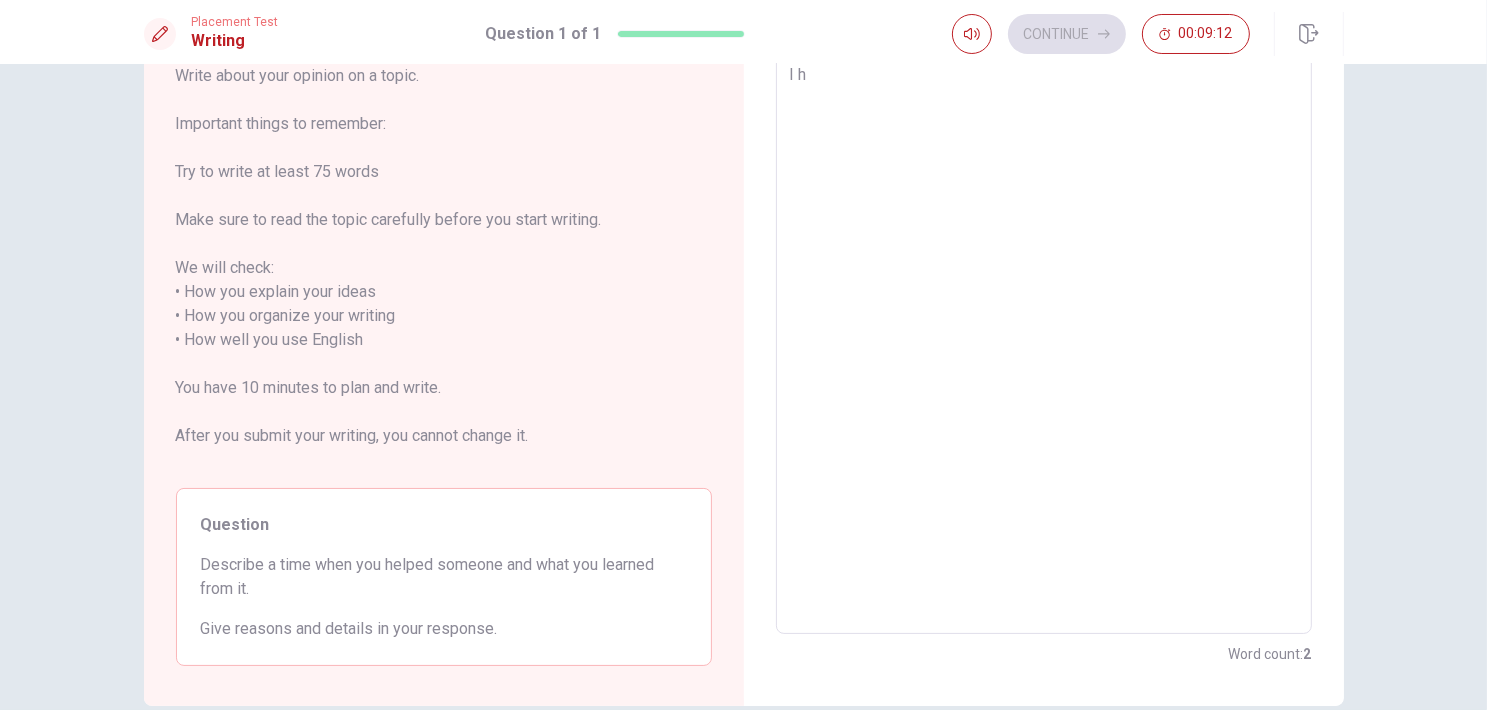 type on "I he" 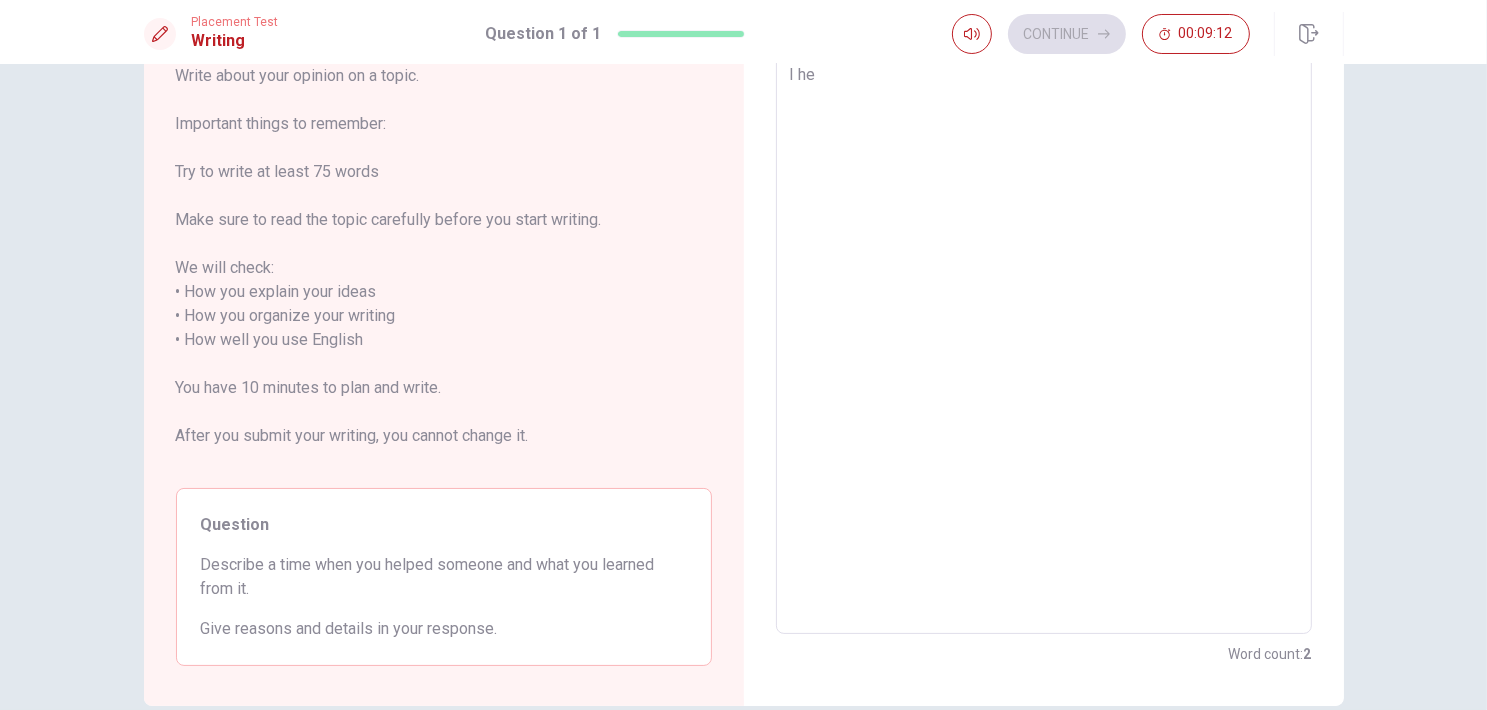 type on "x" 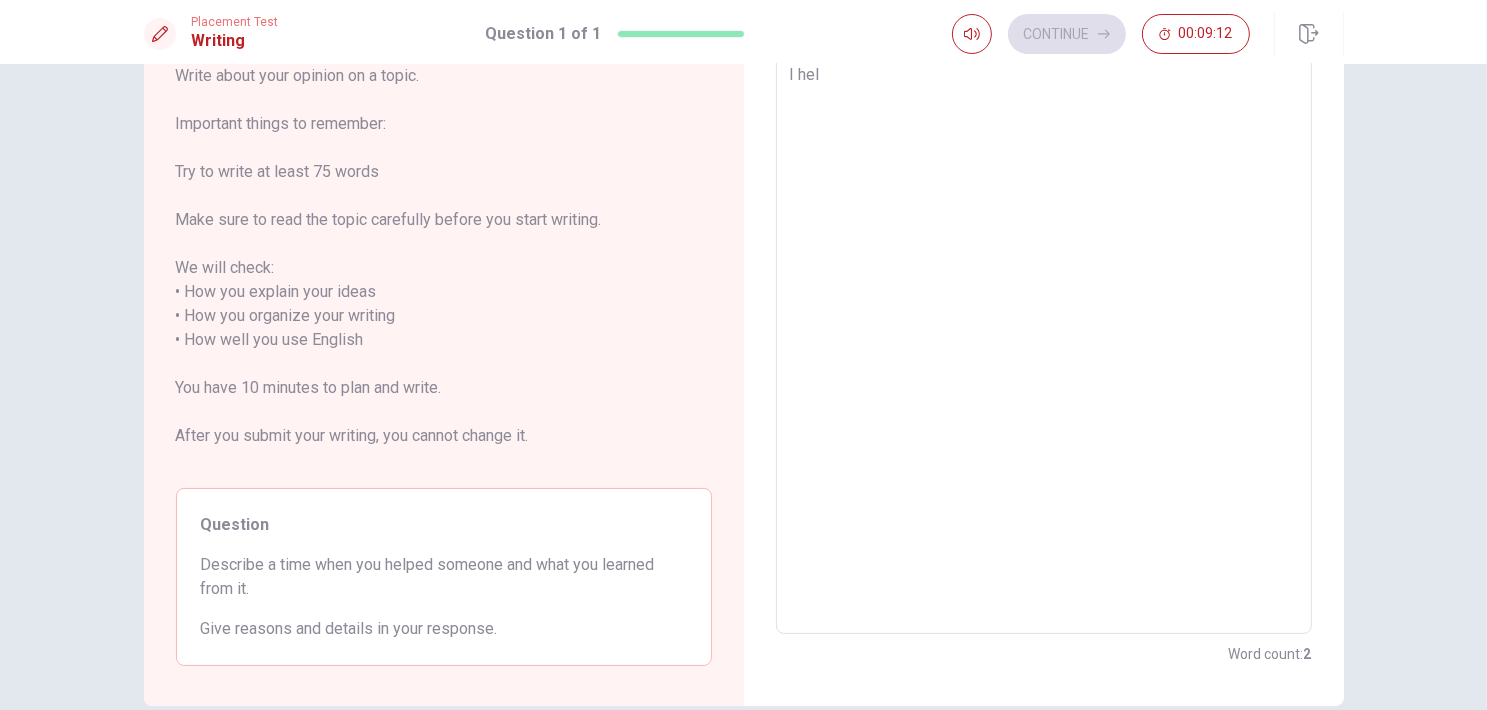 type on "I help" 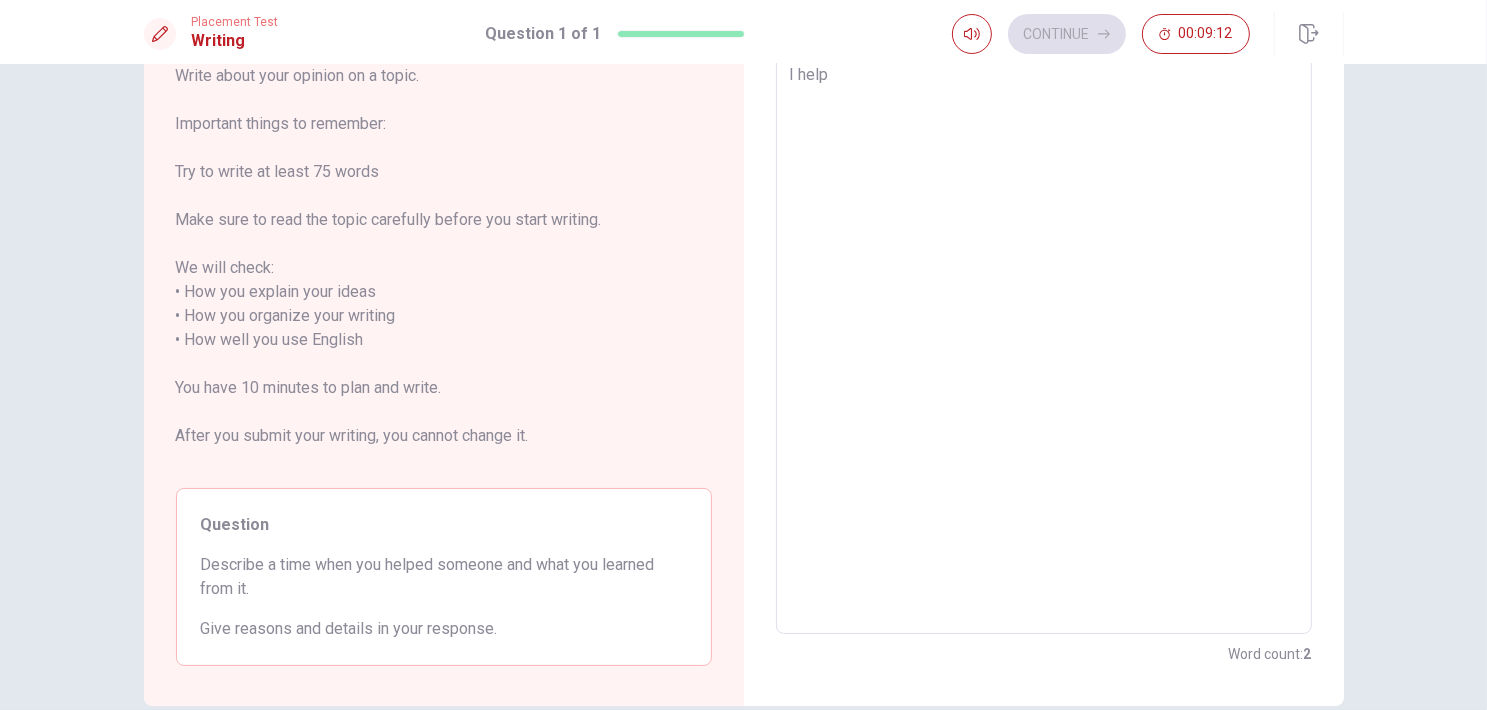 type on "x" 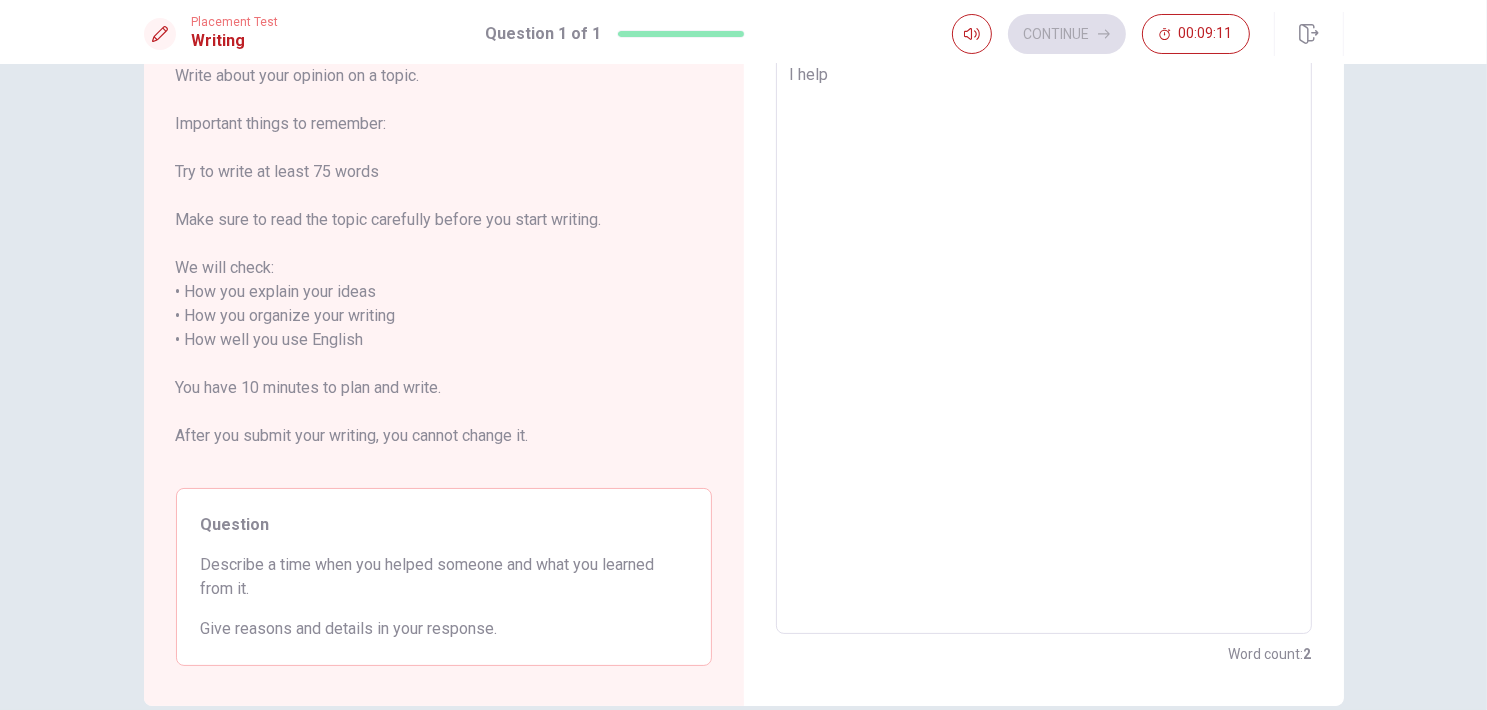 type on "I help" 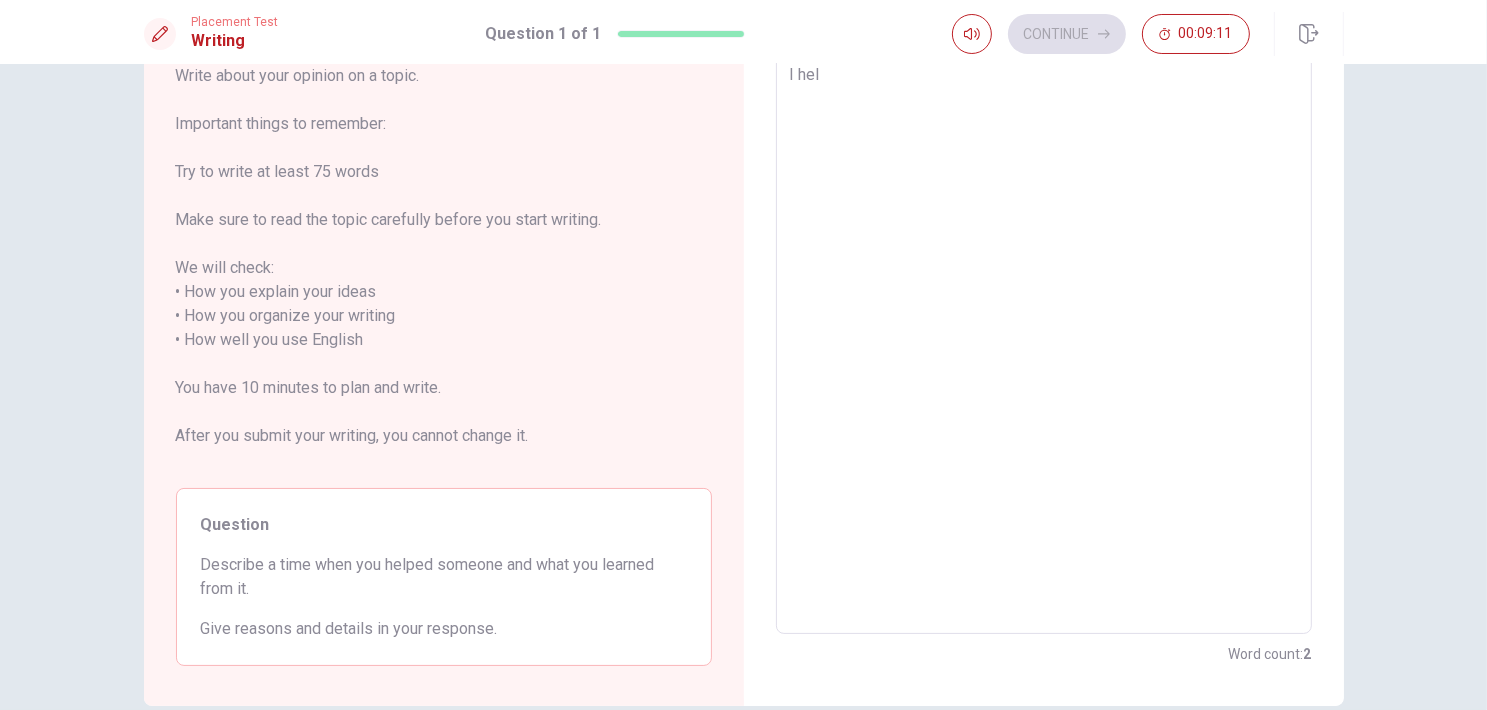 type on "x" 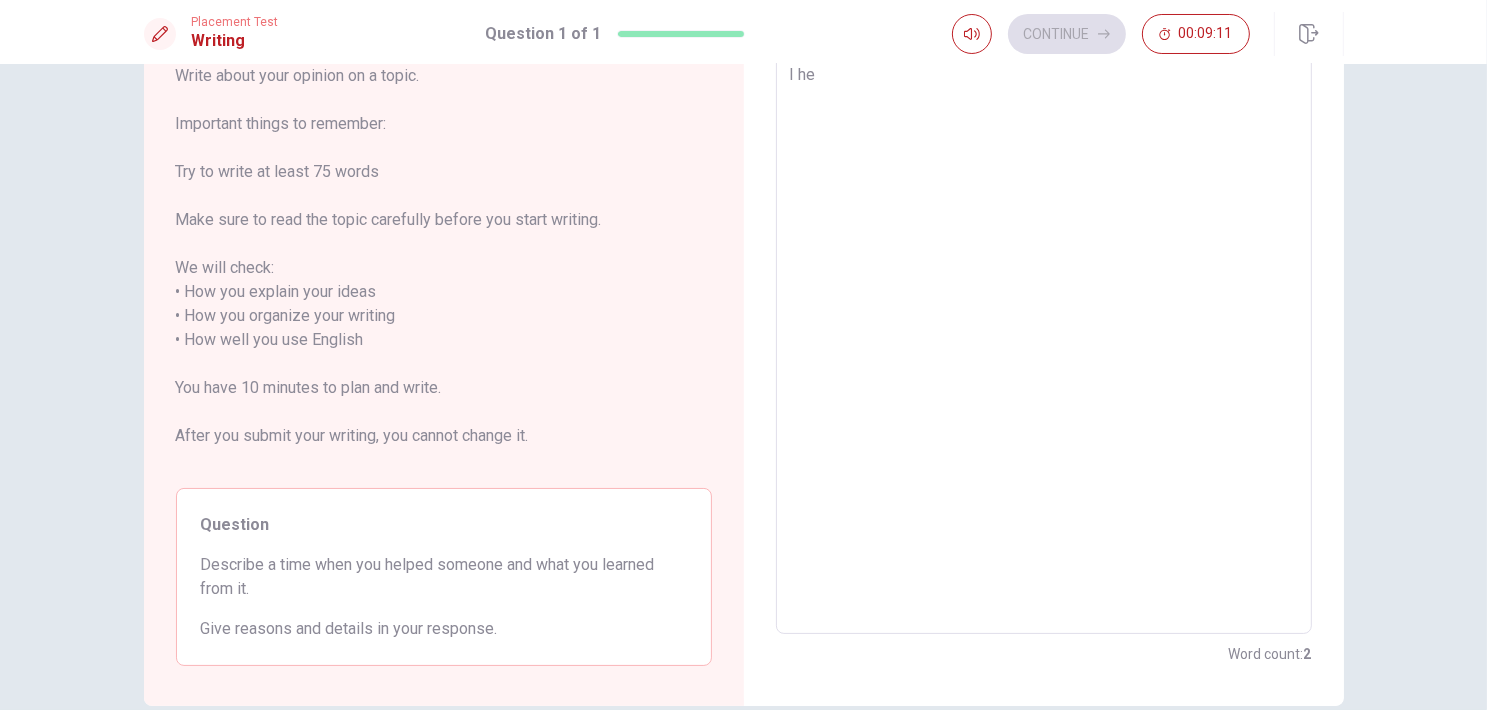 type on "x" 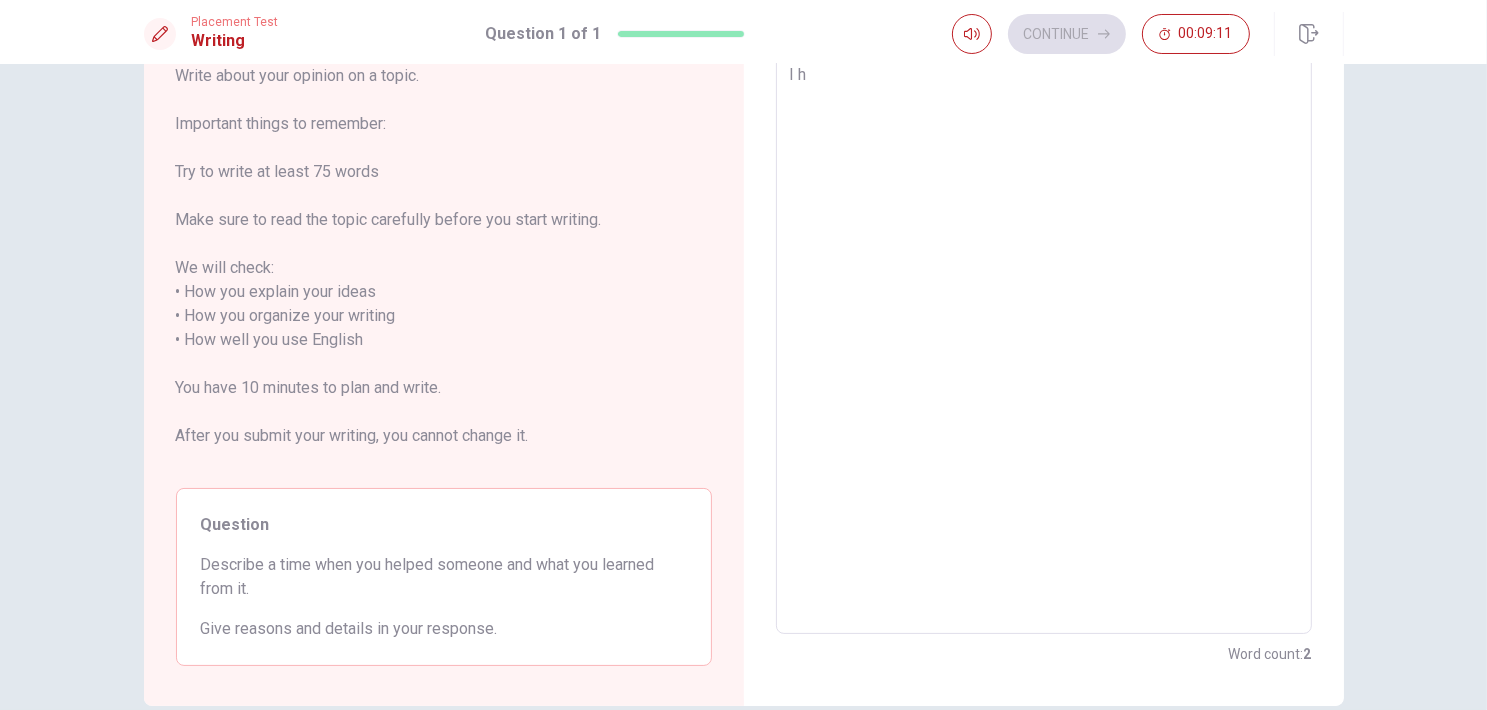type on "x" 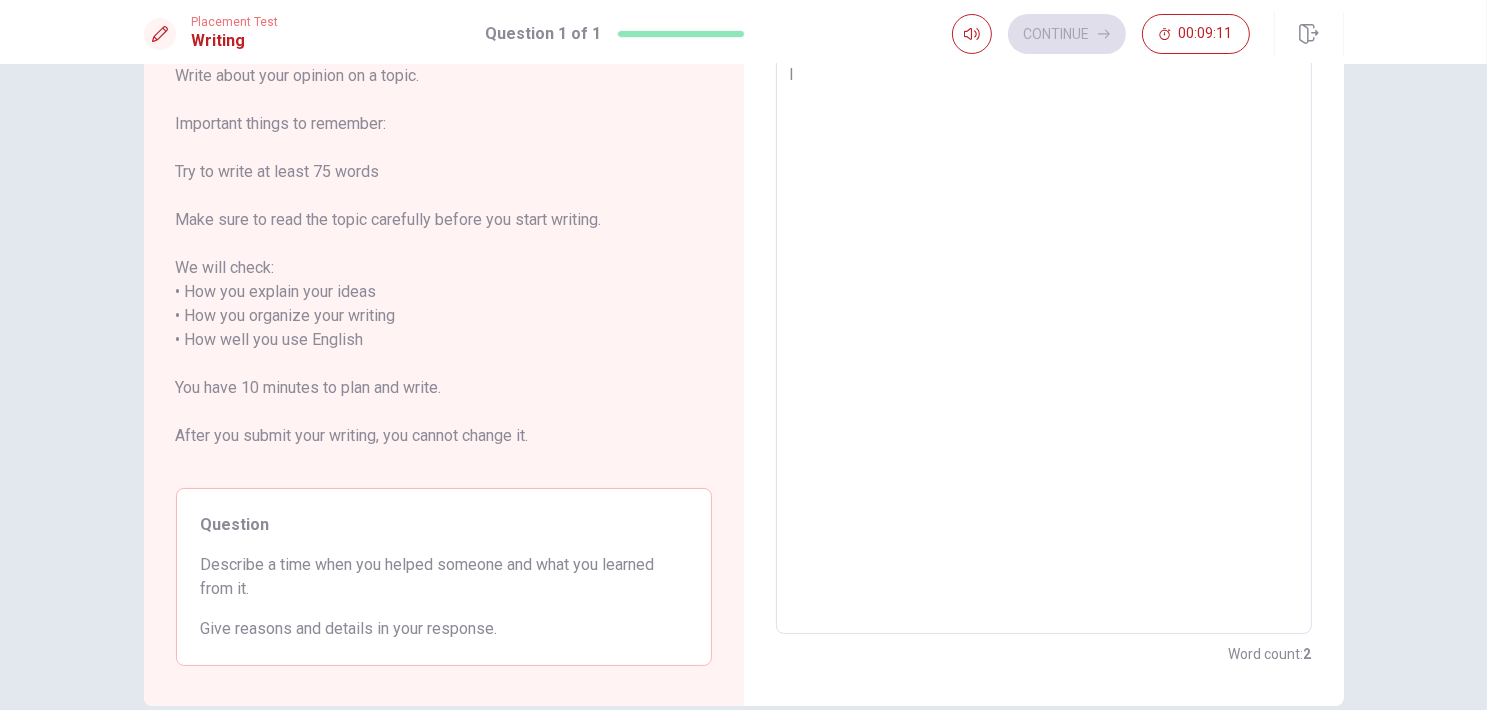 type on "x" 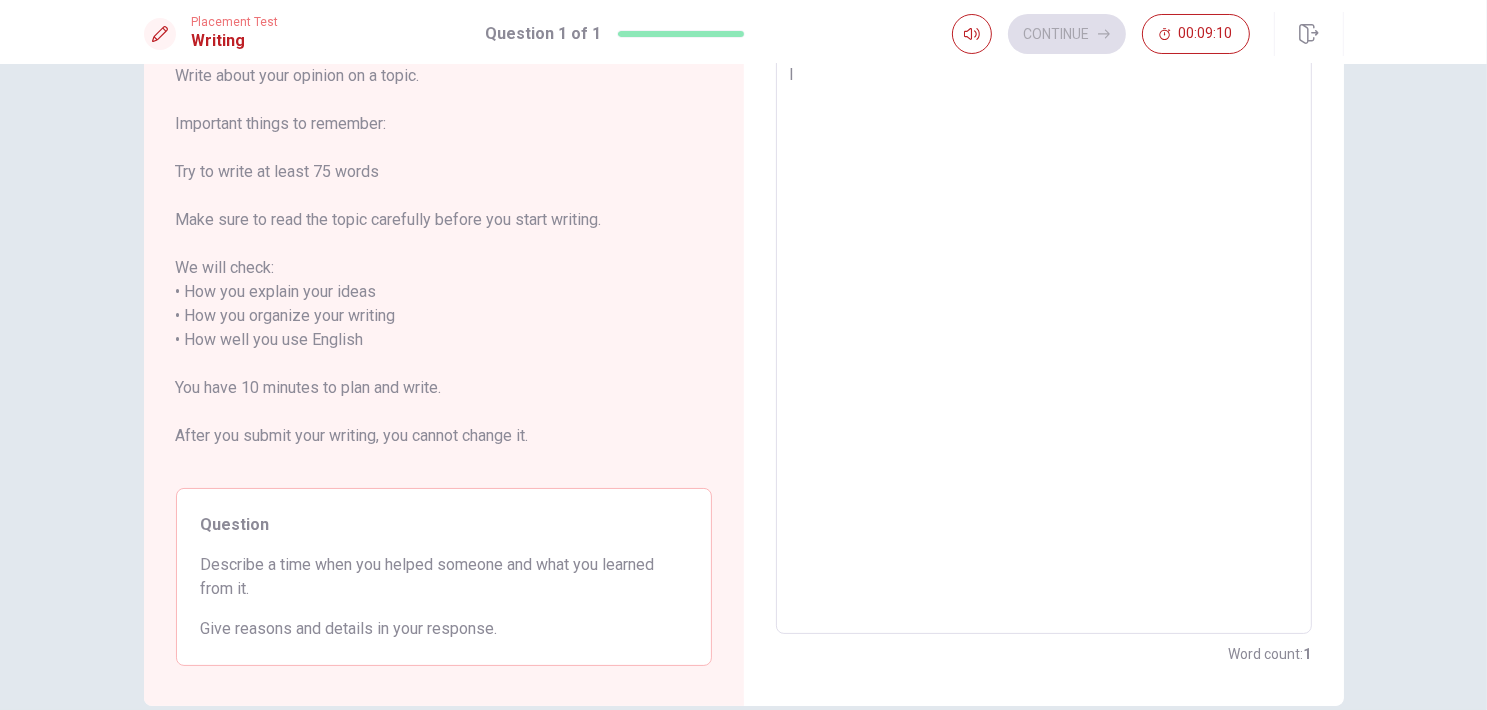 type on "I" 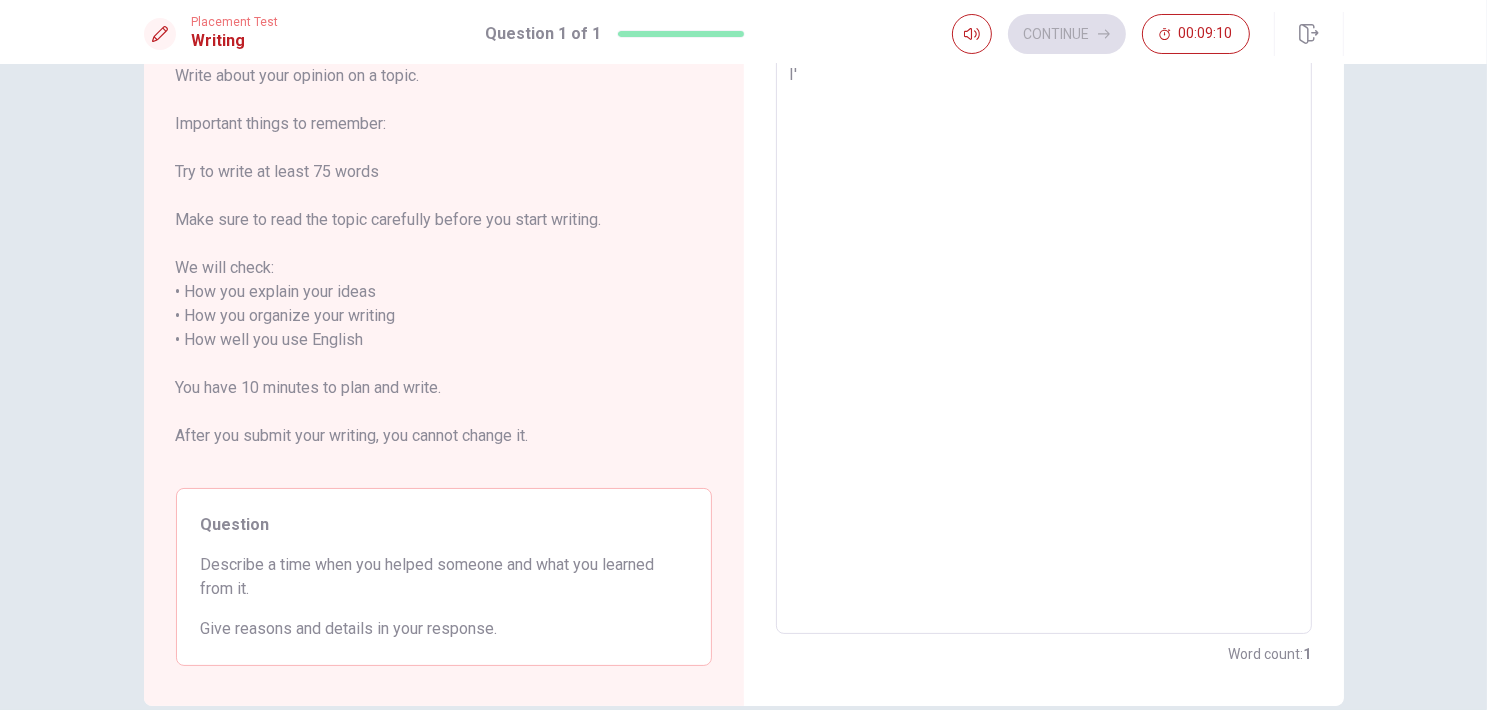 type on "x" 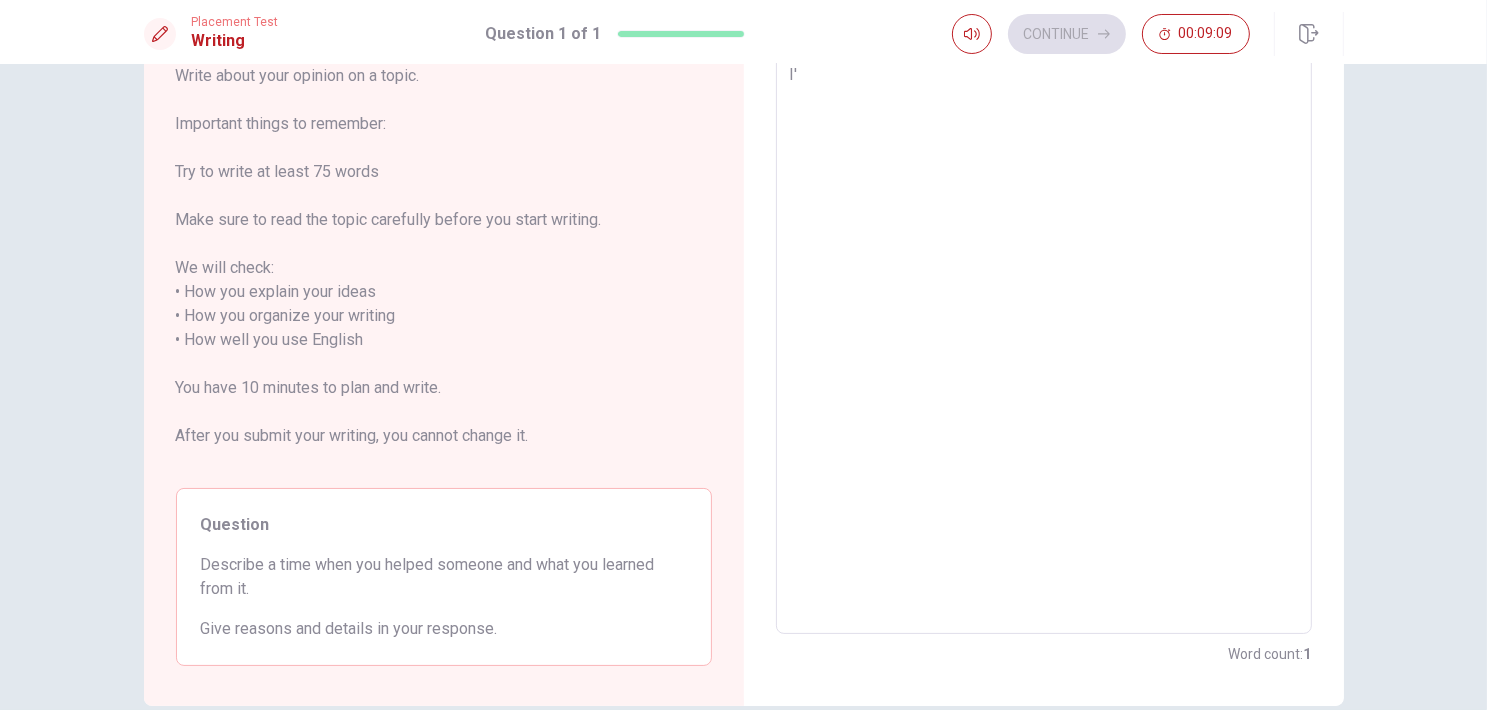 type on "I'," 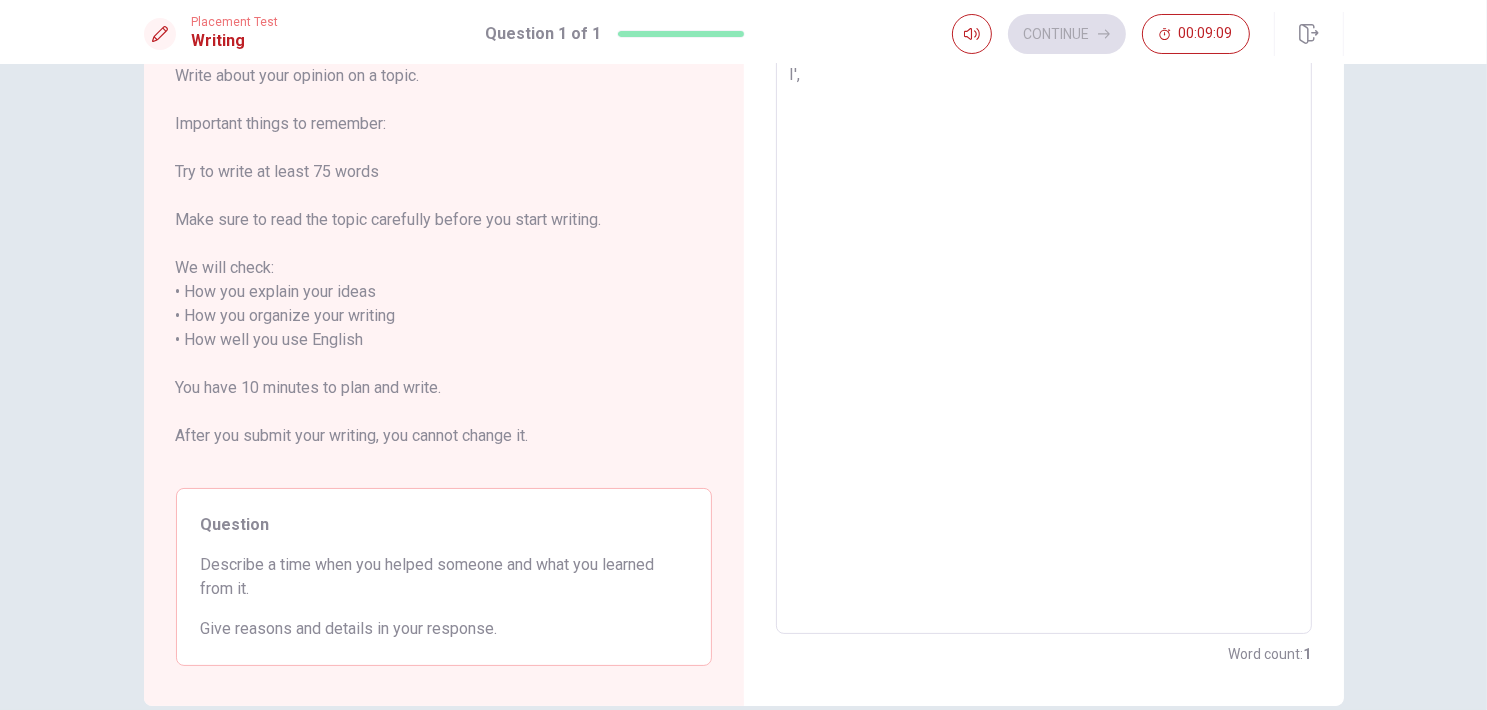 type on "x" 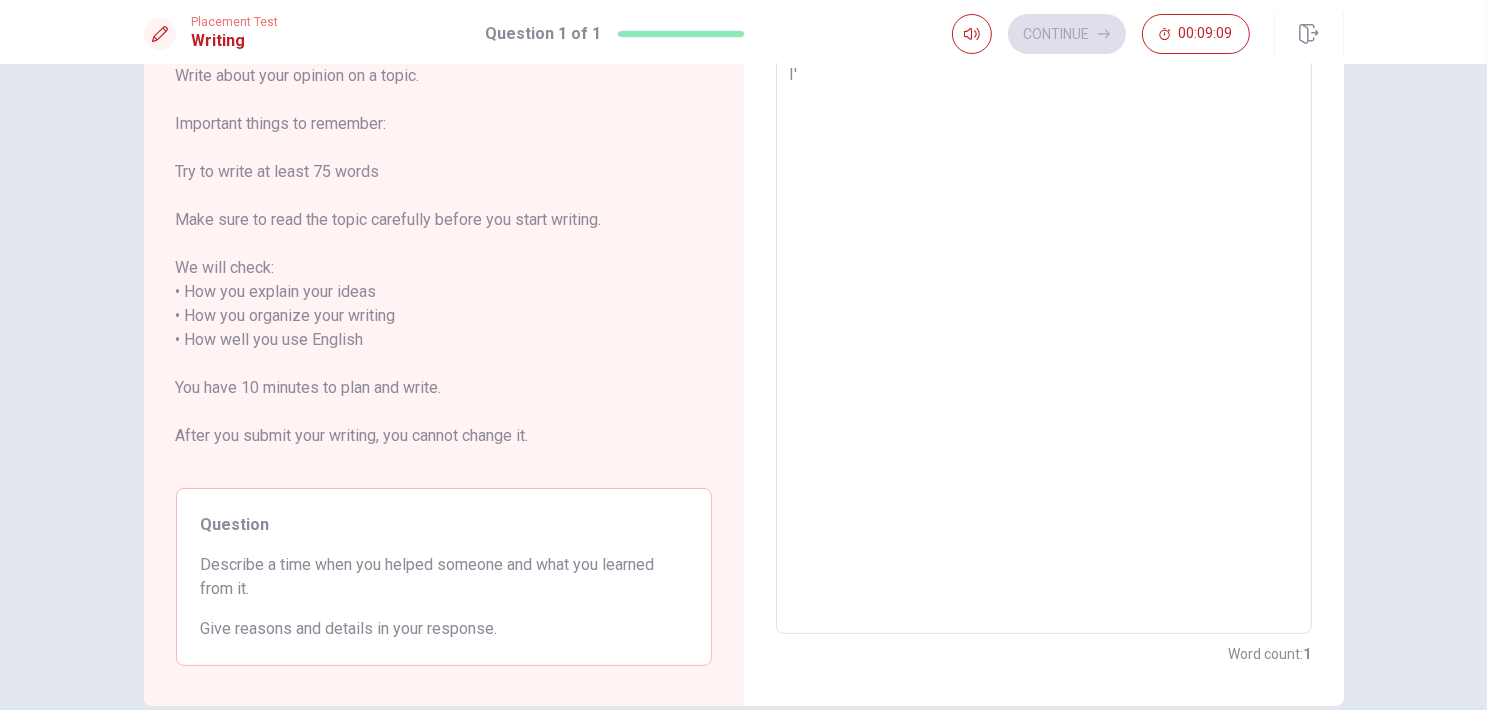 type on "x" 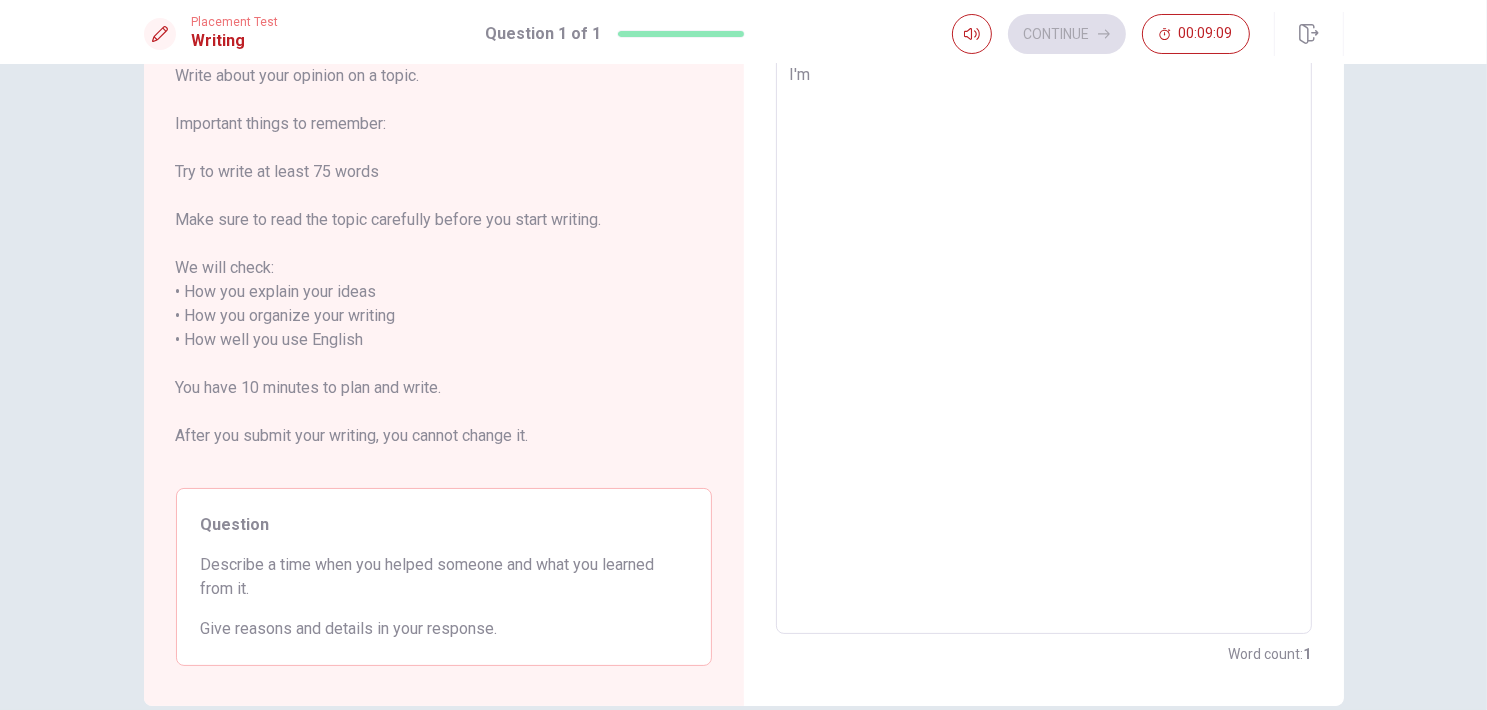 type on "x" 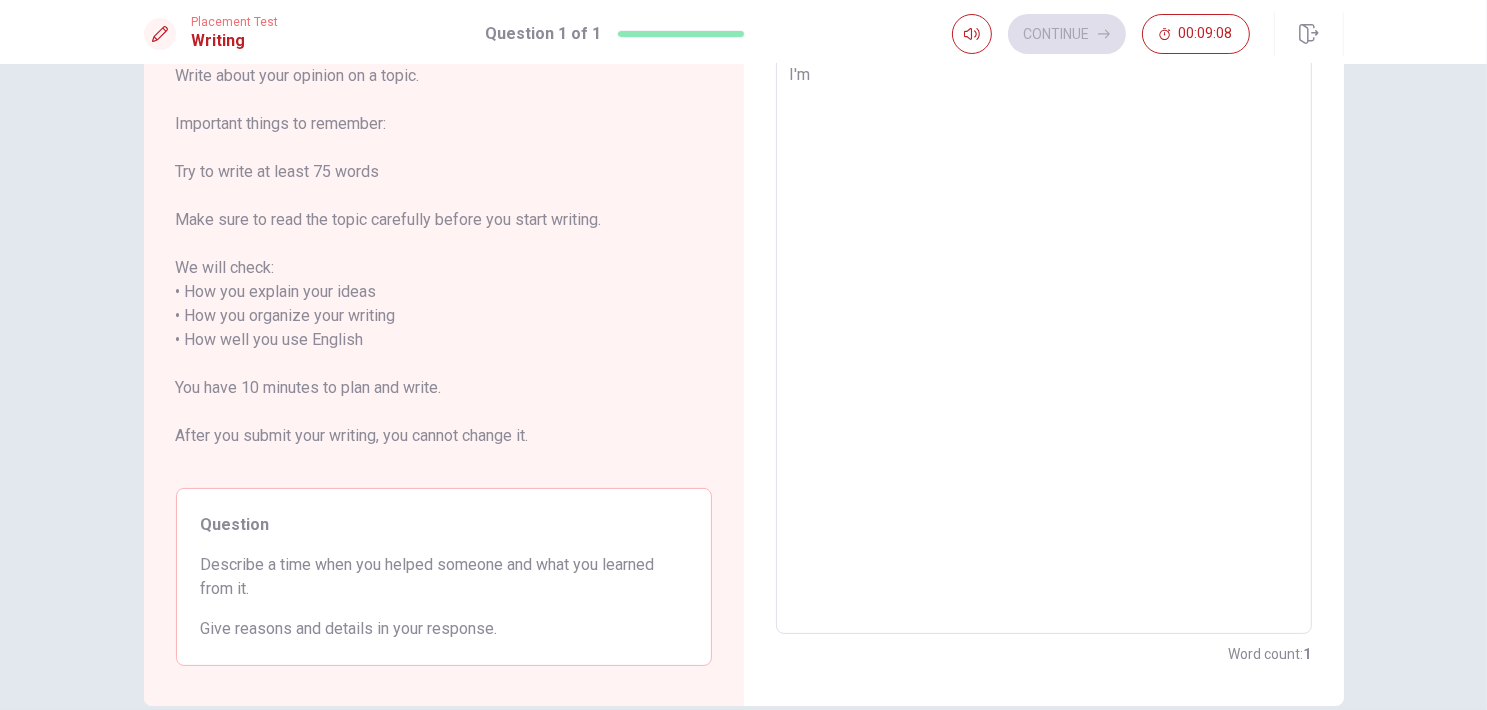 type on "I'm s" 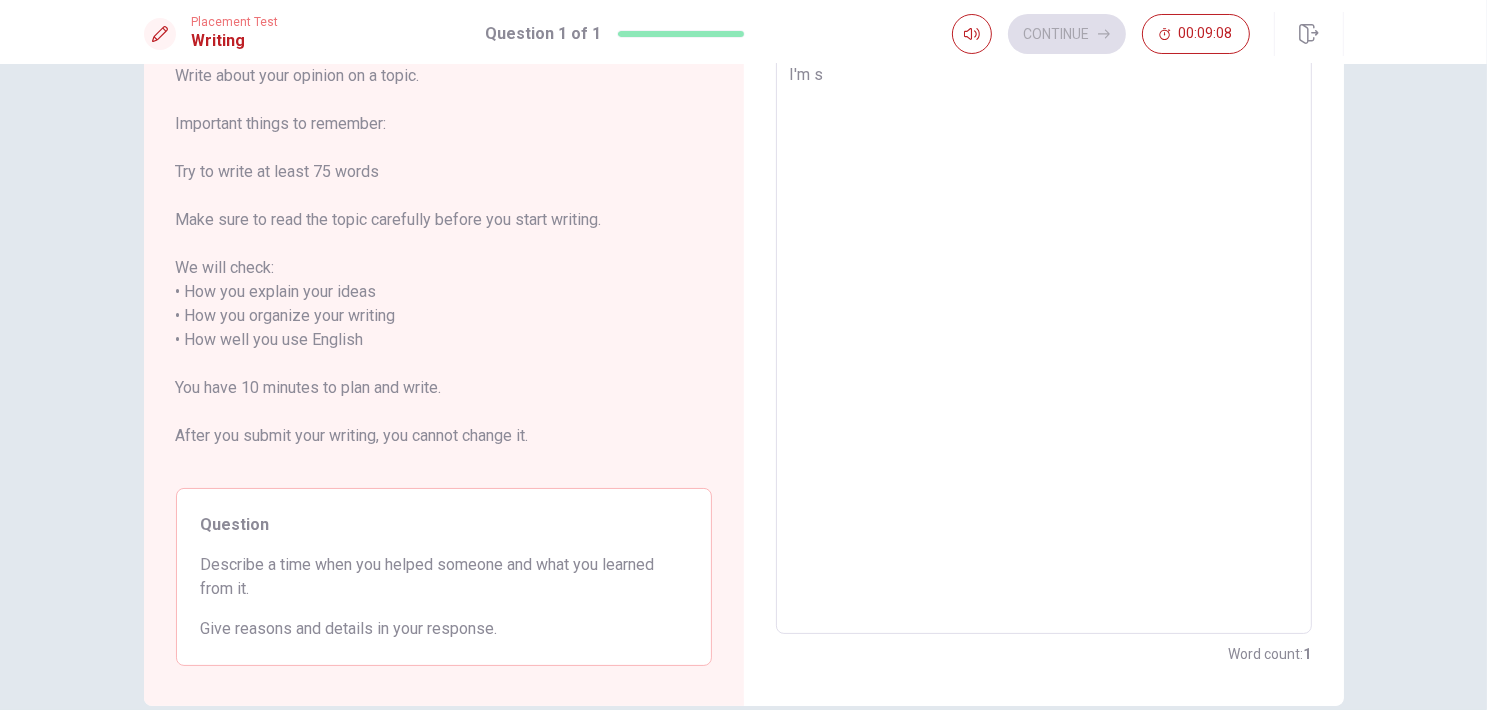 type on "x" 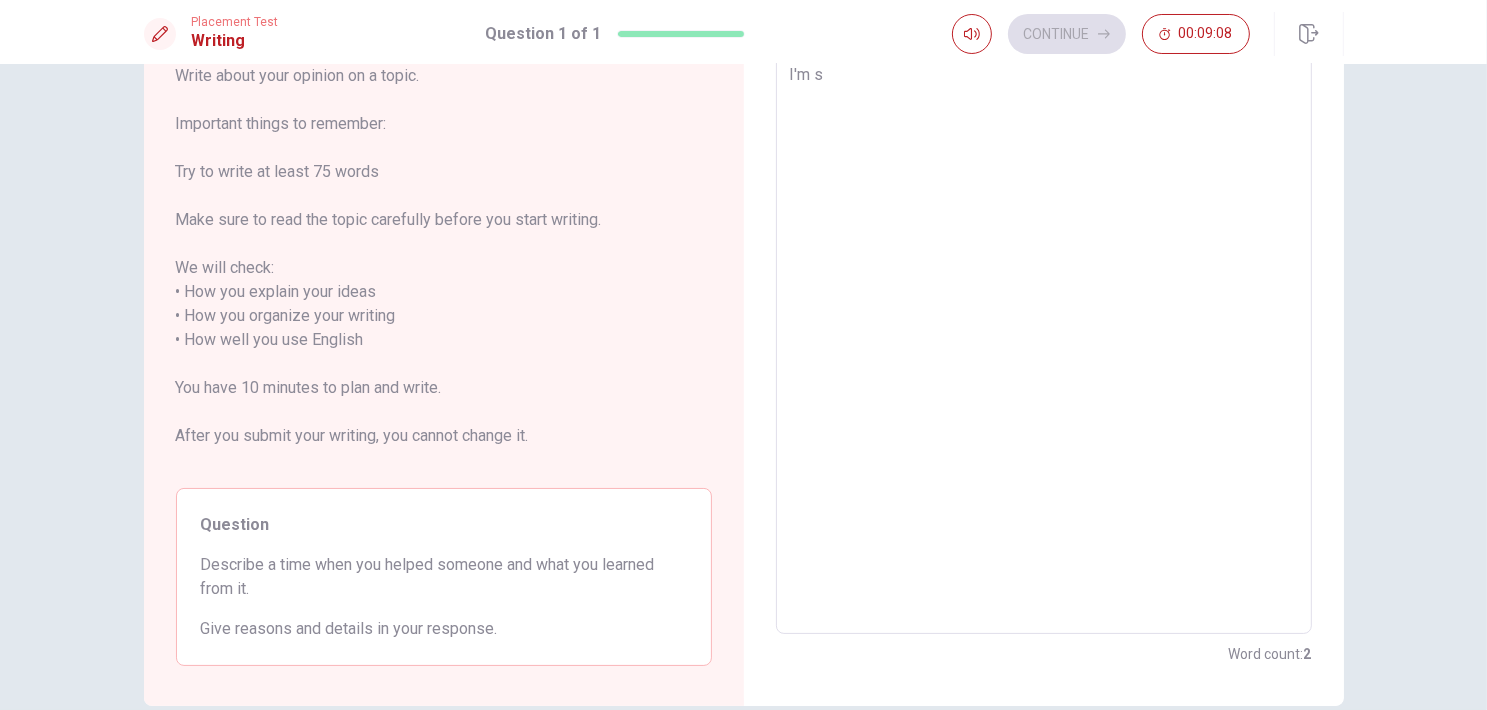 type on "I'm" 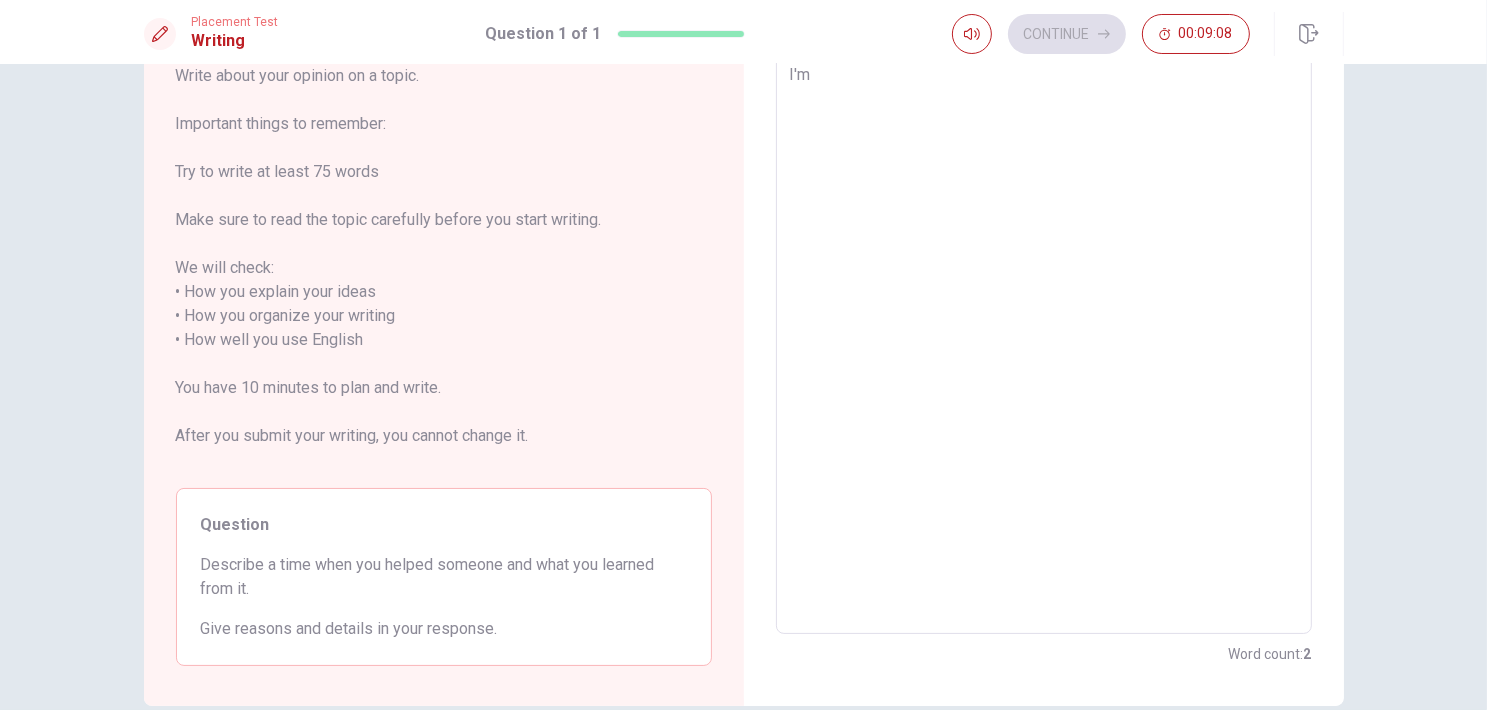 type on "x" 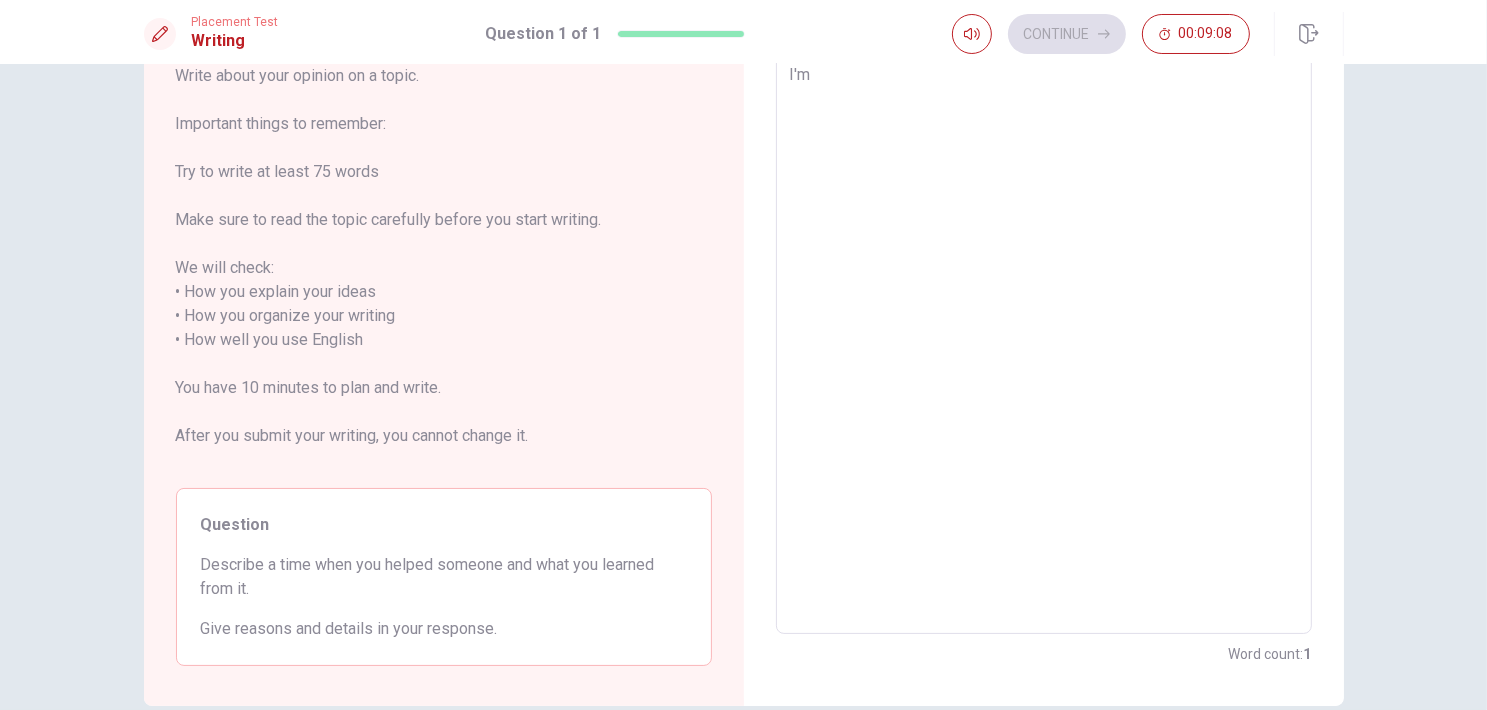 type on "I'm n" 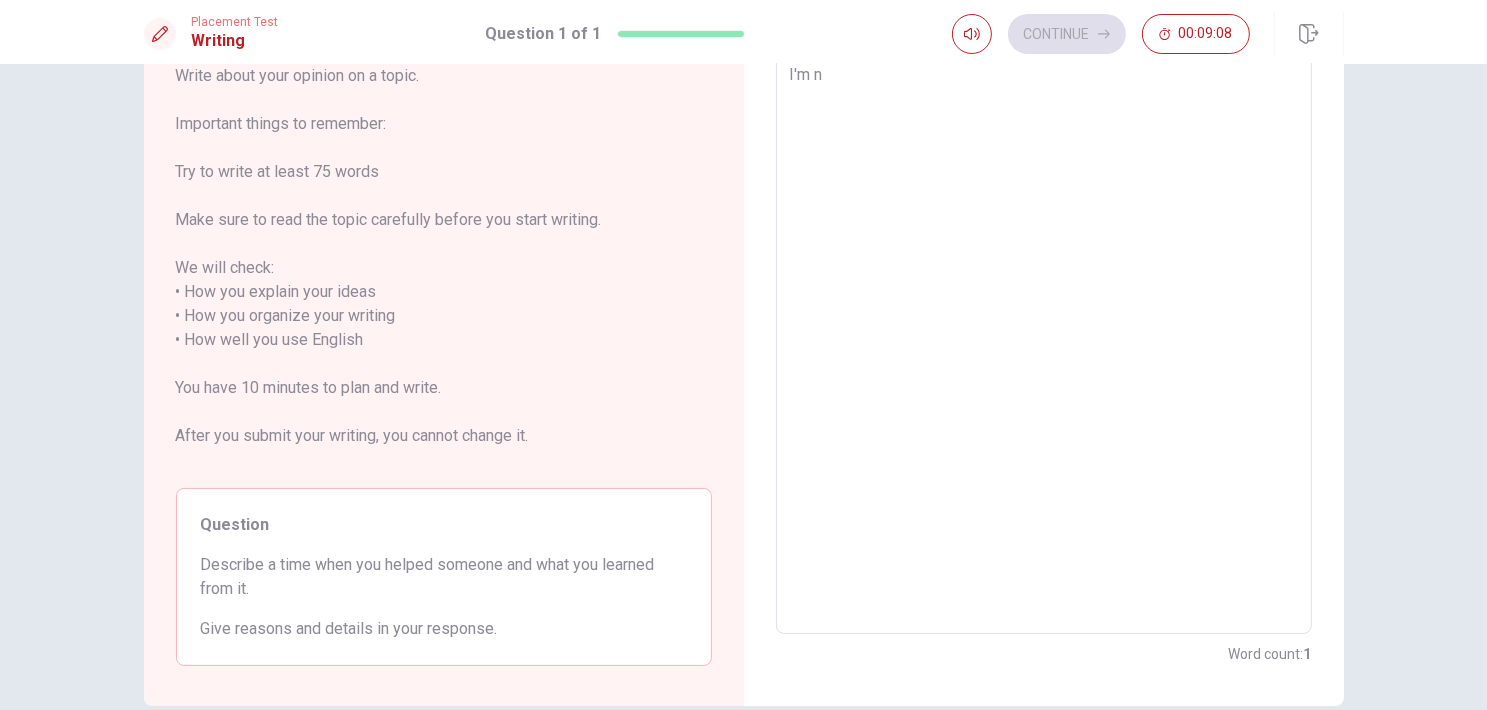 type on "x" 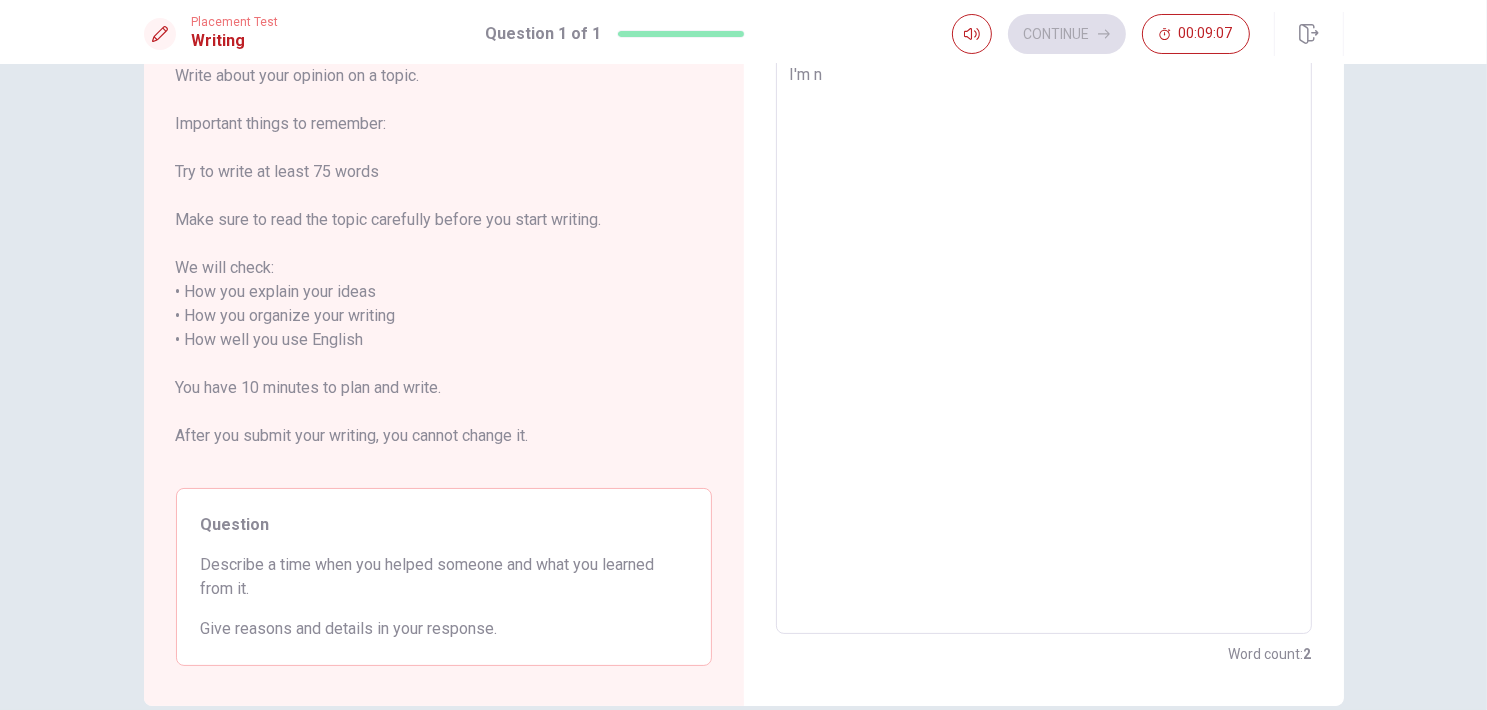 type on "I'm nu" 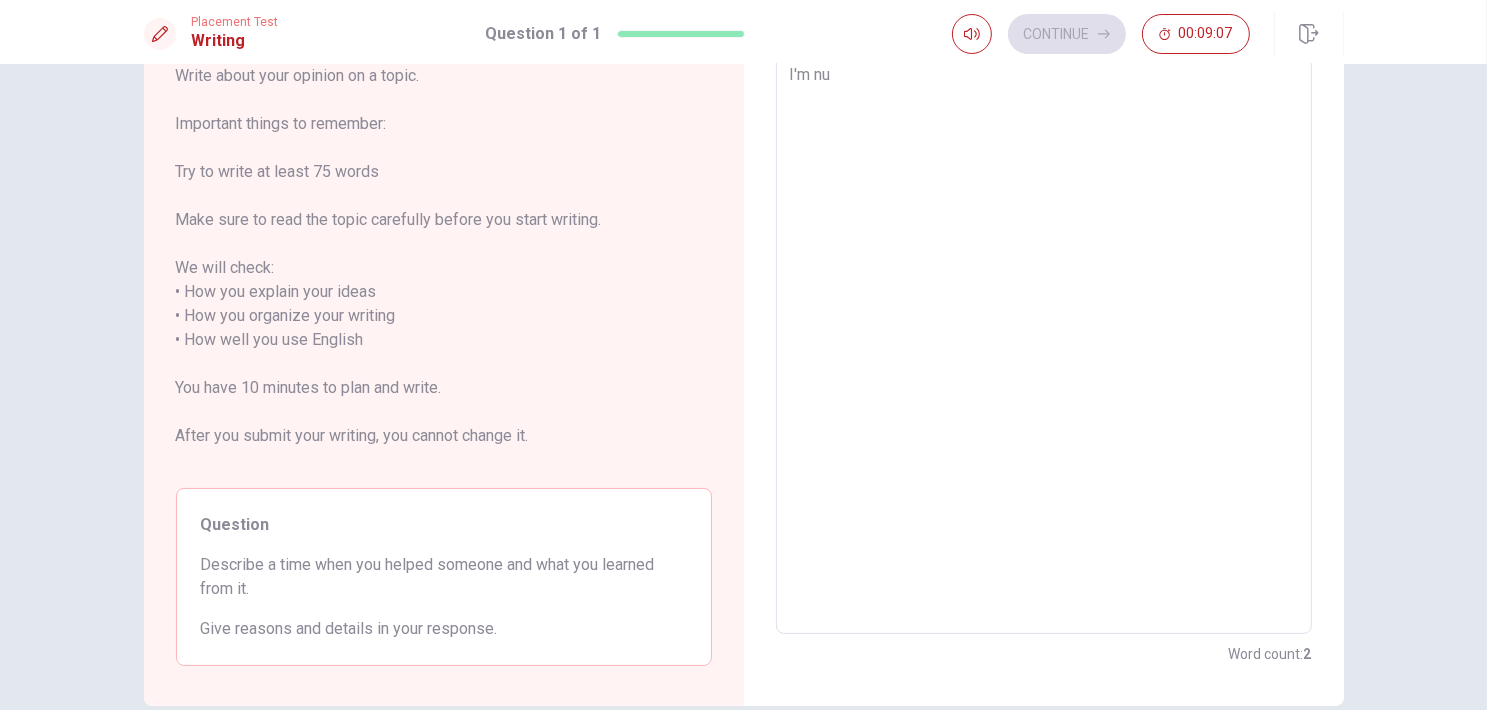 type on "x" 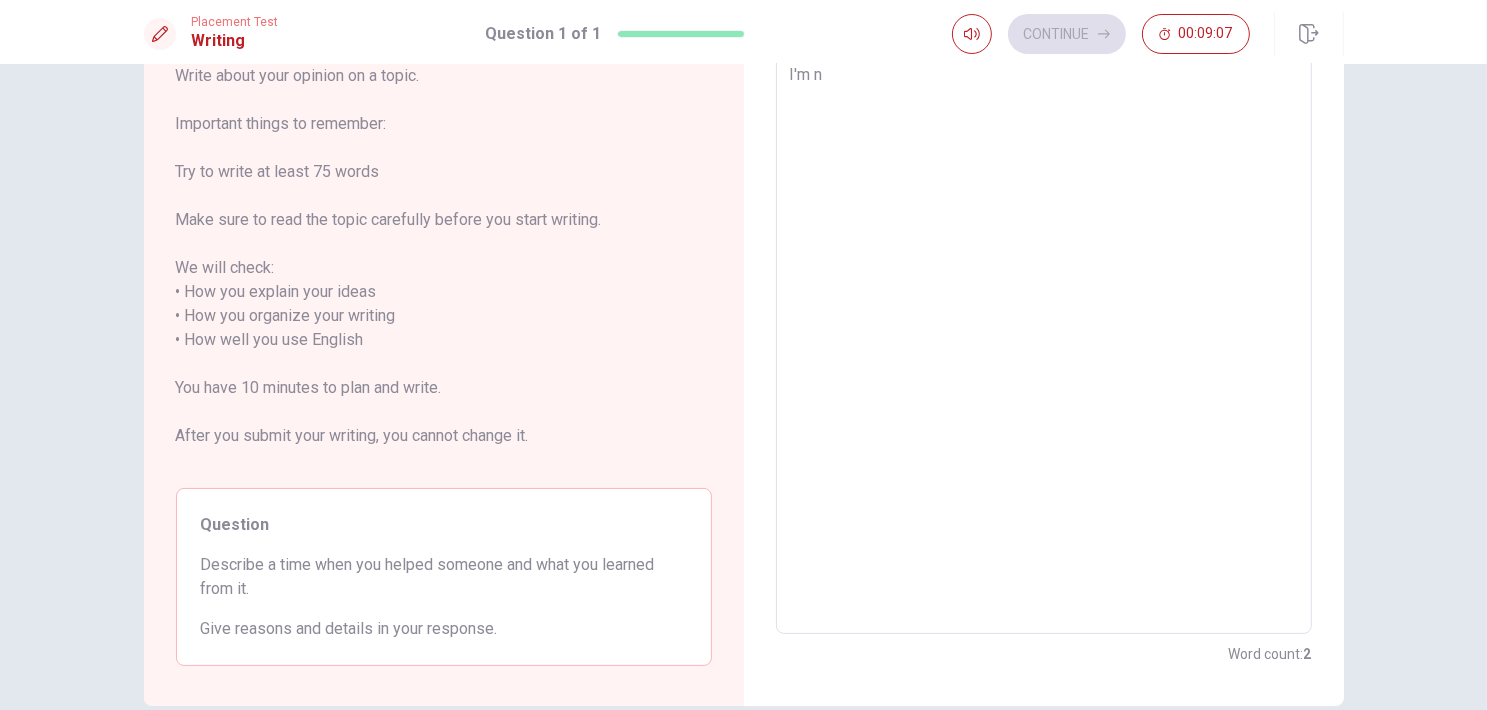 type on "x" 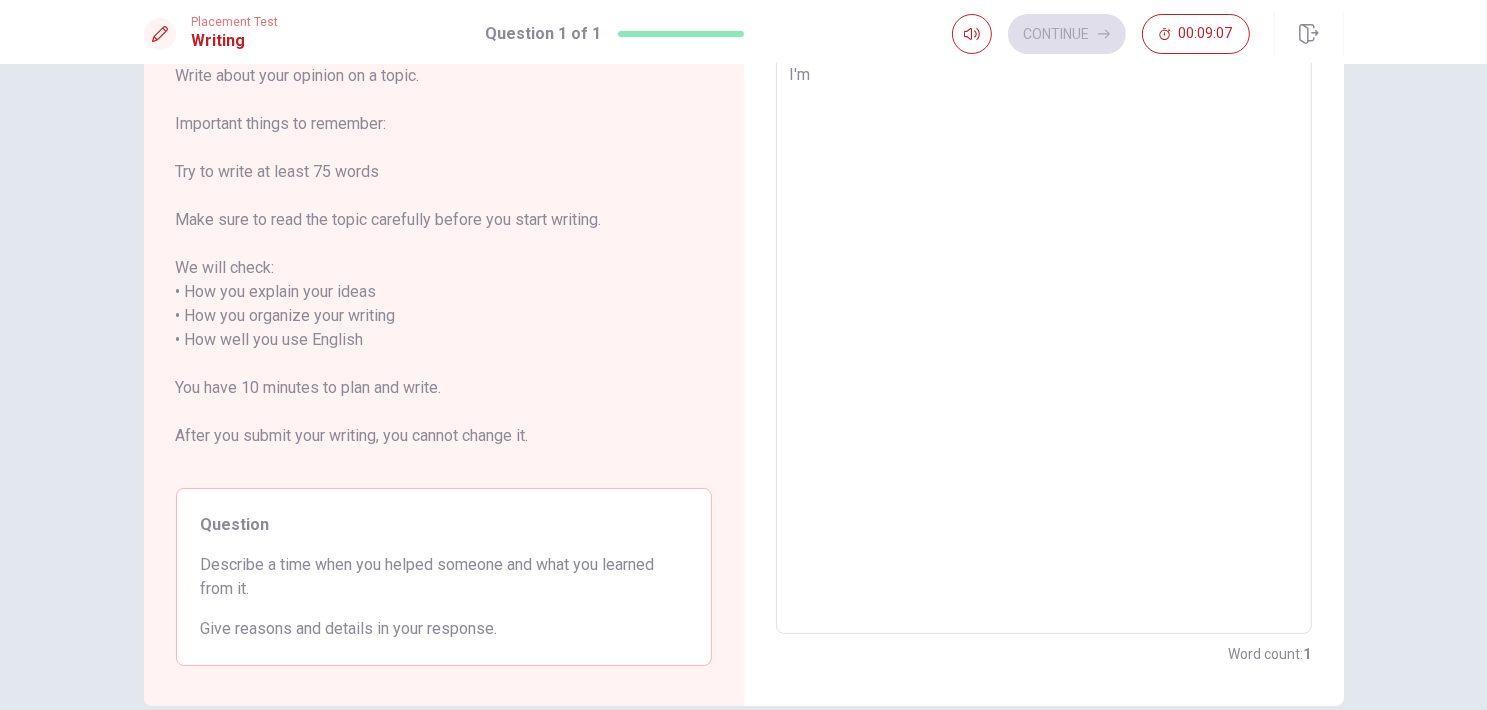 type on "x" 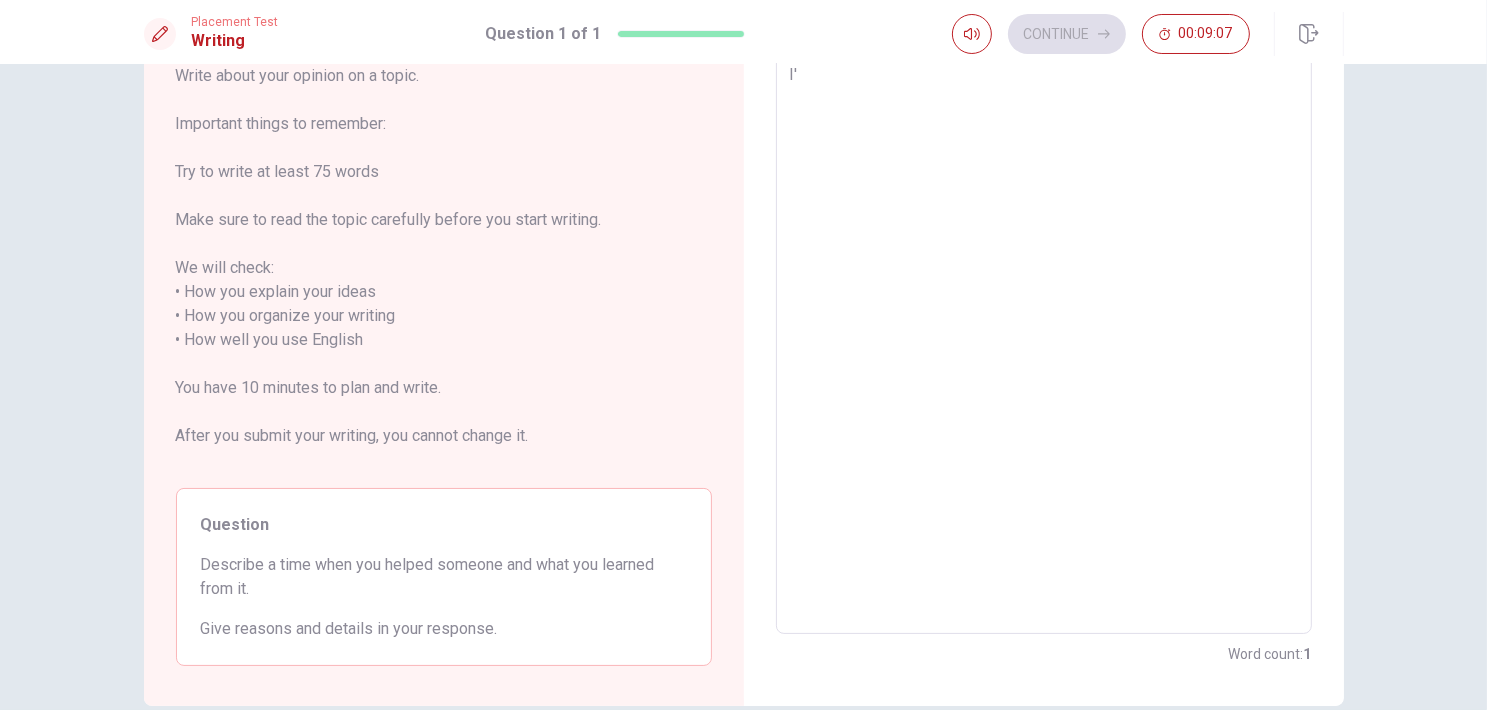 type on "x" 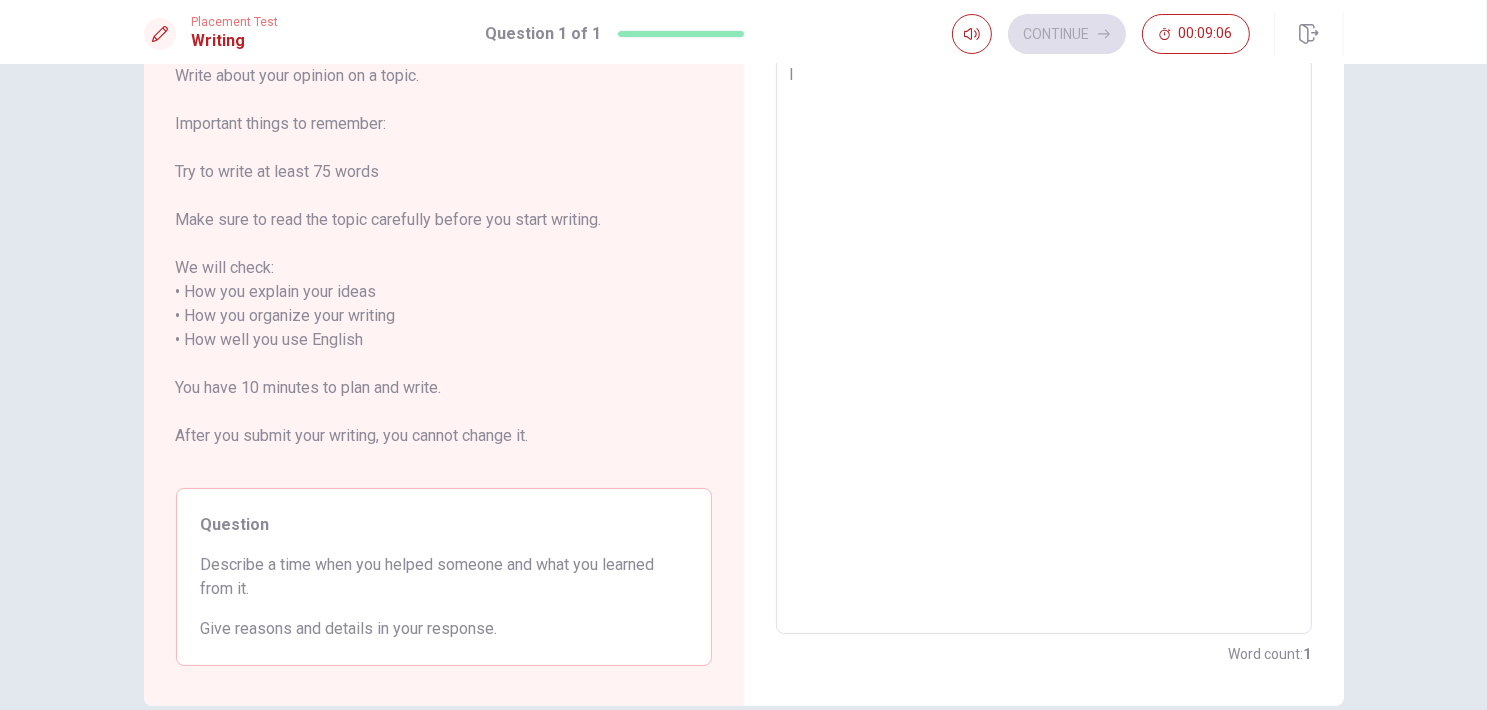 type on "x" 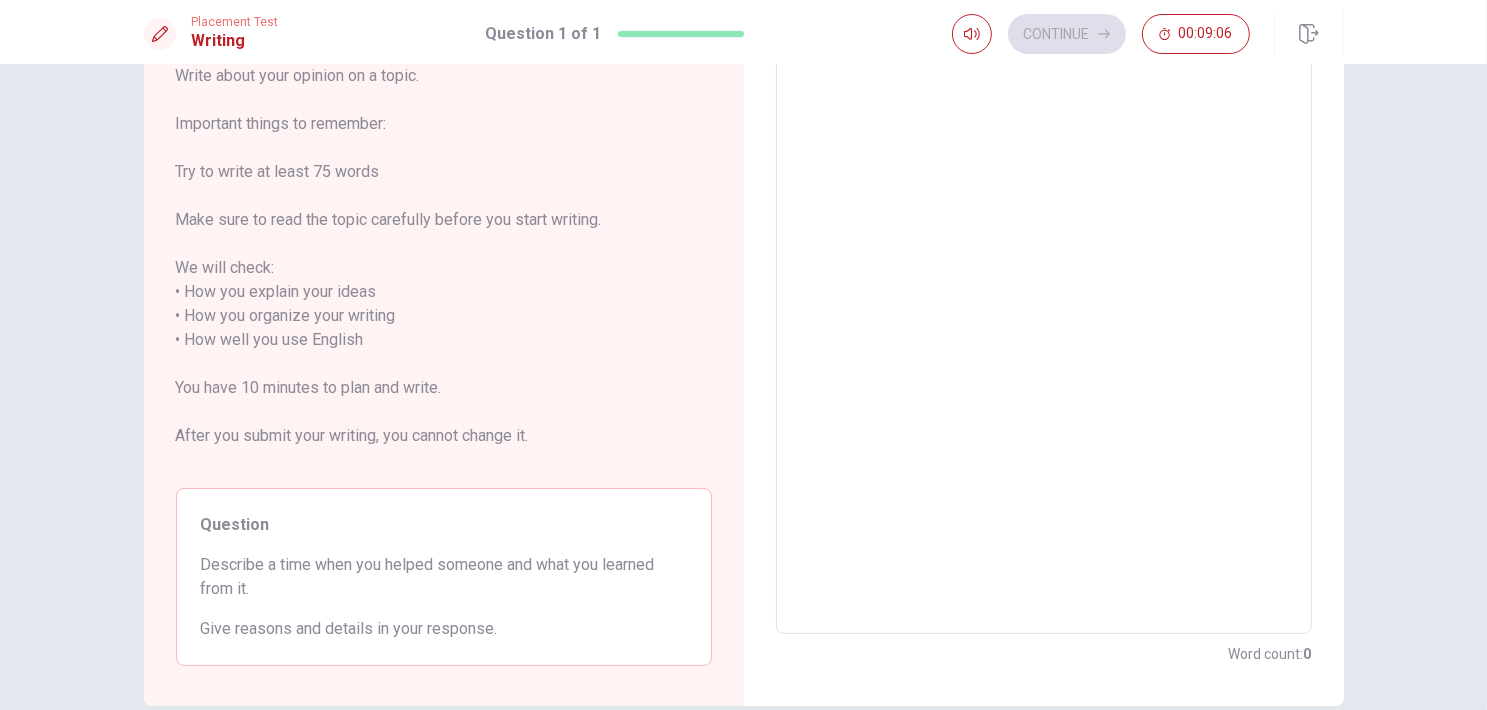 type on "a" 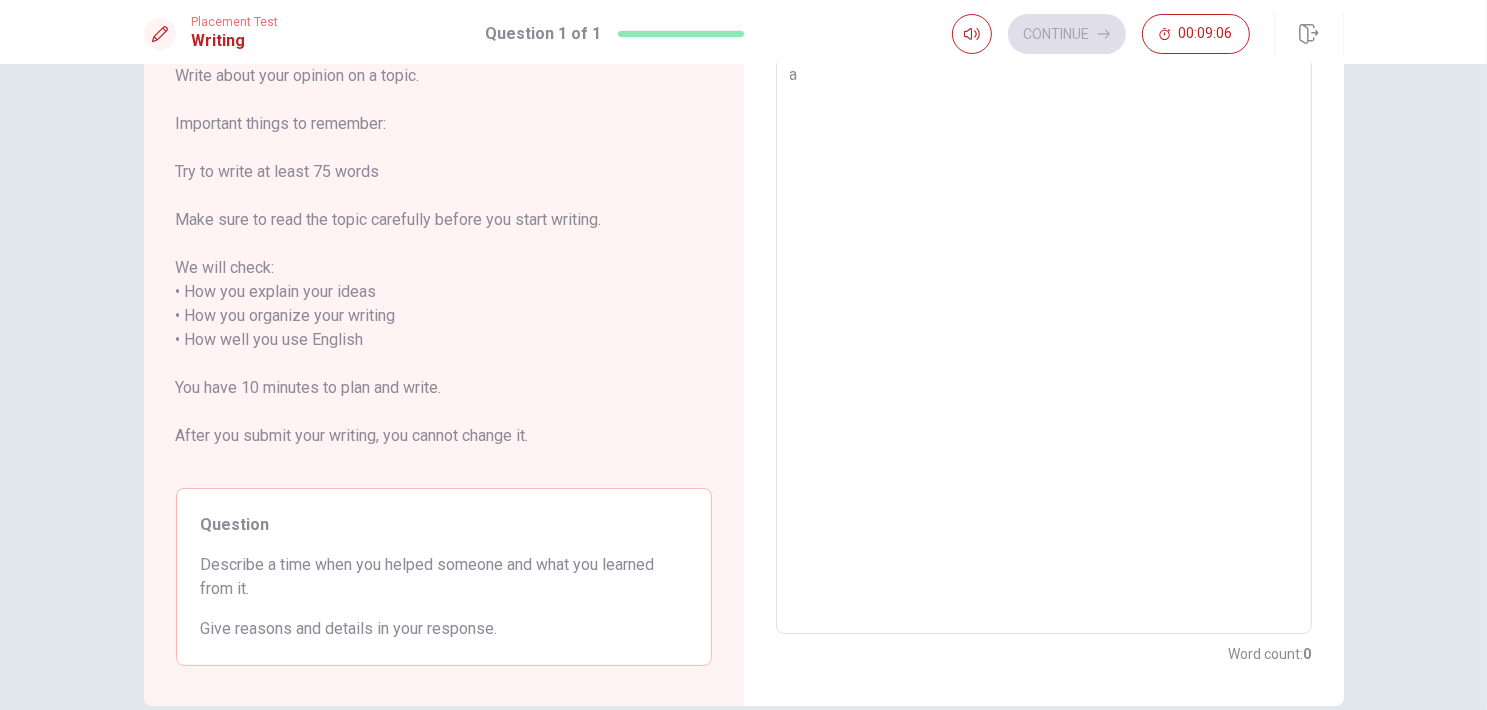 type on "x" 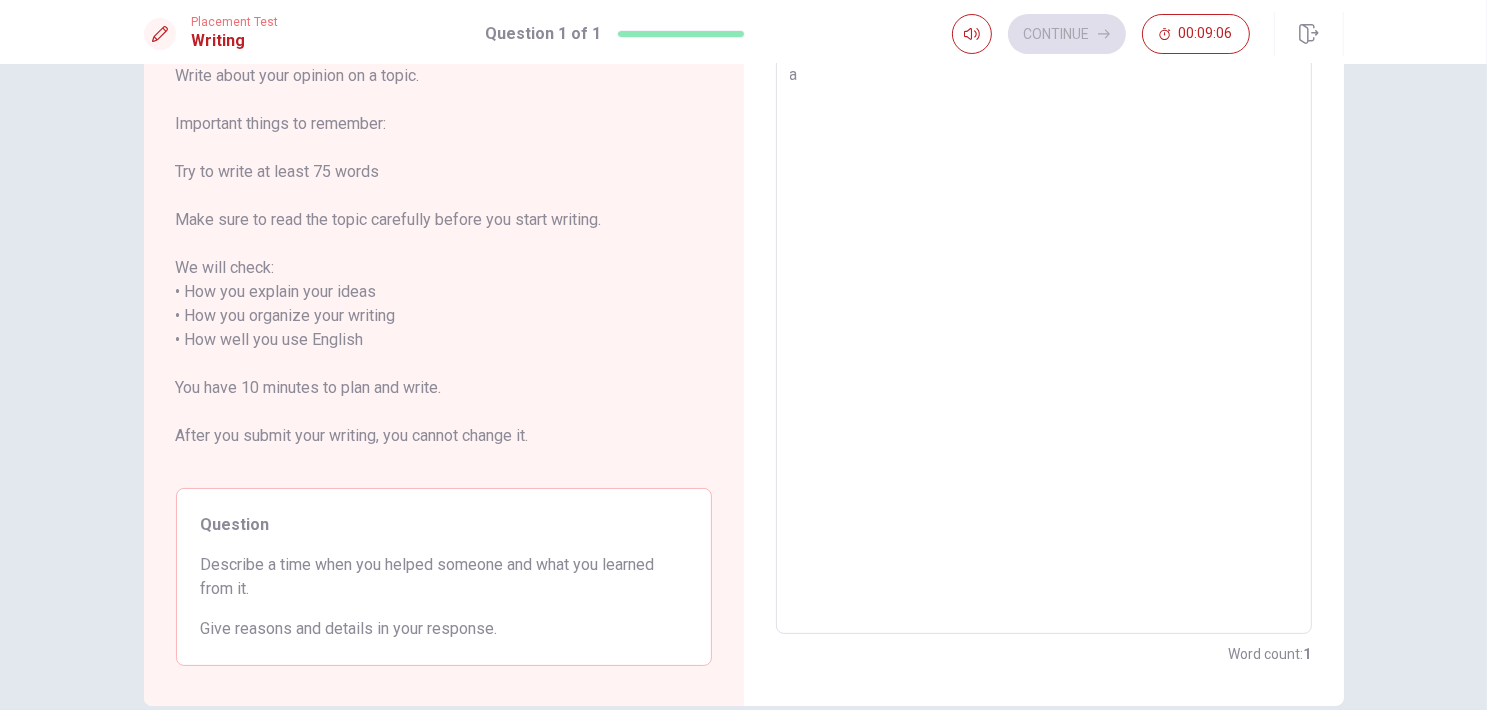 type on "ac" 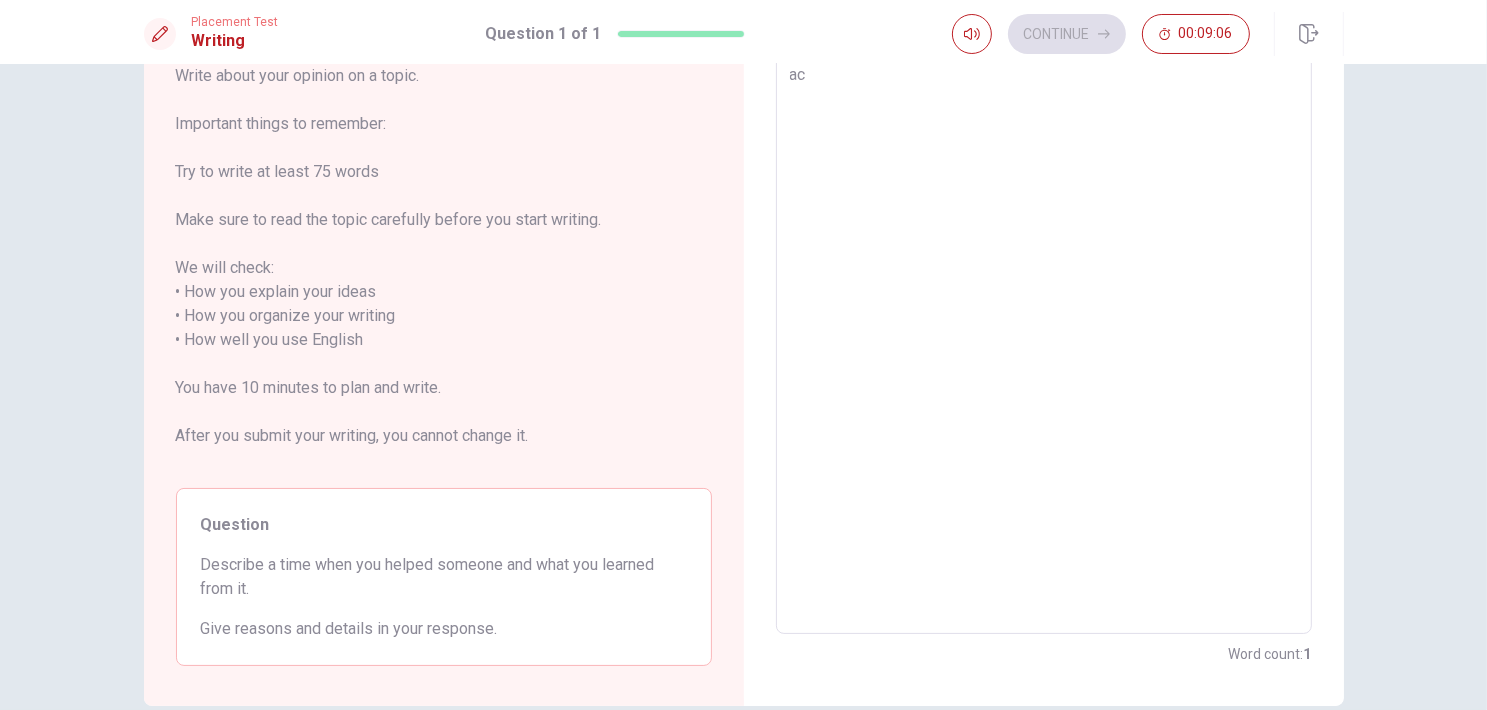 type on "x" 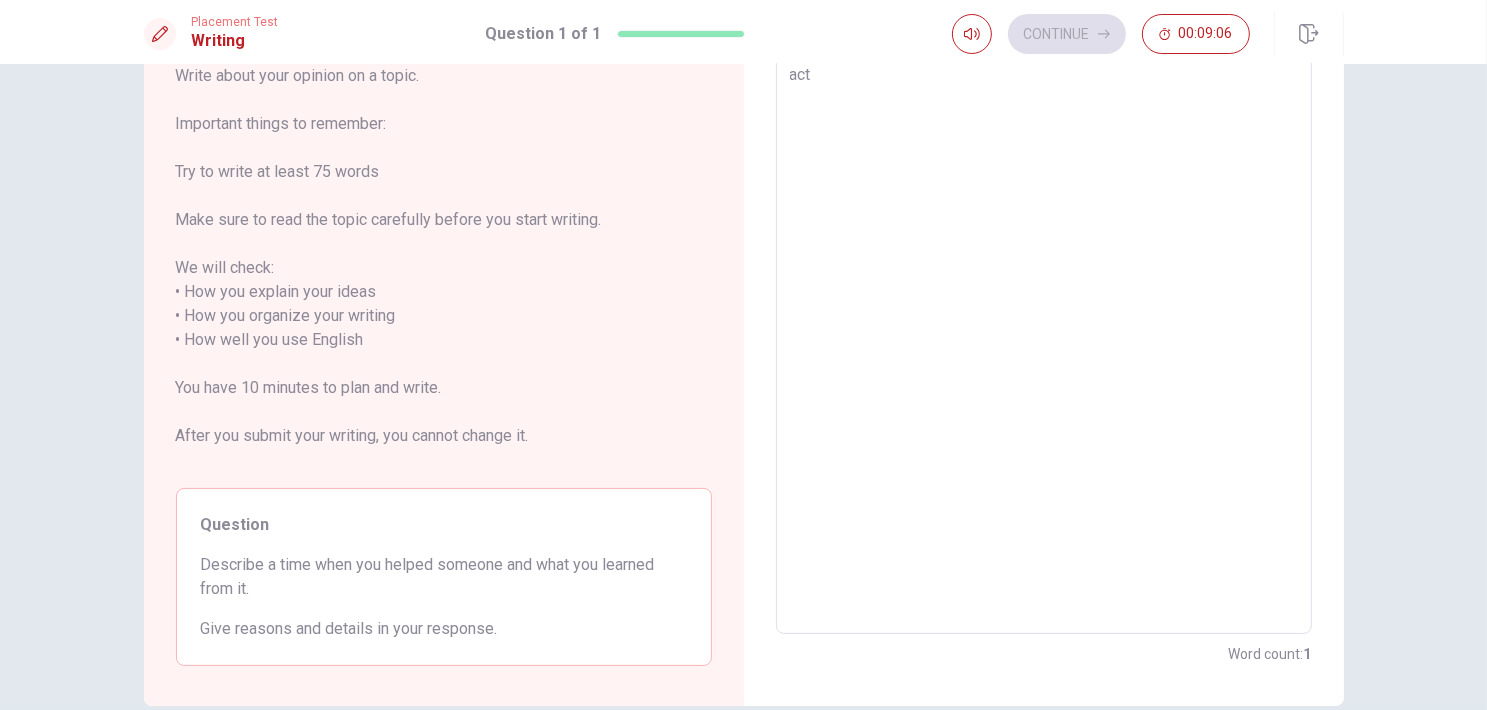 type on "x" 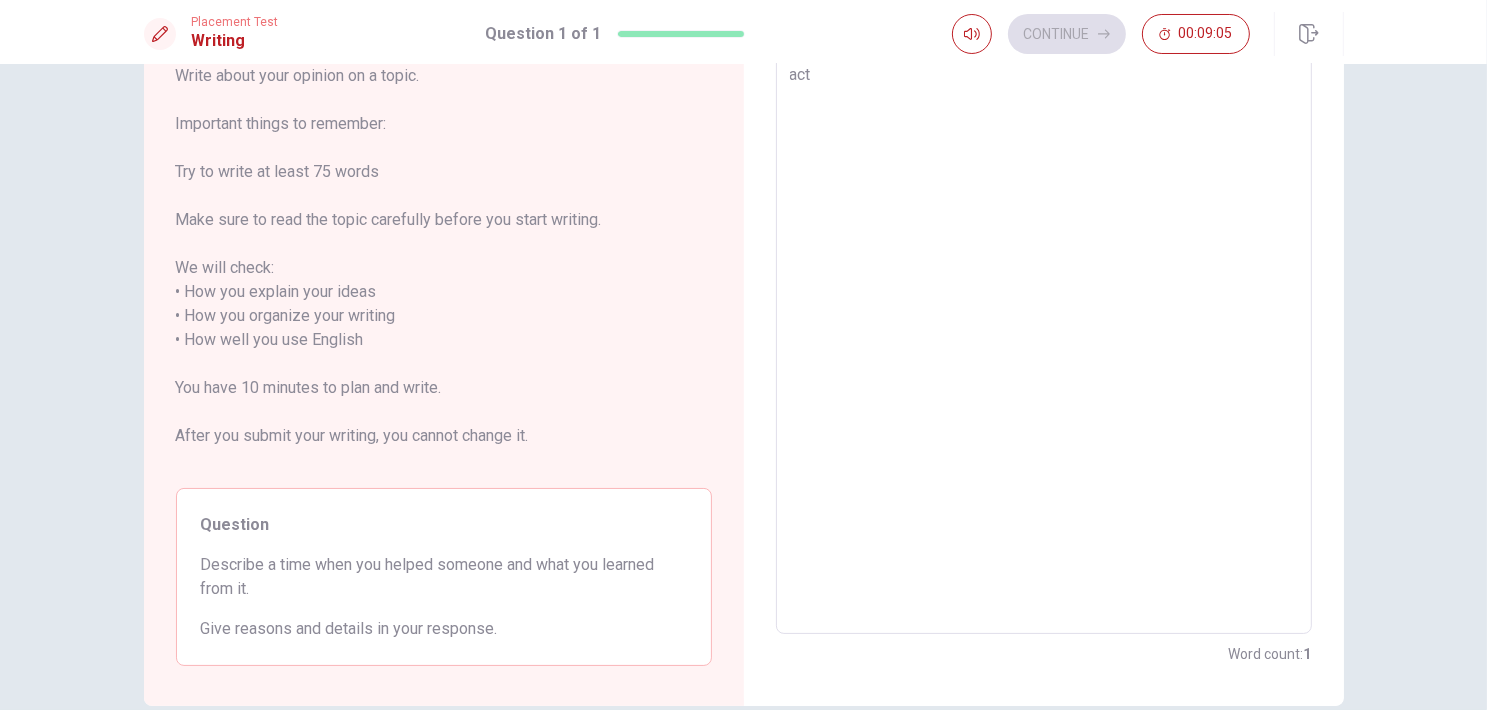 type on "actu" 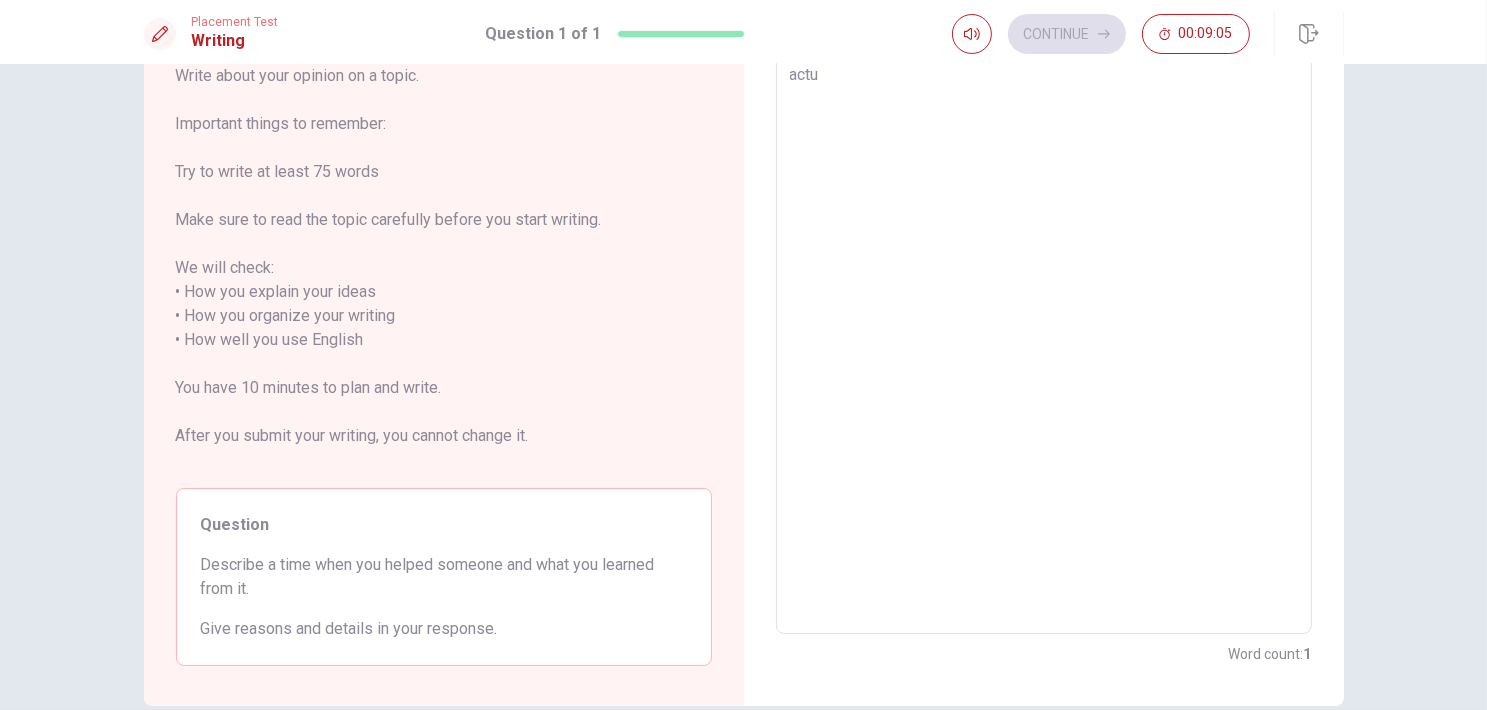 type on "x" 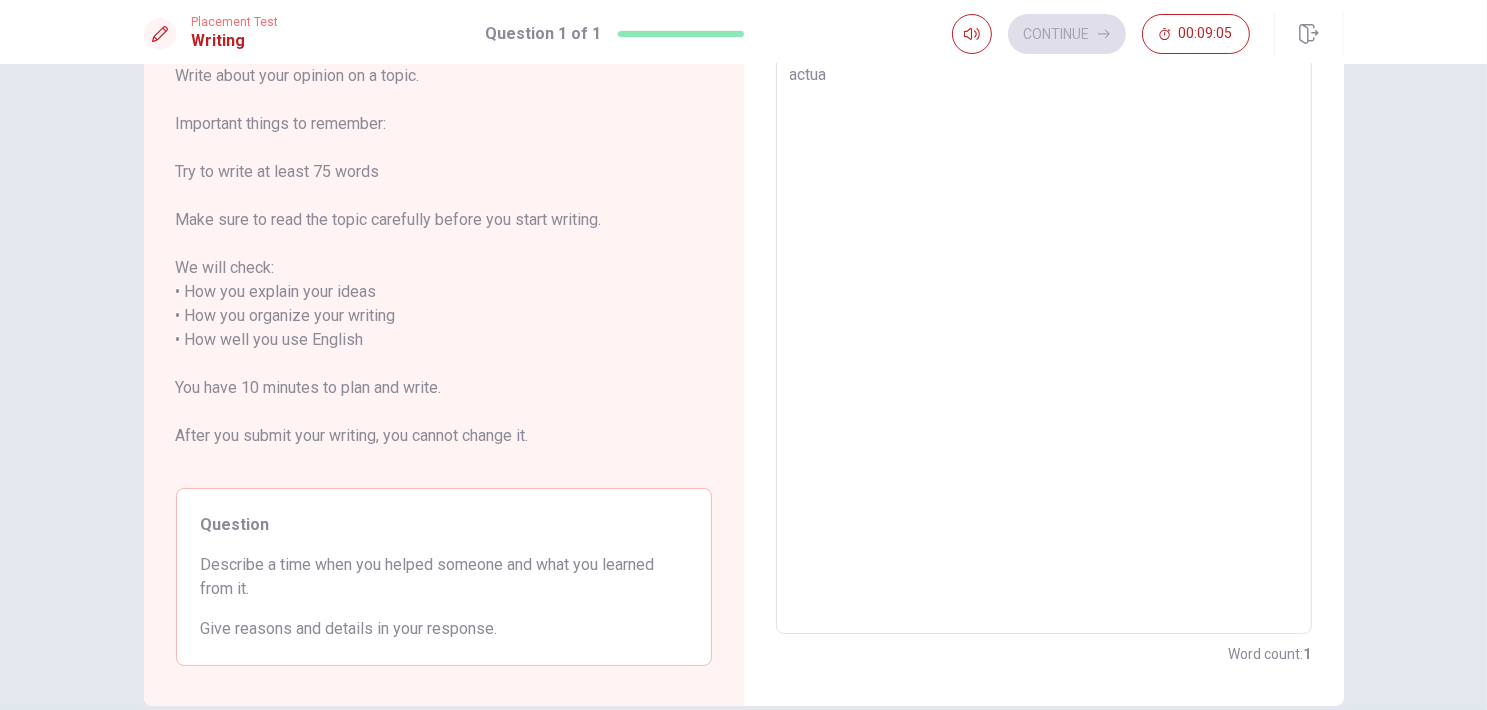 type on "x" 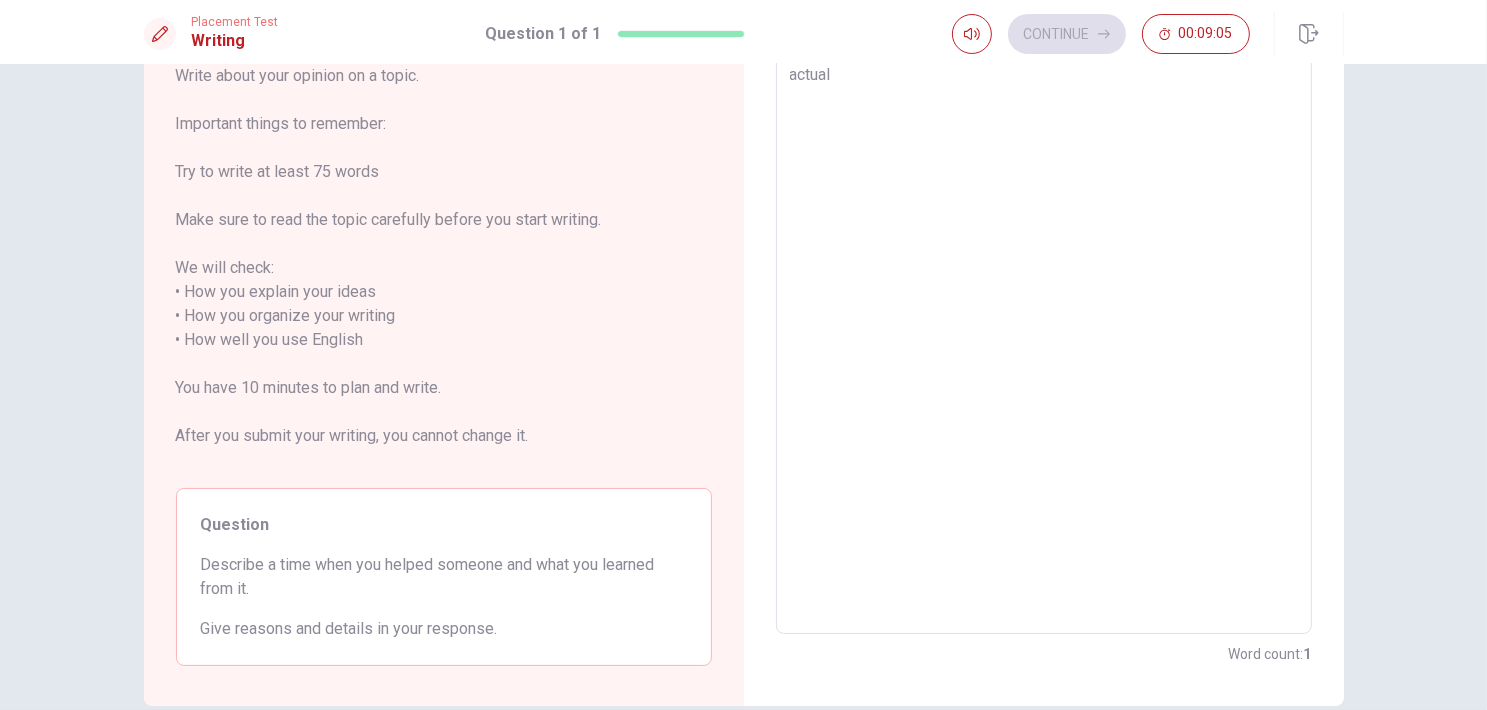 type on "x" 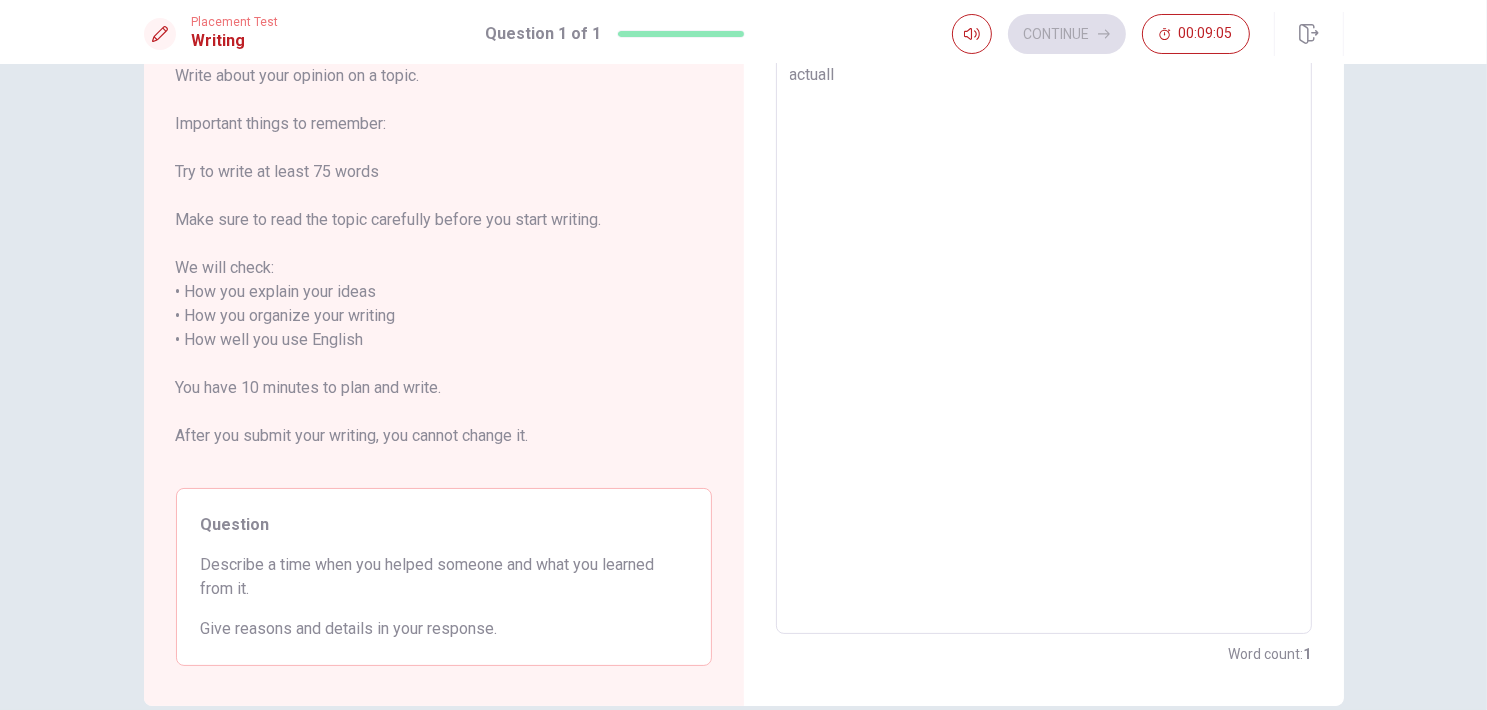 type on "x" 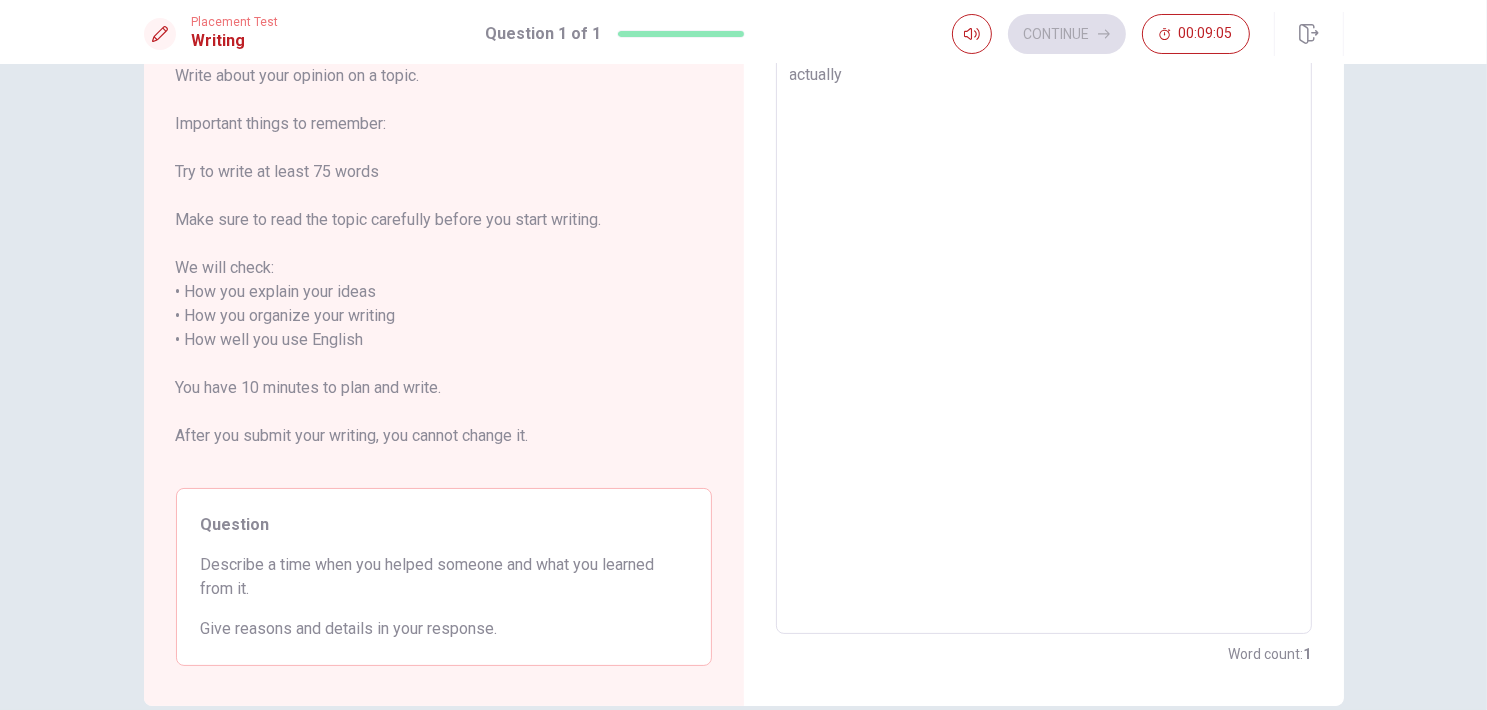 type on "x" 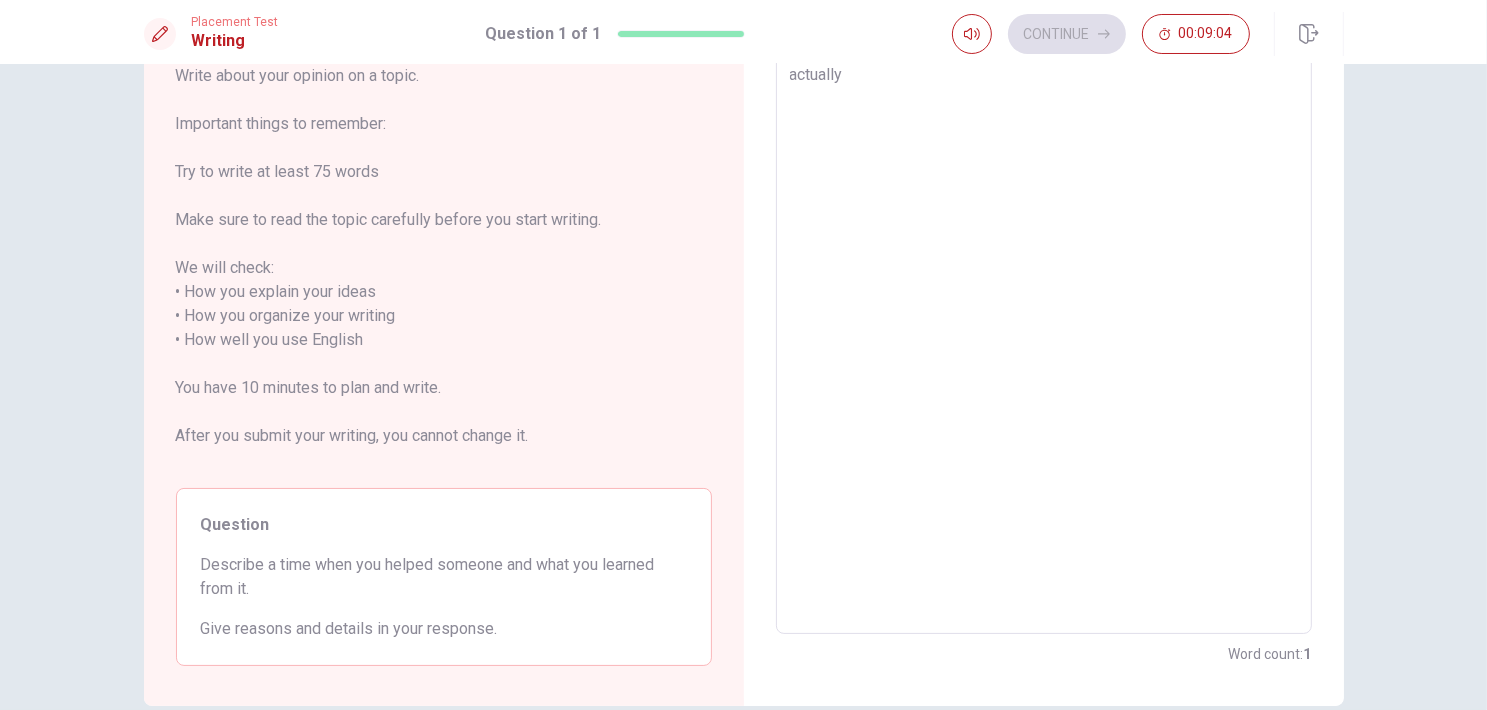 type on "actually I" 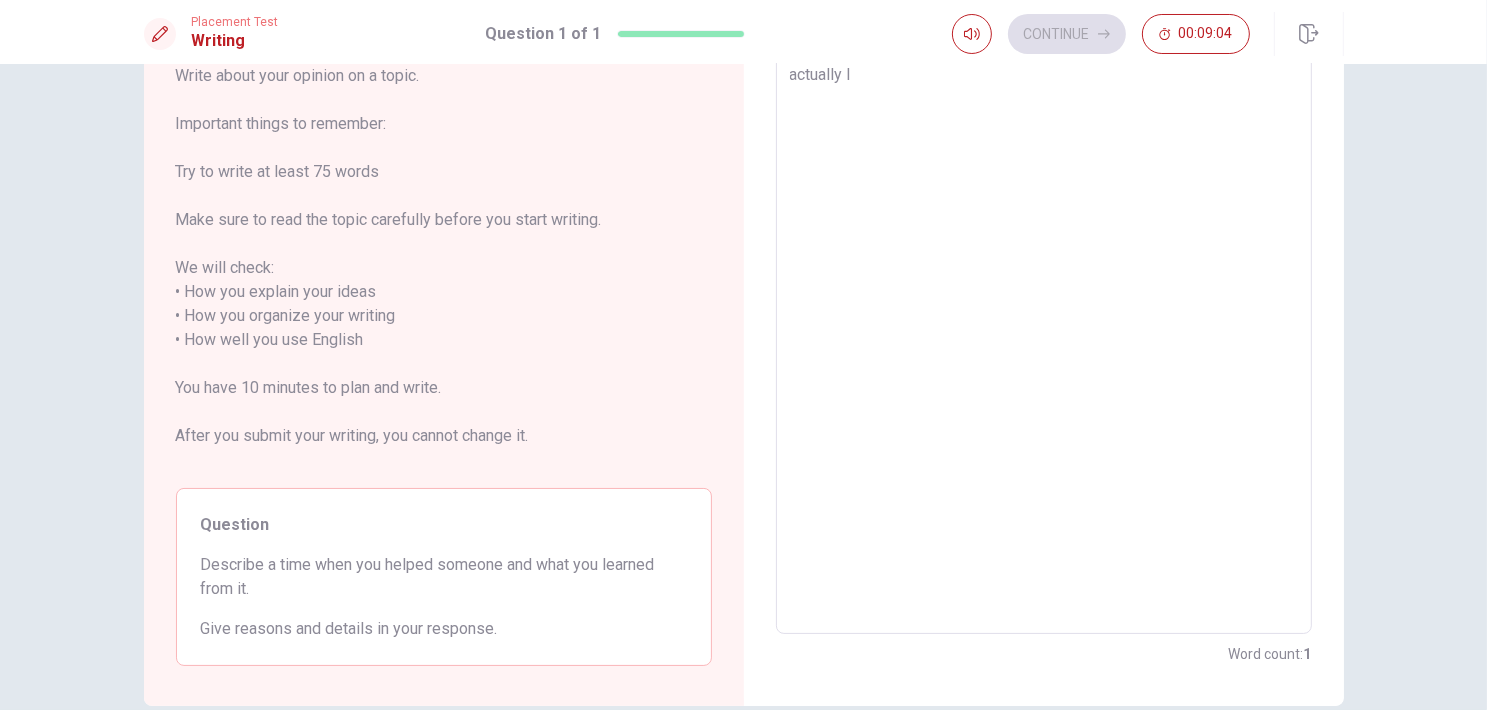type on "x" 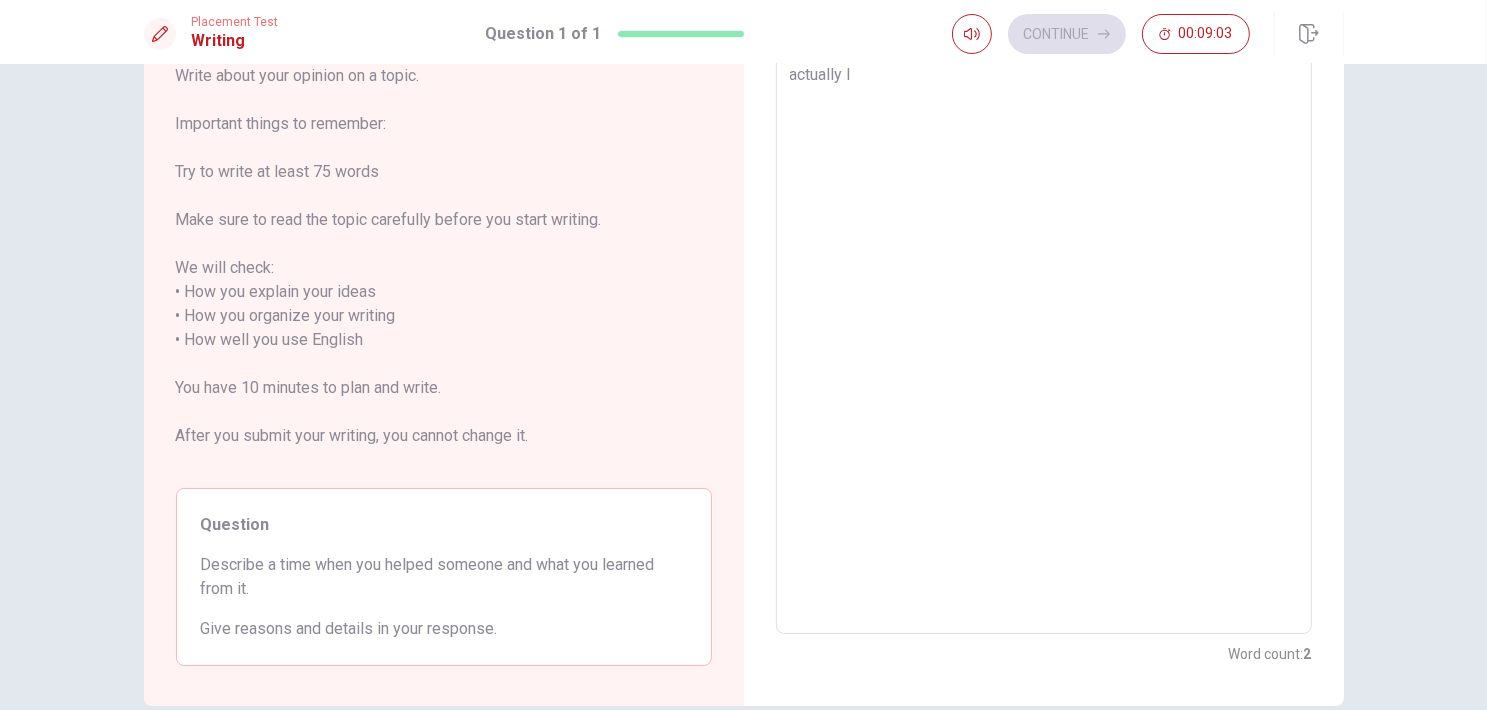 type on "actually I/" 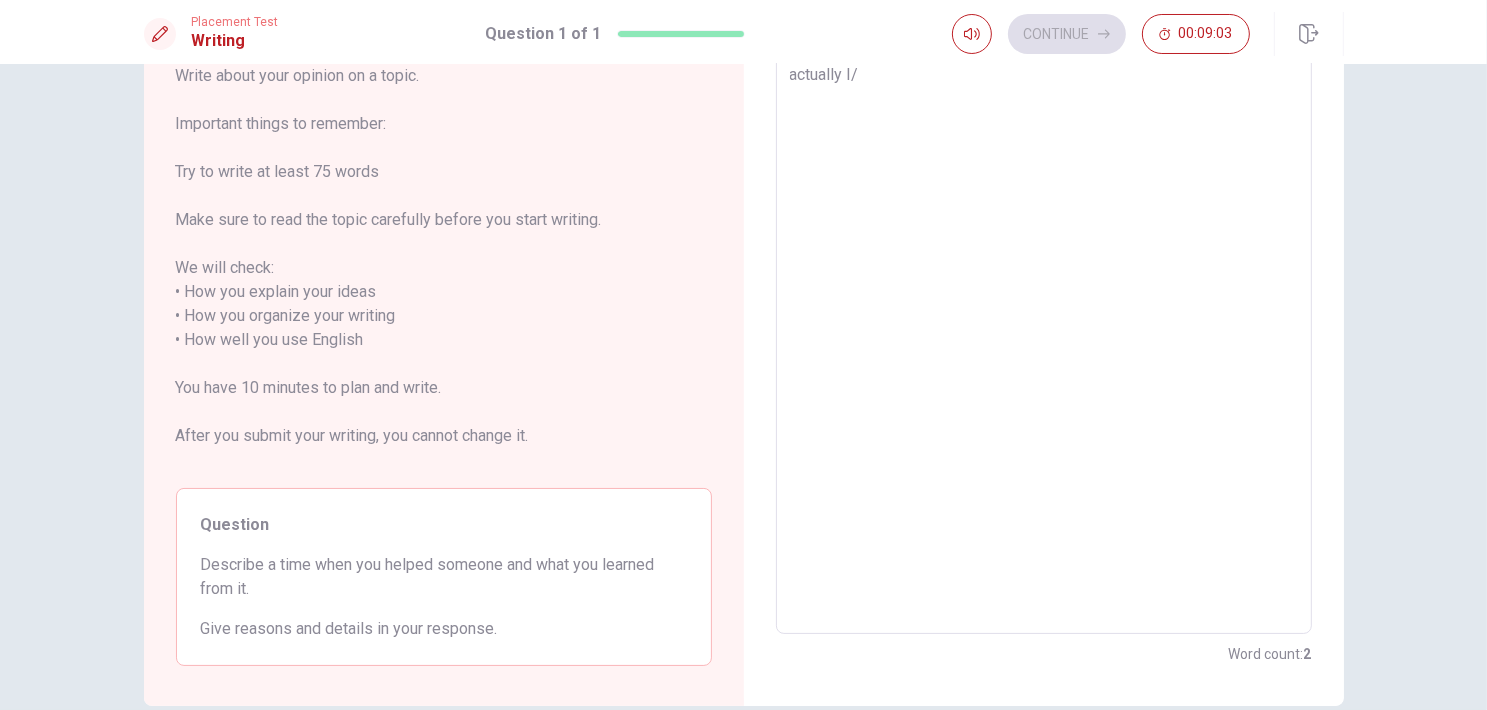 type on "x" 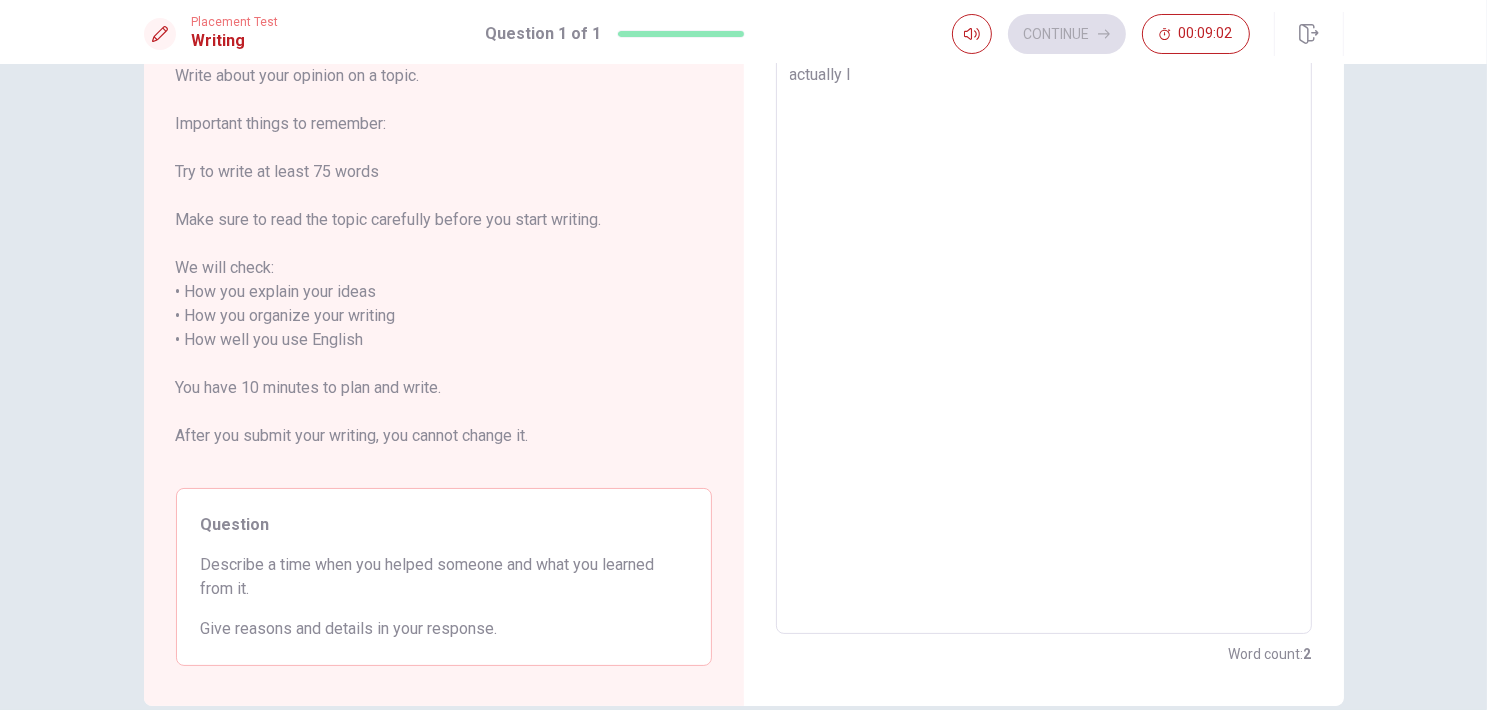 type on "actually I'" 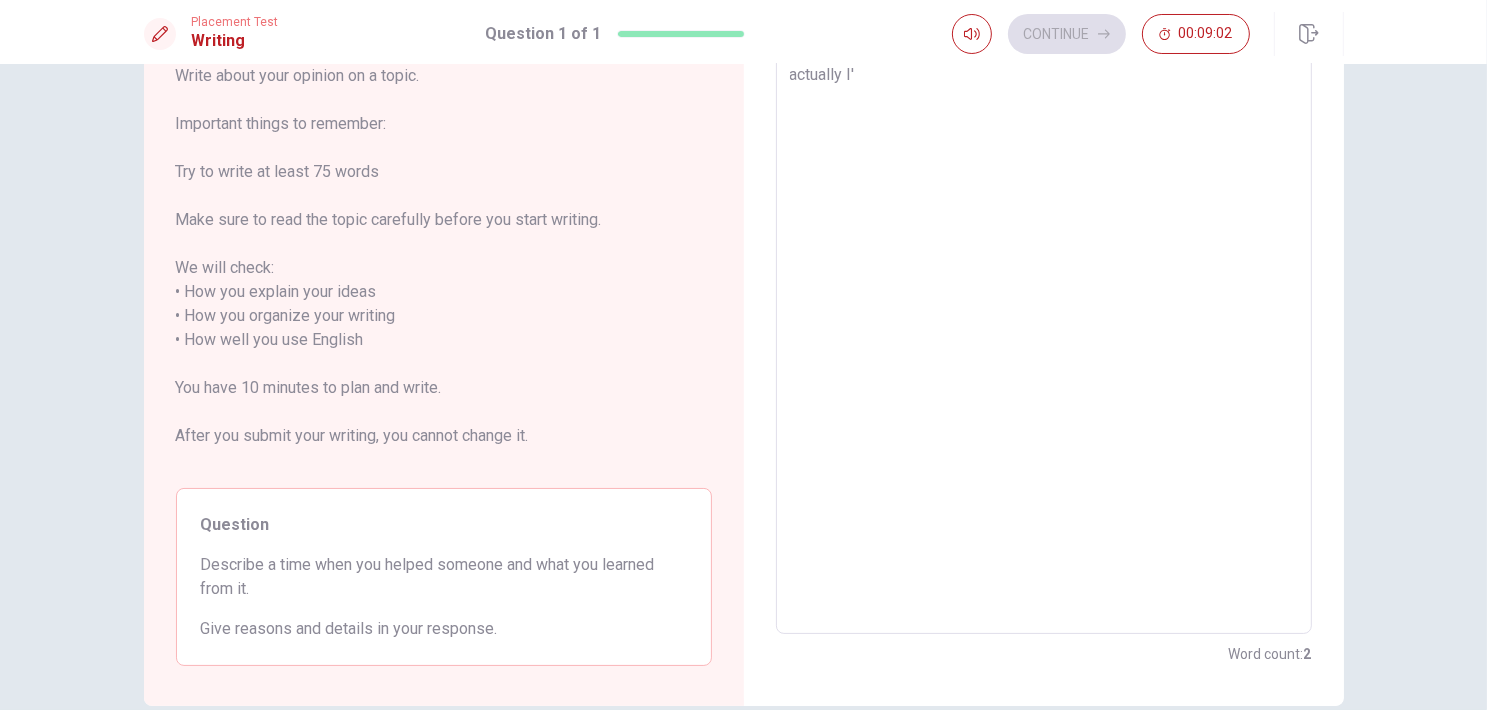 type on "x" 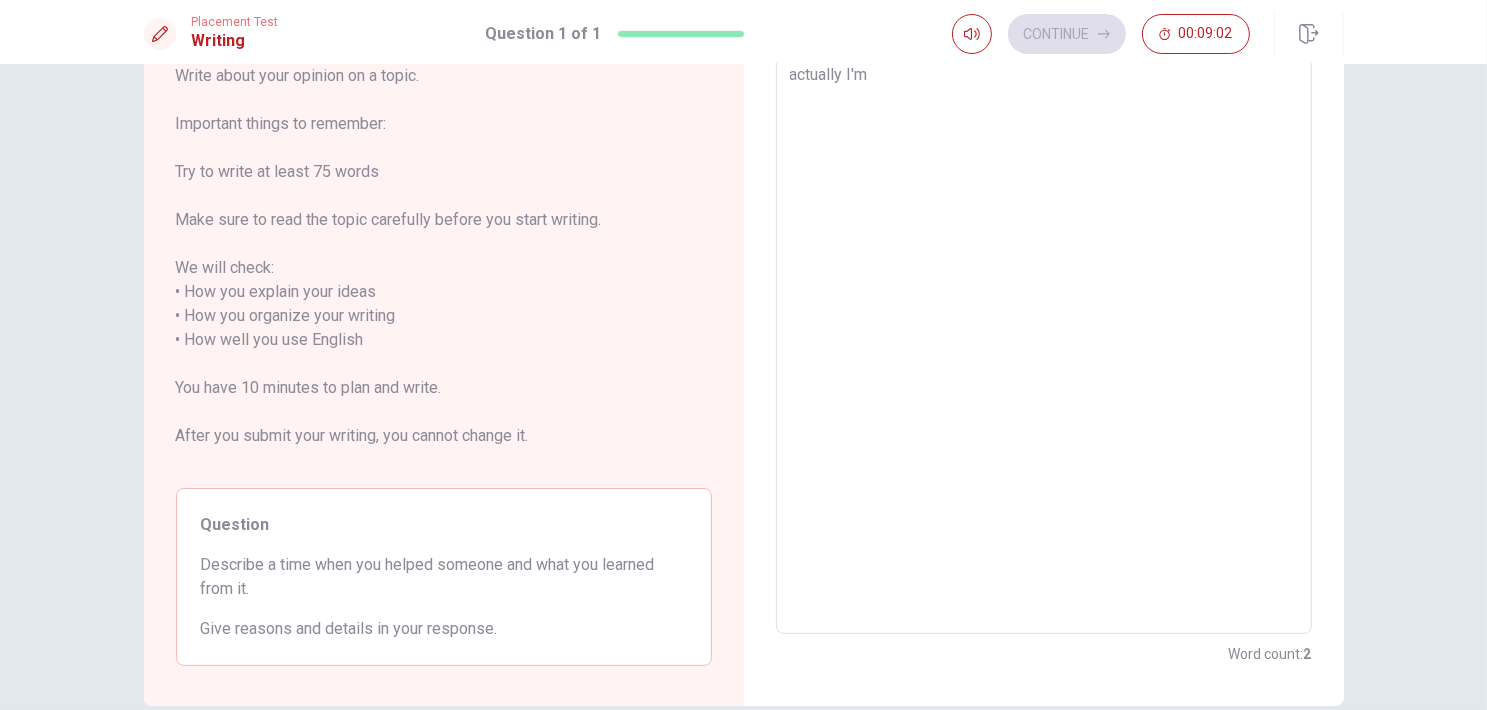 type on "x" 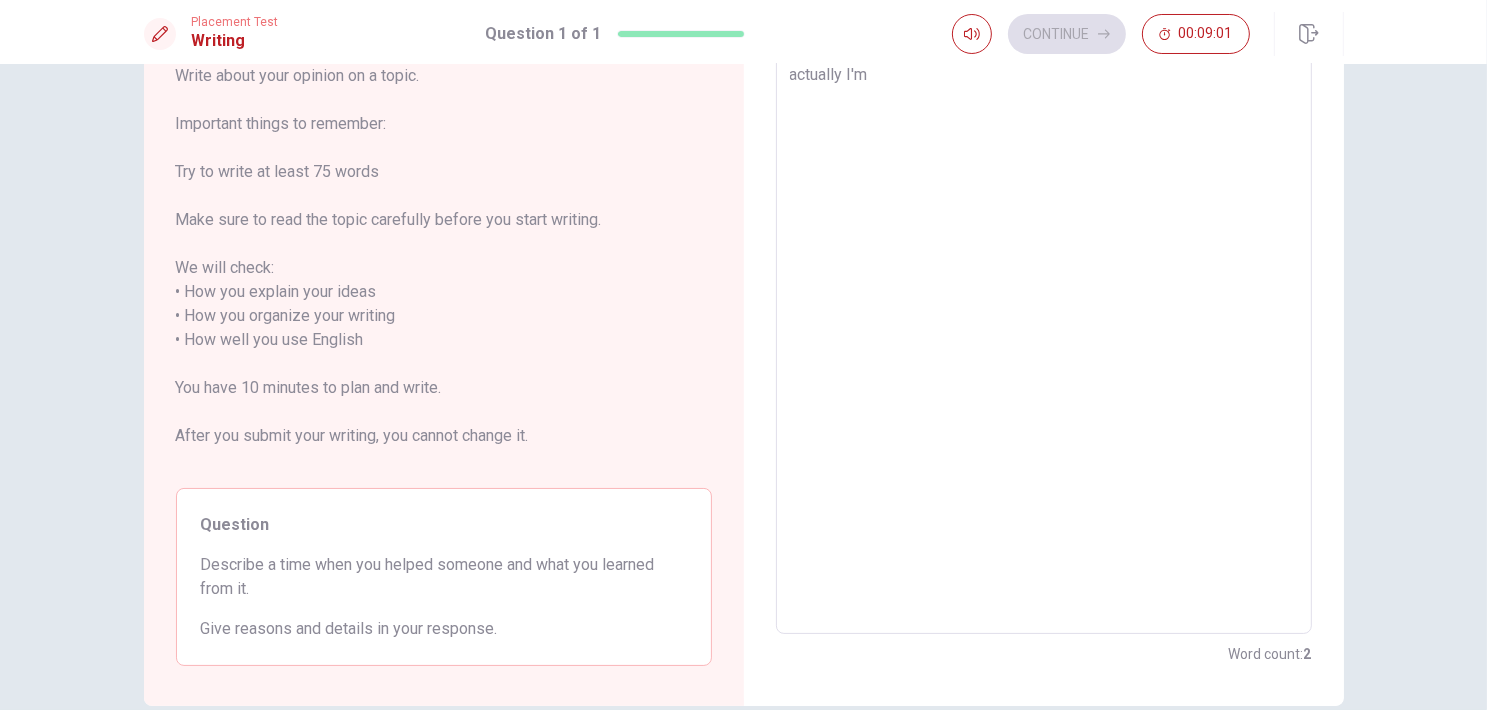 type on "x" 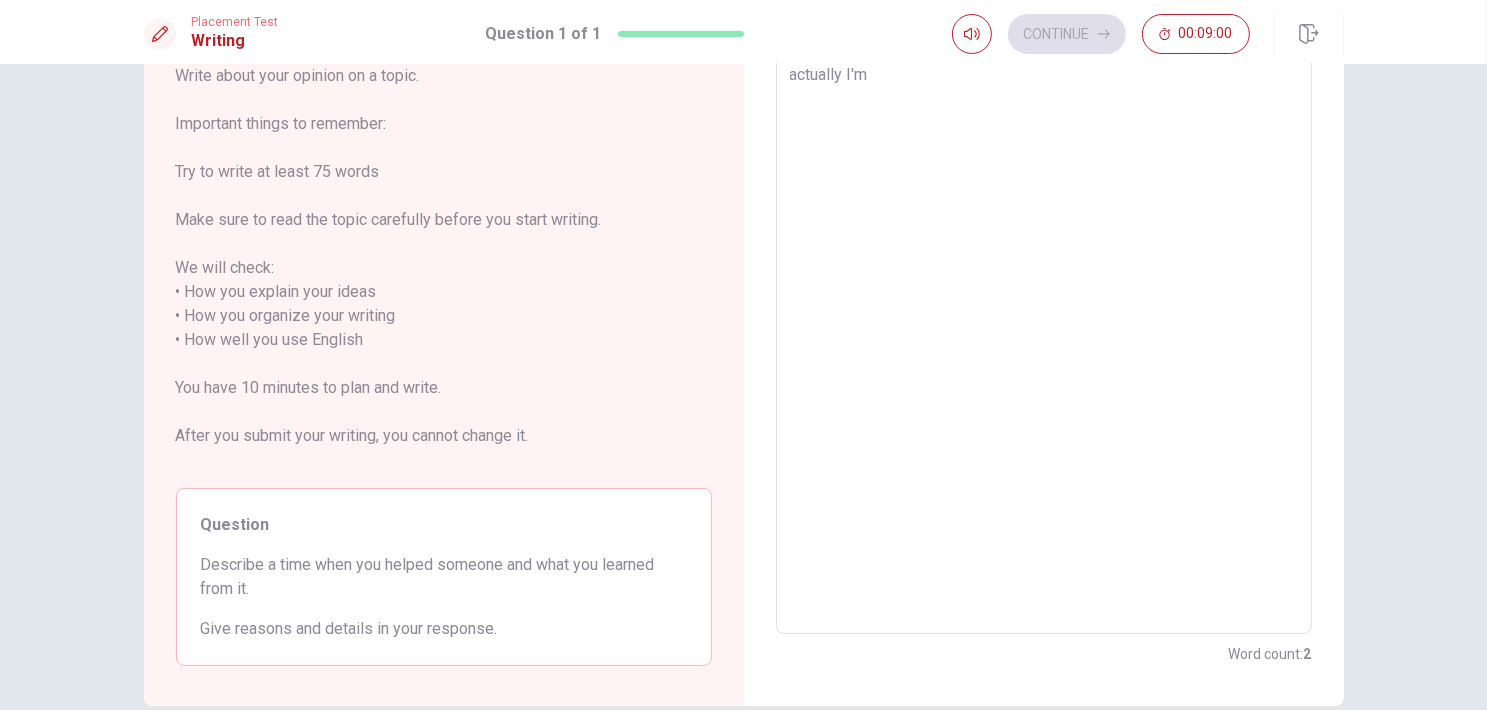 type on "ctually I'm" 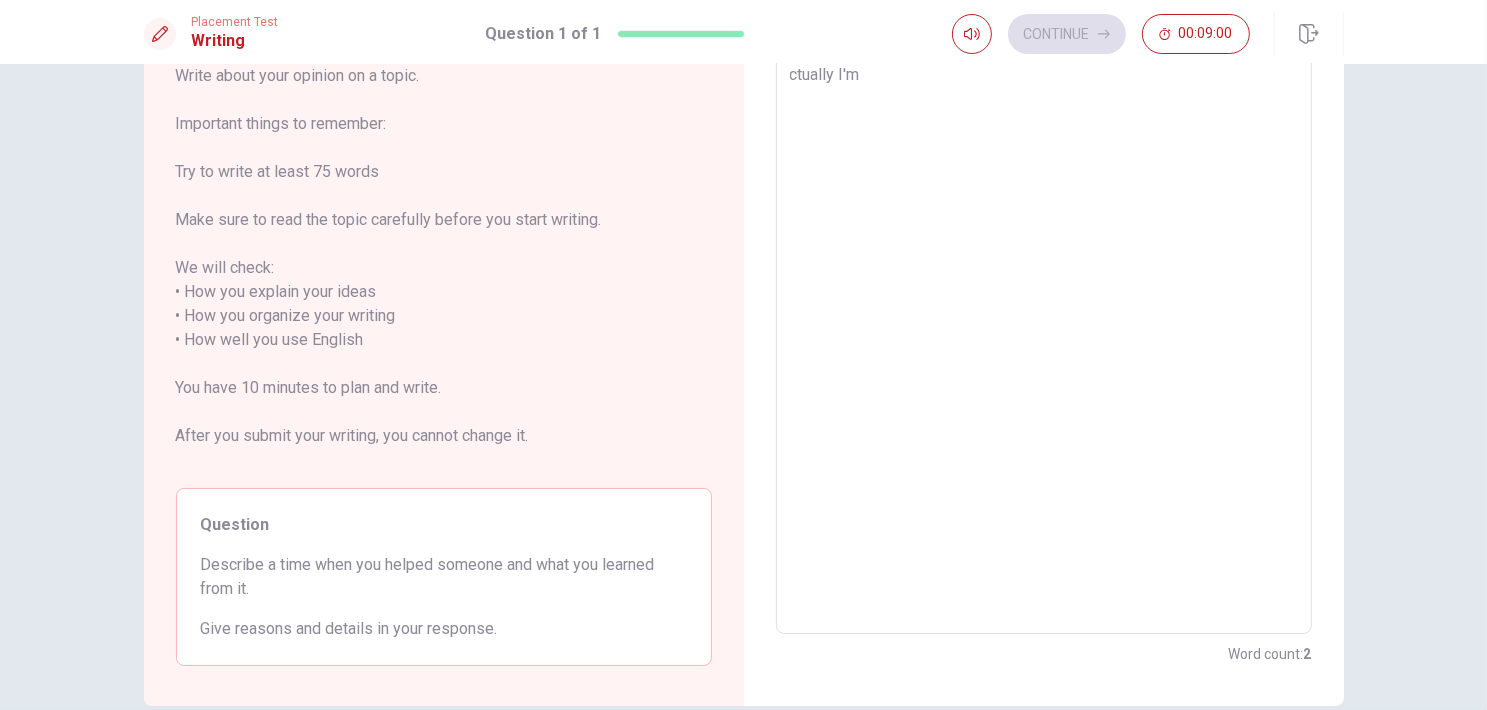 type on "x" 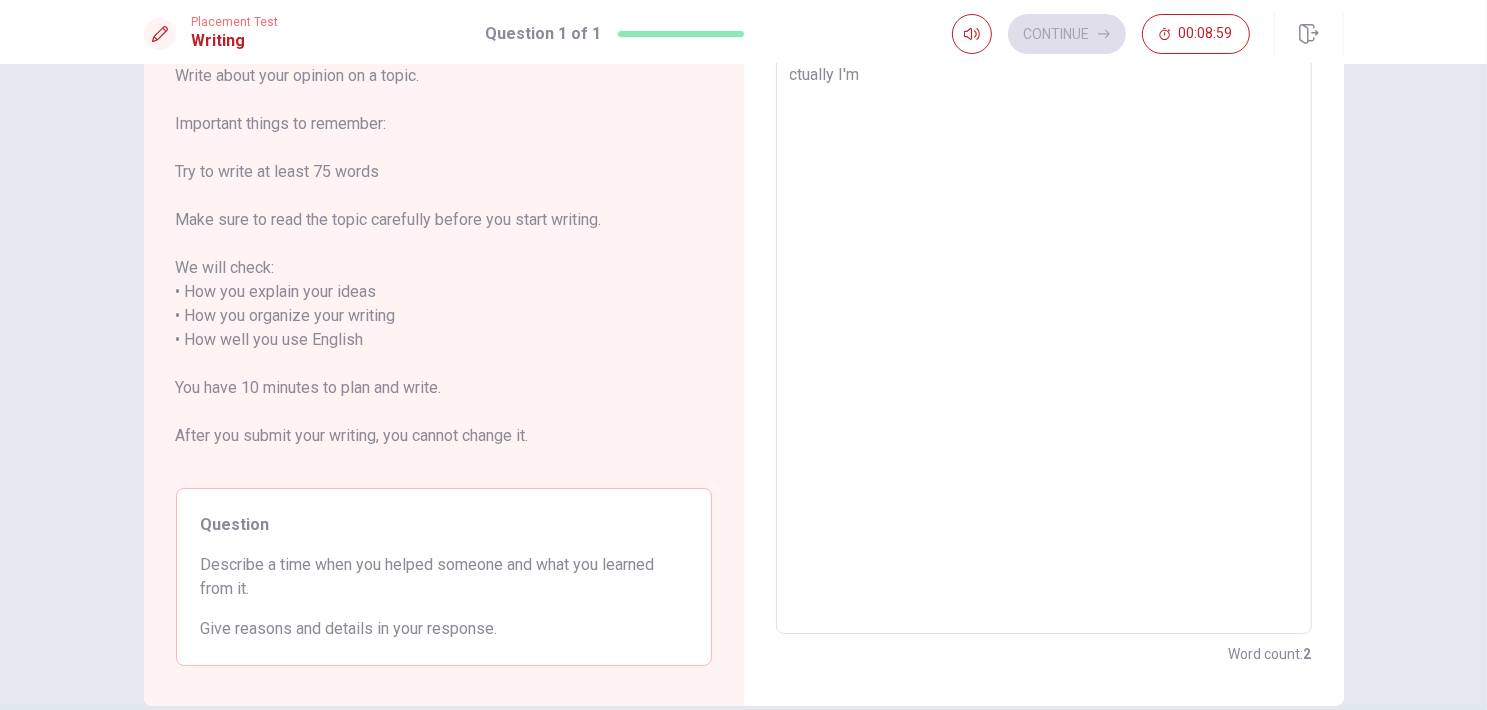 type on "Actually I'm" 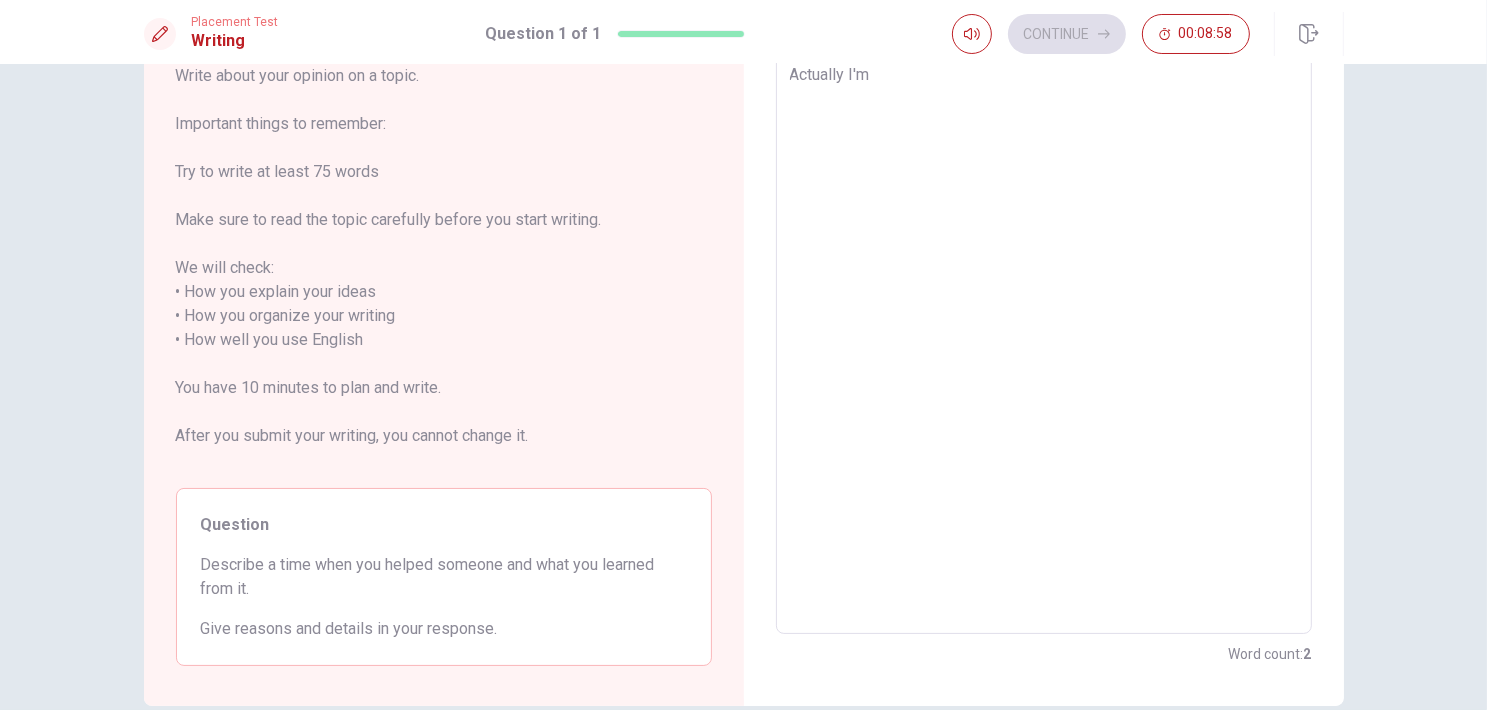 type on "x" 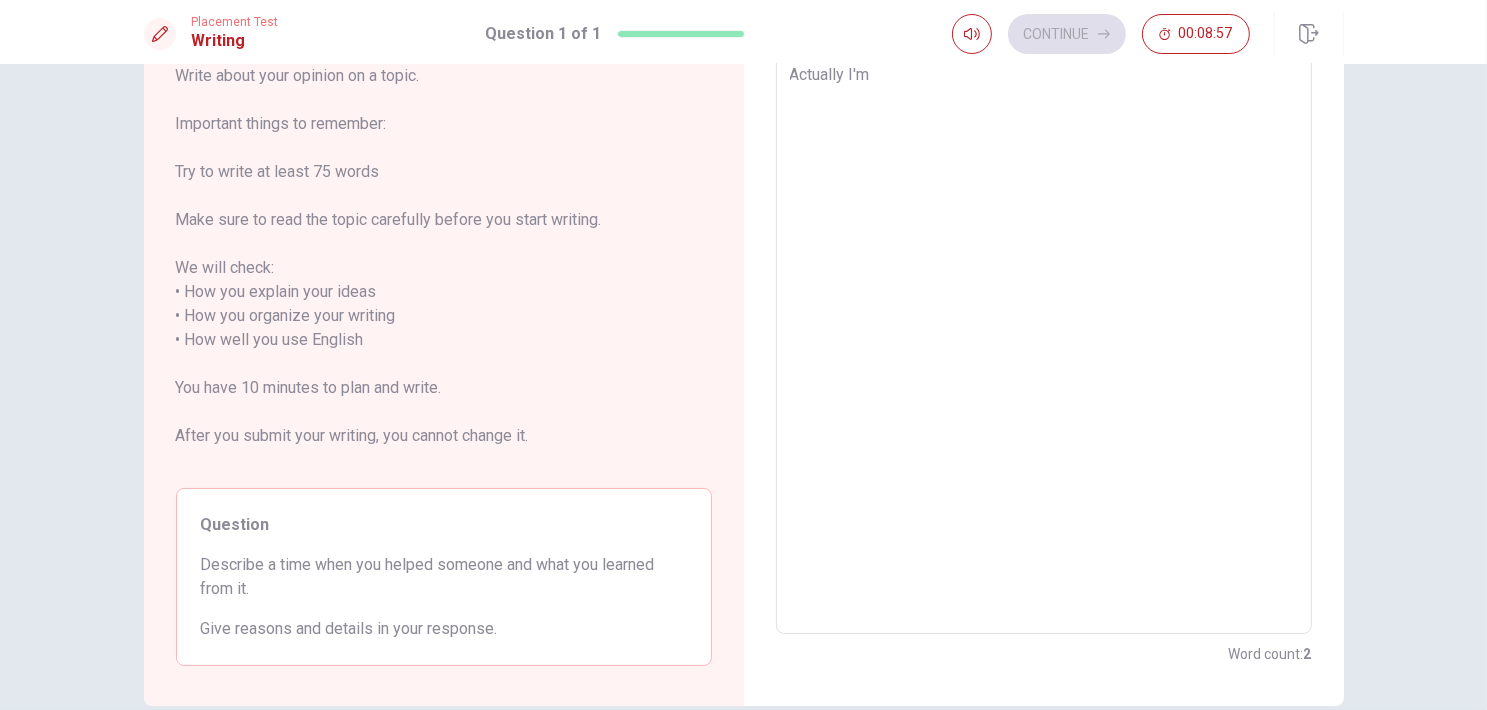 type on "Actually I'm" 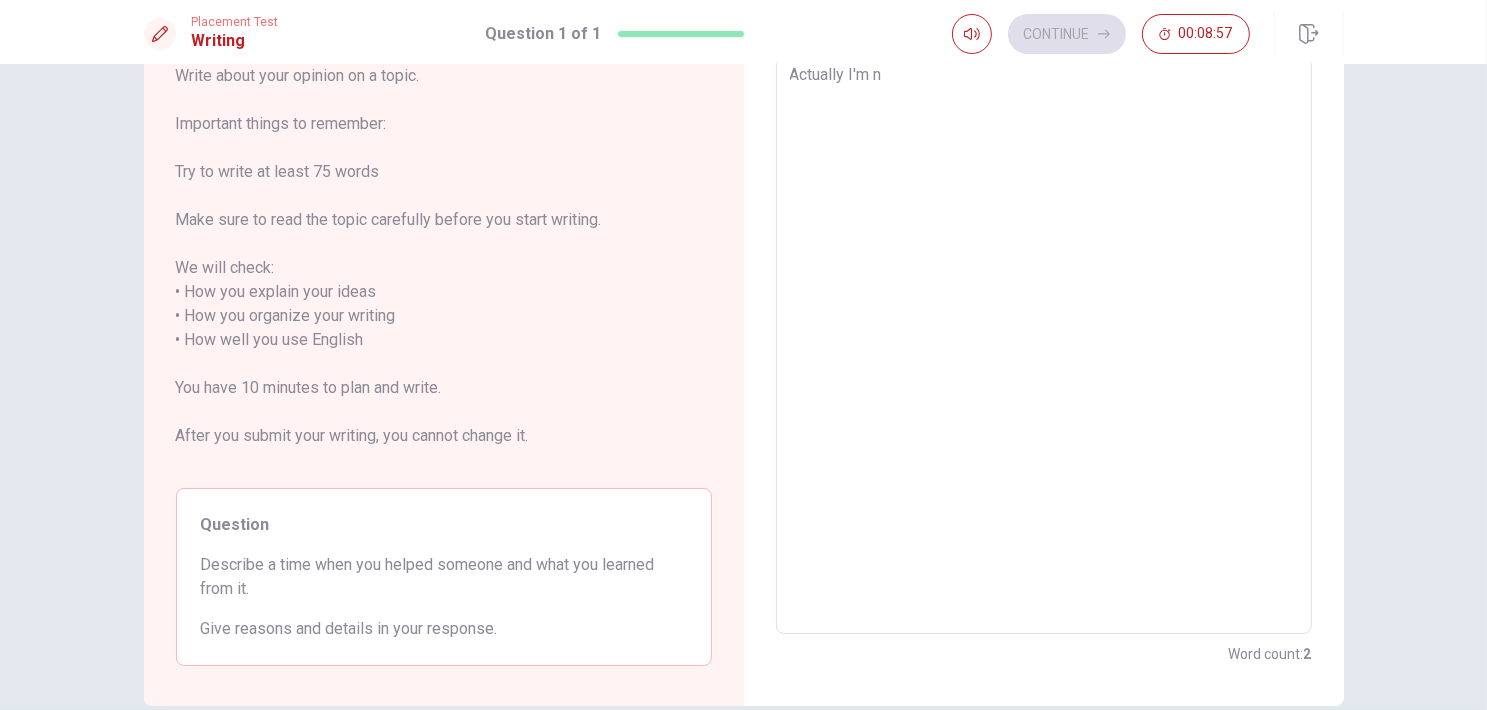 type on "x" 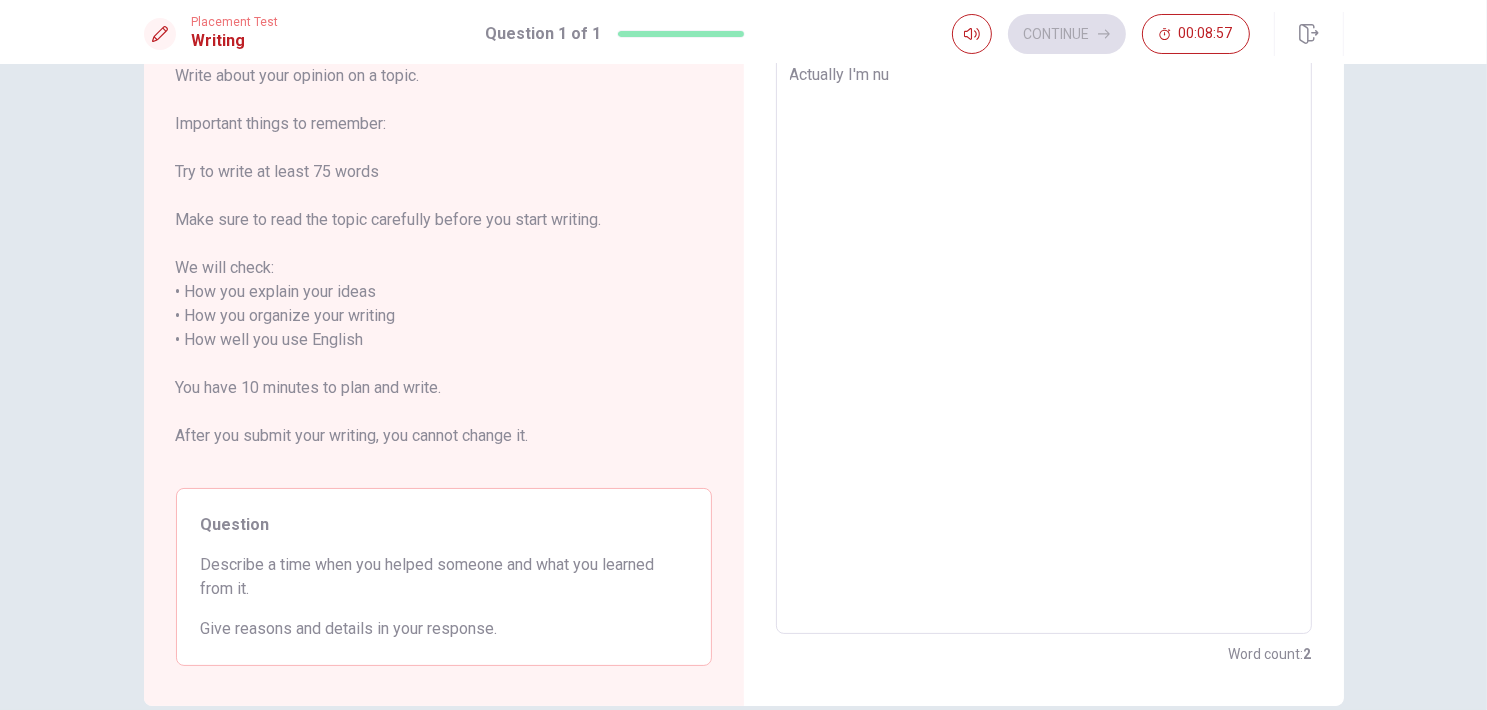 type on "x" 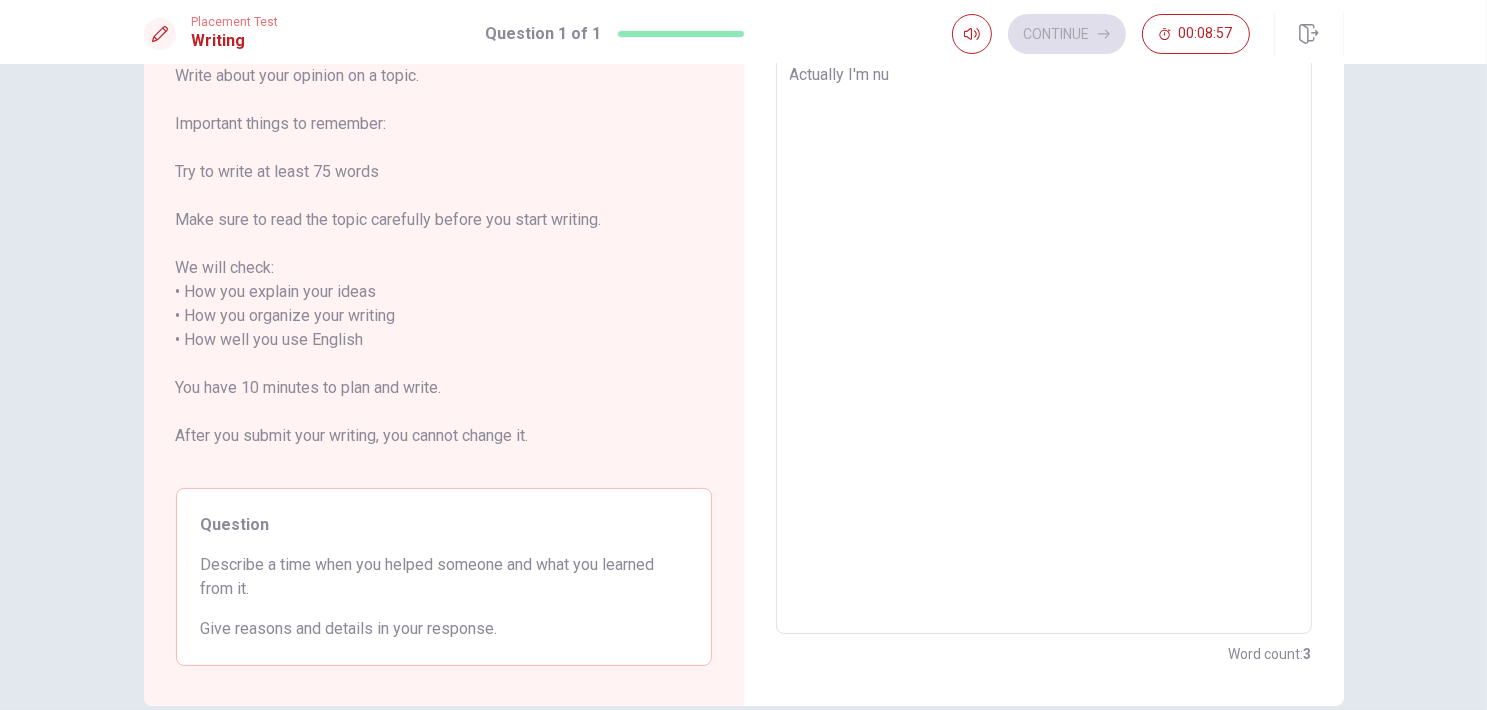 type on "Actually I'm nur" 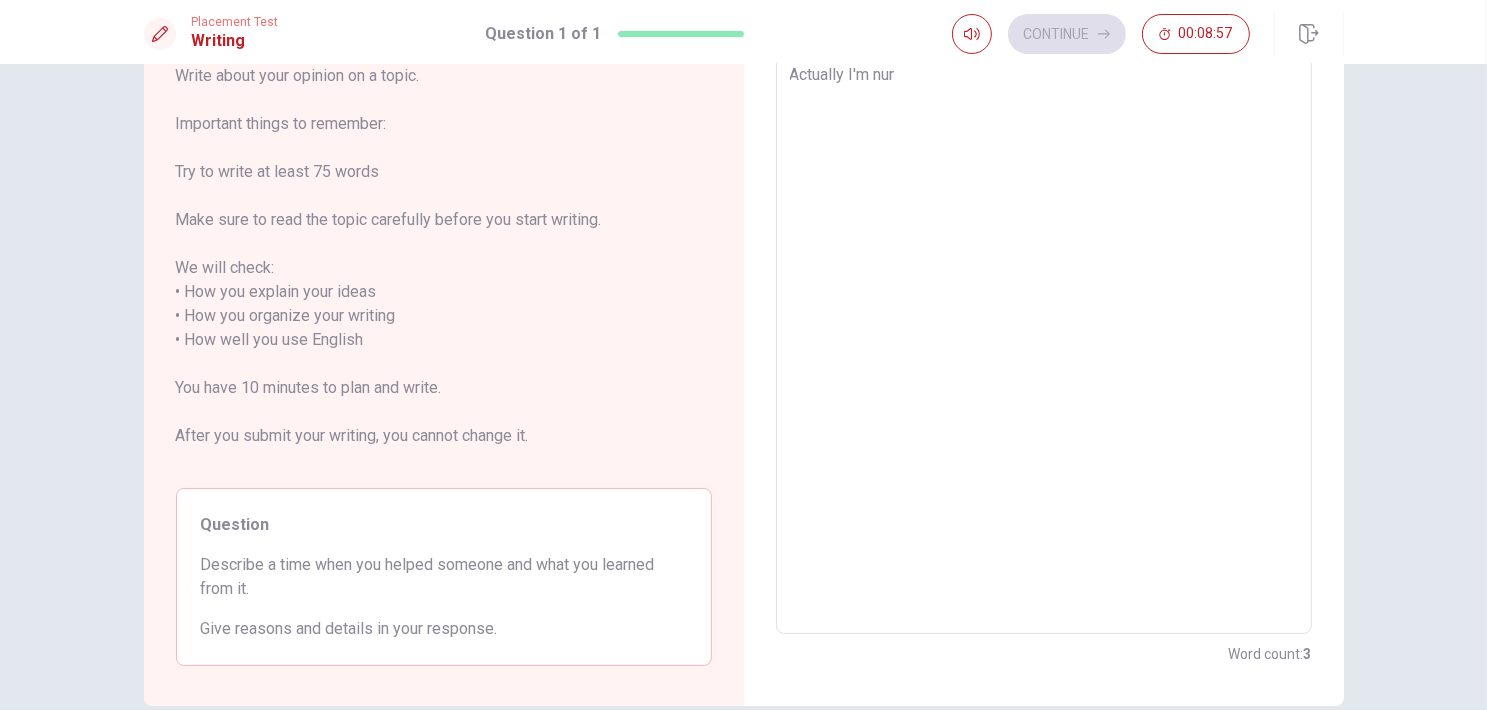 type on "x" 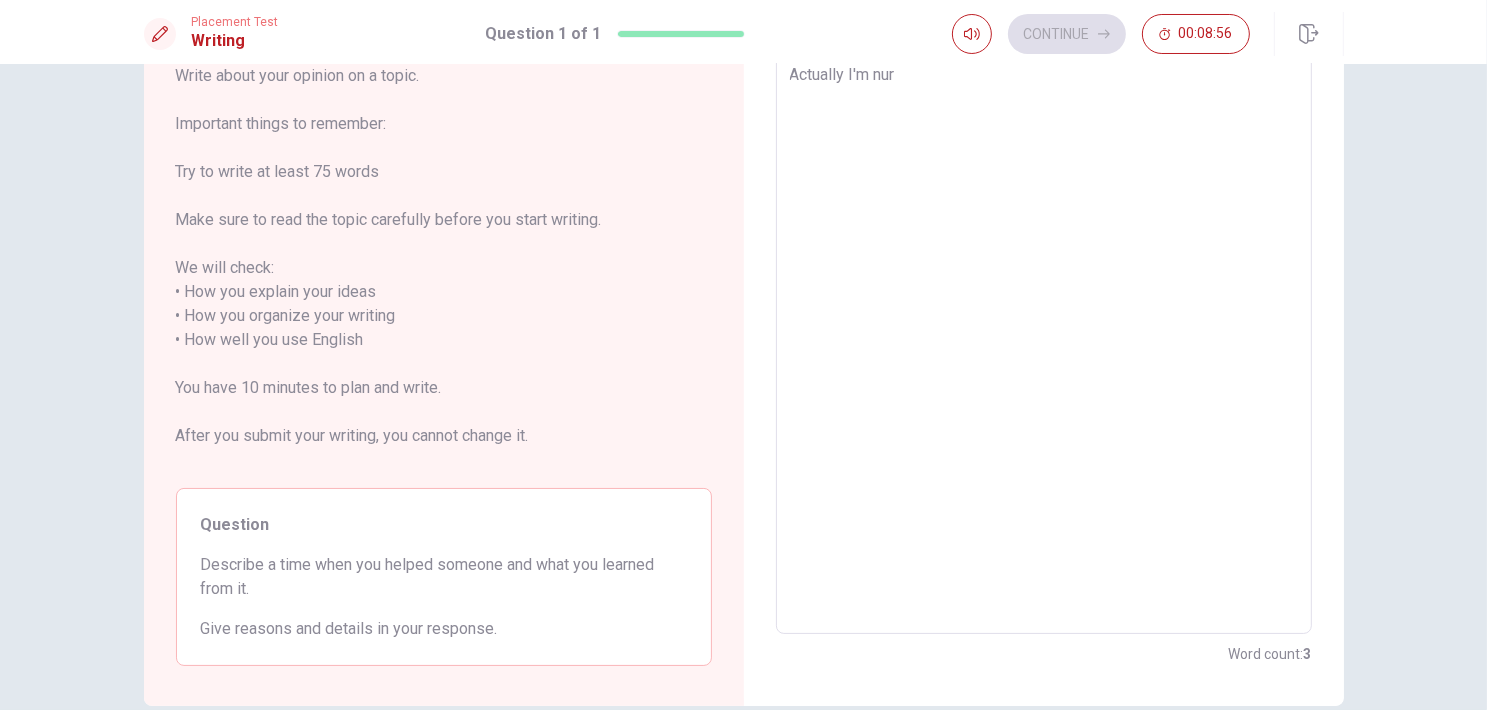 type on "Actually I'm nurs" 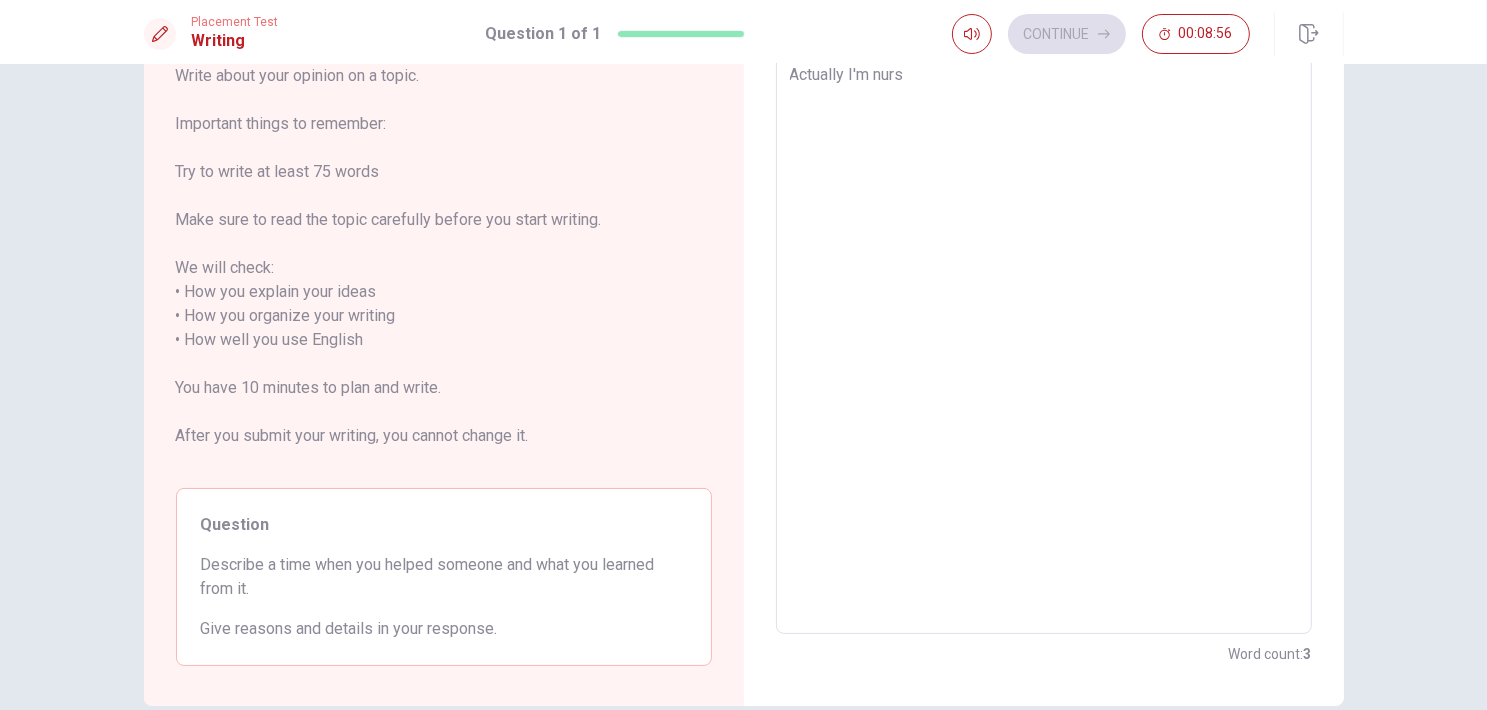 type on "x" 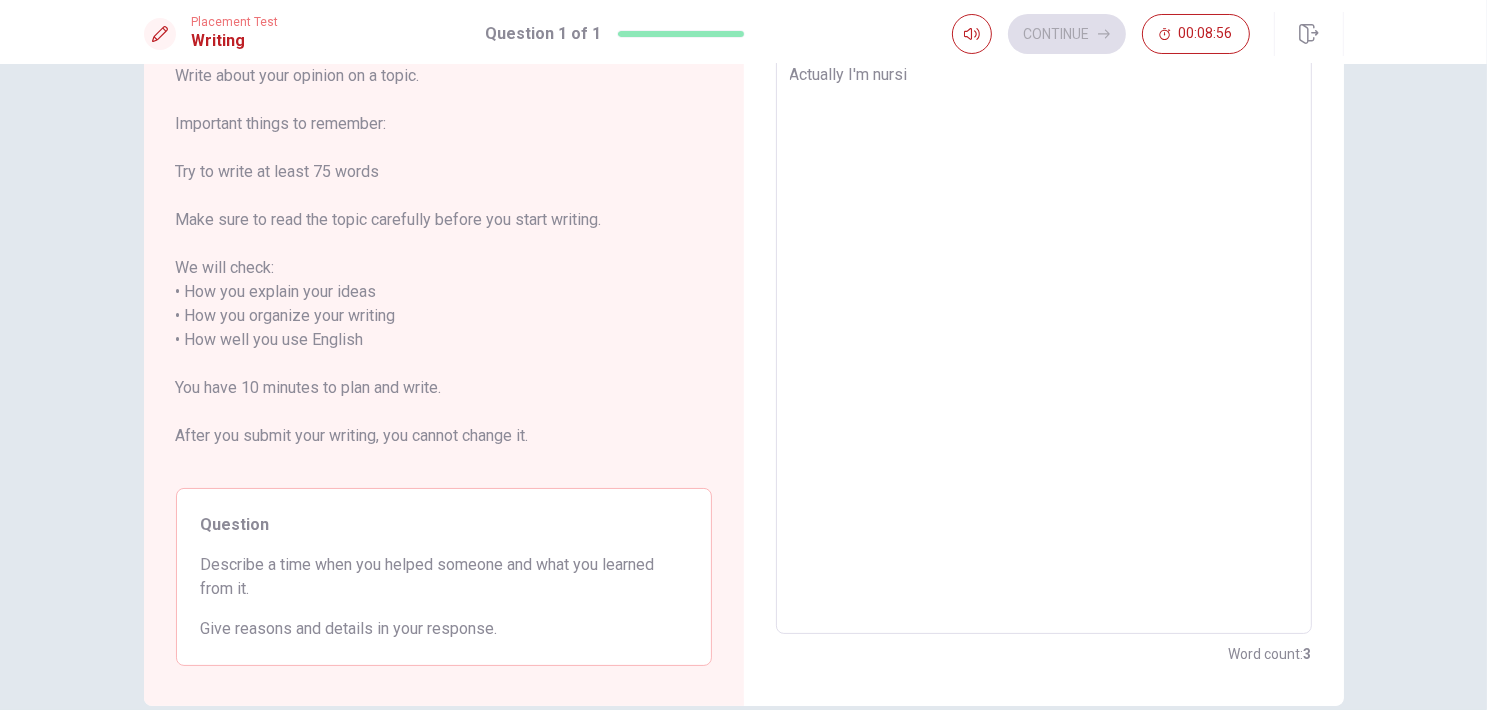 type on "x" 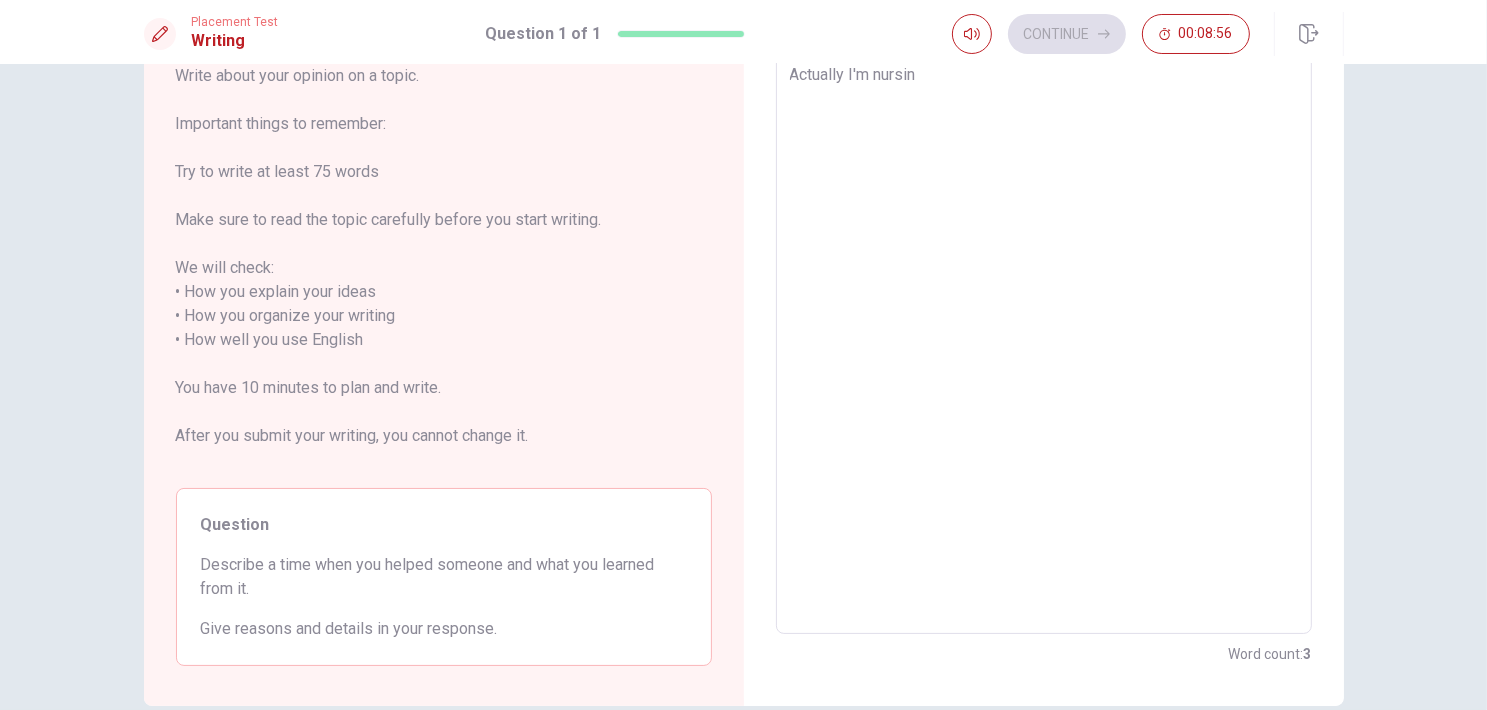 type on "x" 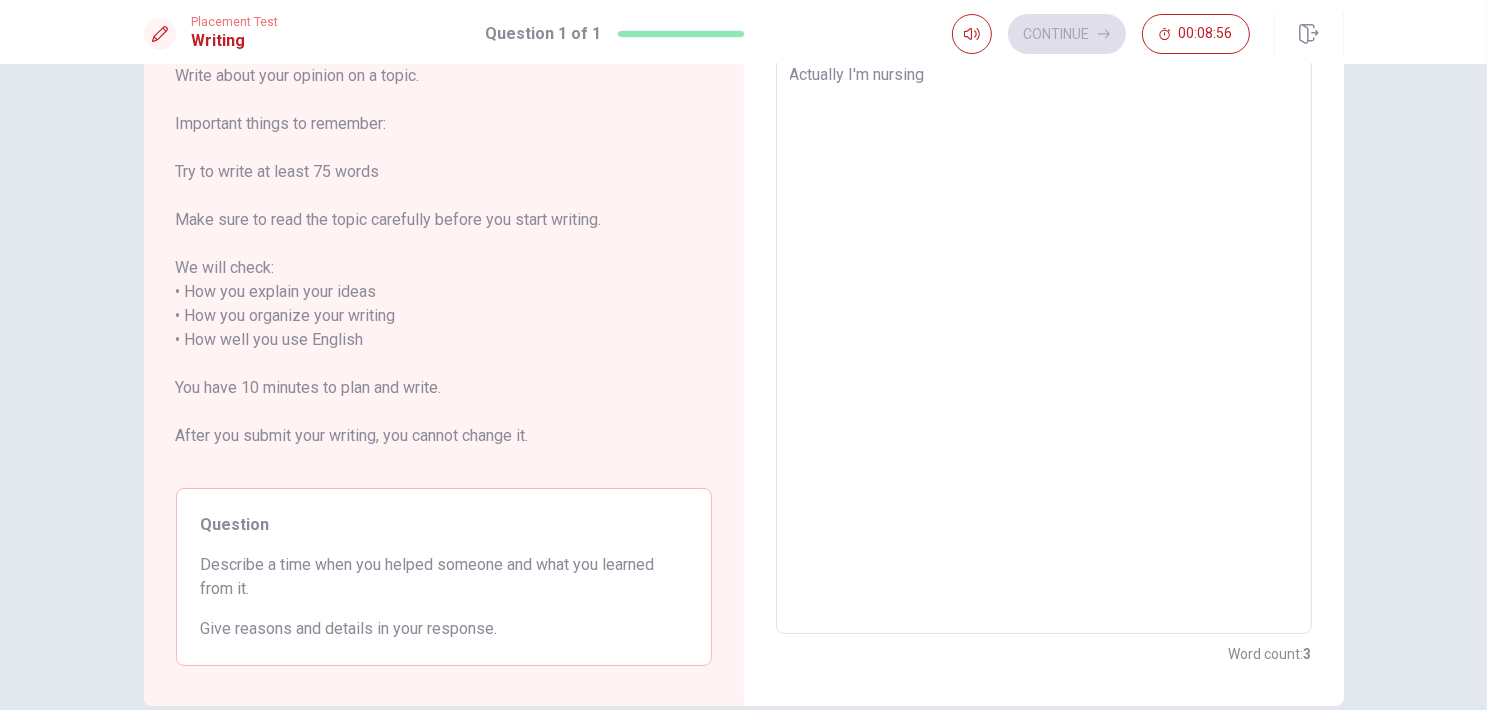 type on "Actually I'm nursing" 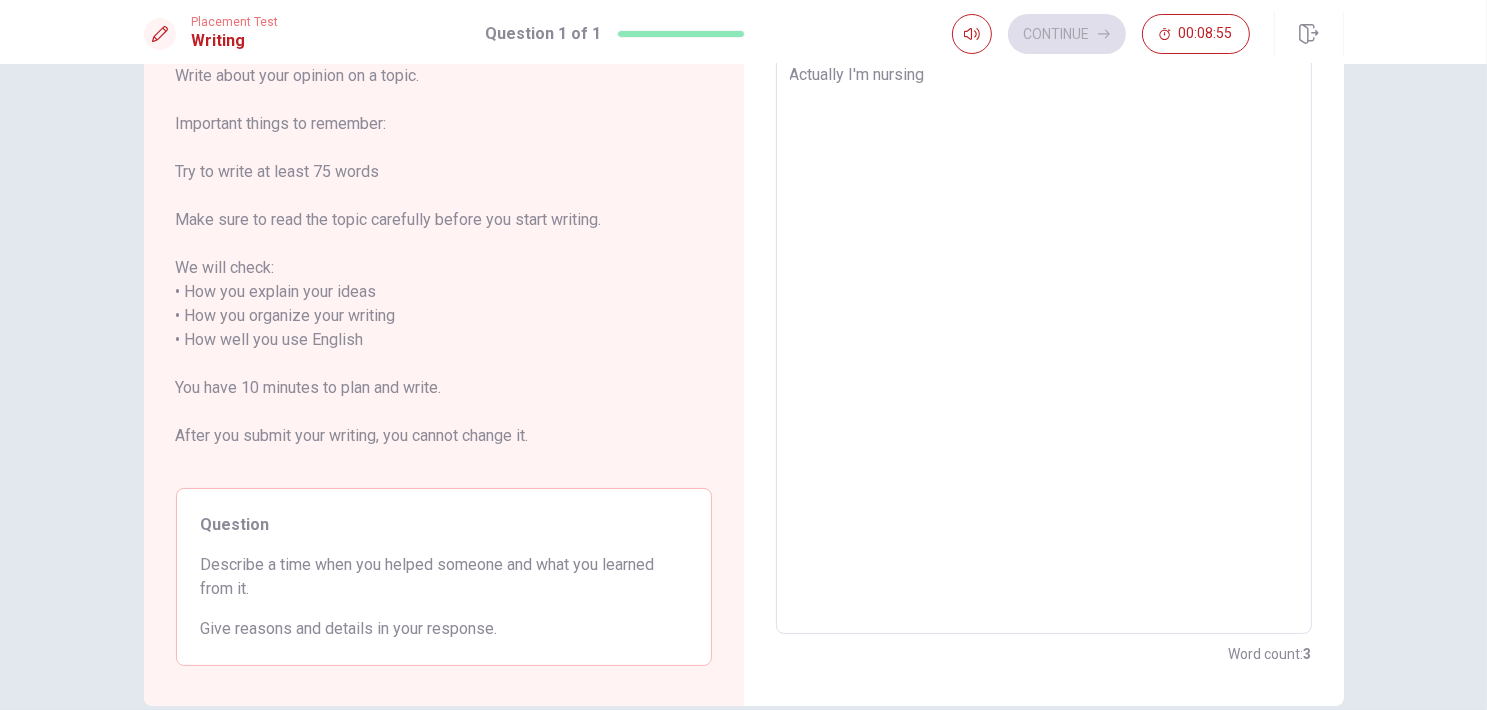 type on "x" 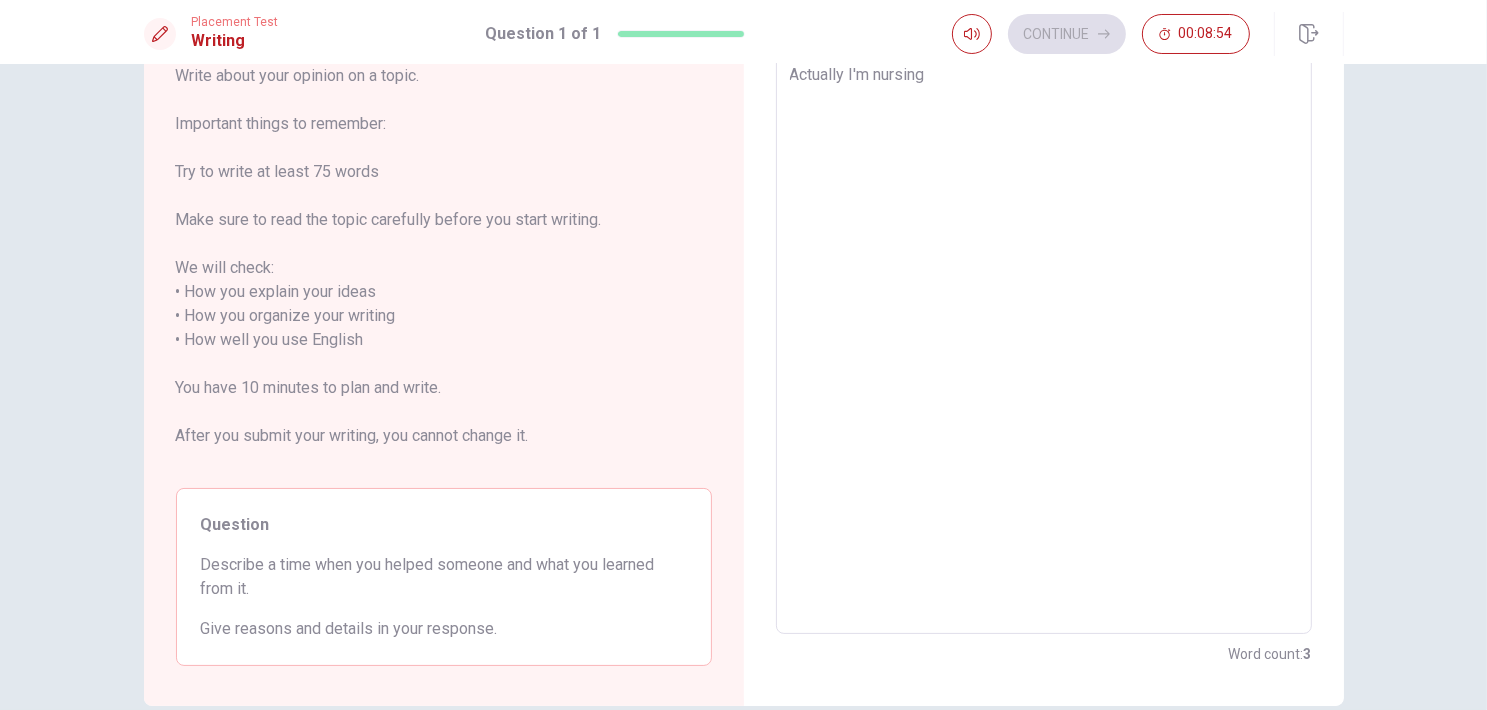 type on "Actually I'm nursing" 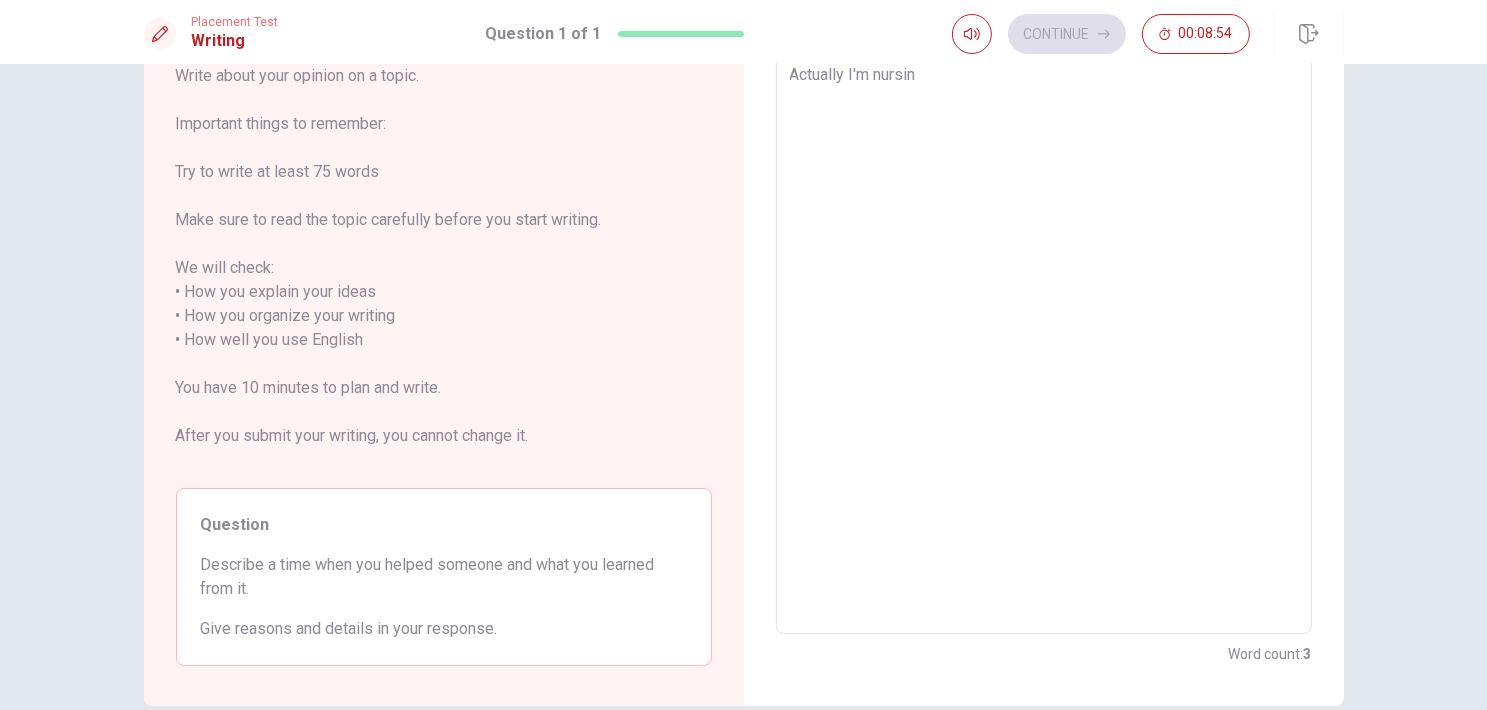 type on "x" 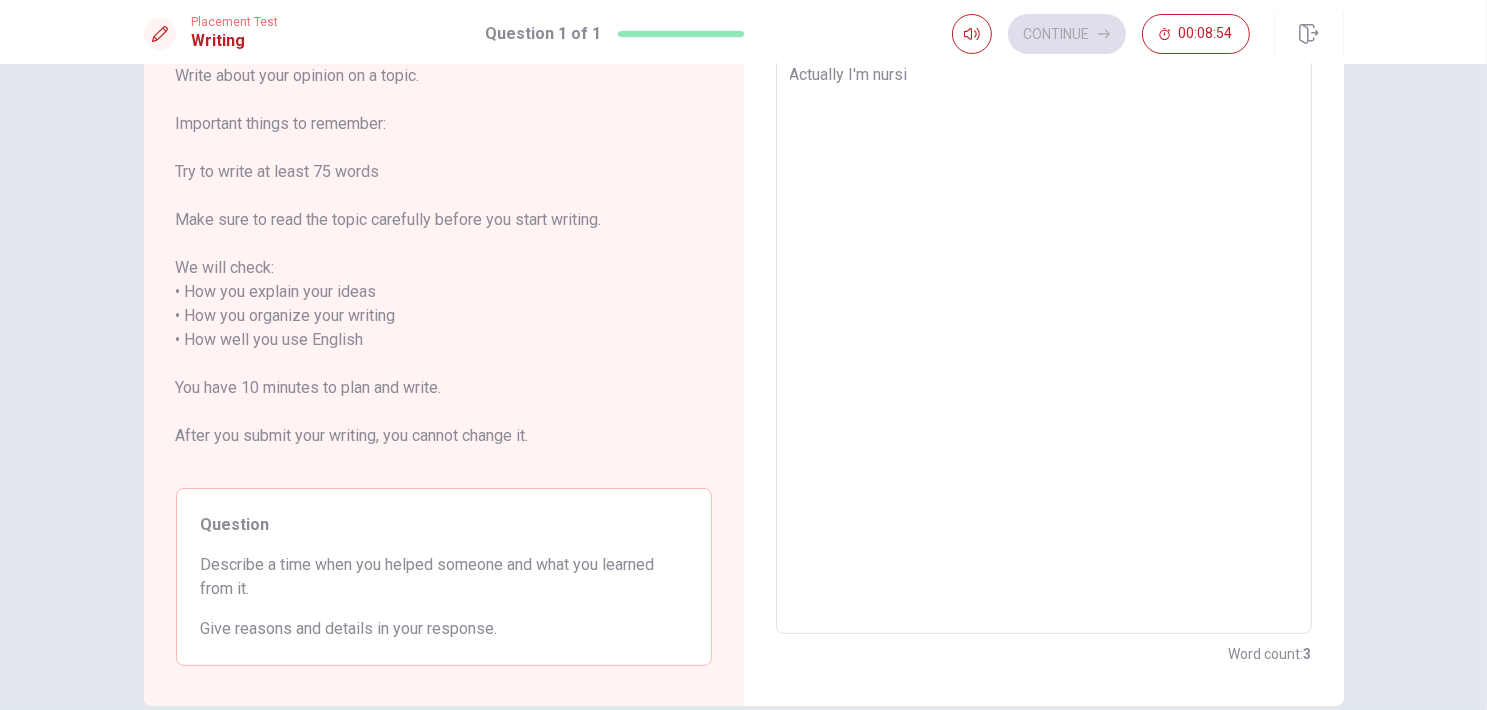 type on "x" 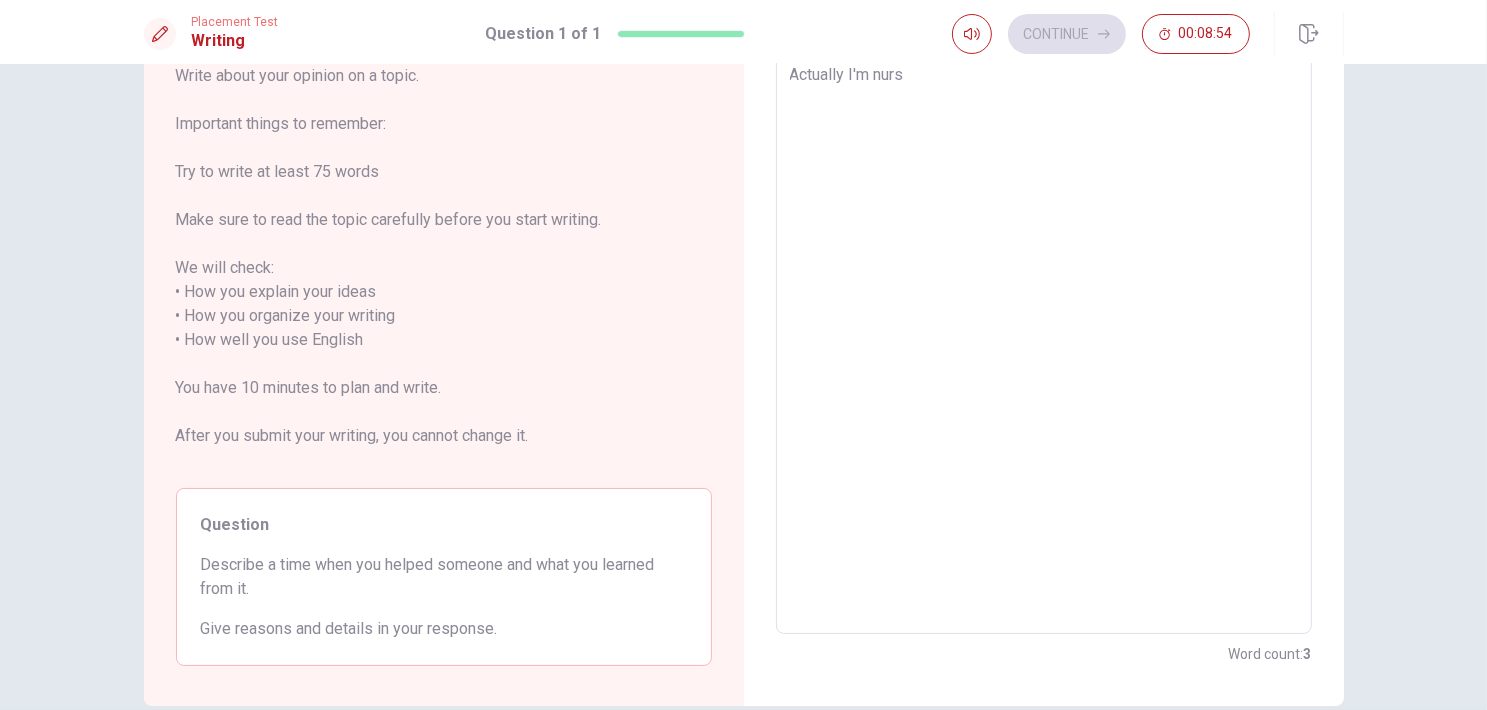 type on "x" 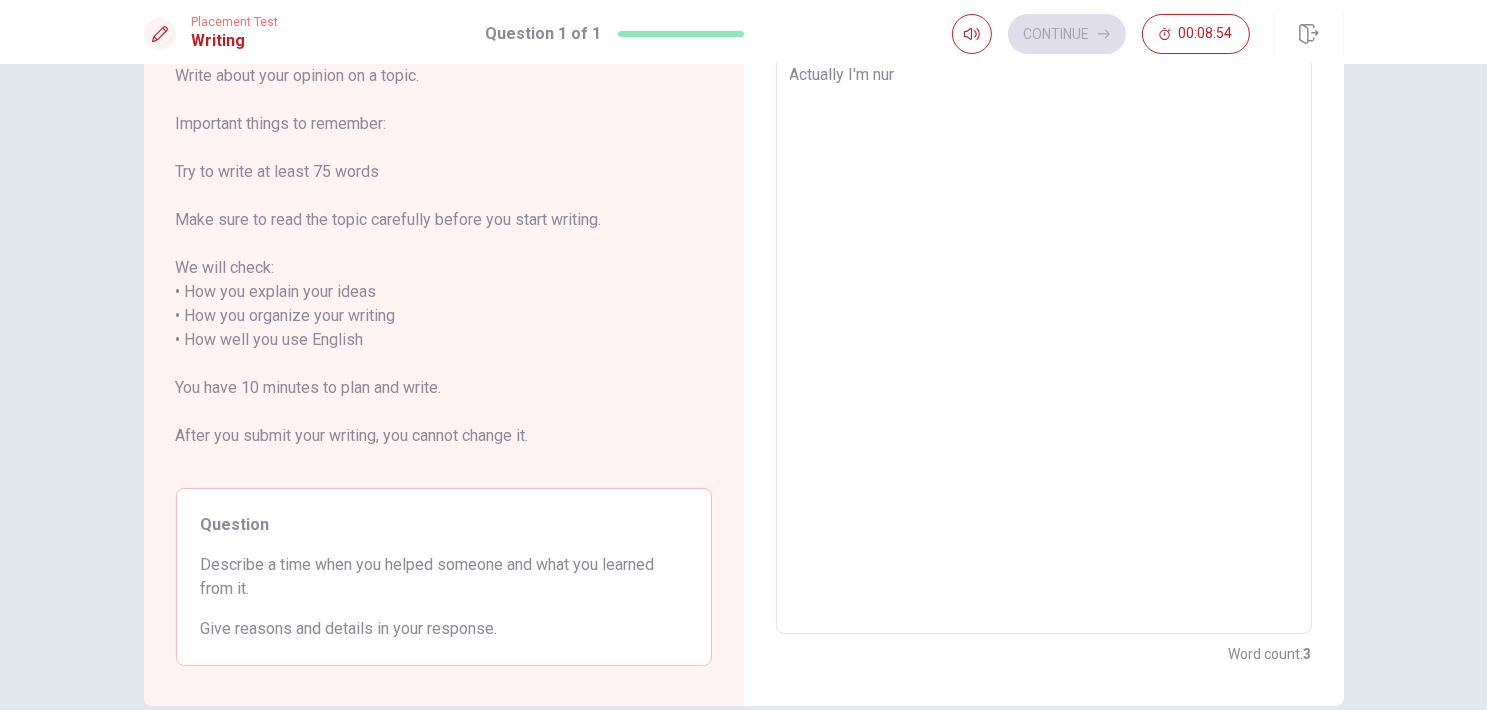 type on "x" 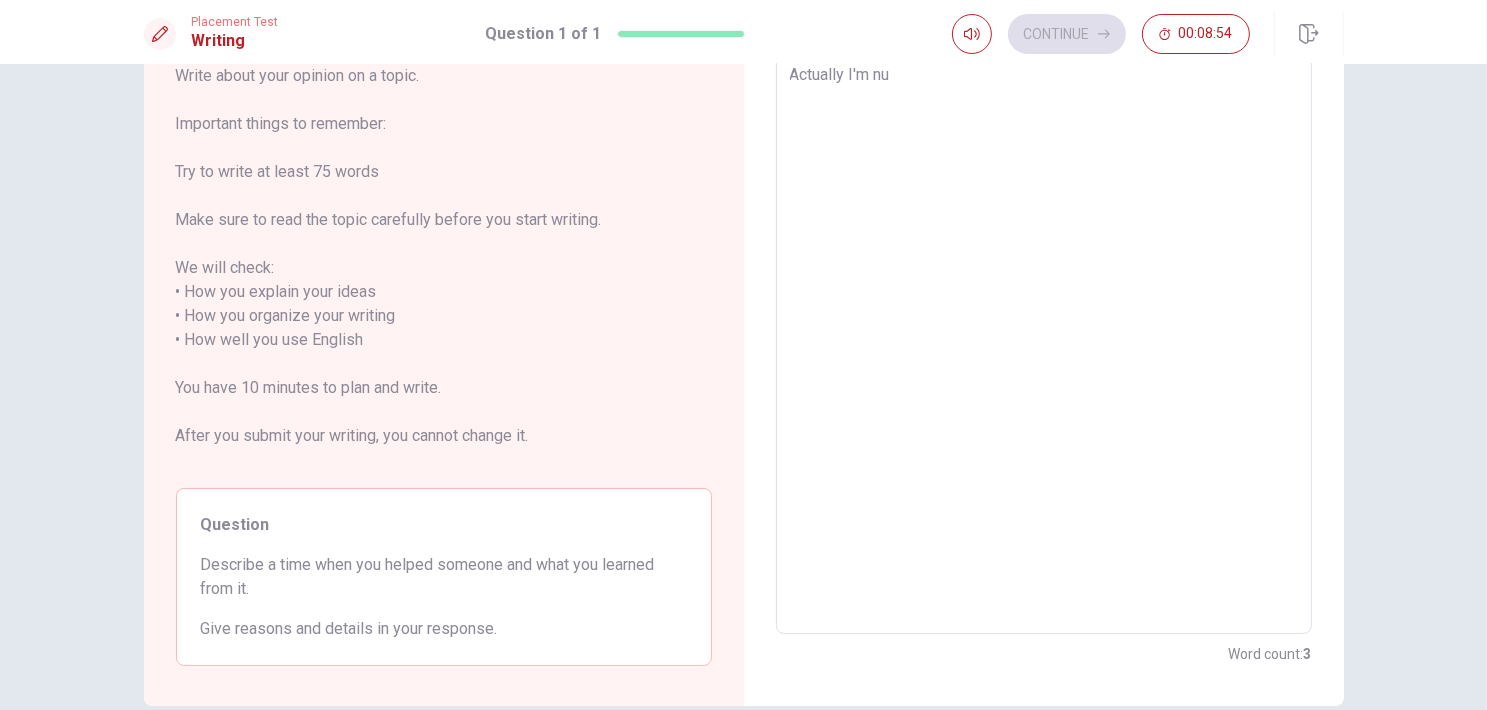 type on "x" 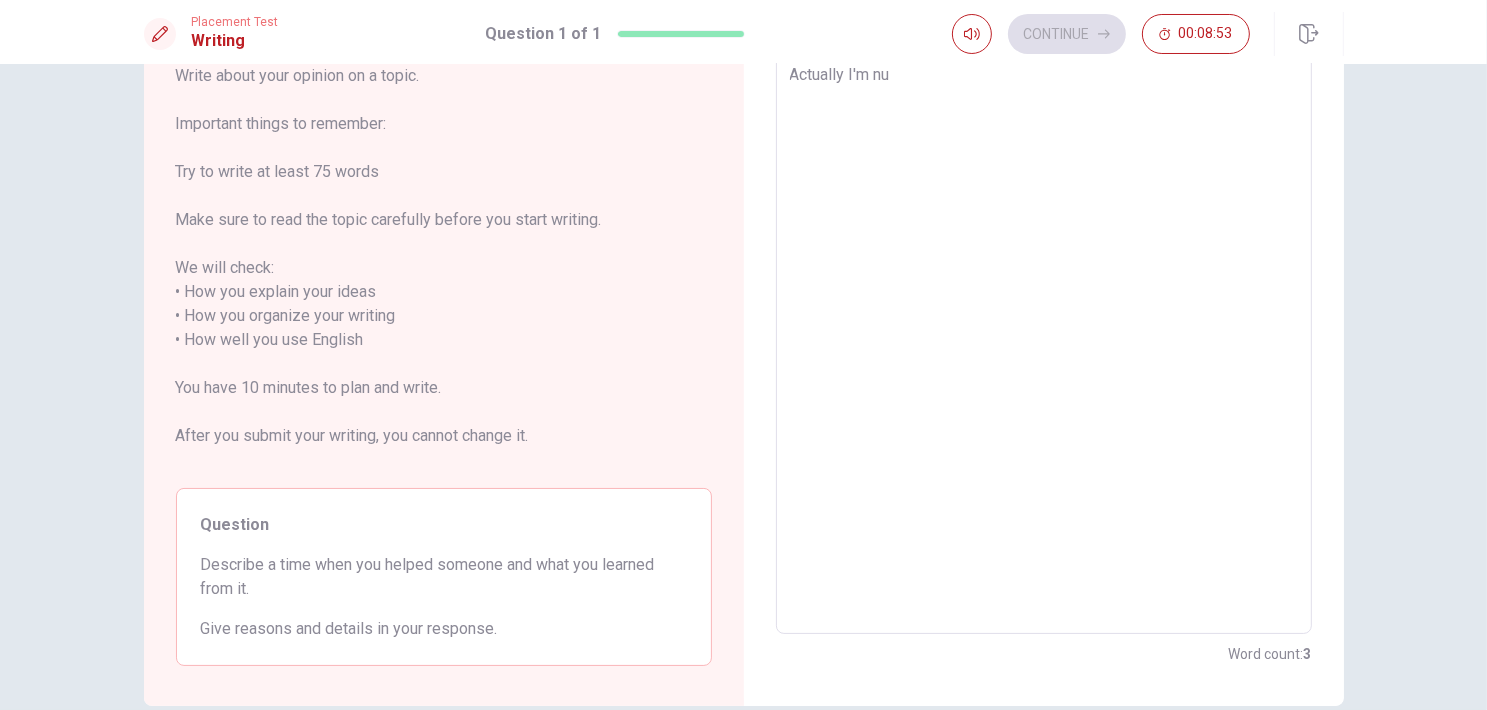 type on "Actually I'm n" 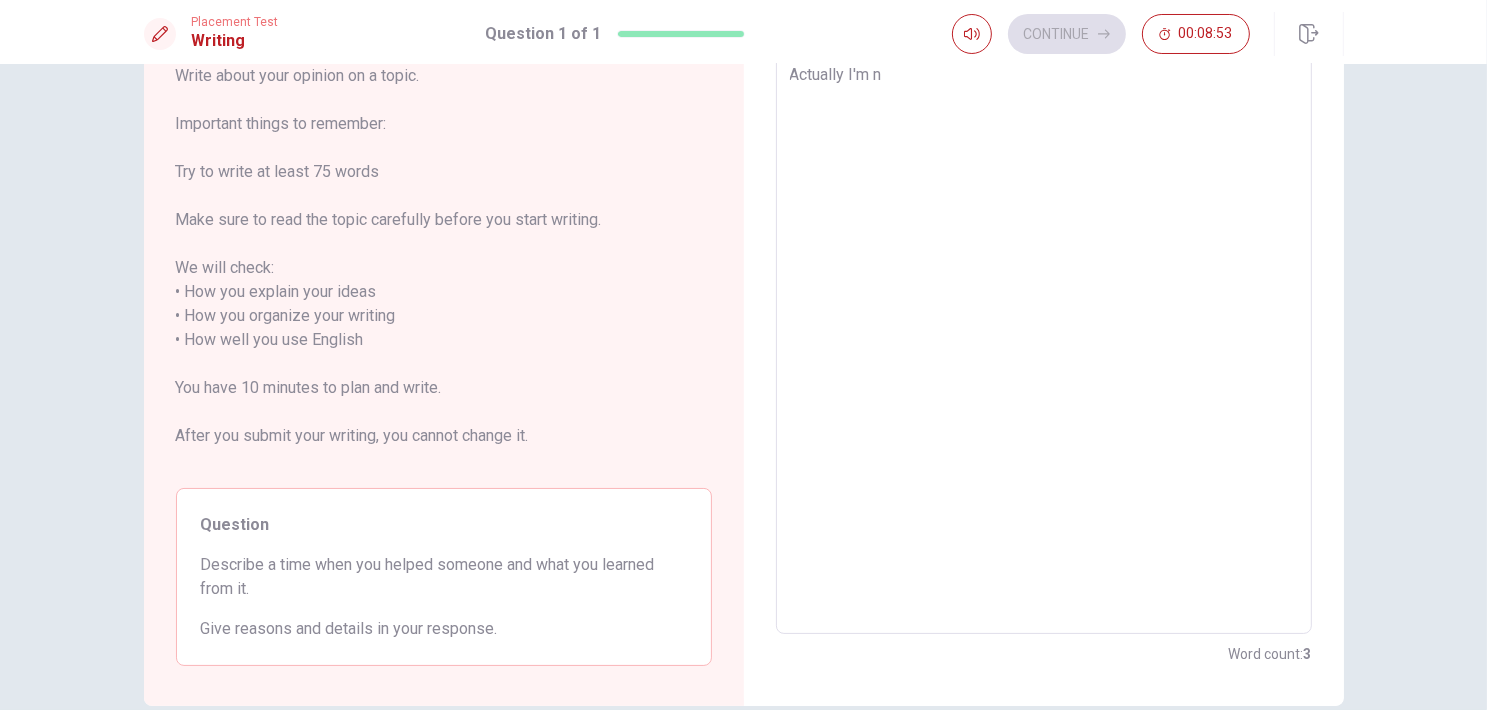 type on "x" 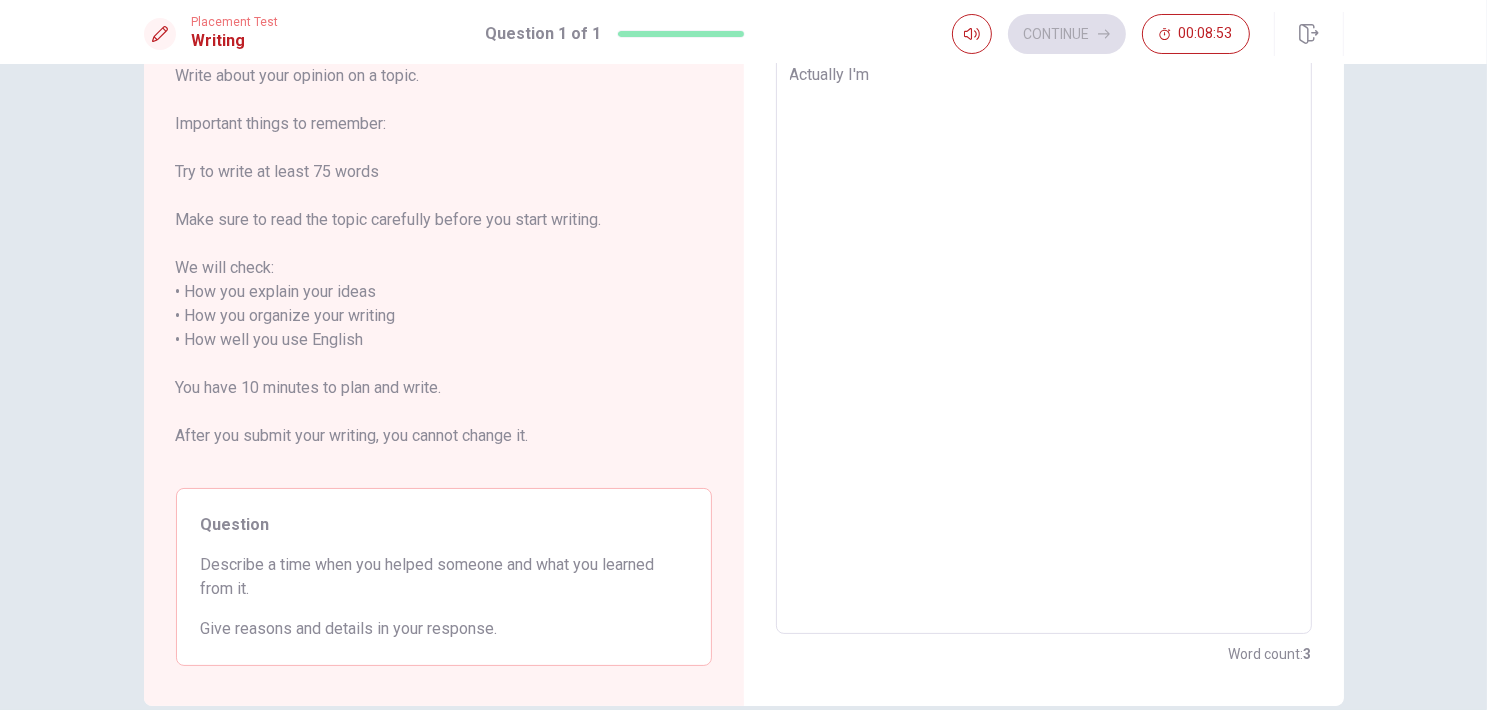 type on "x" 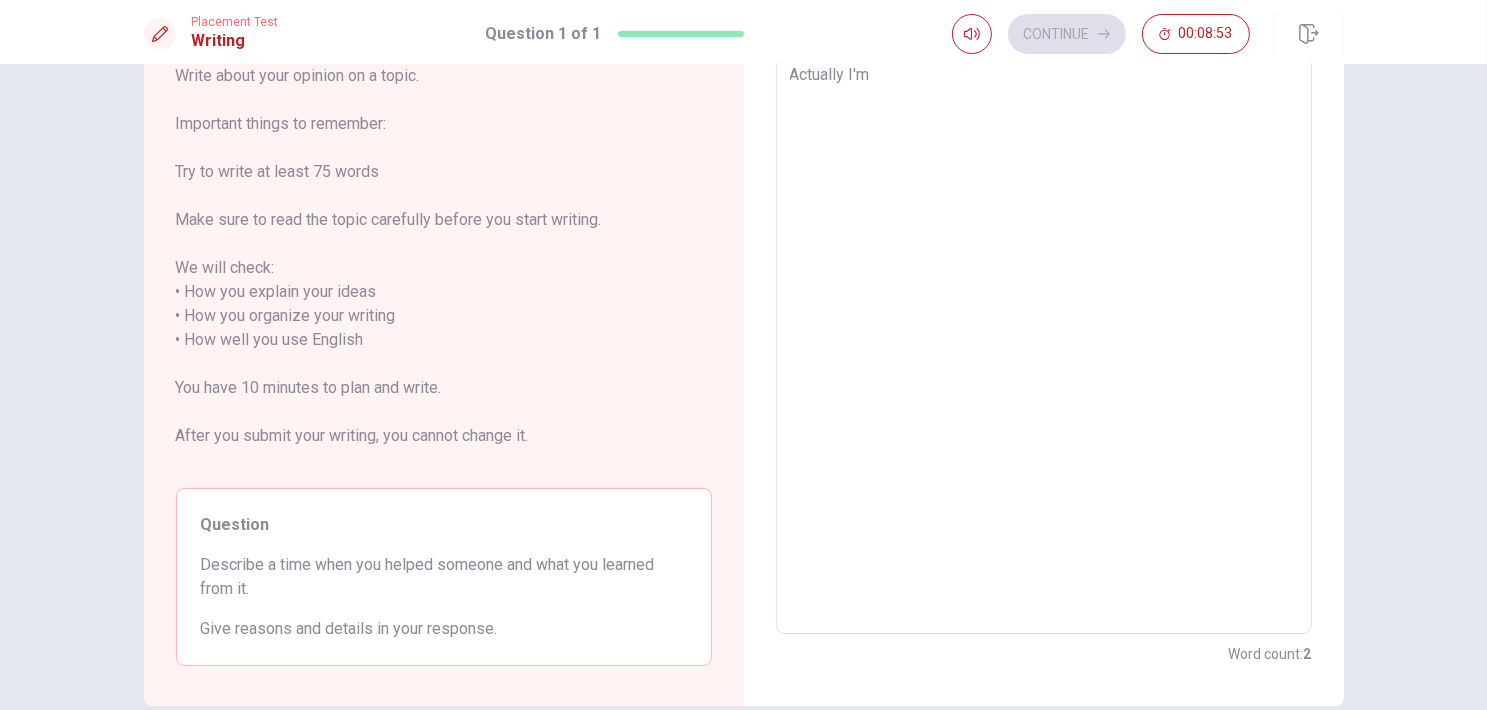 type on "x" 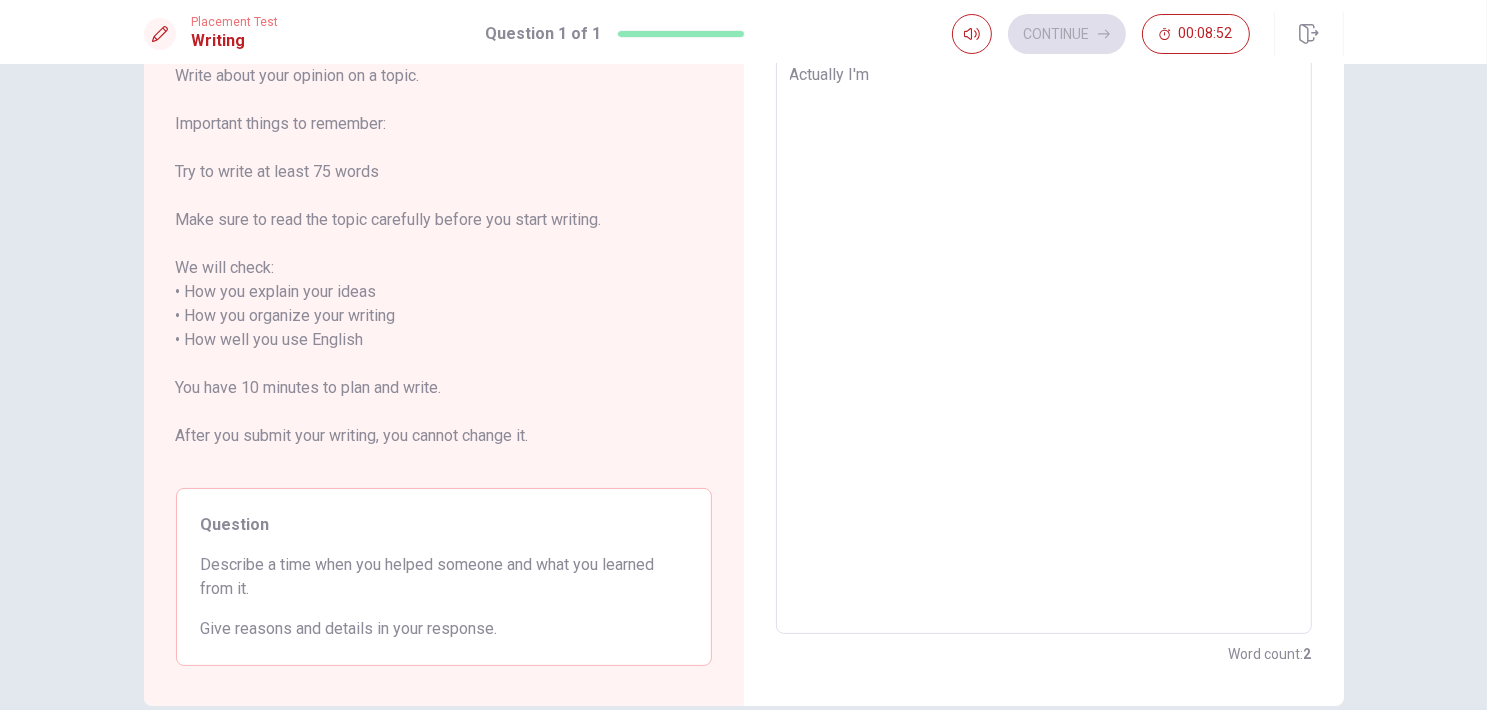type on "Actually I'm" 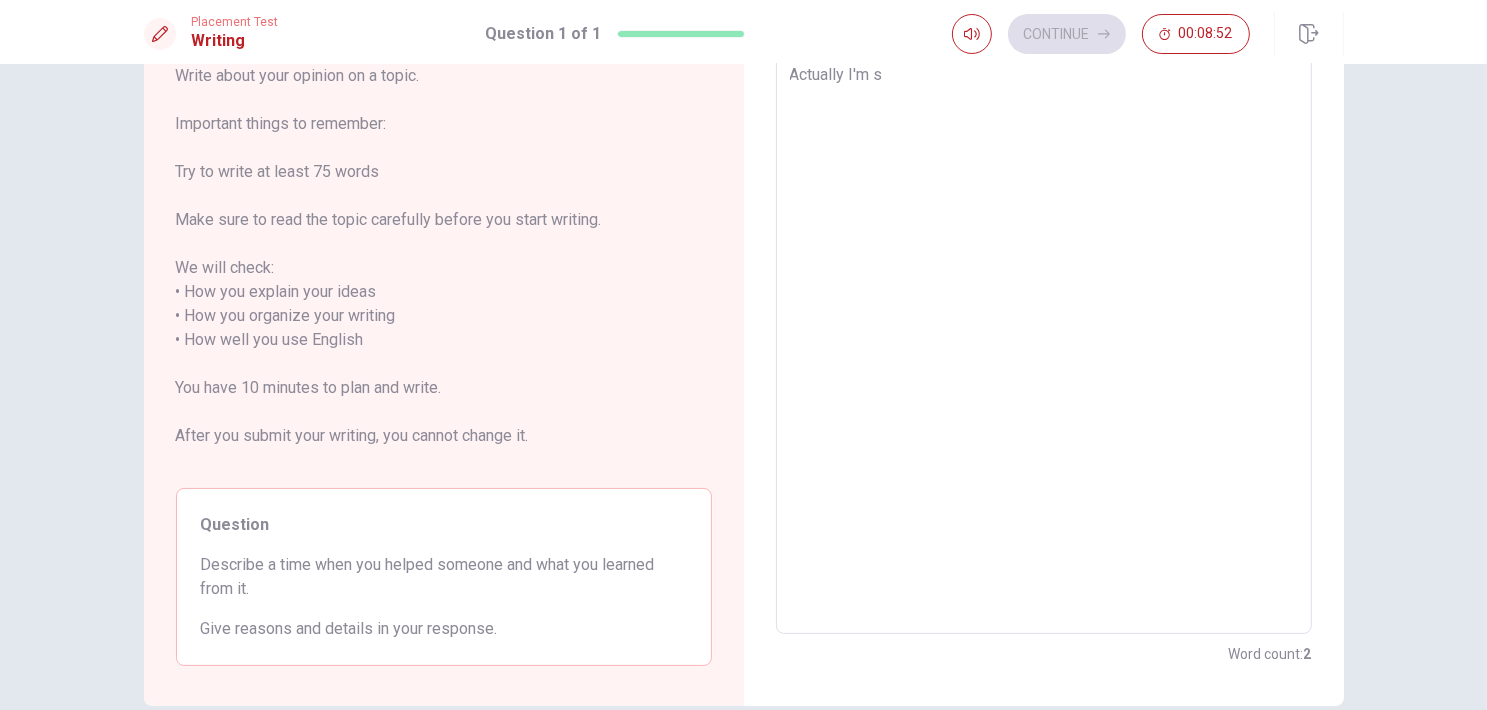 type on "x" 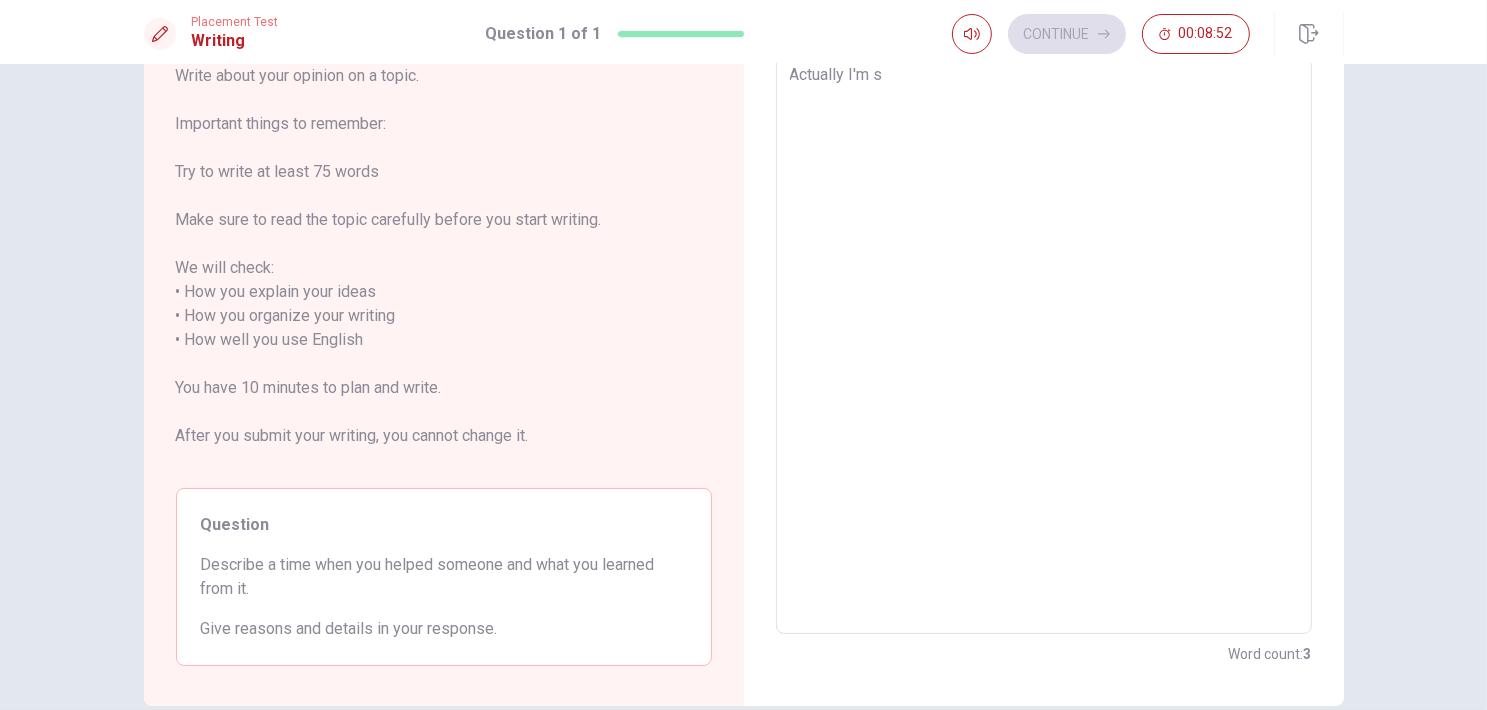 type on "Actually I'm st" 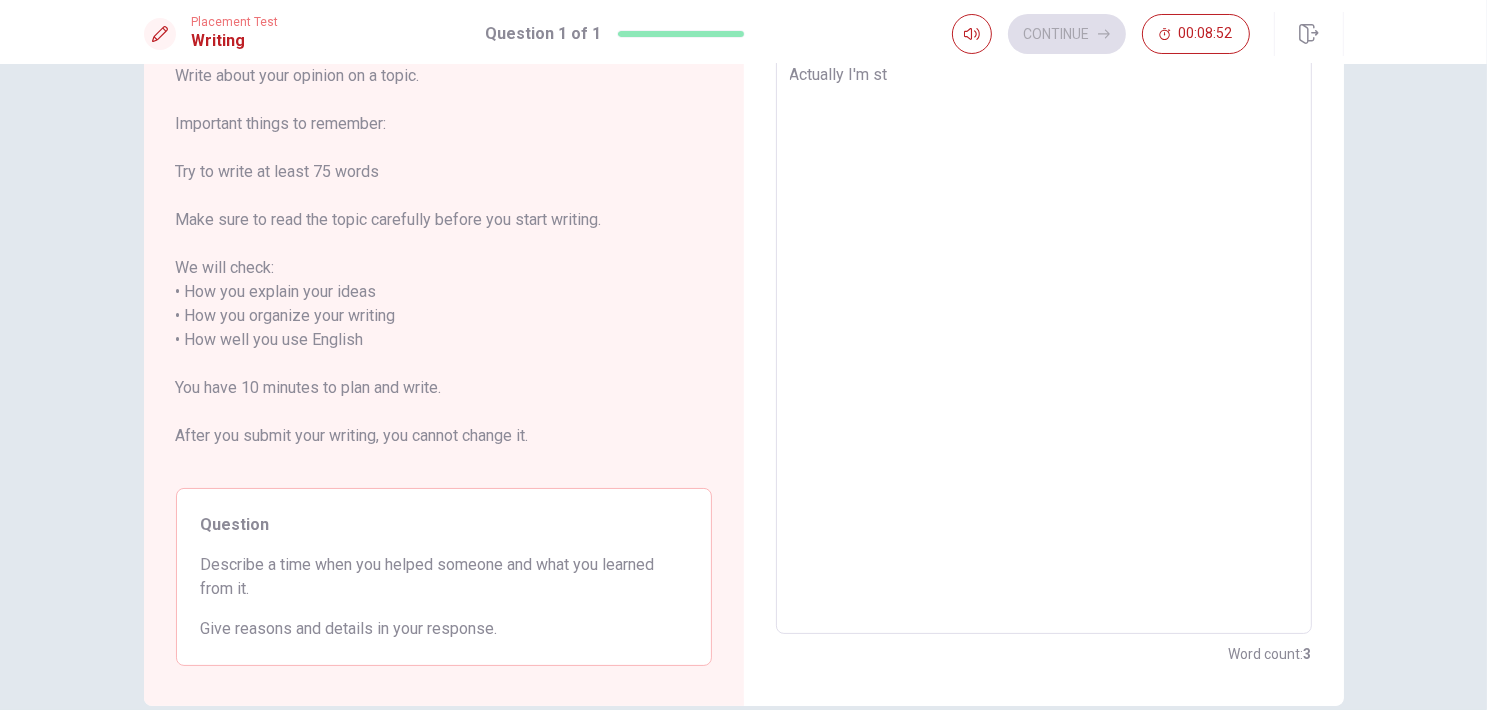 type on "x" 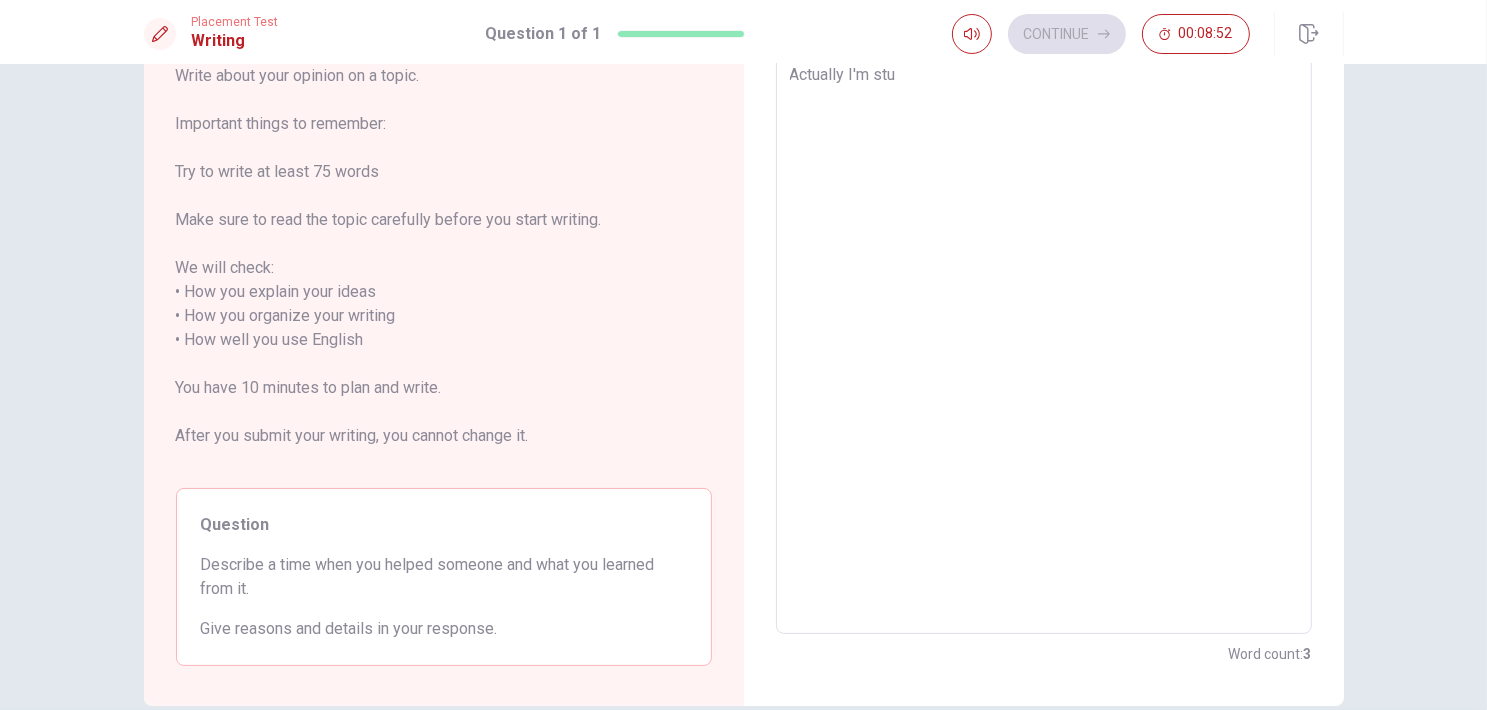 type on "x" 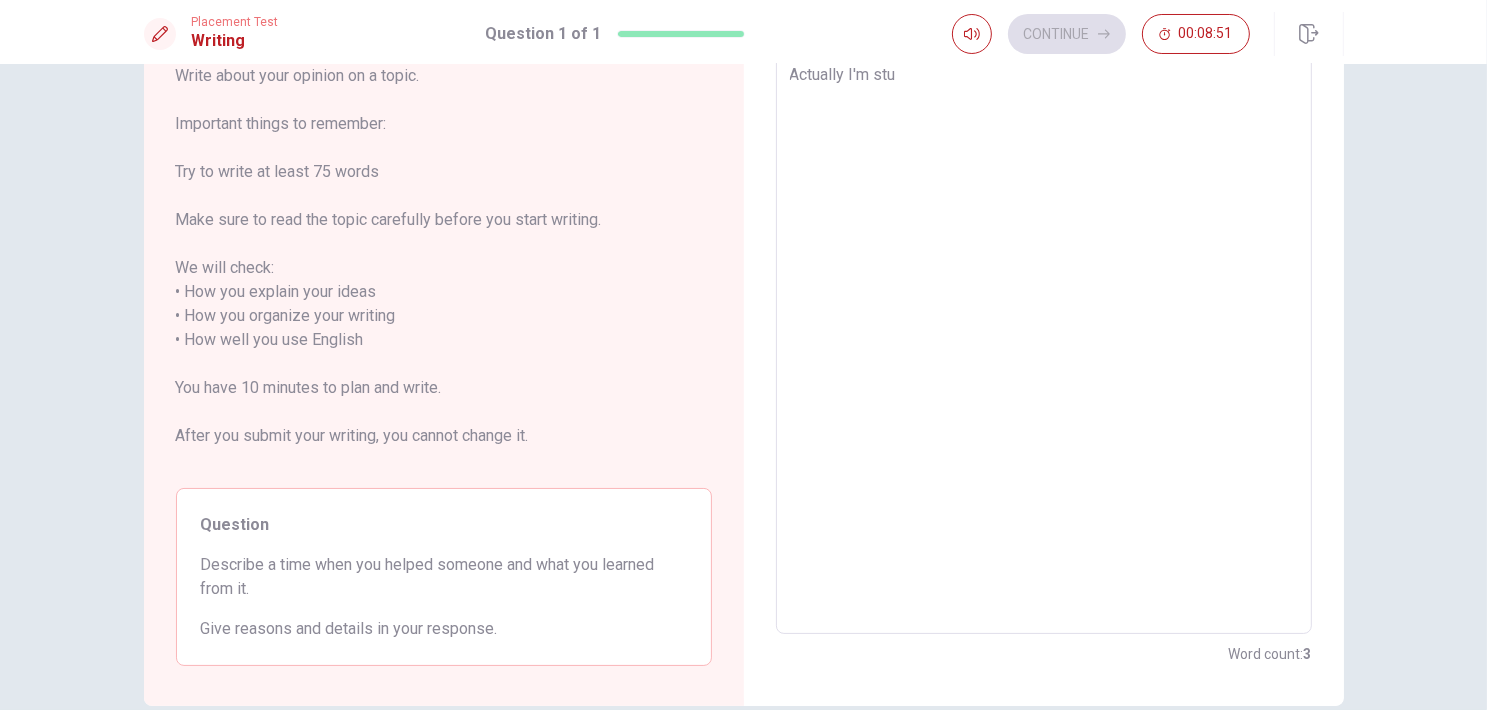 type on "Actually I'm stud" 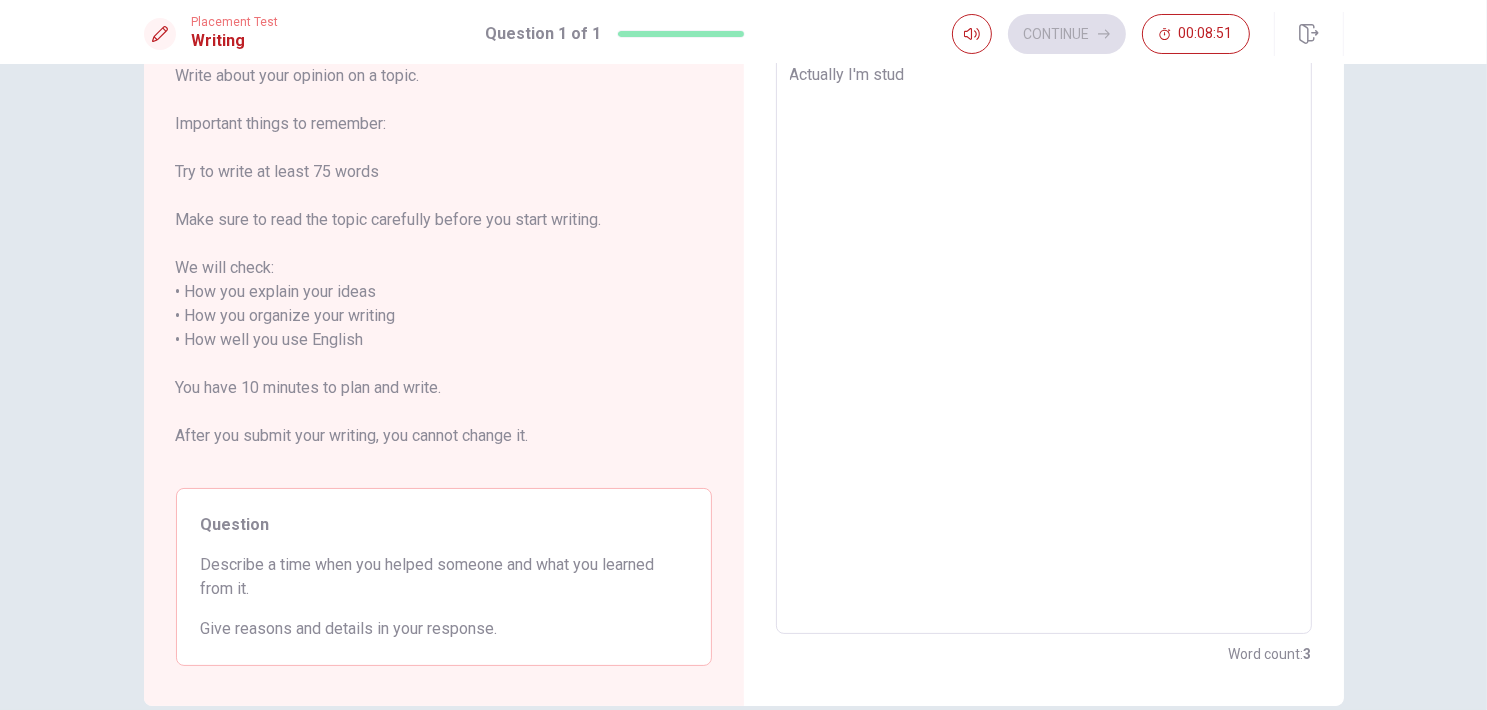 type on "x" 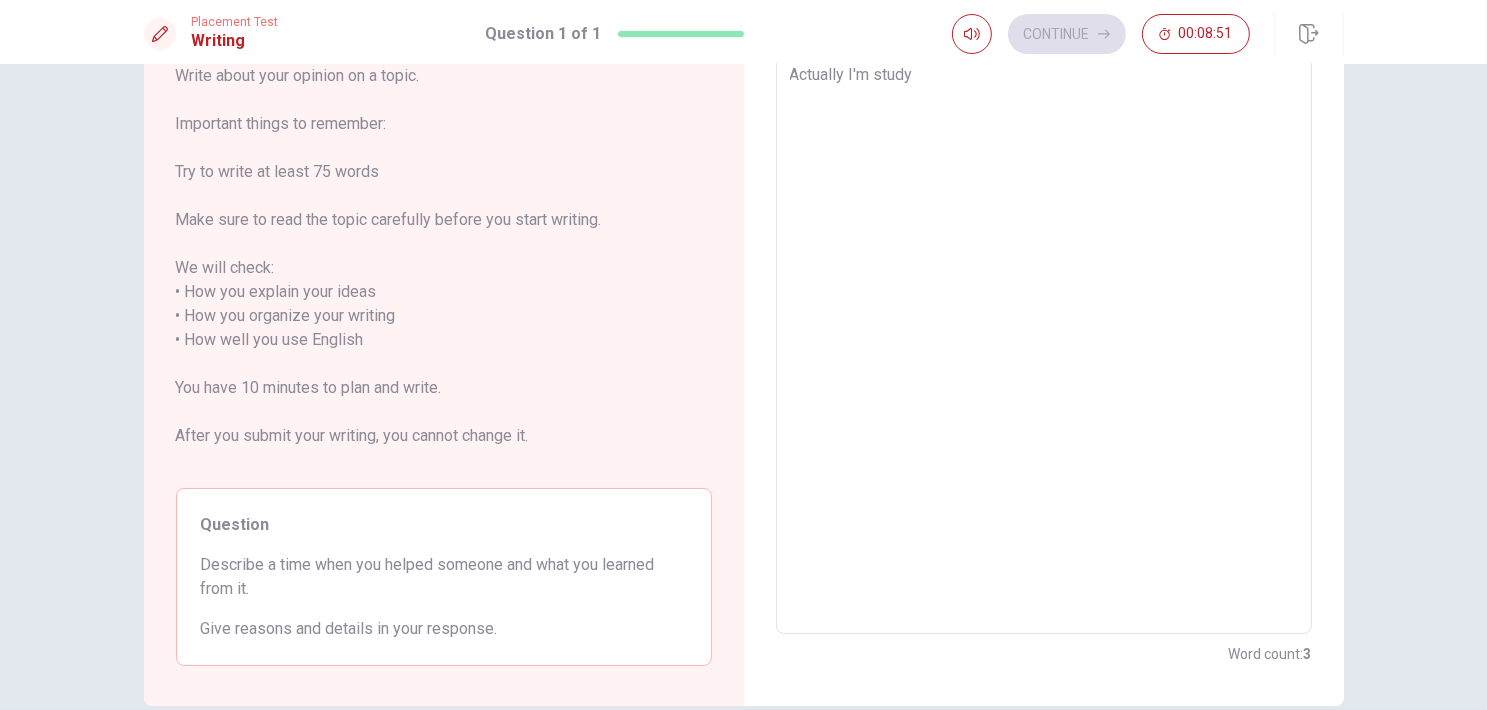 type on "x" 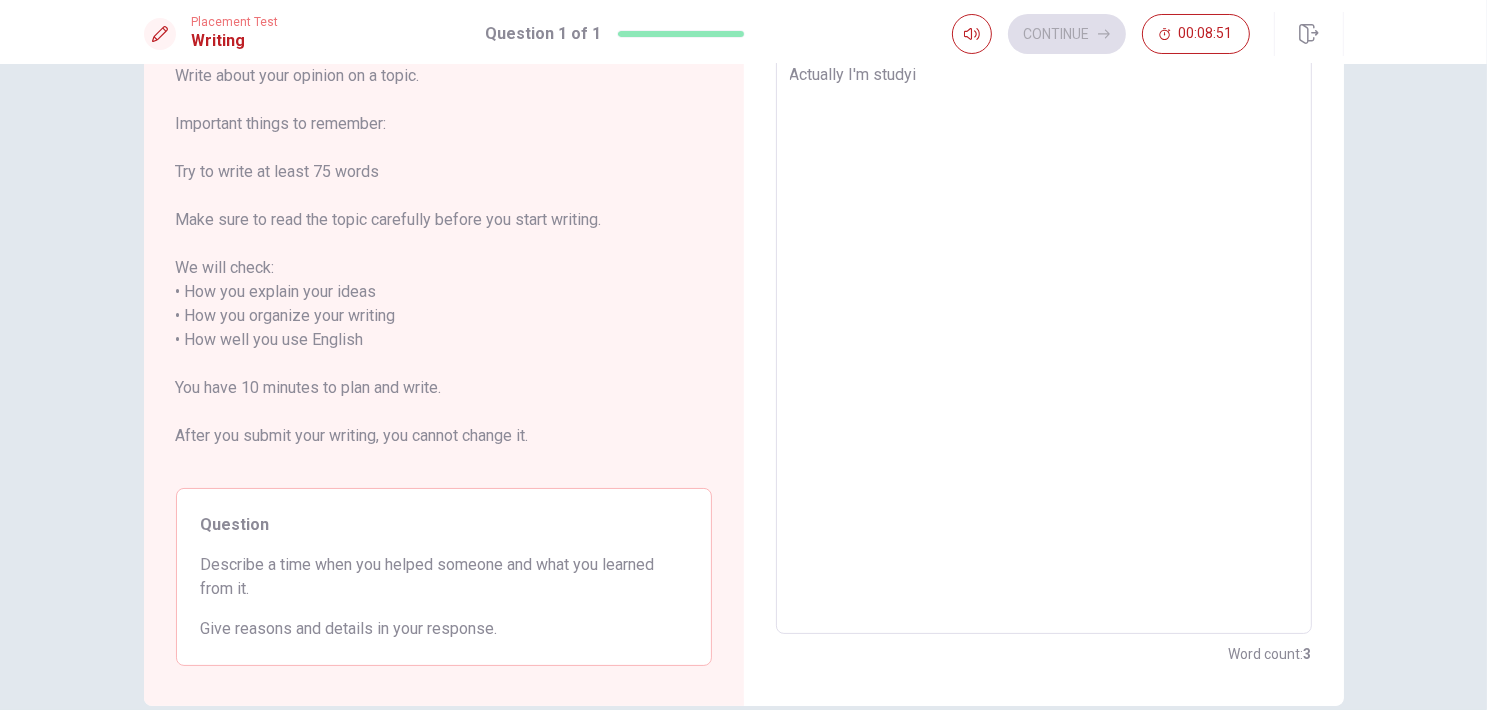 type on "x" 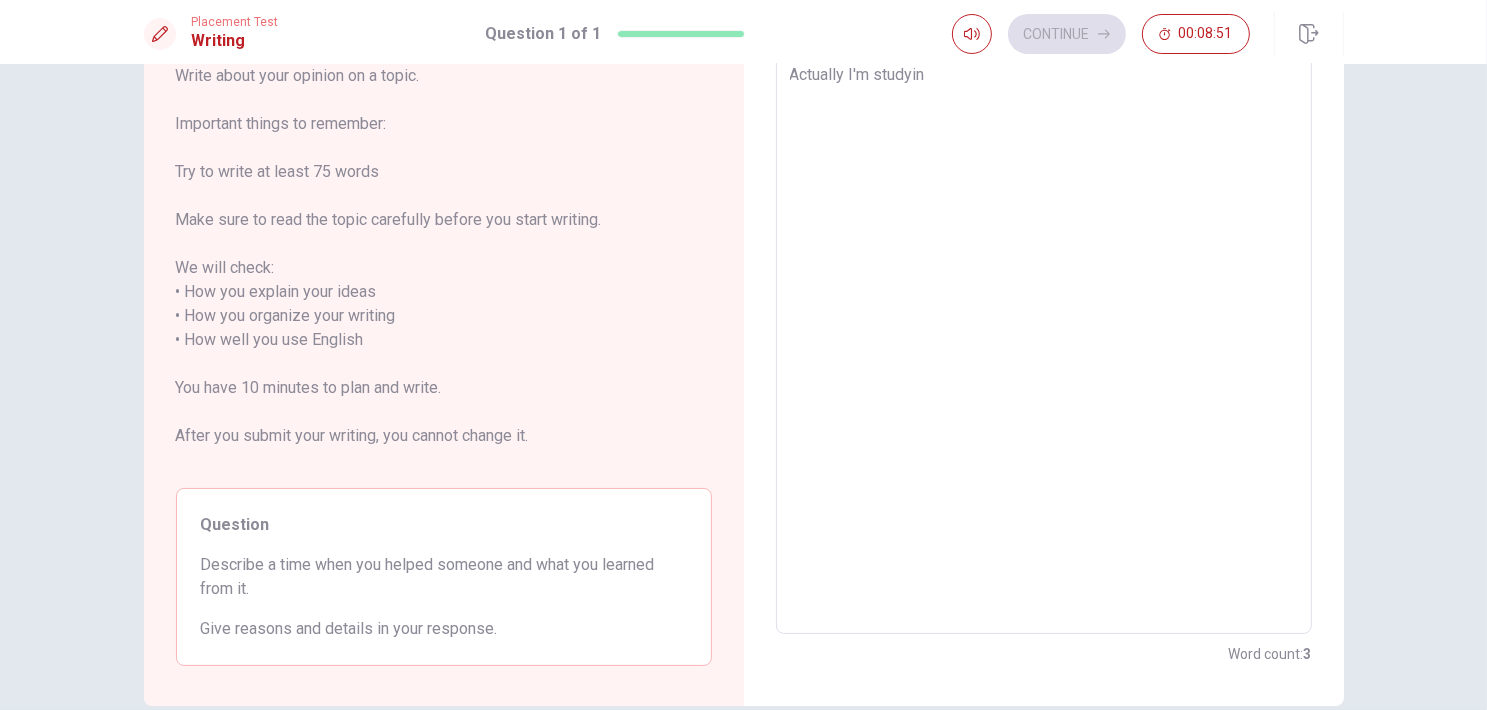 type on "x" 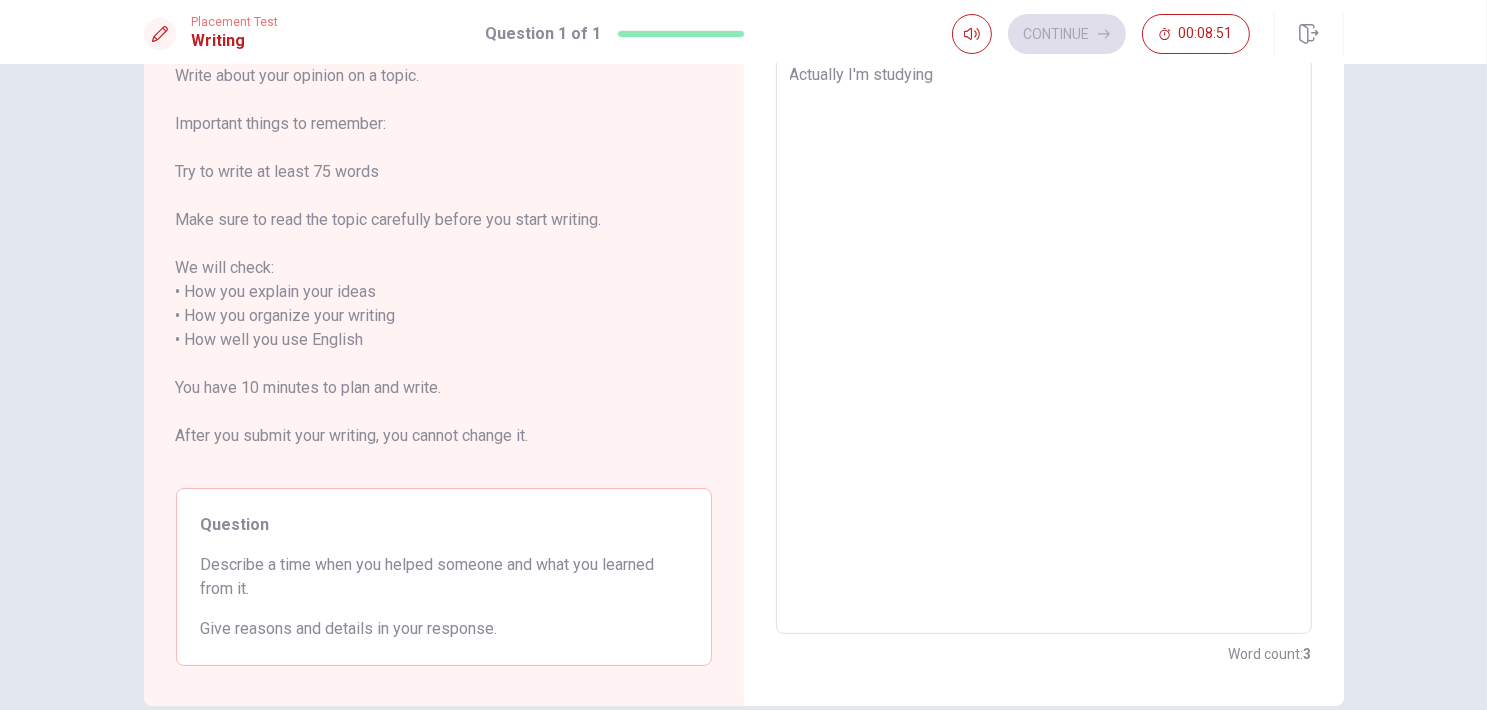 type on "x" 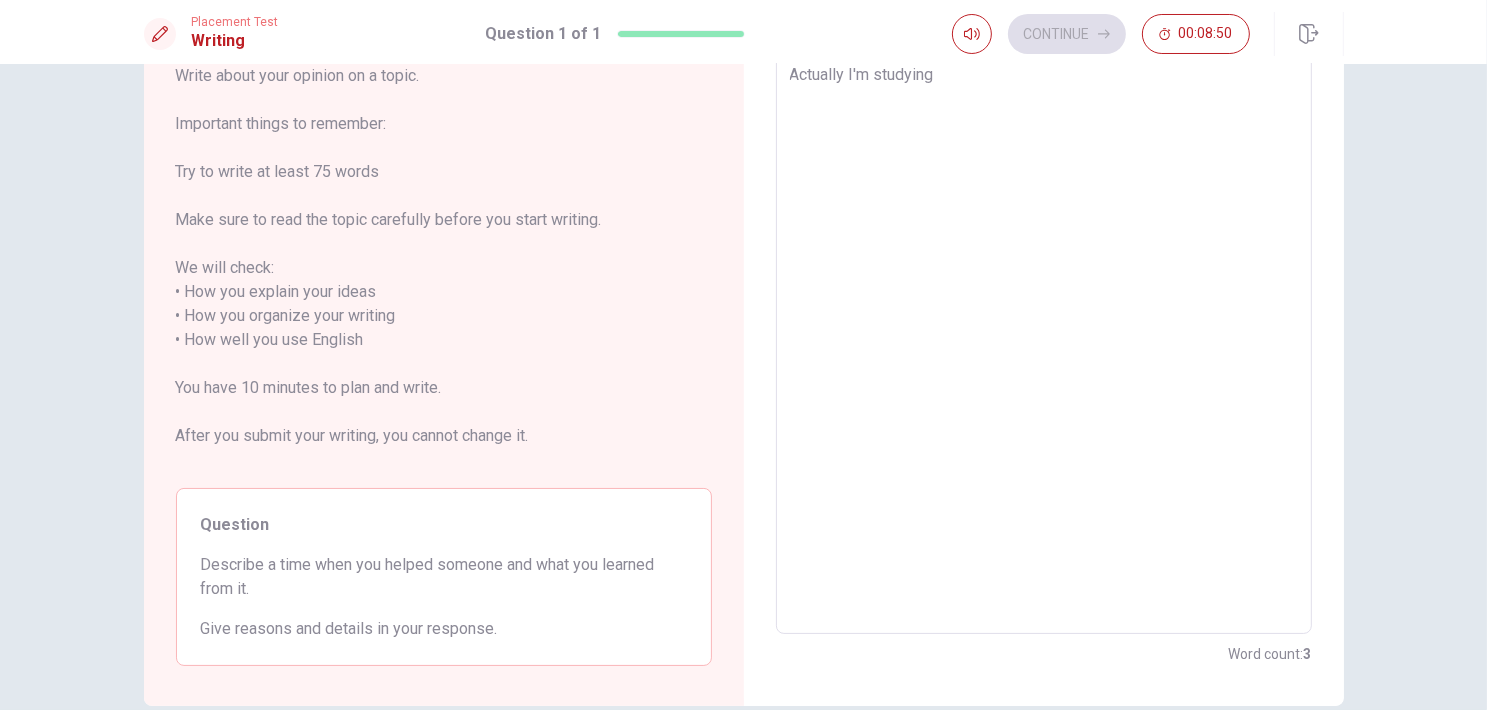 type on "x" 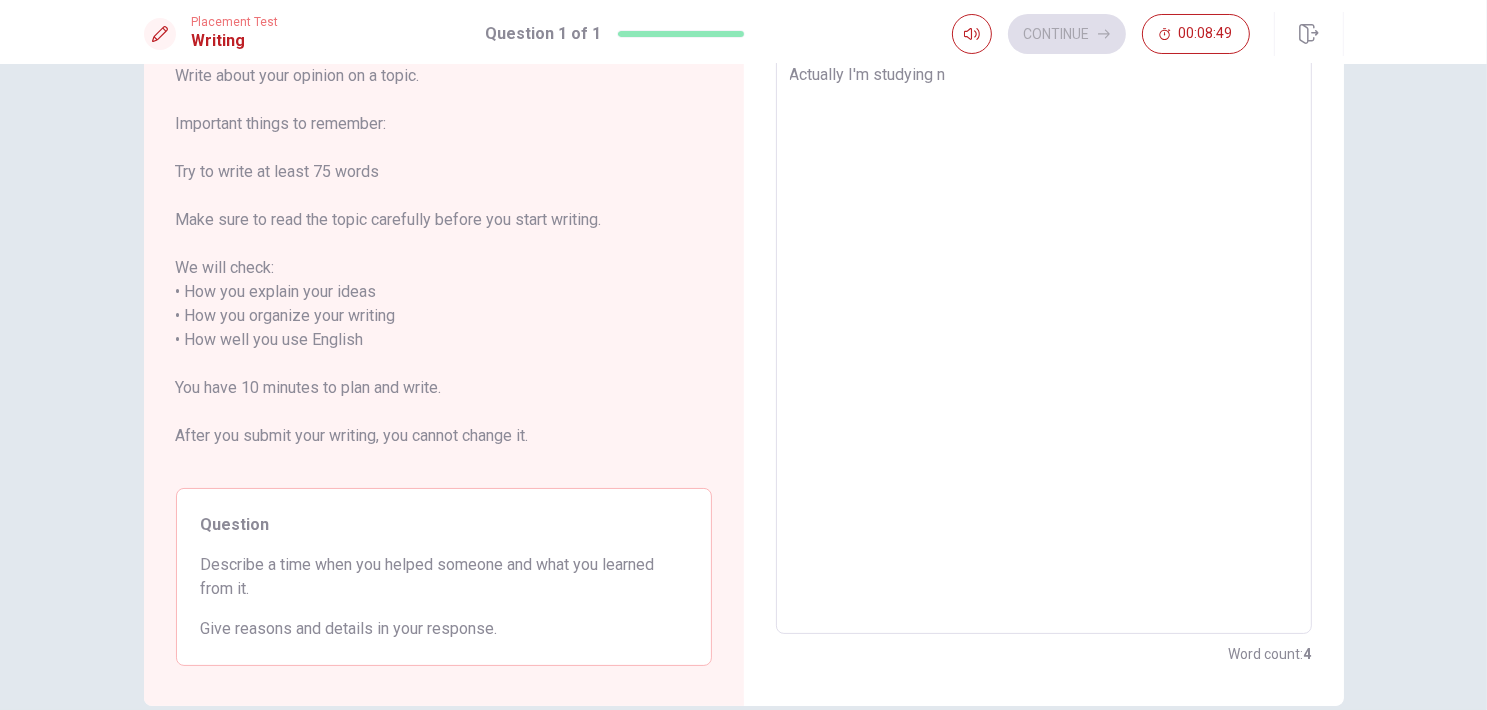 type on "Actually I'm studying nu" 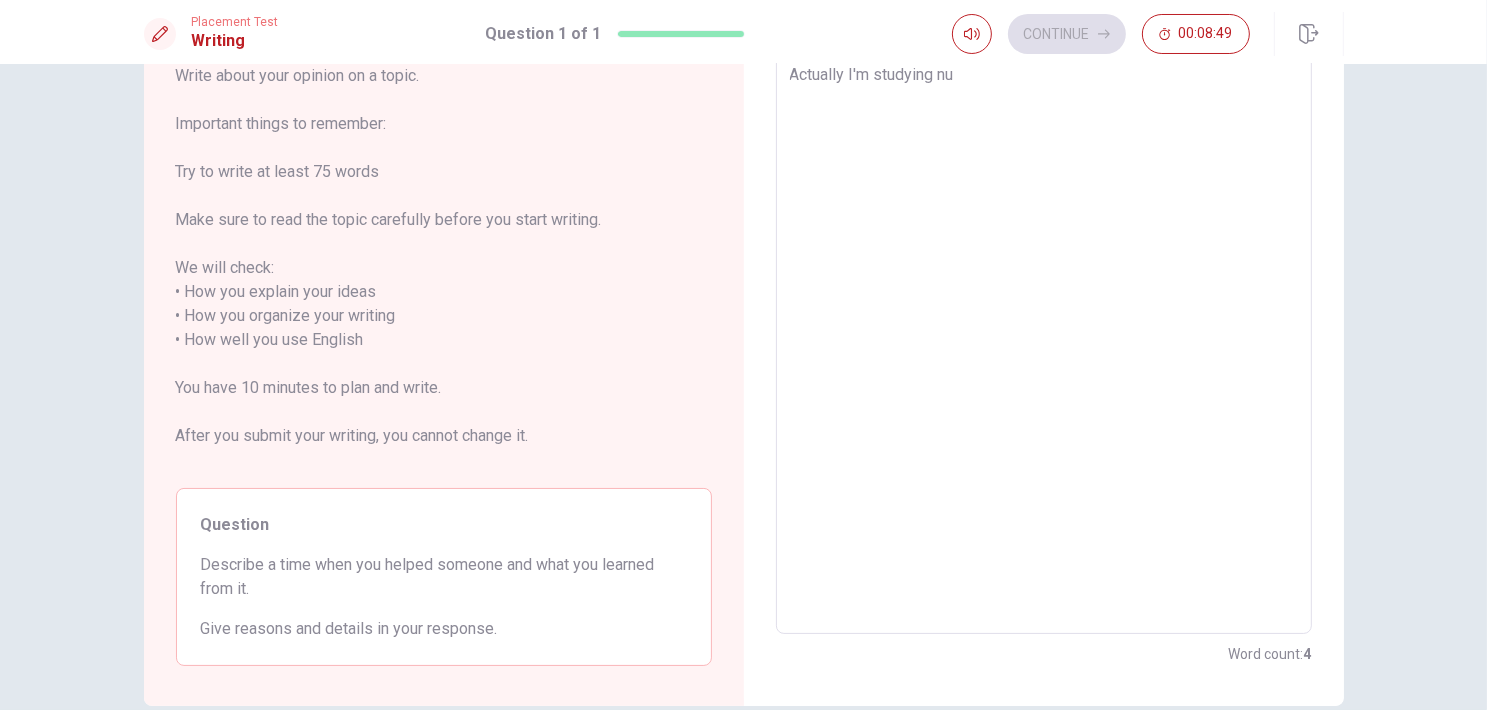 type on "x" 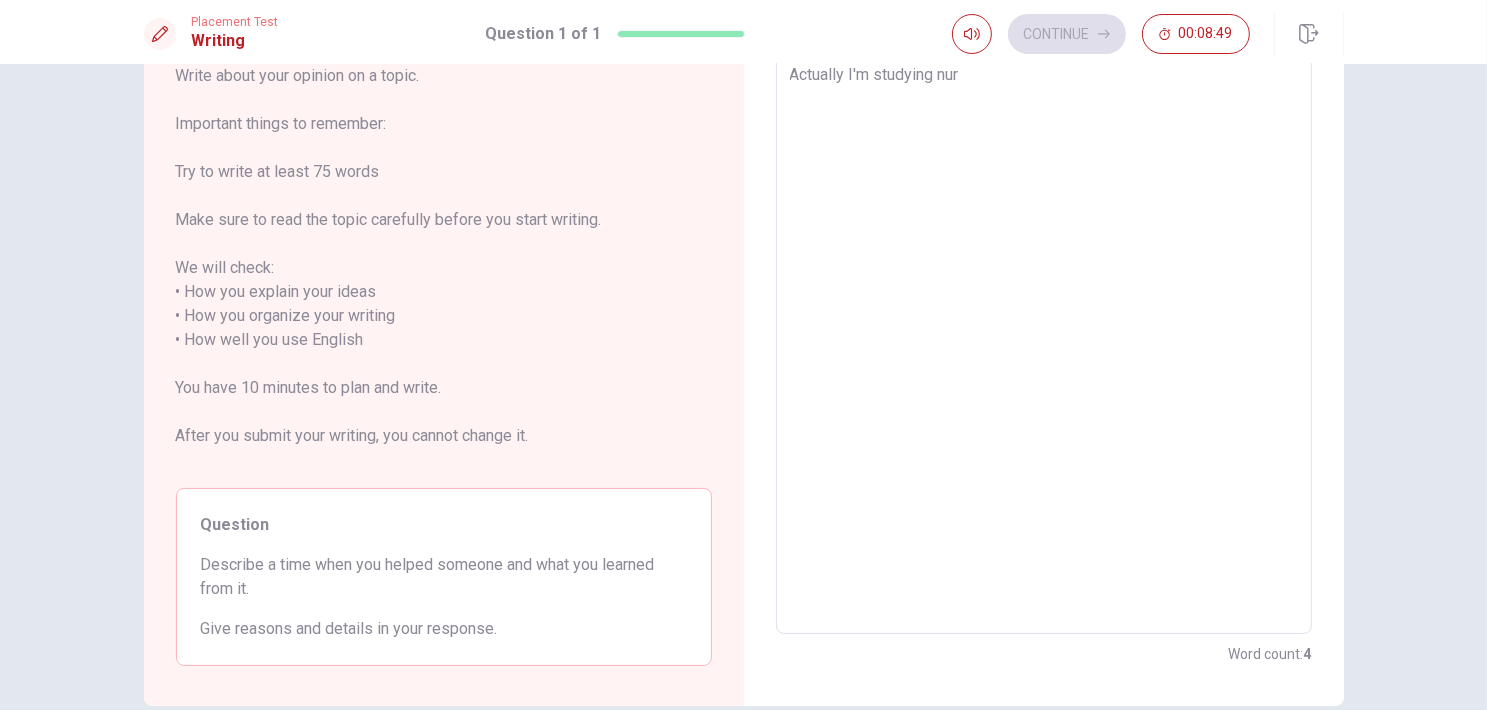 type on "x" 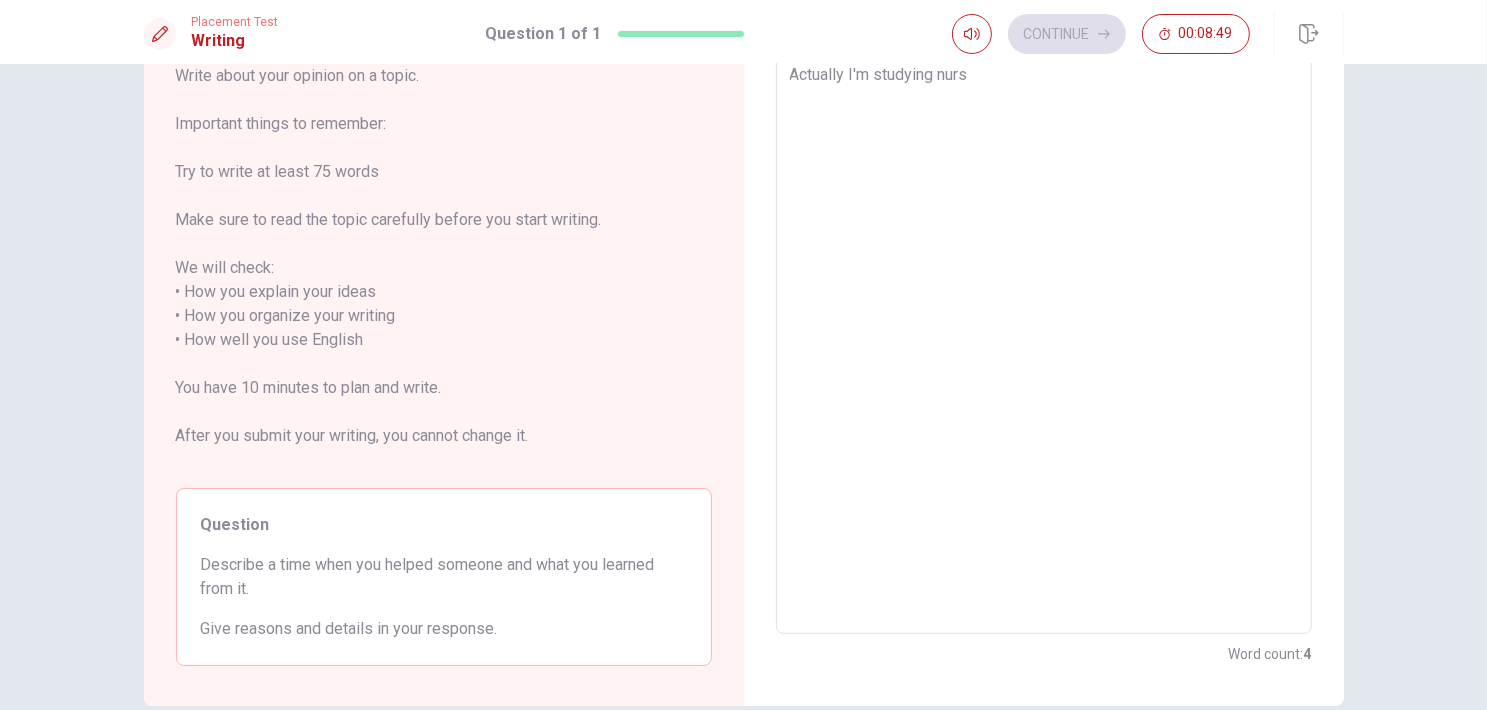 type on "x" 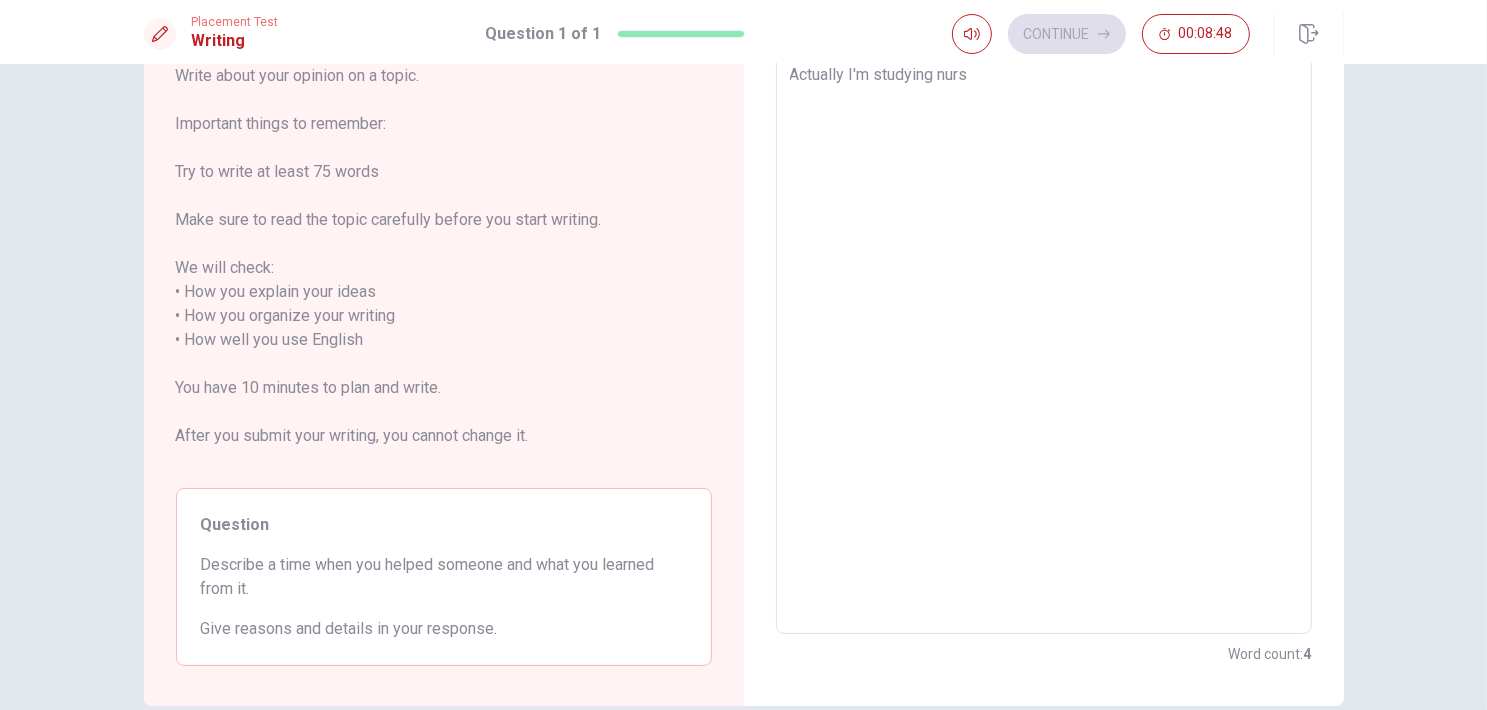 type on "Actually I'm studying nursi" 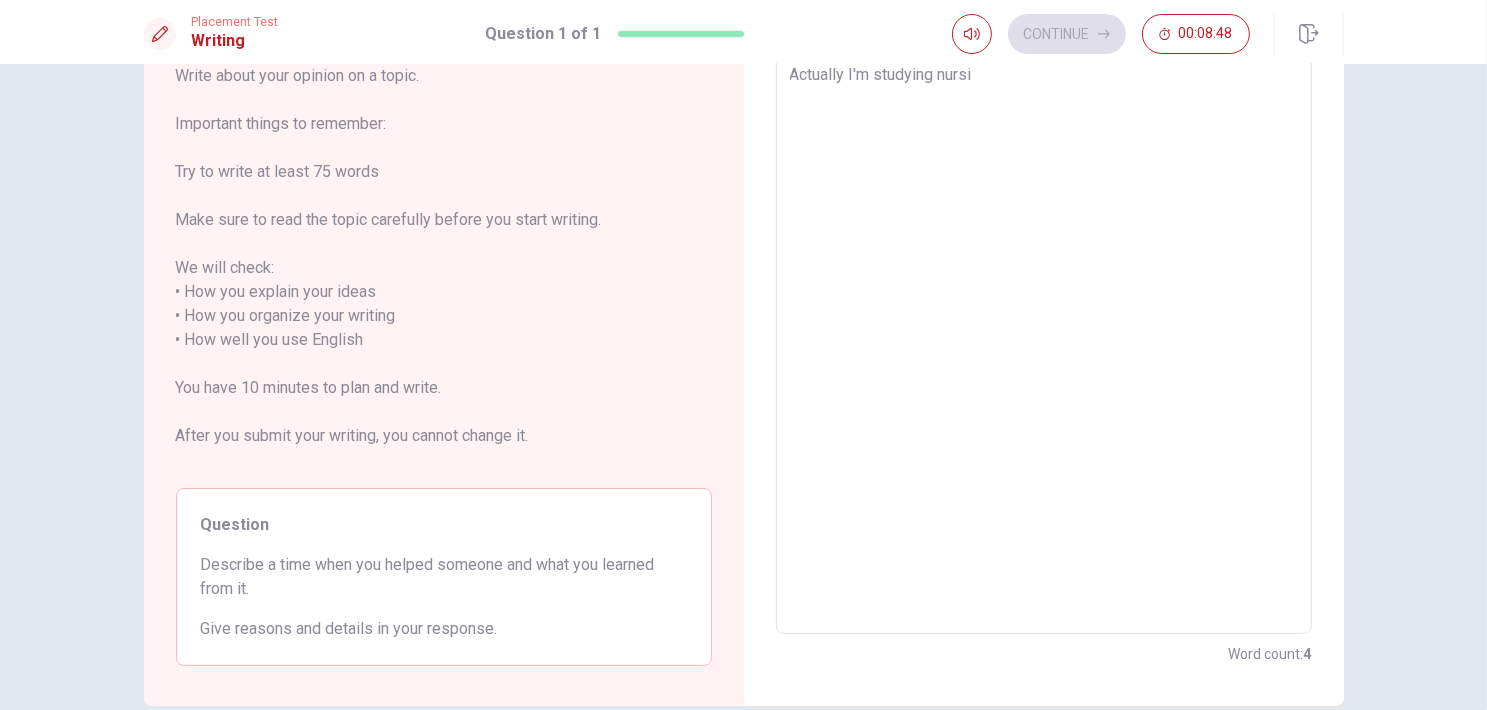 type on "x" 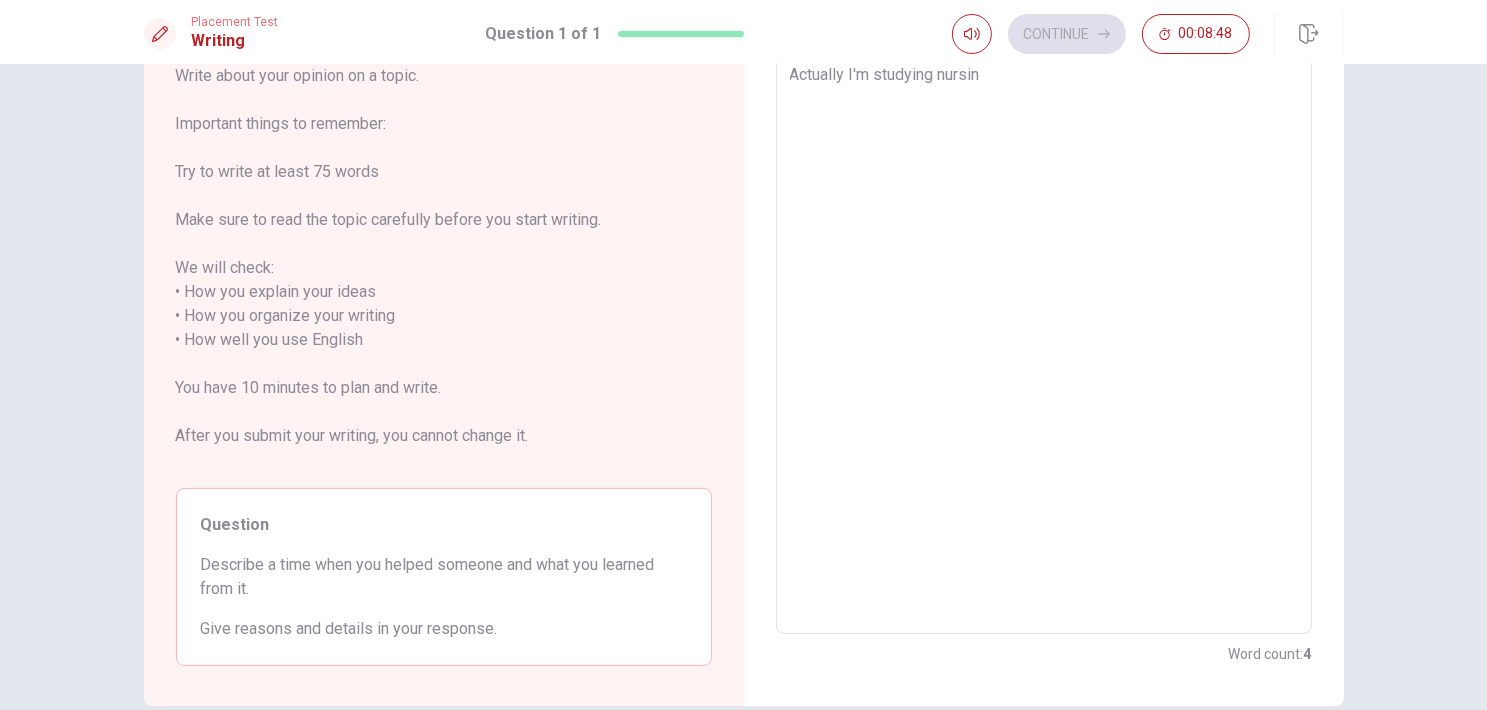 type on "x" 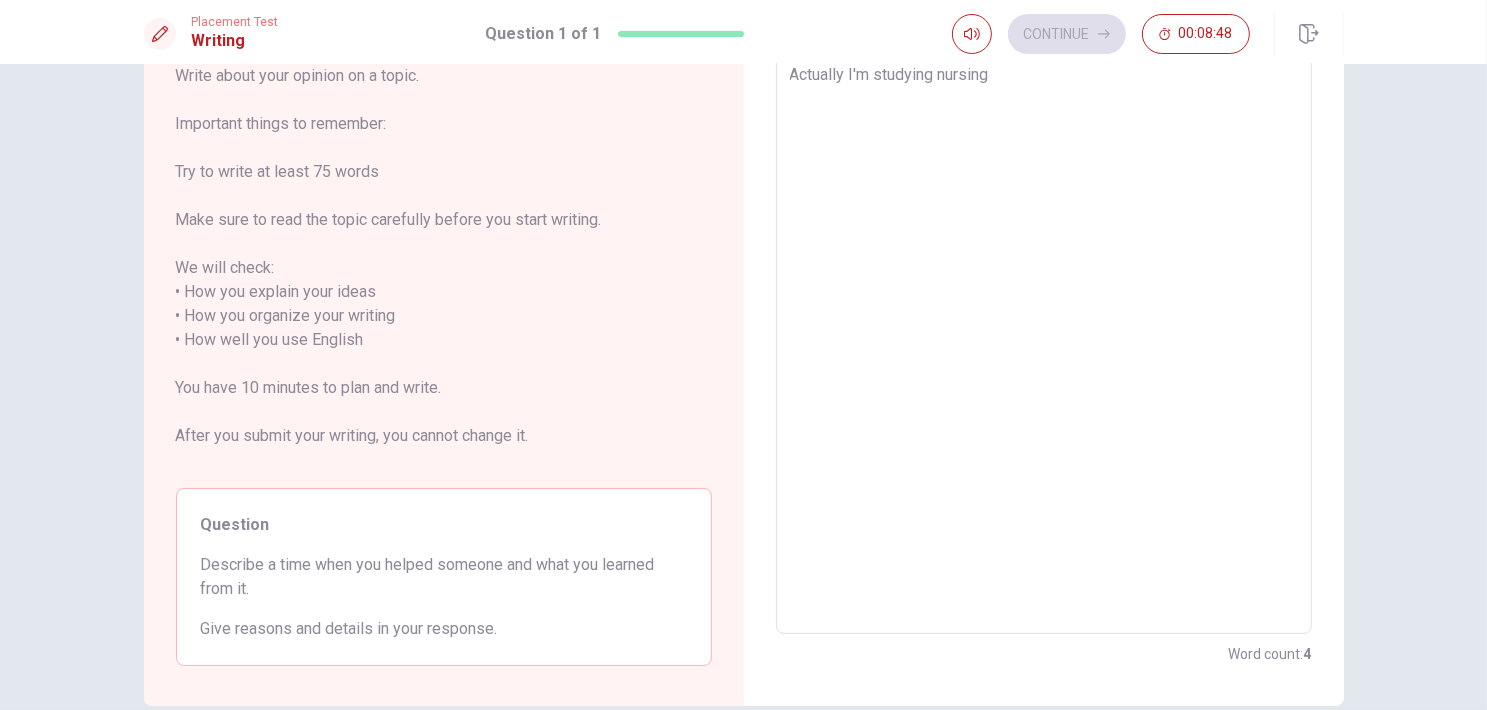 type on "x" 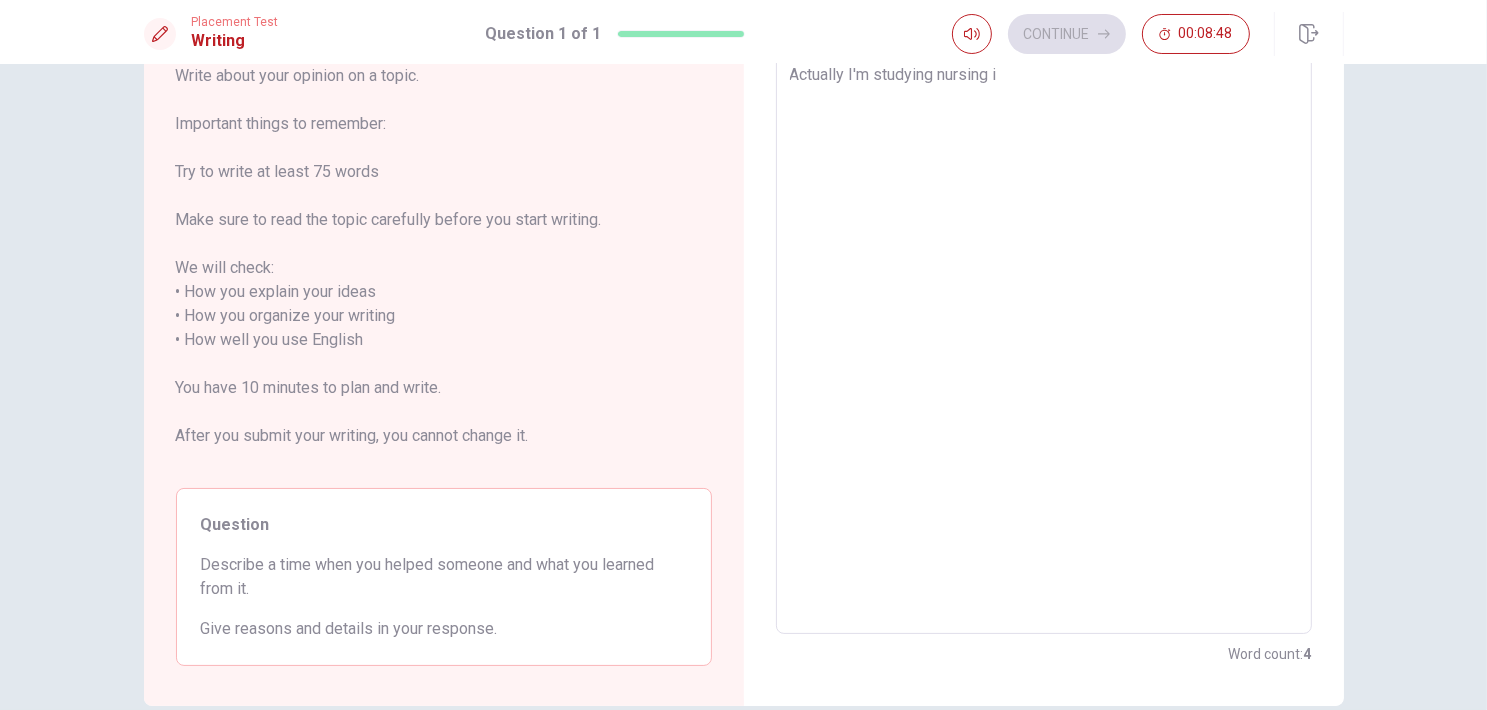 type on "x" 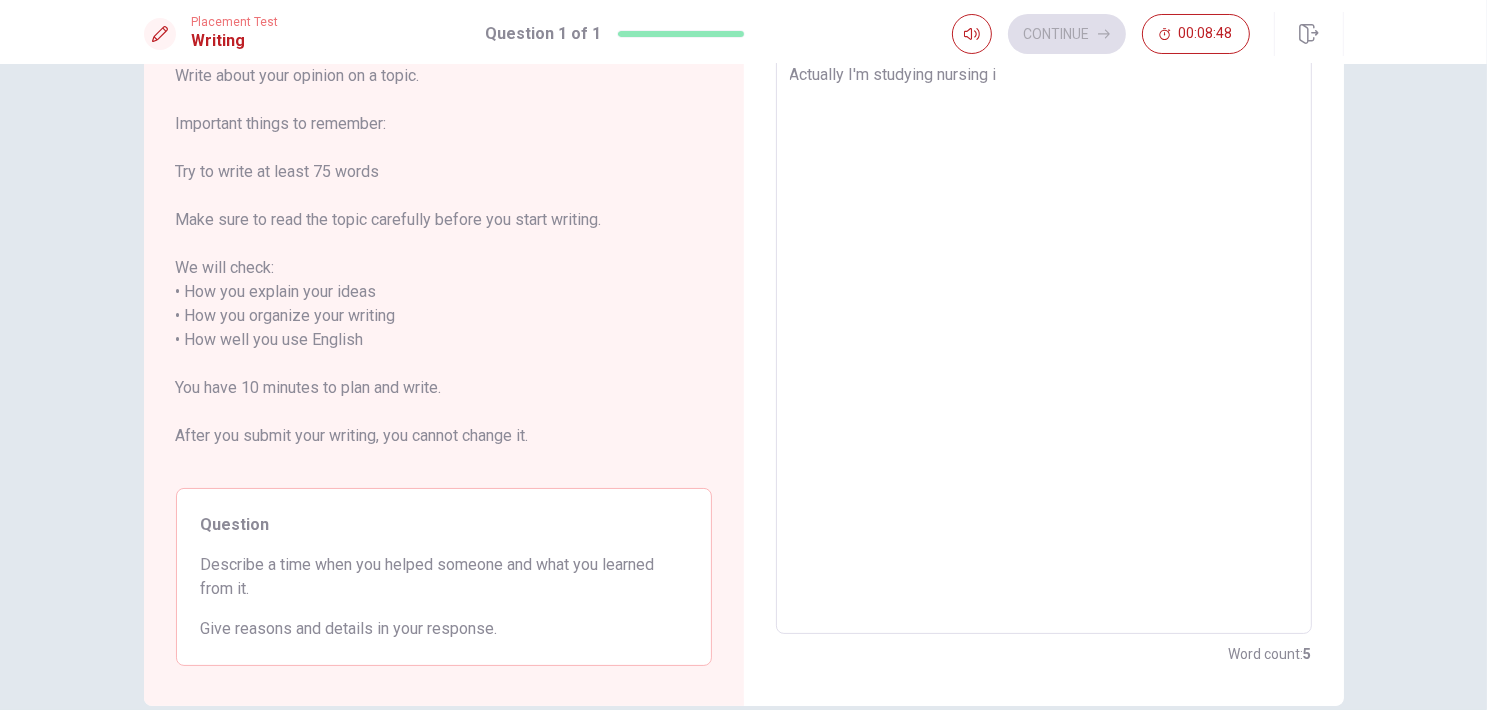 type on "Actually I'm studying nursing in" 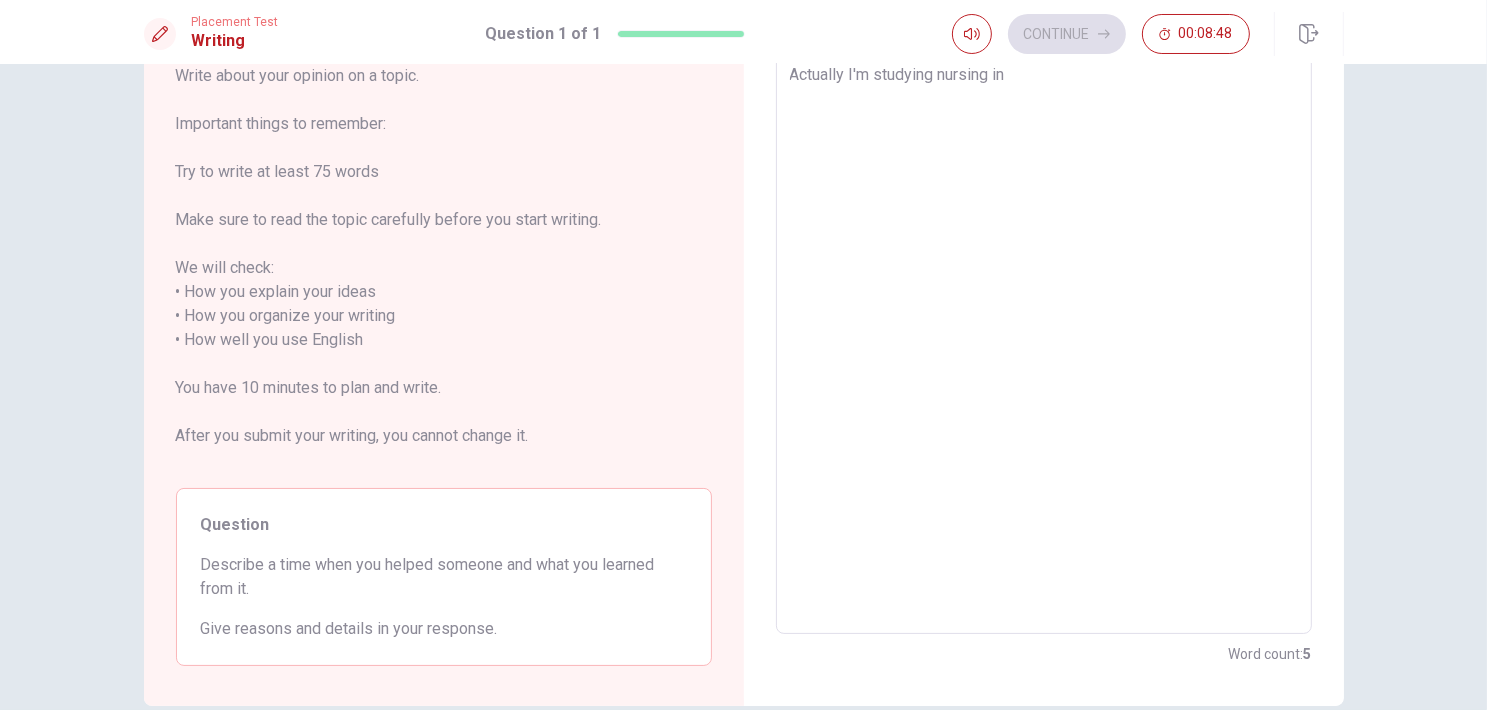type on "x" 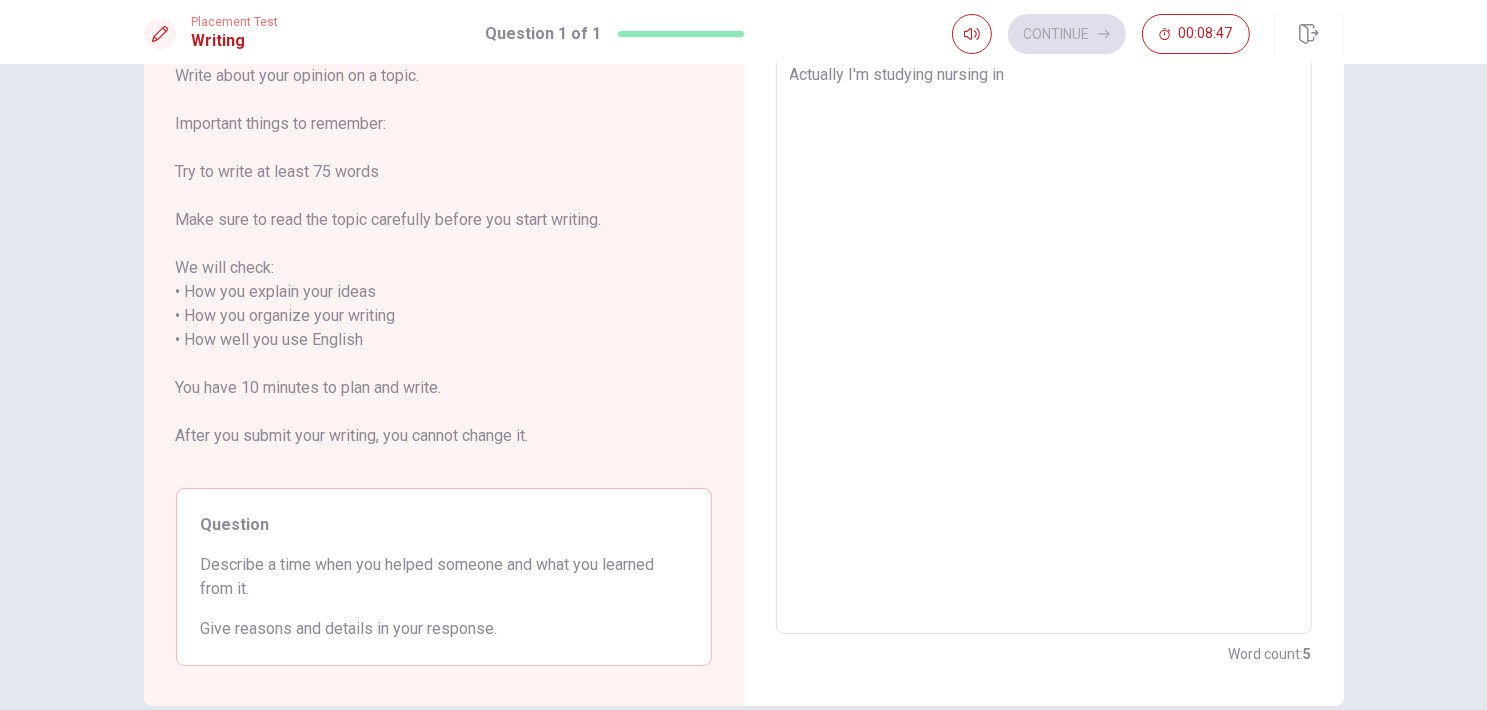 type on "Actually I'm studying nursing in" 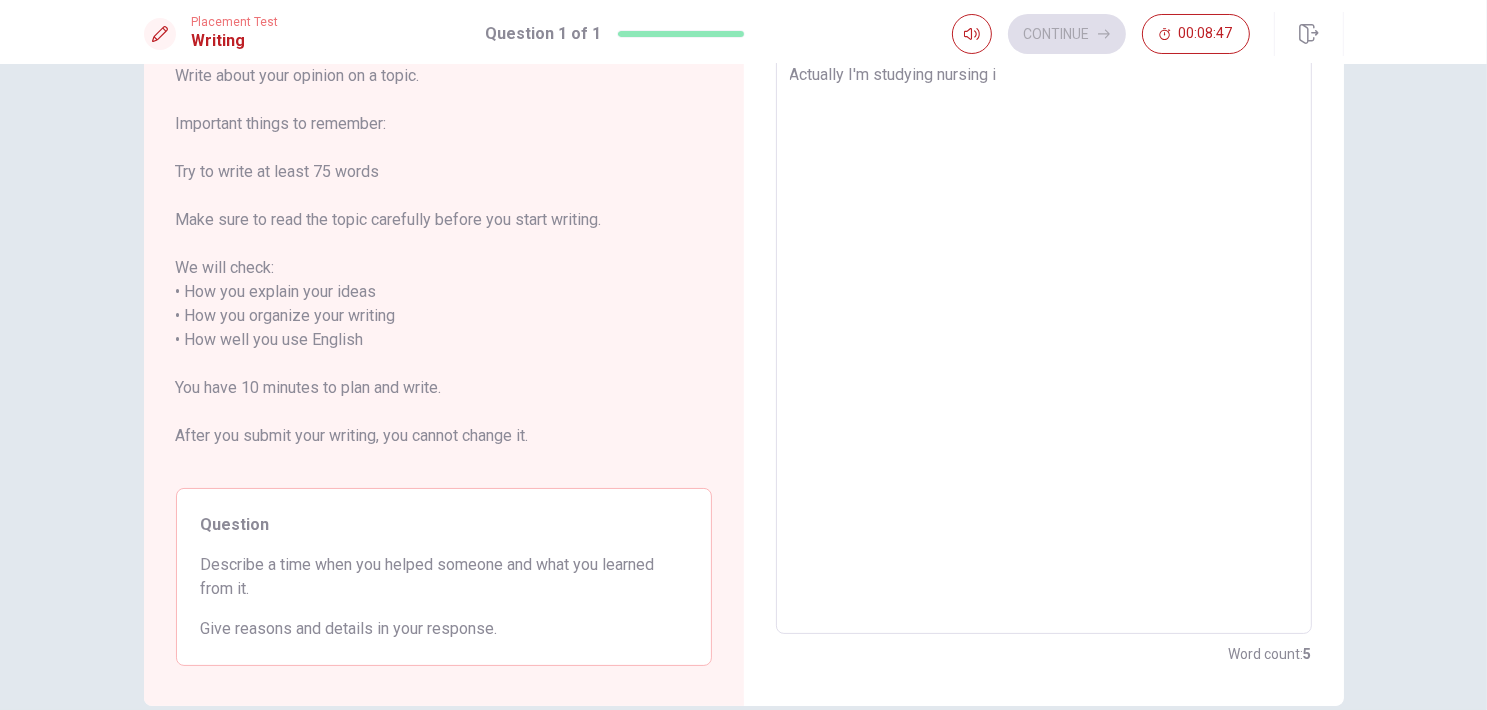 type on "x" 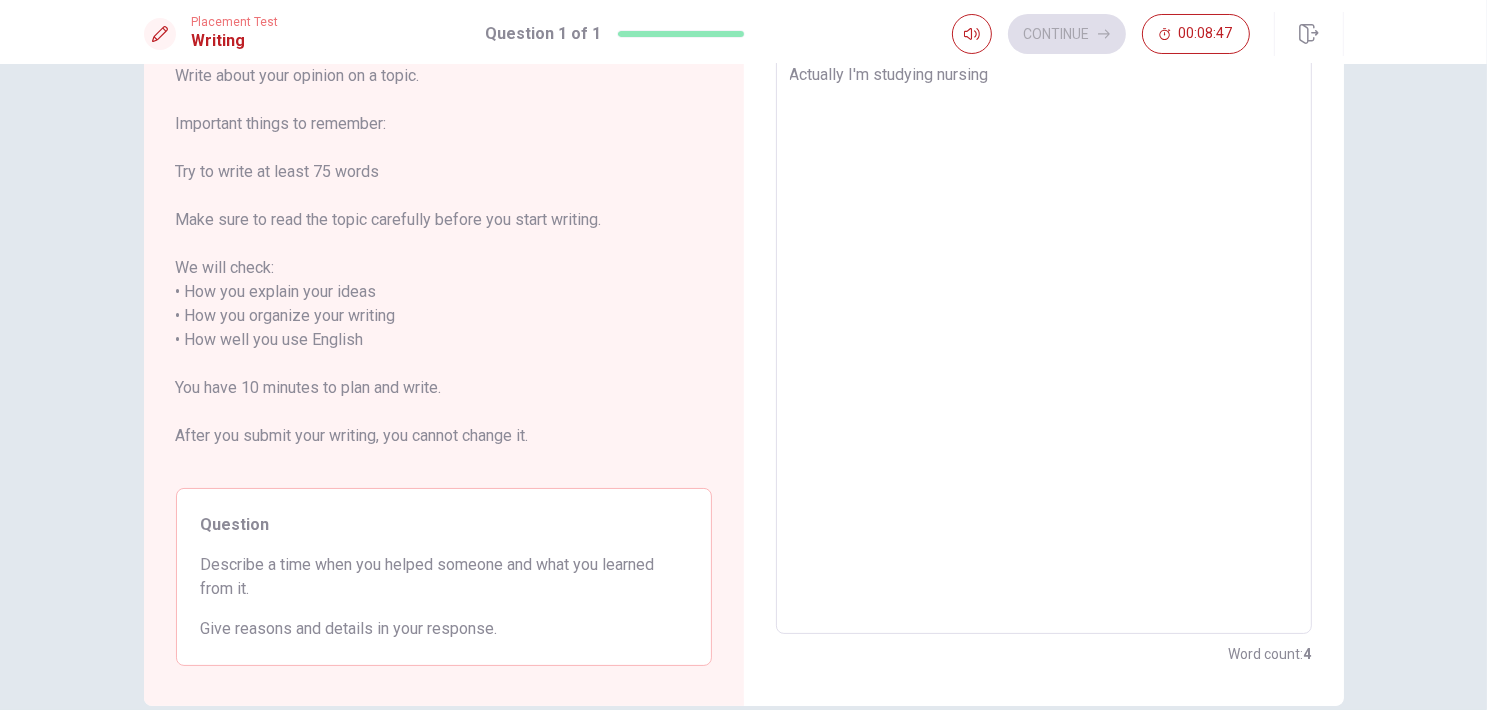 type on "Actually I'm studying nursing a" 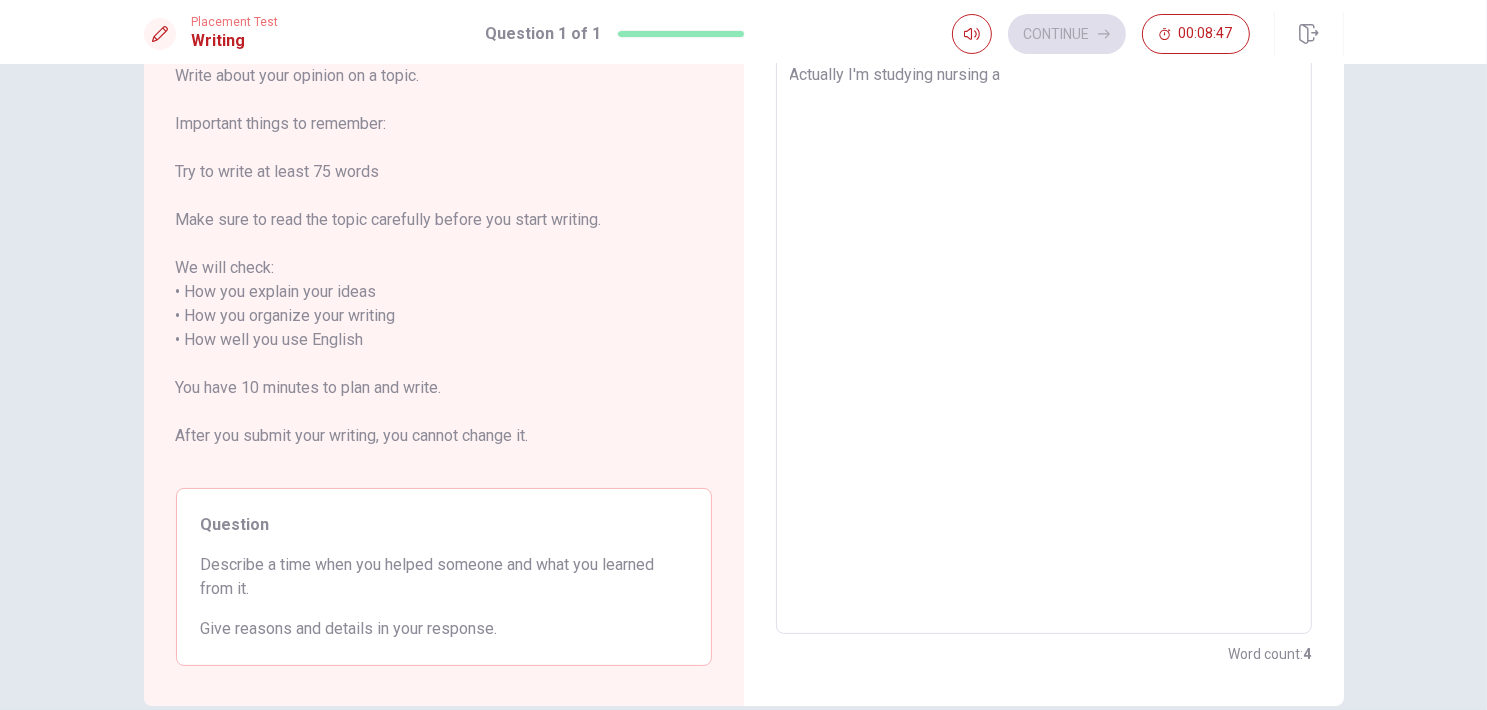 type 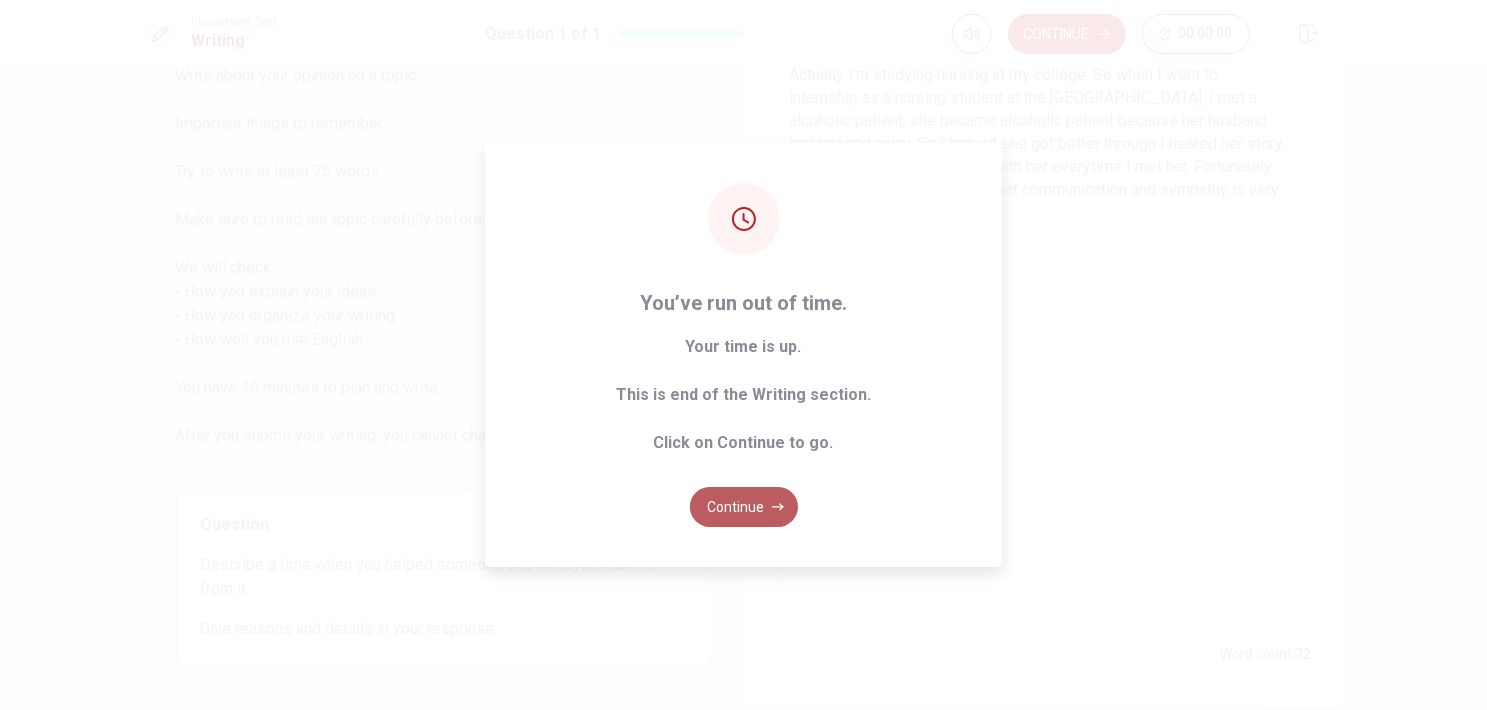 click on "Continue" at bounding box center [744, 507] 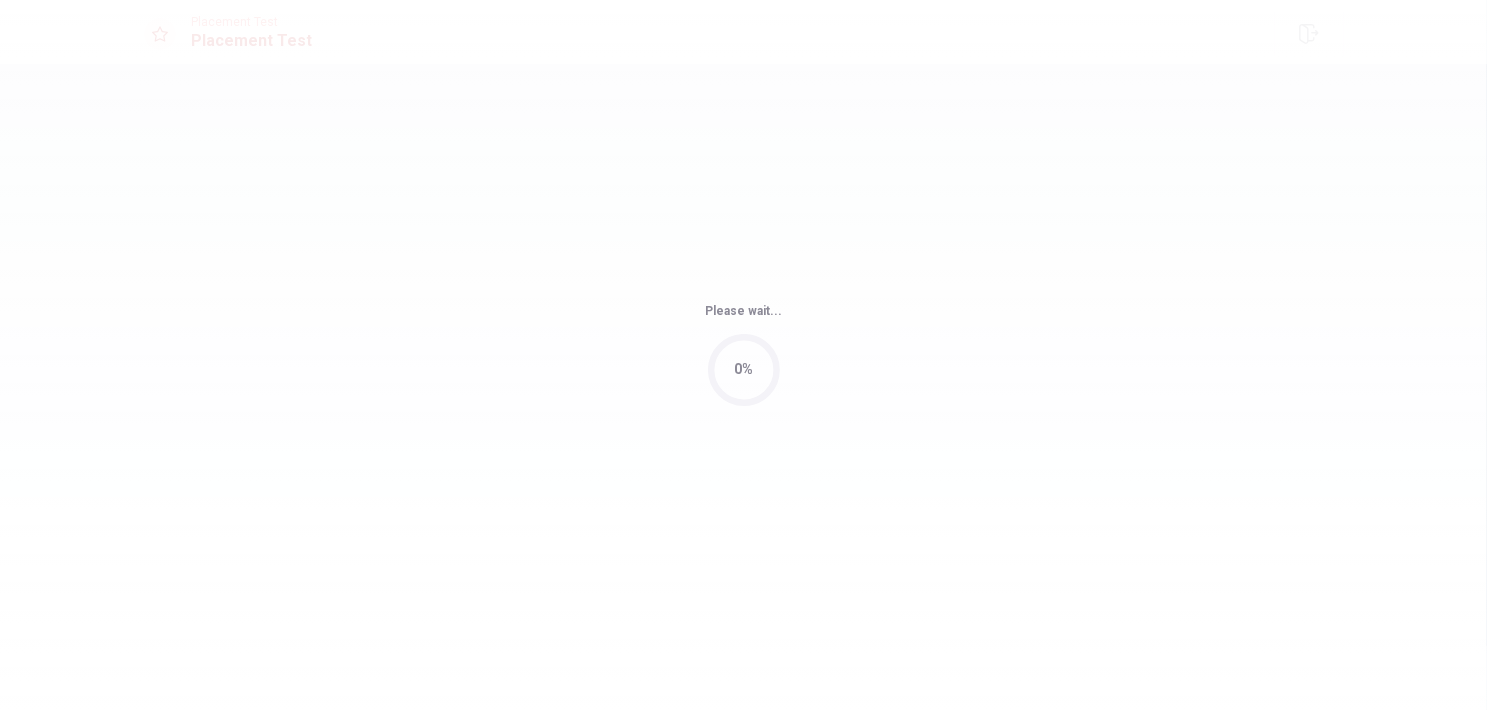 scroll, scrollTop: 0, scrollLeft: 0, axis: both 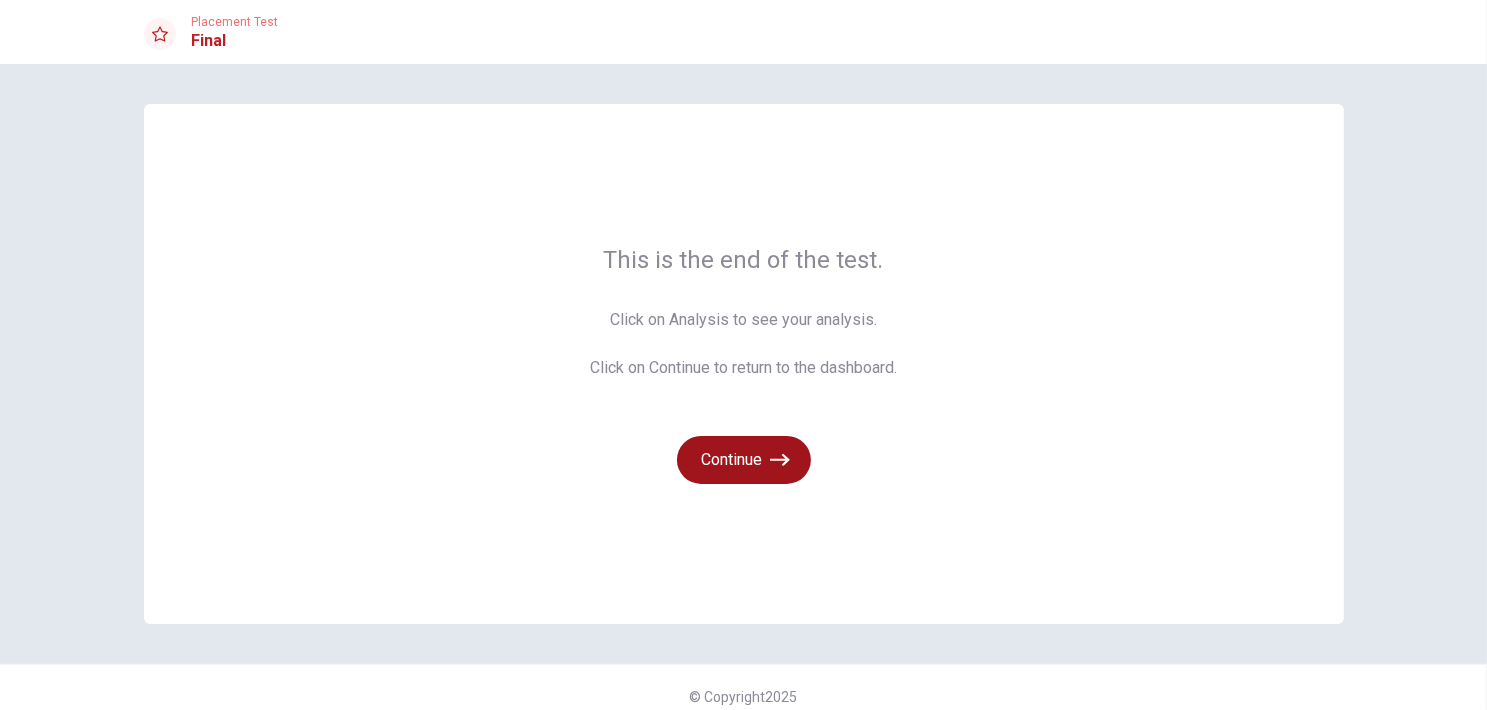 click on "Continue" at bounding box center (744, 460) 